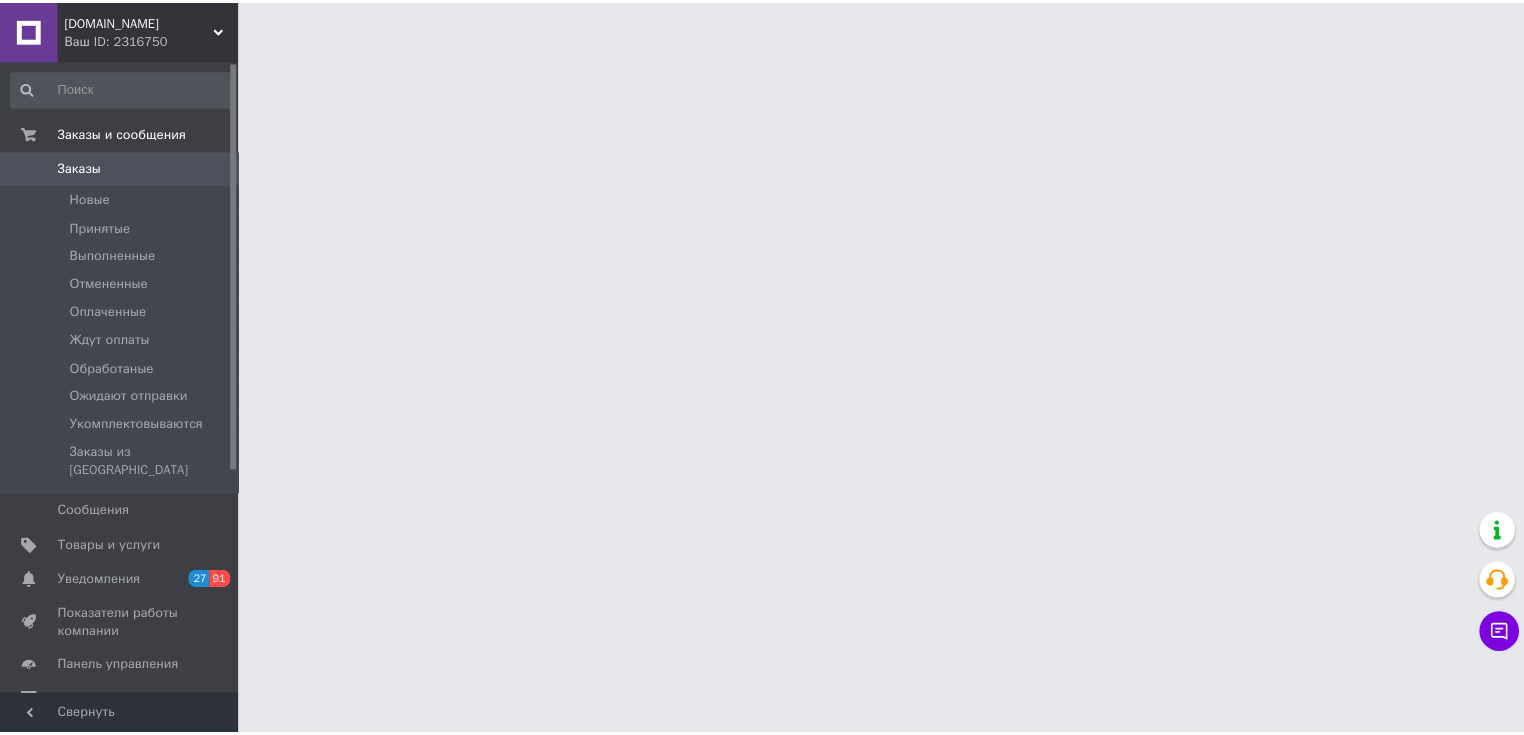scroll, scrollTop: 0, scrollLeft: 0, axis: both 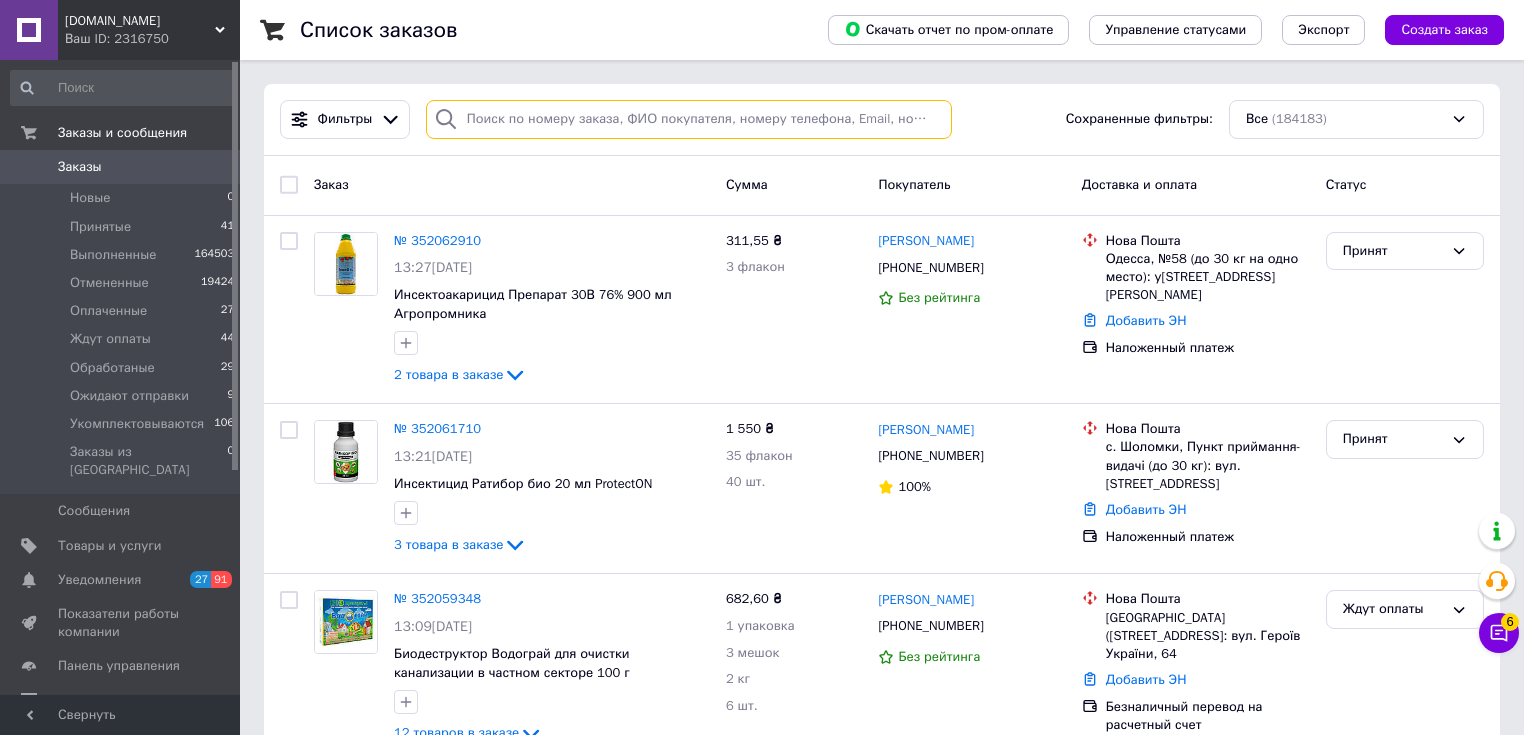 click at bounding box center (689, 119) 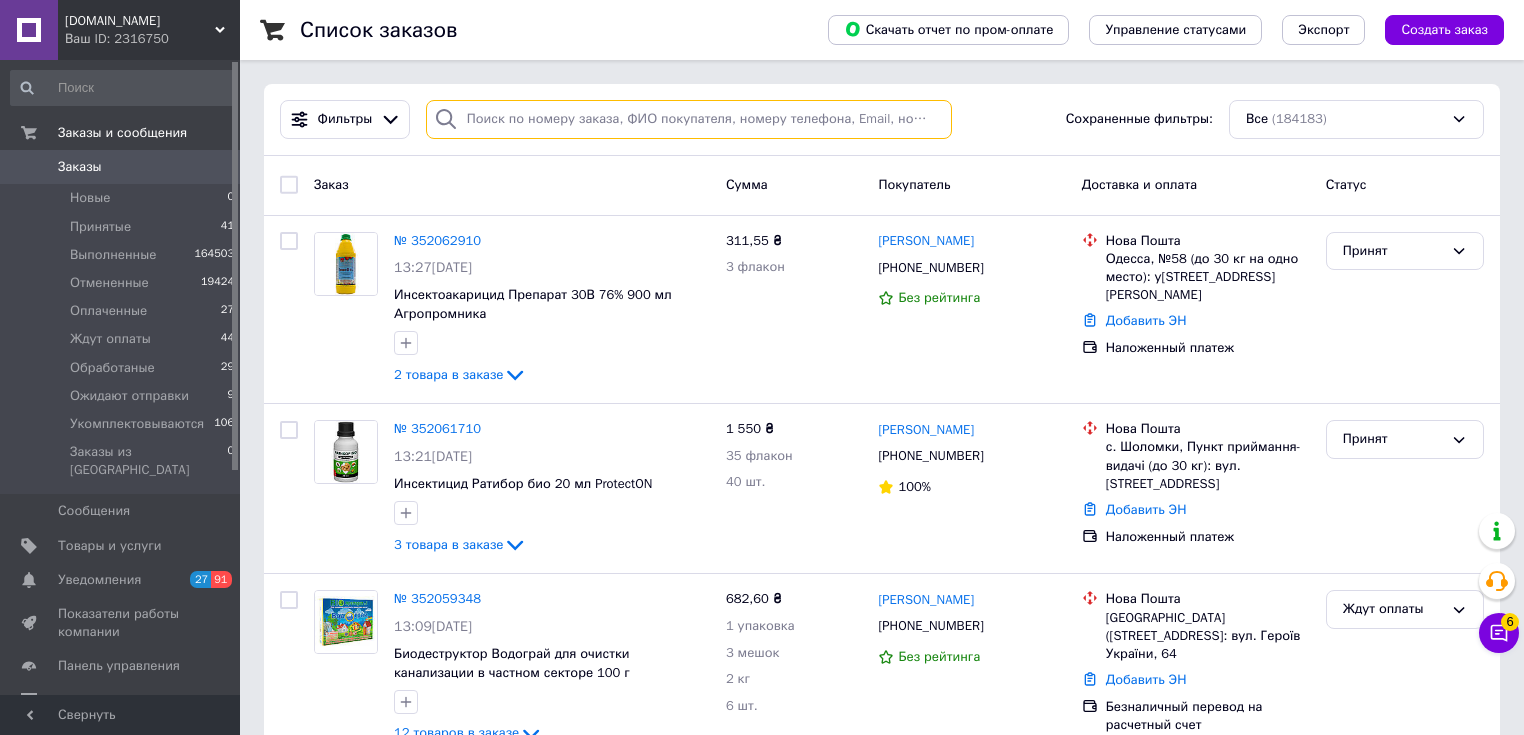 click at bounding box center [689, 119] 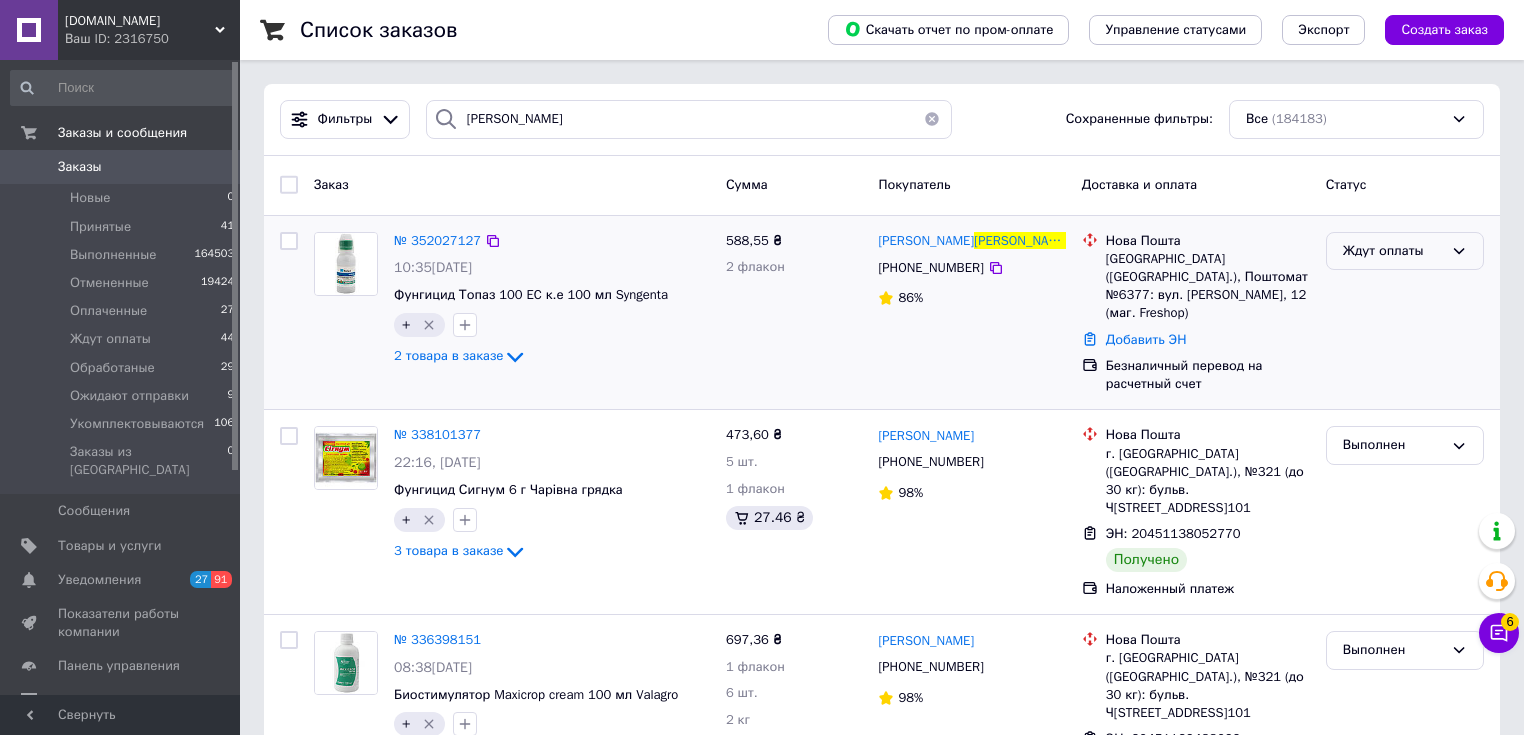 click on "Ждут оплаты" at bounding box center (1393, 251) 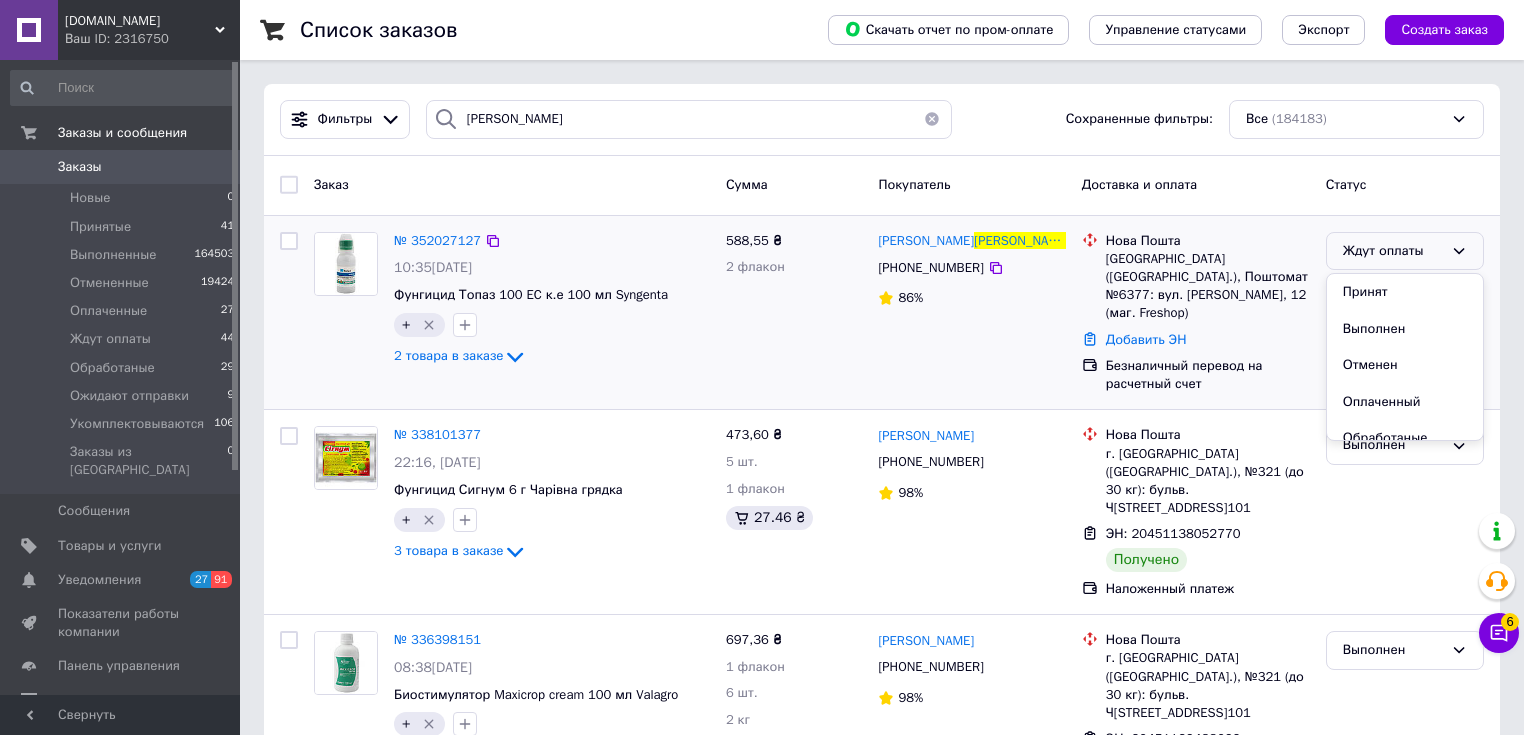 drag, startPoint x: 1367, startPoint y: 390, endPoint x: 499, endPoint y: 235, distance: 881.7307 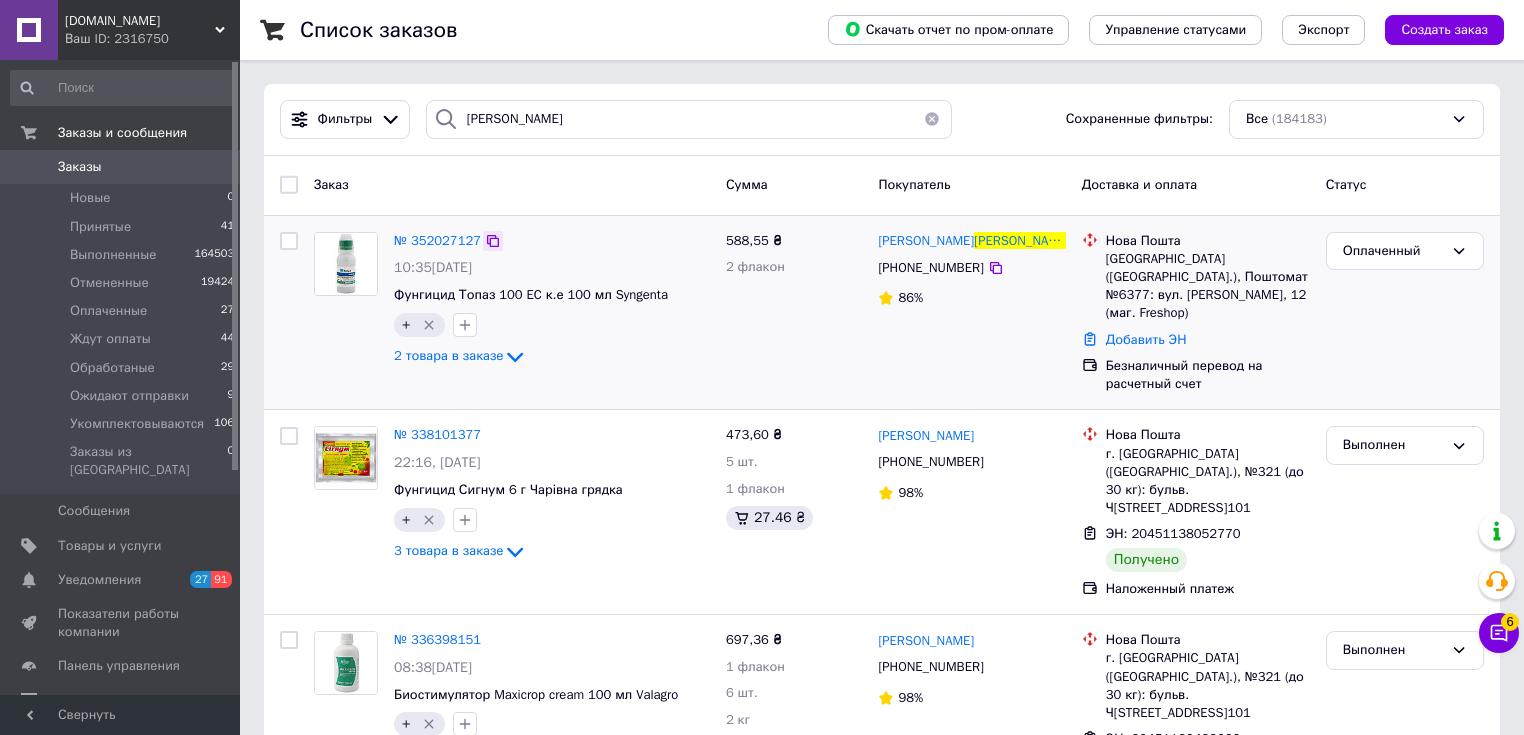 click 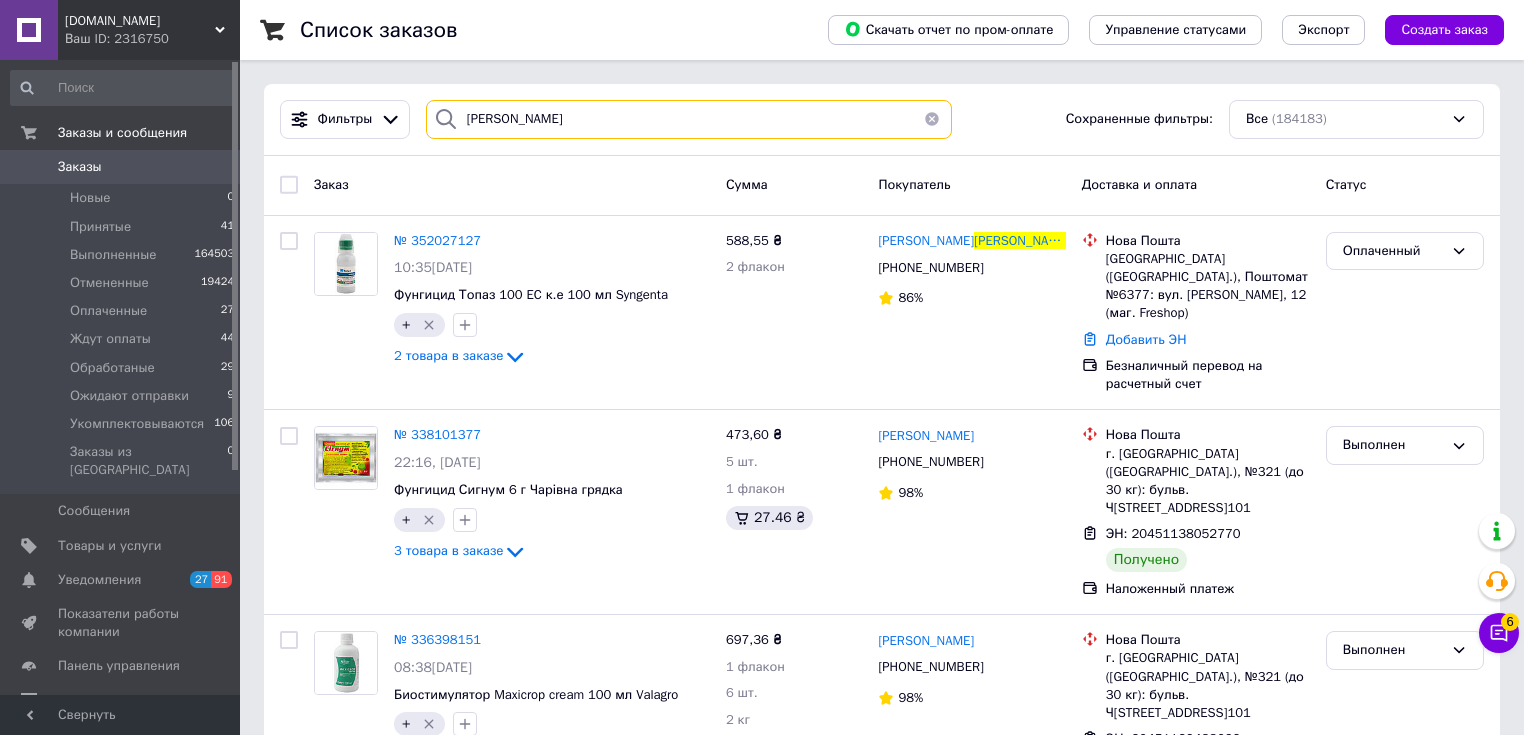 click on "[PERSON_NAME]" at bounding box center [689, 119] 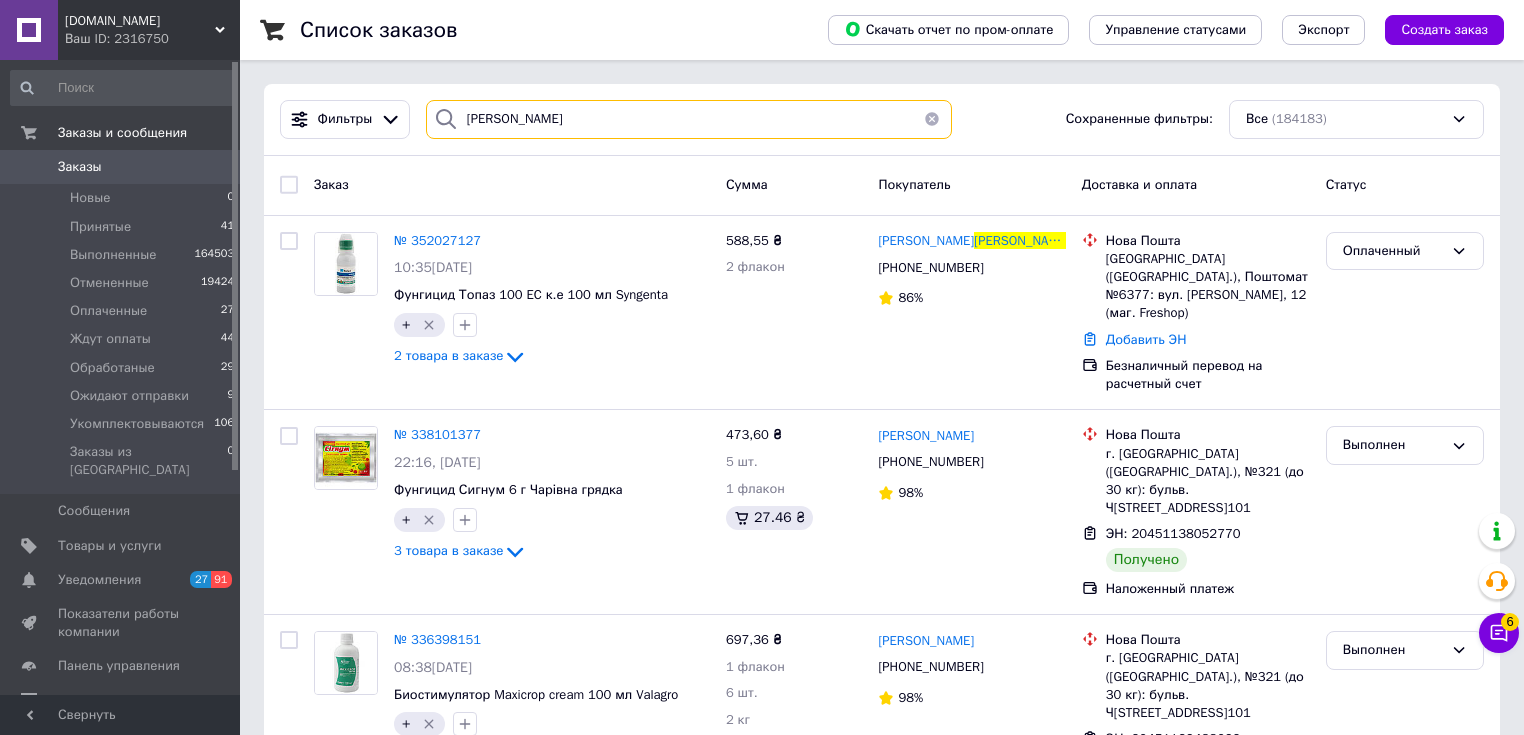 click on "[PERSON_NAME]" at bounding box center [689, 119] 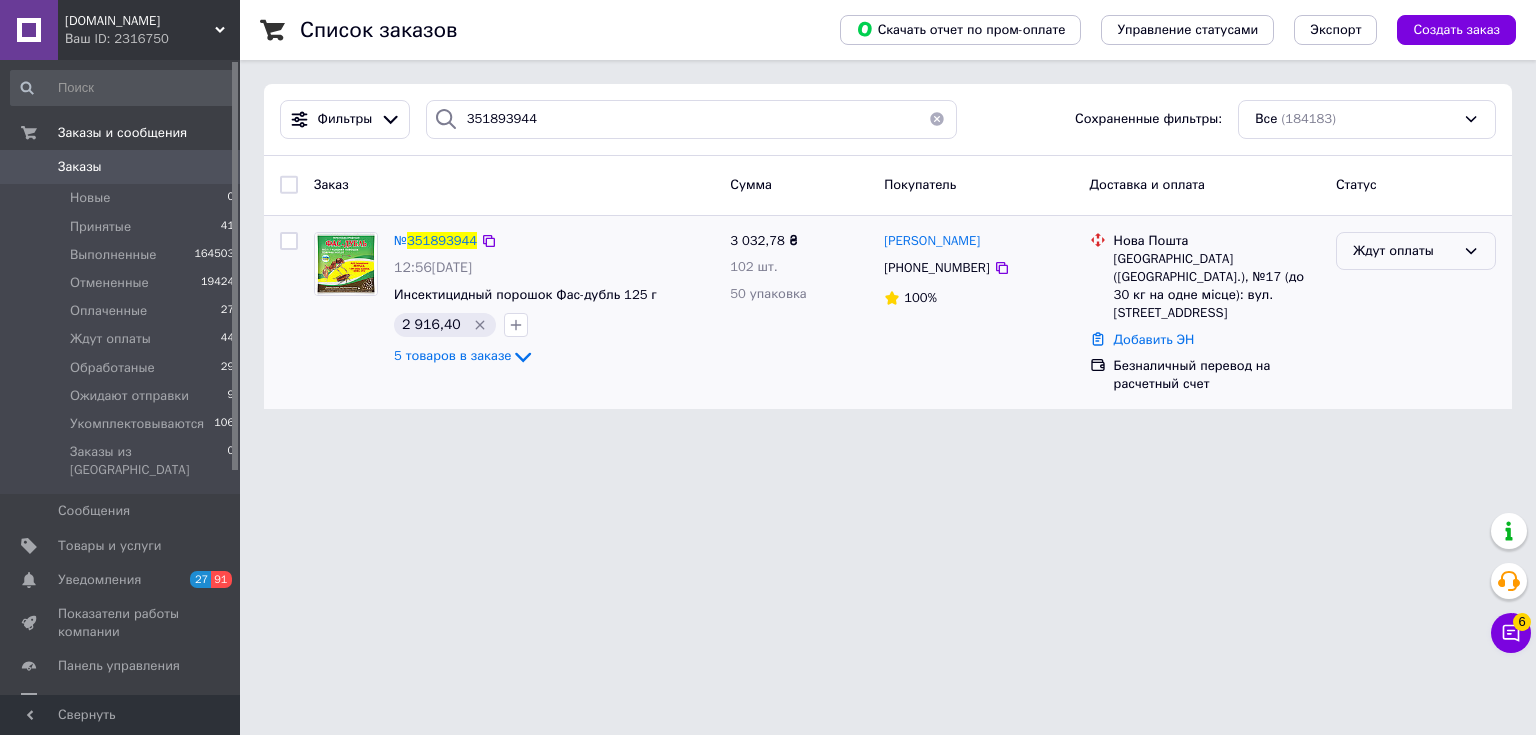 click on "Ждут оплаты" at bounding box center [1404, 251] 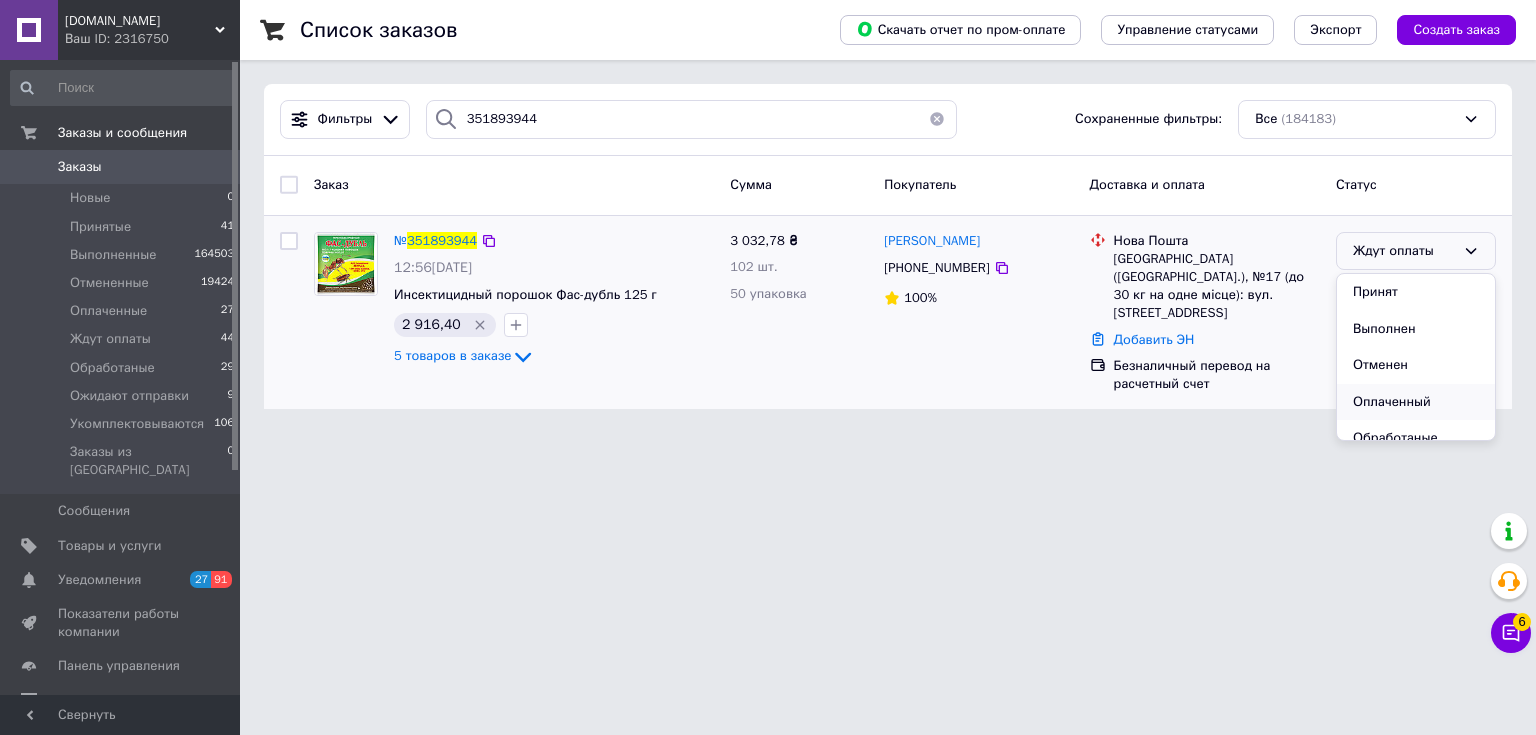 click on "Оплаченный" at bounding box center [1416, 402] 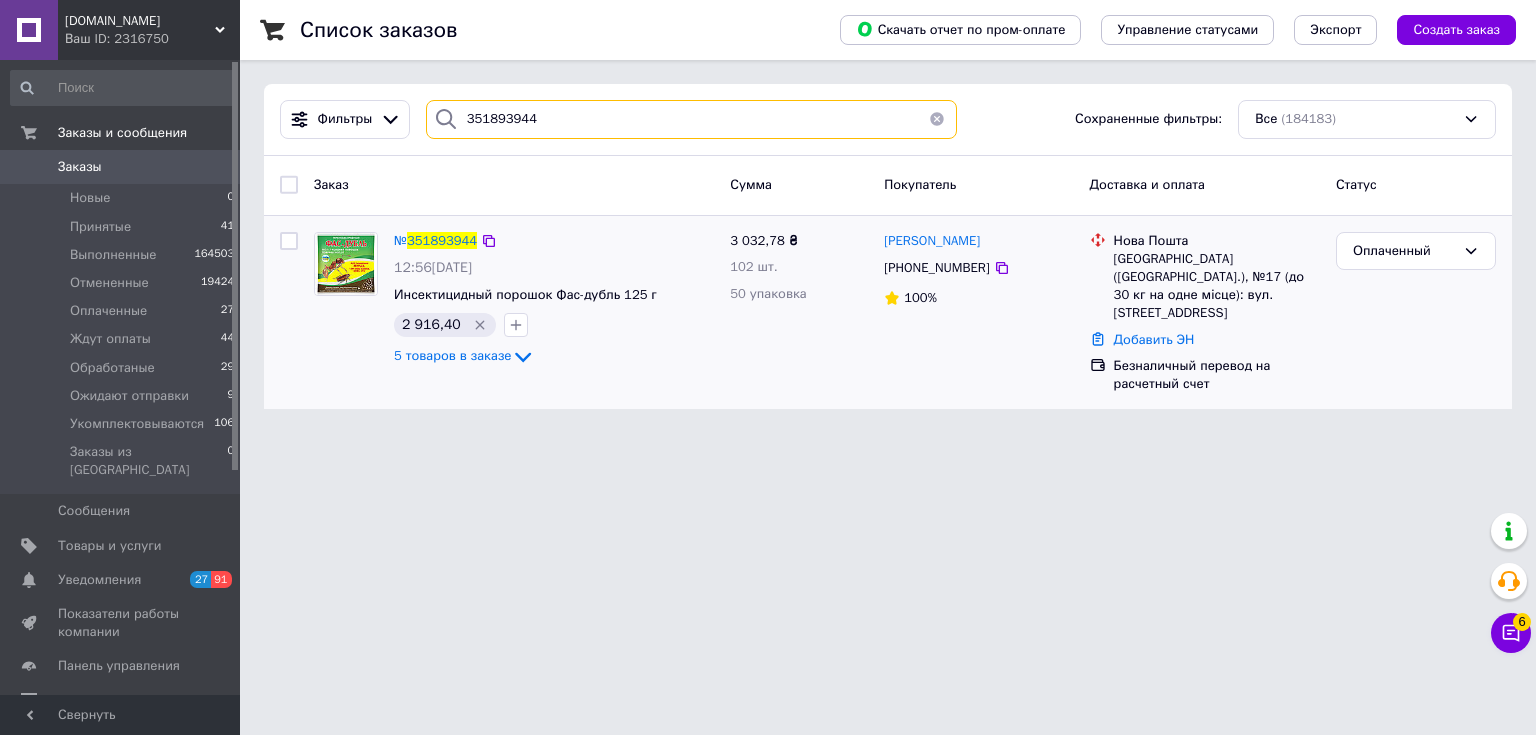 click on "351893944" at bounding box center [692, 119] 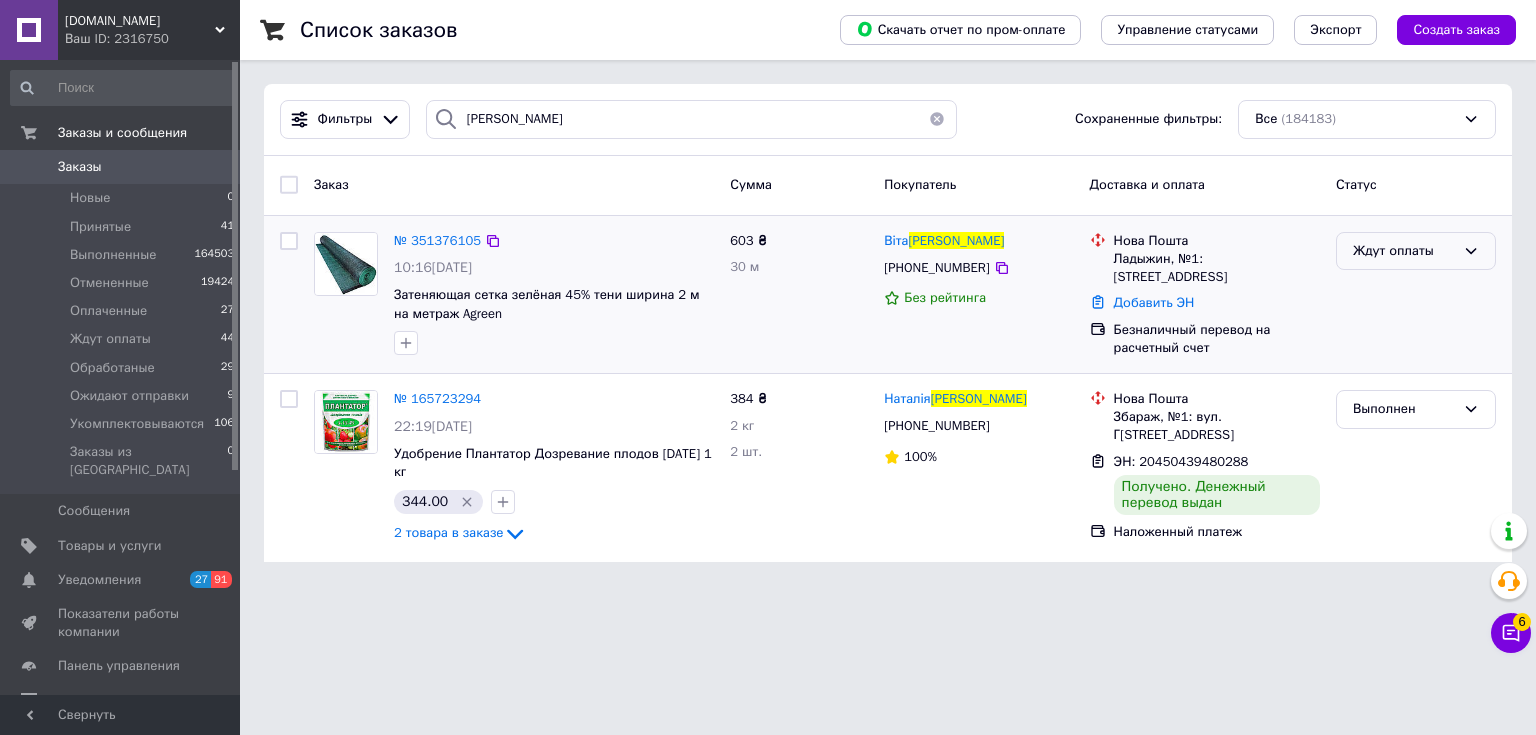 click on "Ждут оплаты" at bounding box center (1416, 251) 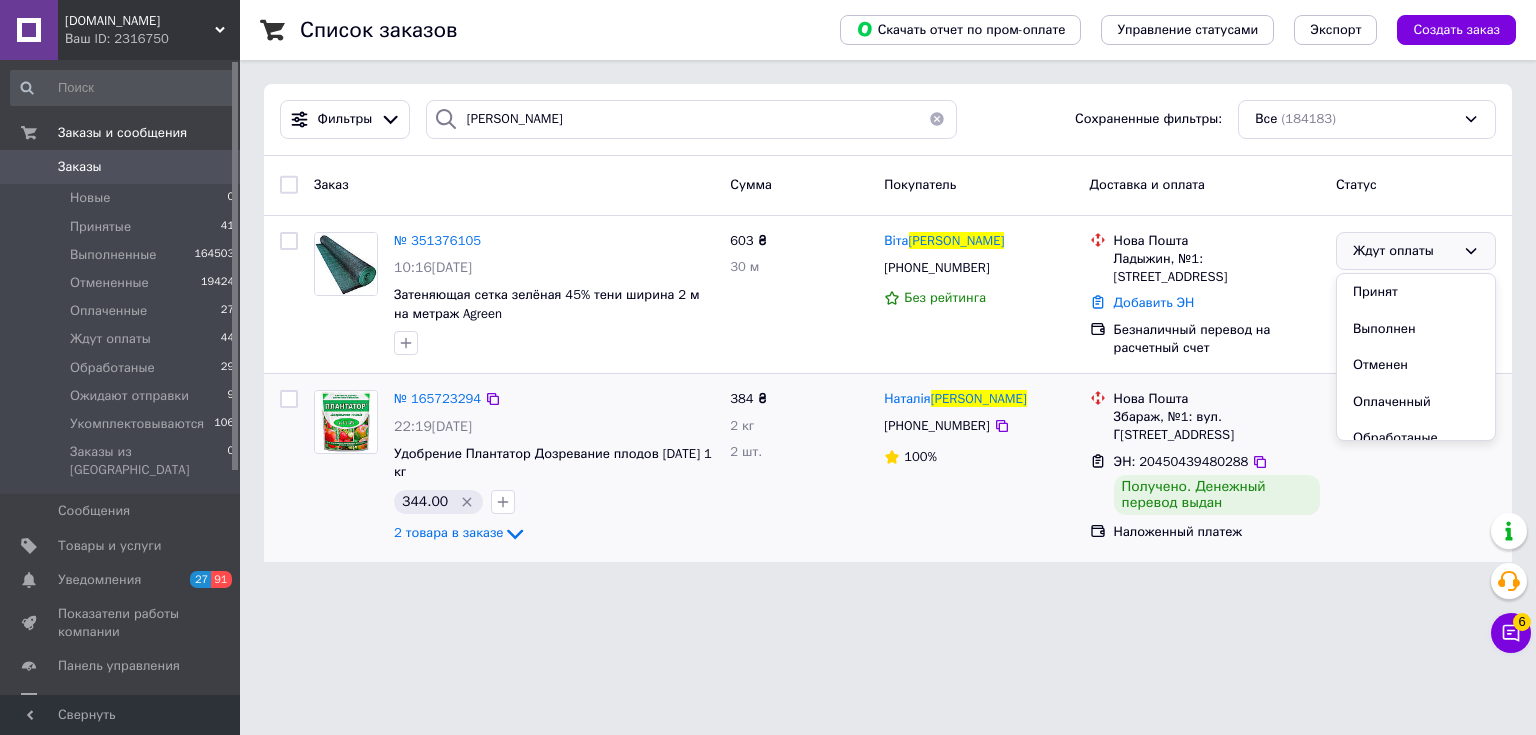 click on "Оплаченный" at bounding box center [1416, 402] 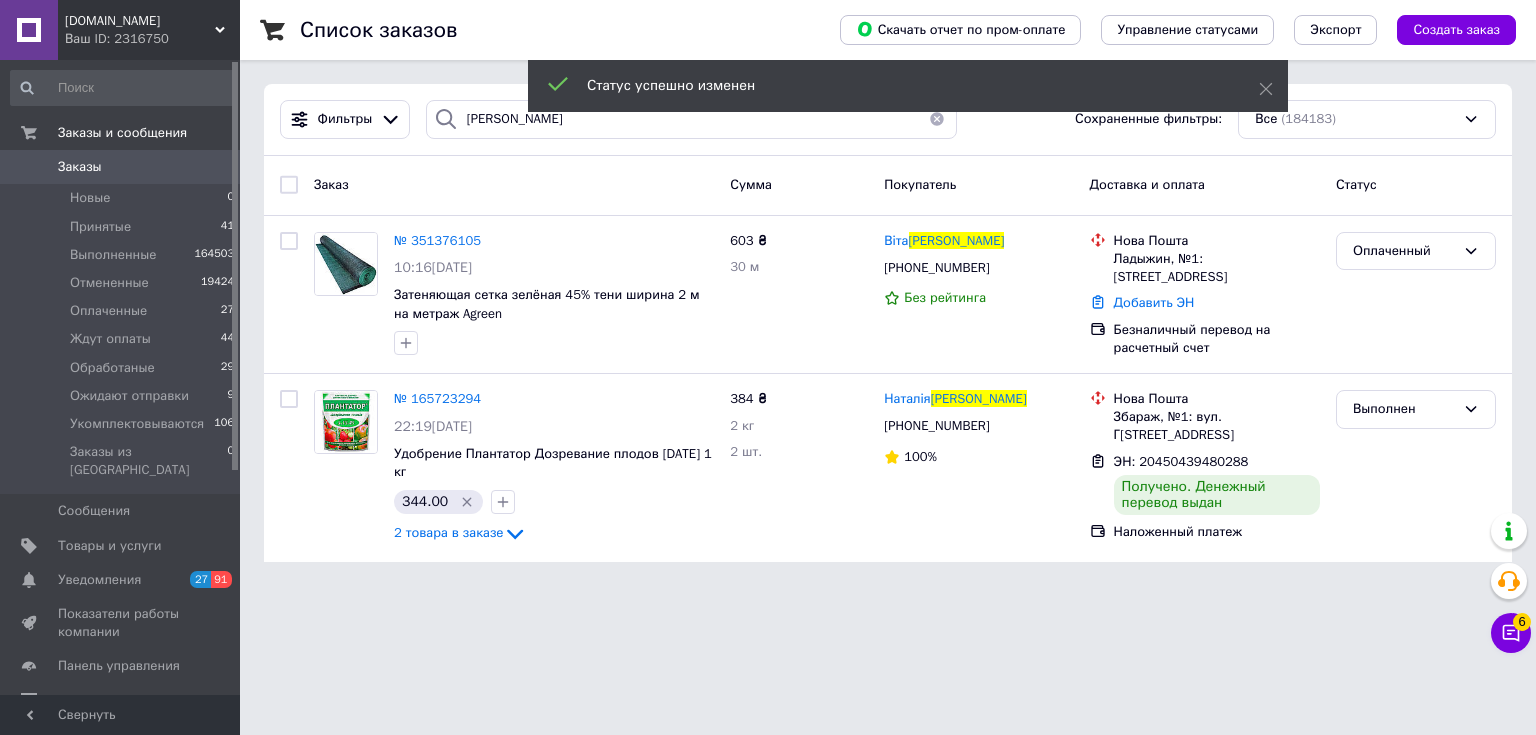 click 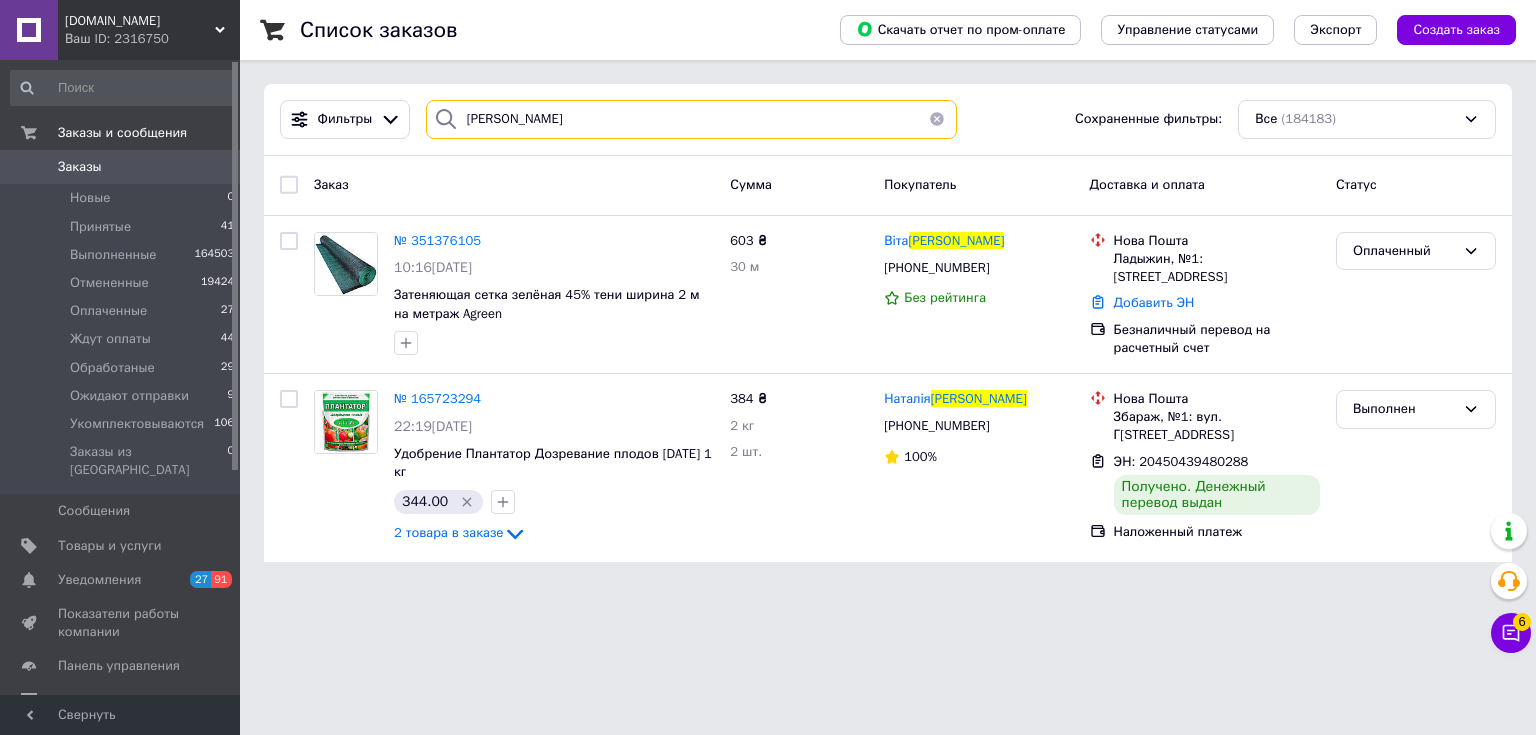 click on "[PERSON_NAME]" at bounding box center (692, 119) 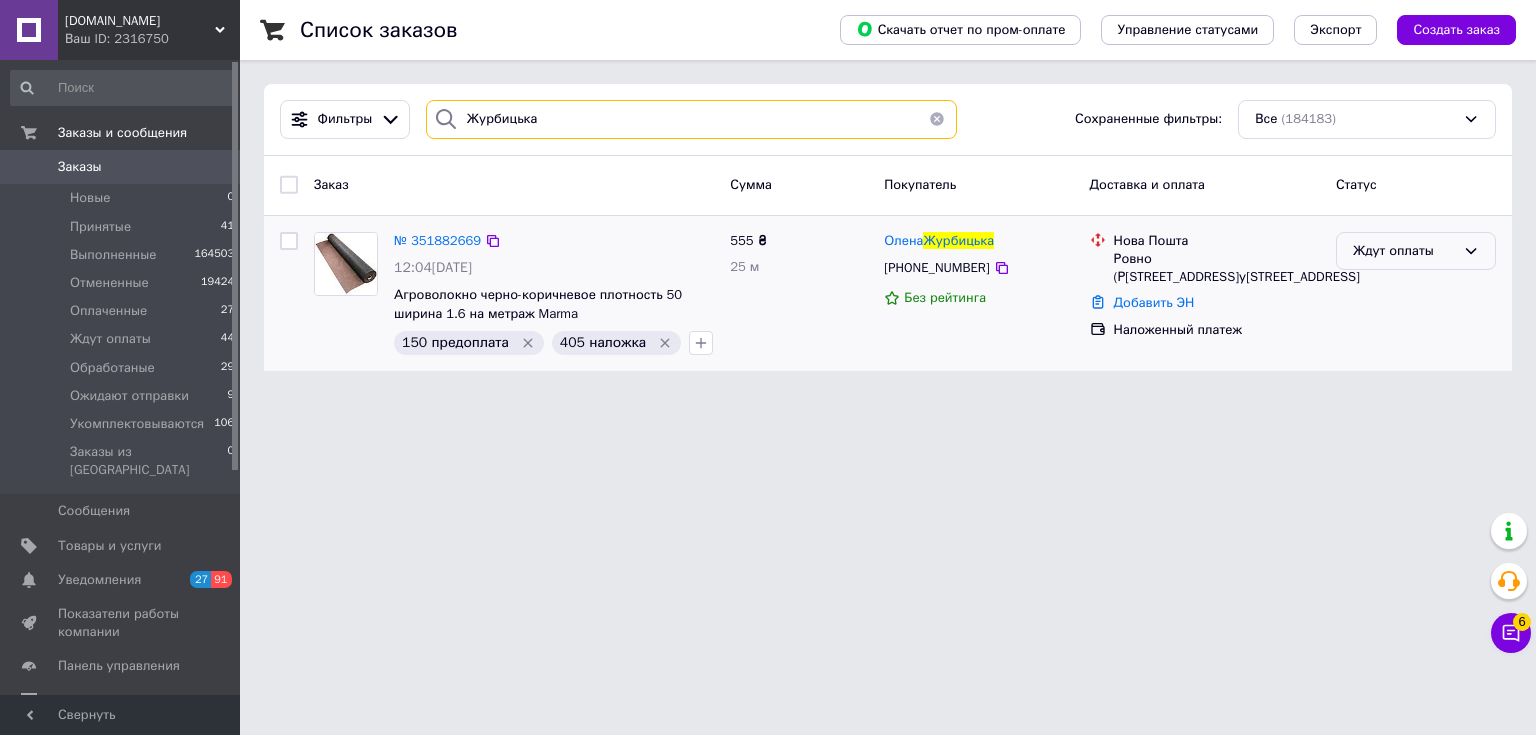 type on "Журбицька" 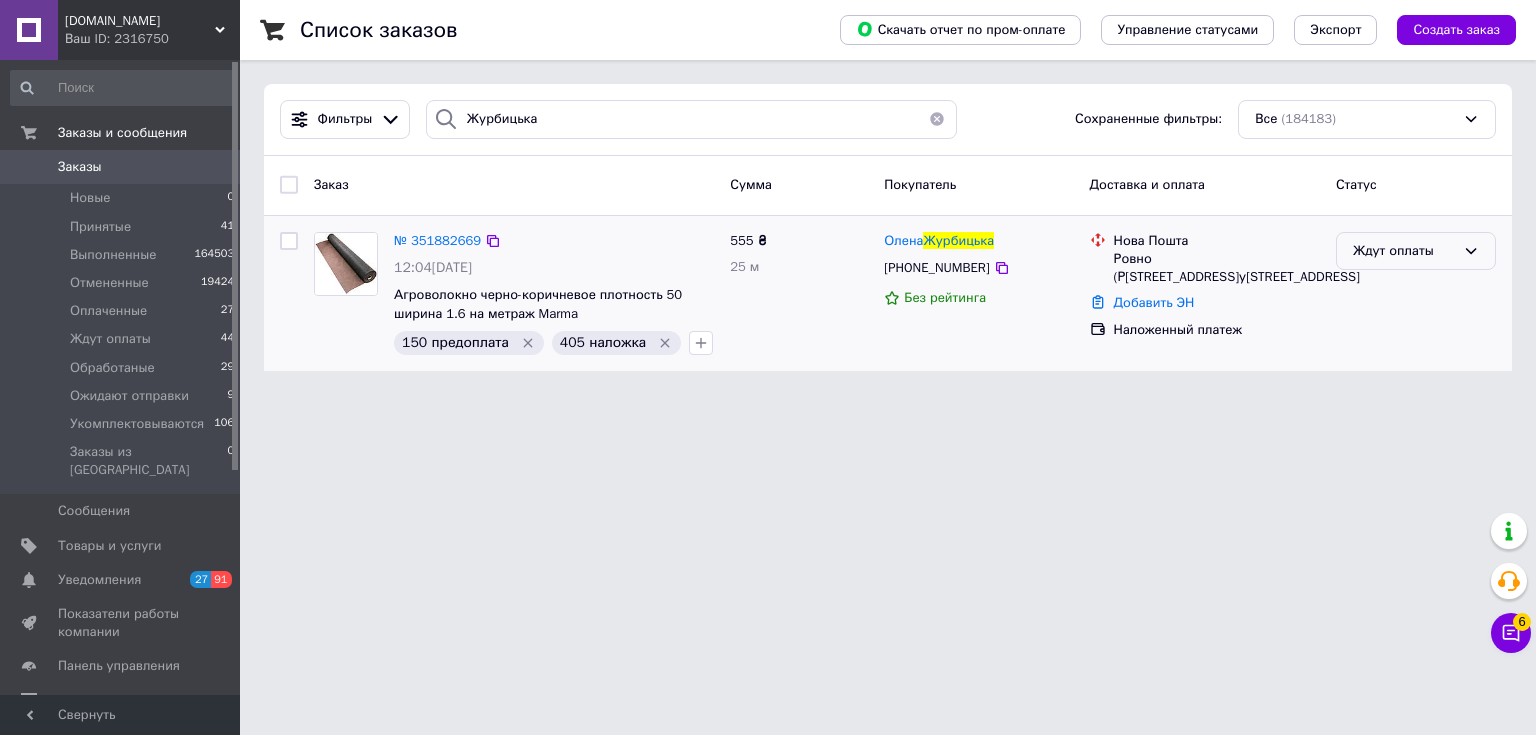 drag, startPoint x: 1464, startPoint y: 234, endPoint x: 1448, endPoint y: 261, distance: 31.38471 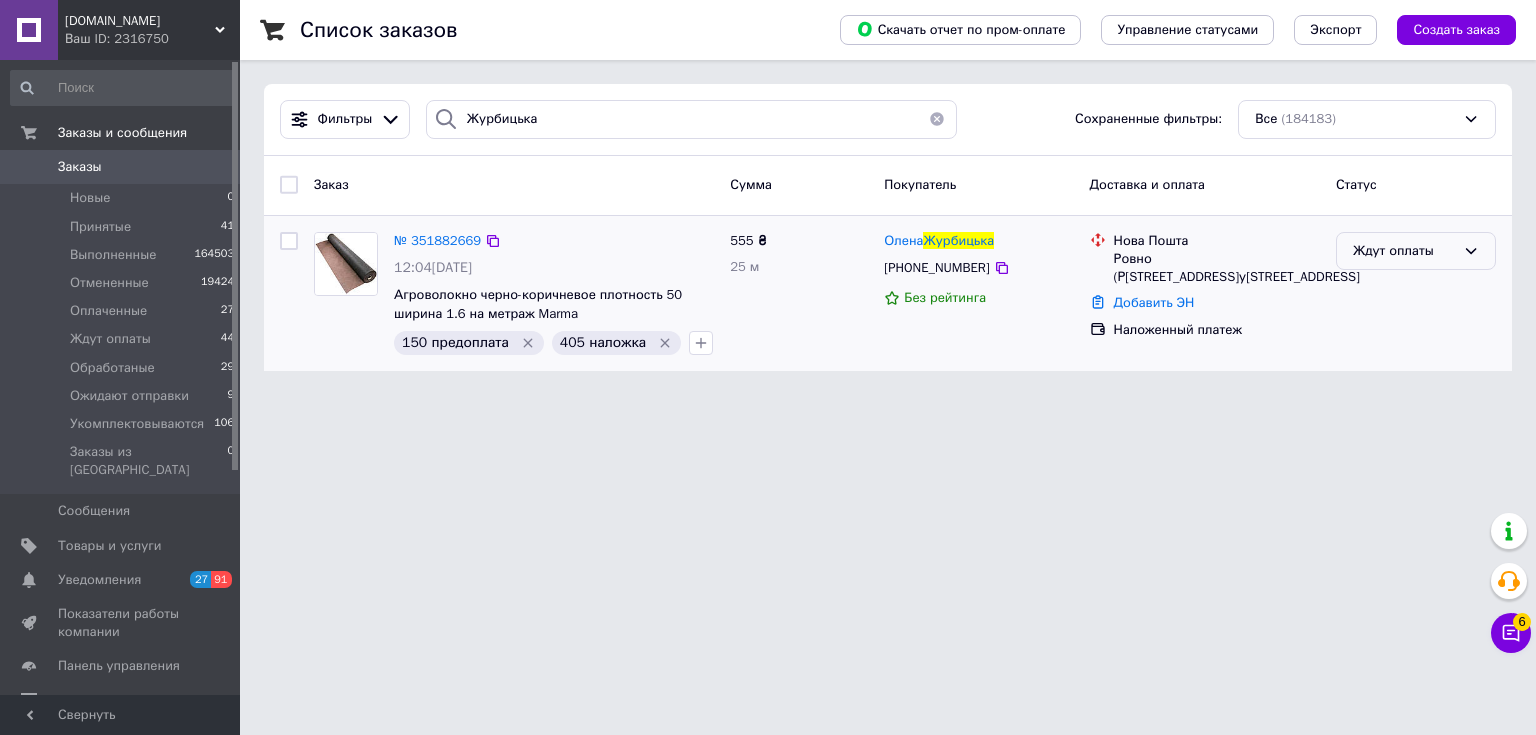 click on "Ждут оплаты" at bounding box center (1416, 251) 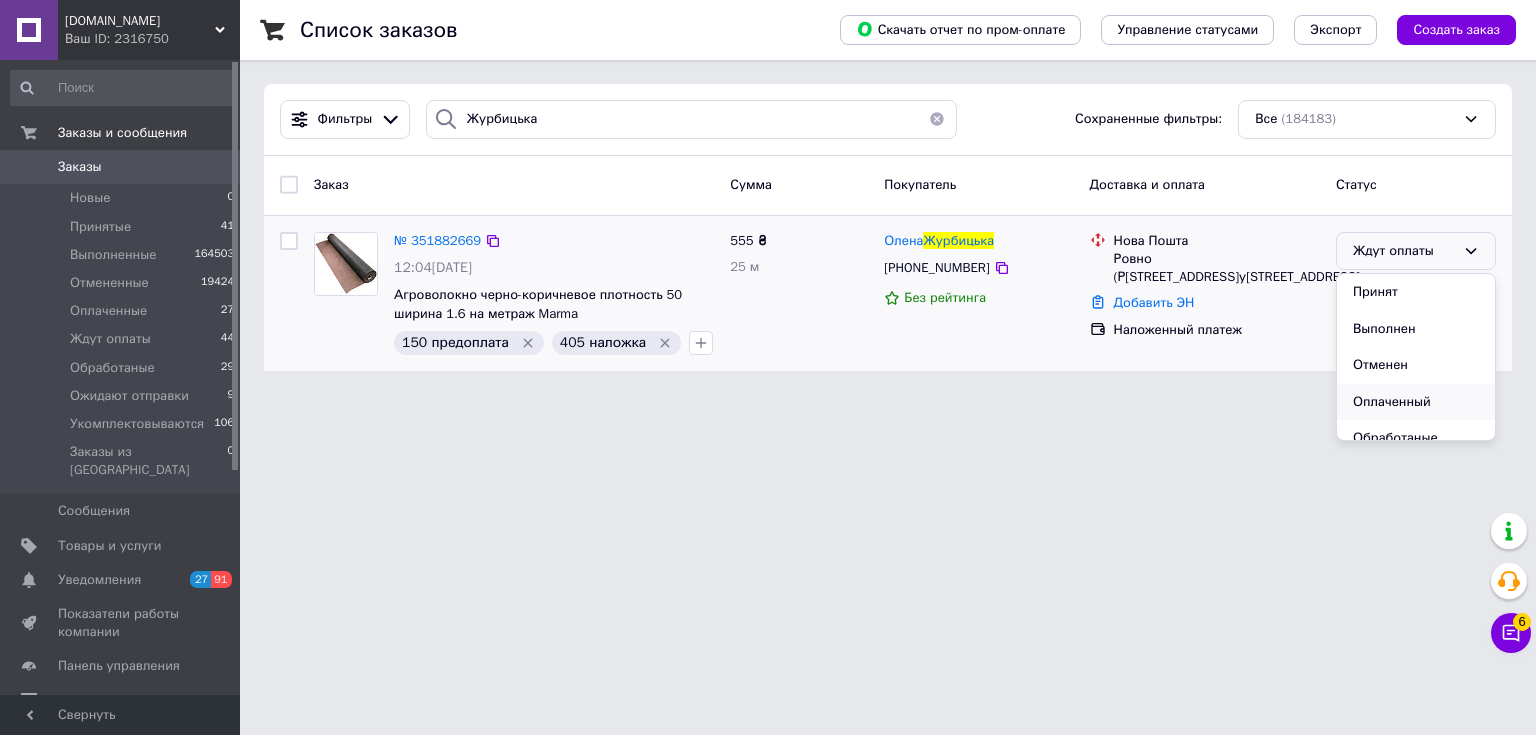 click on "Оплаченный" at bounding box center [1416, 402] 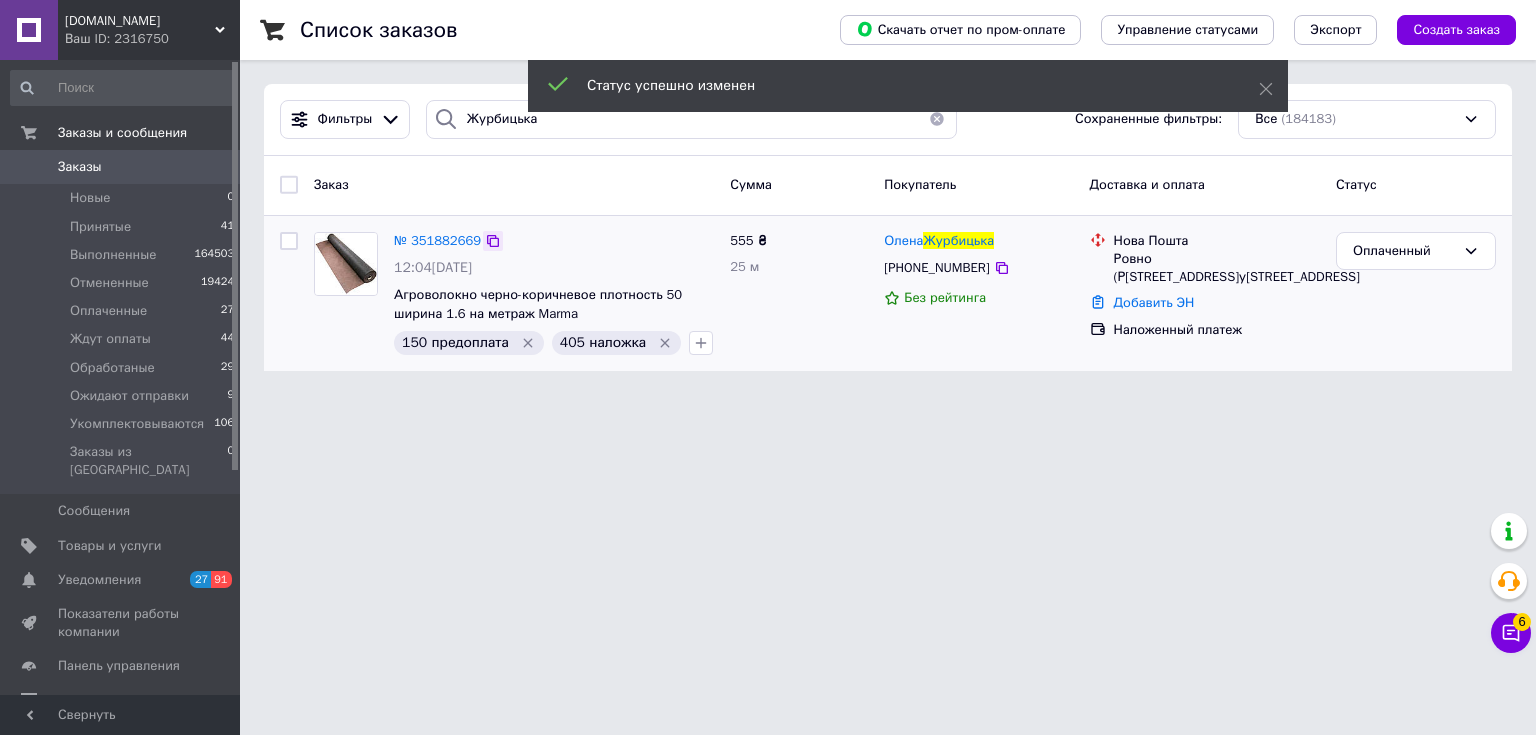 click 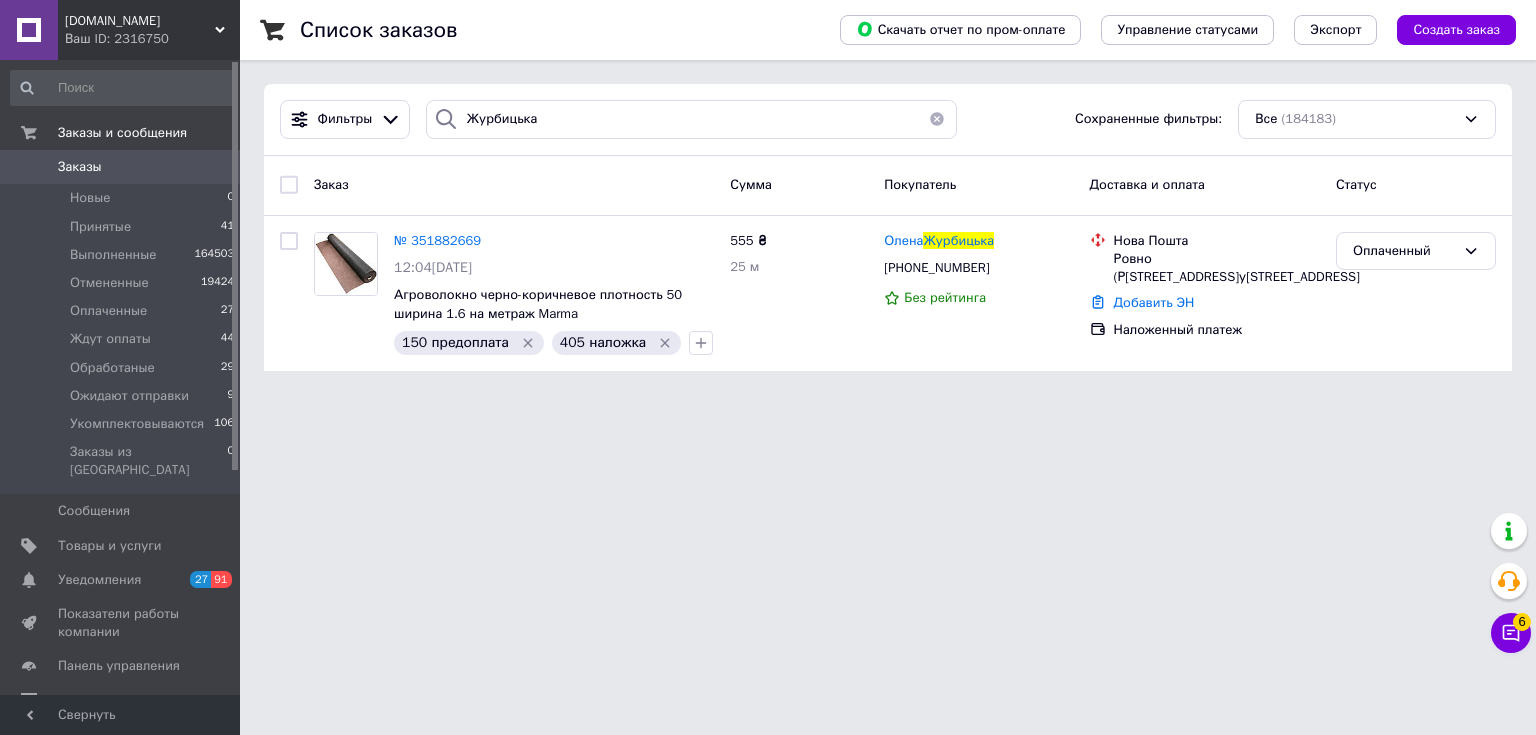 click on "Заказы 0" at bounding box center [123, 167] 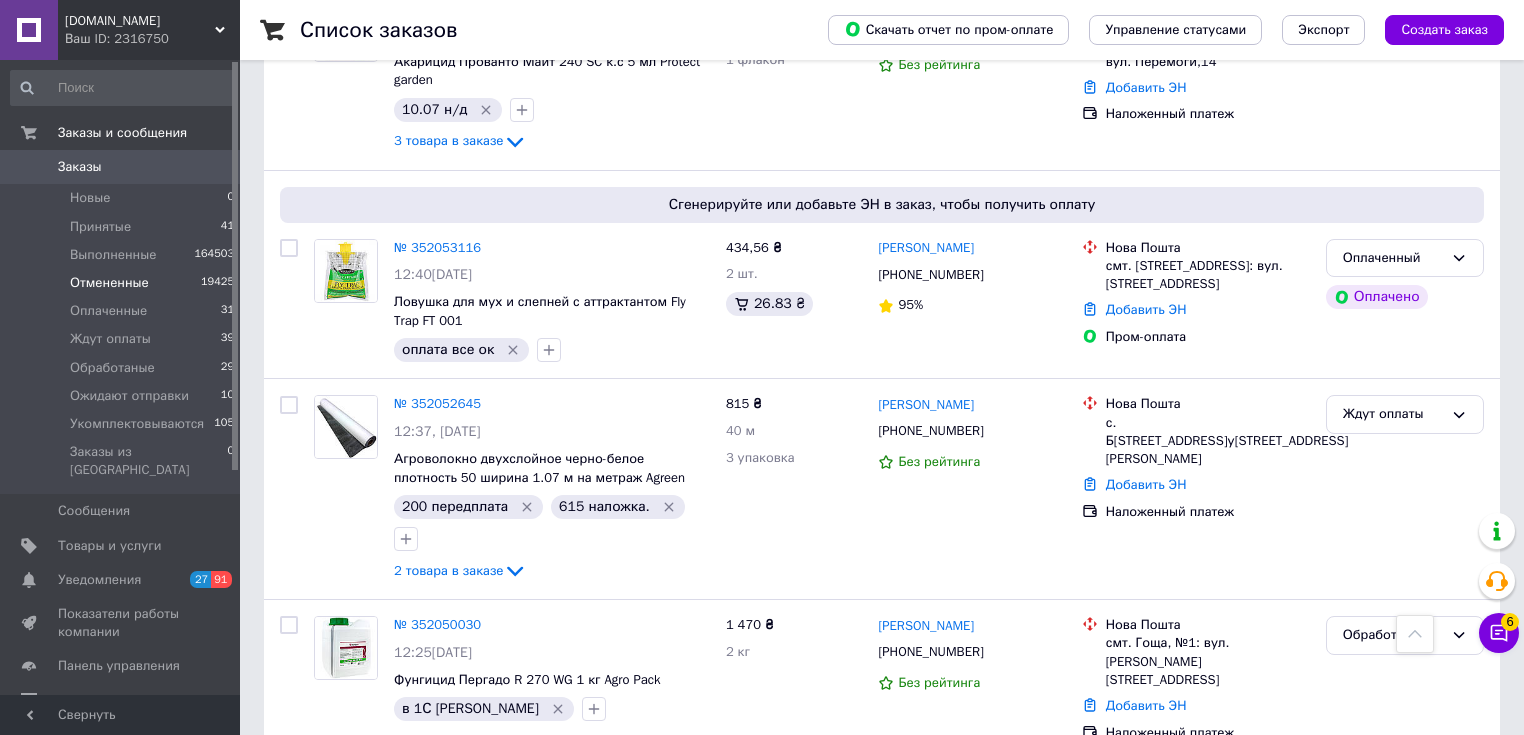 scroll, scrollTop: 1520, scrollLeft: 0, axis: vertical 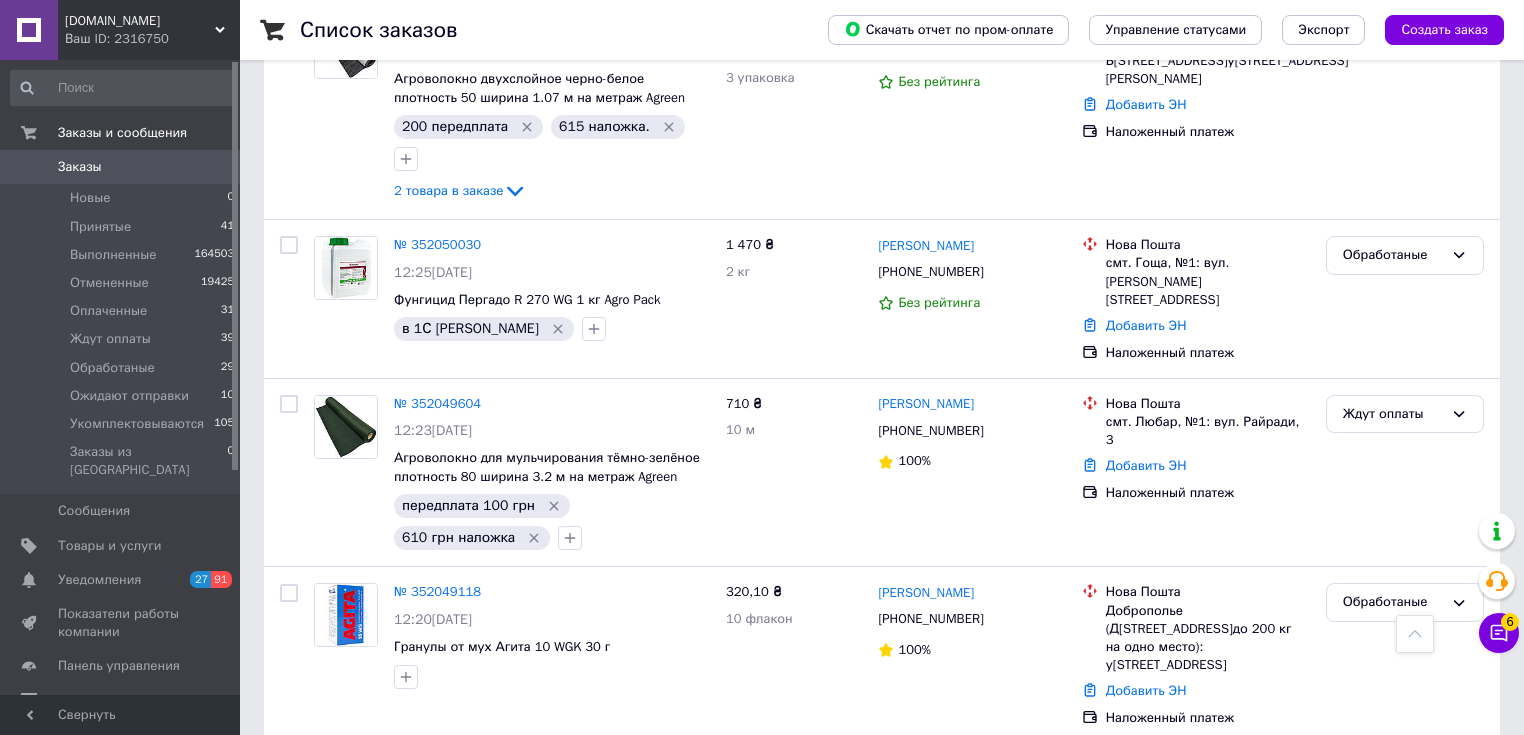 click on "Заказы" at bounding box center [121, 167] 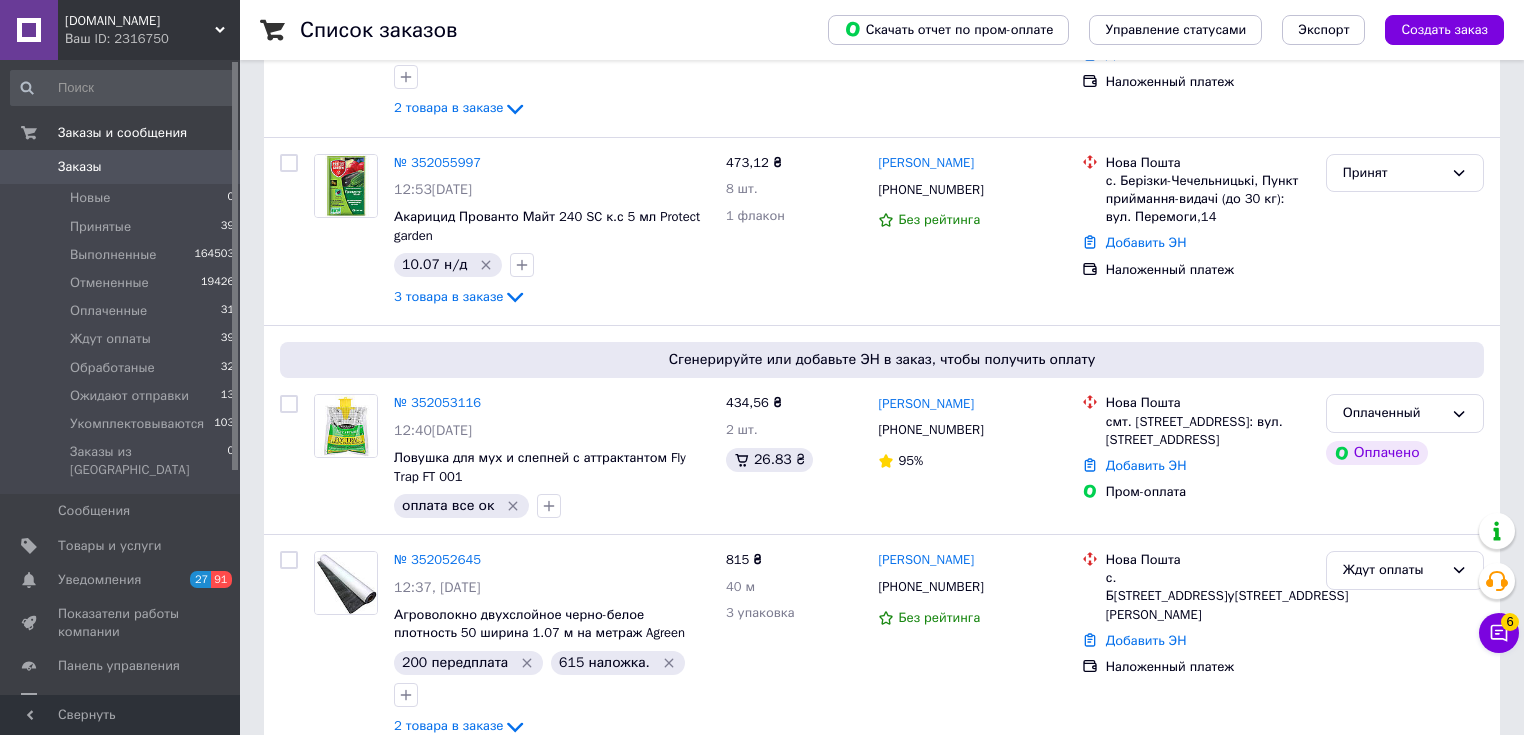 scroll, scrollTop: 0, scrollLeft: 0, axis: both 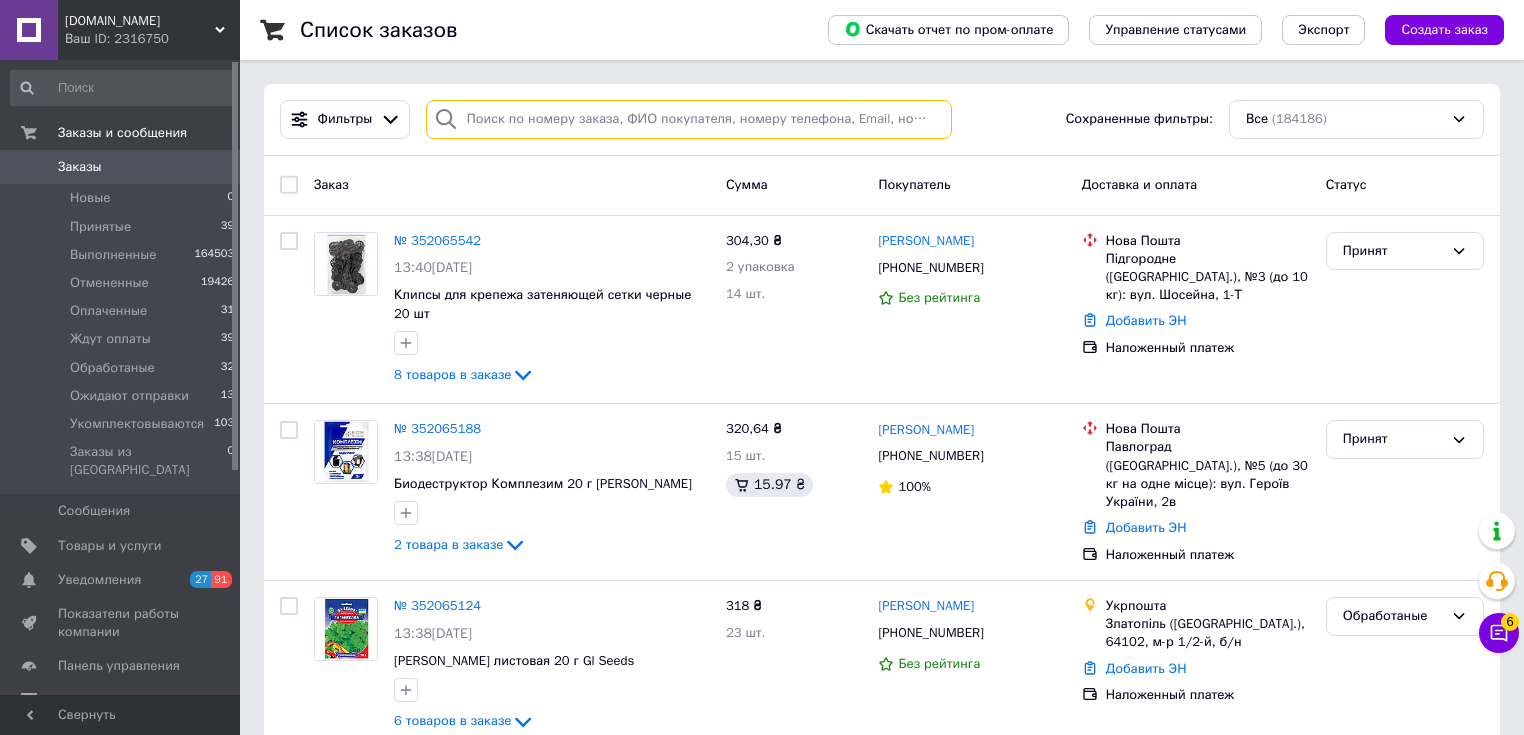 click at bounding box center [689, 119] 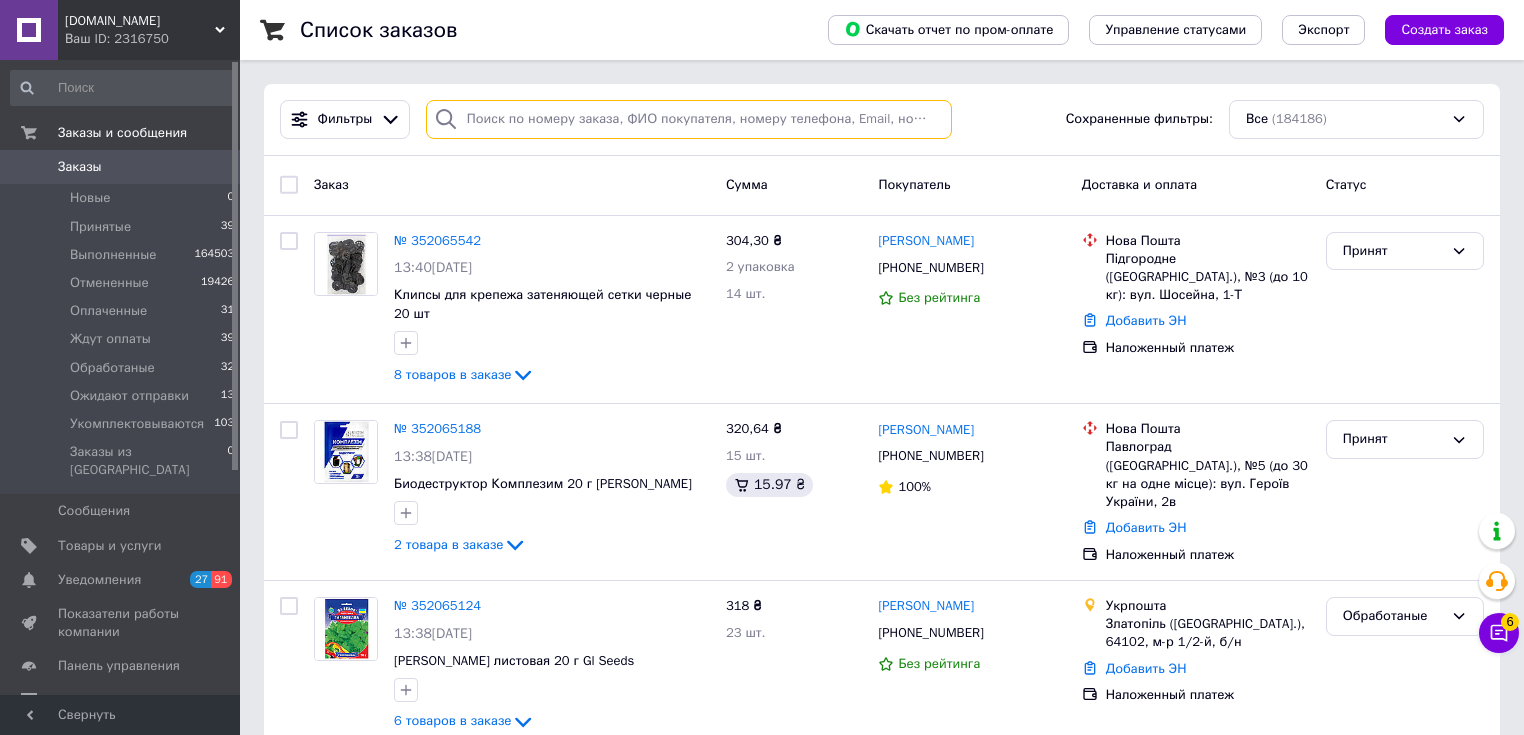 click at bounding box center (689, 119) 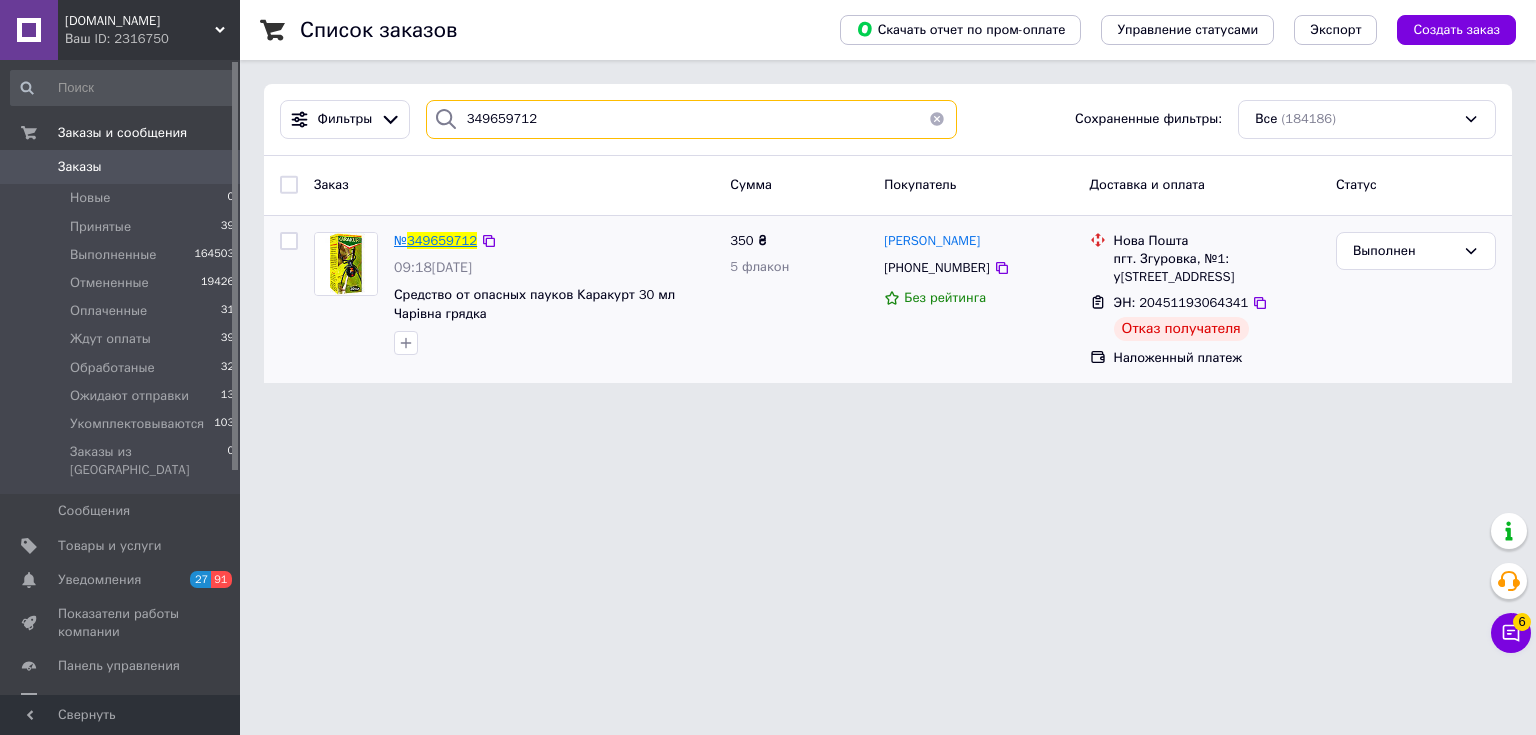 type on "349659712" 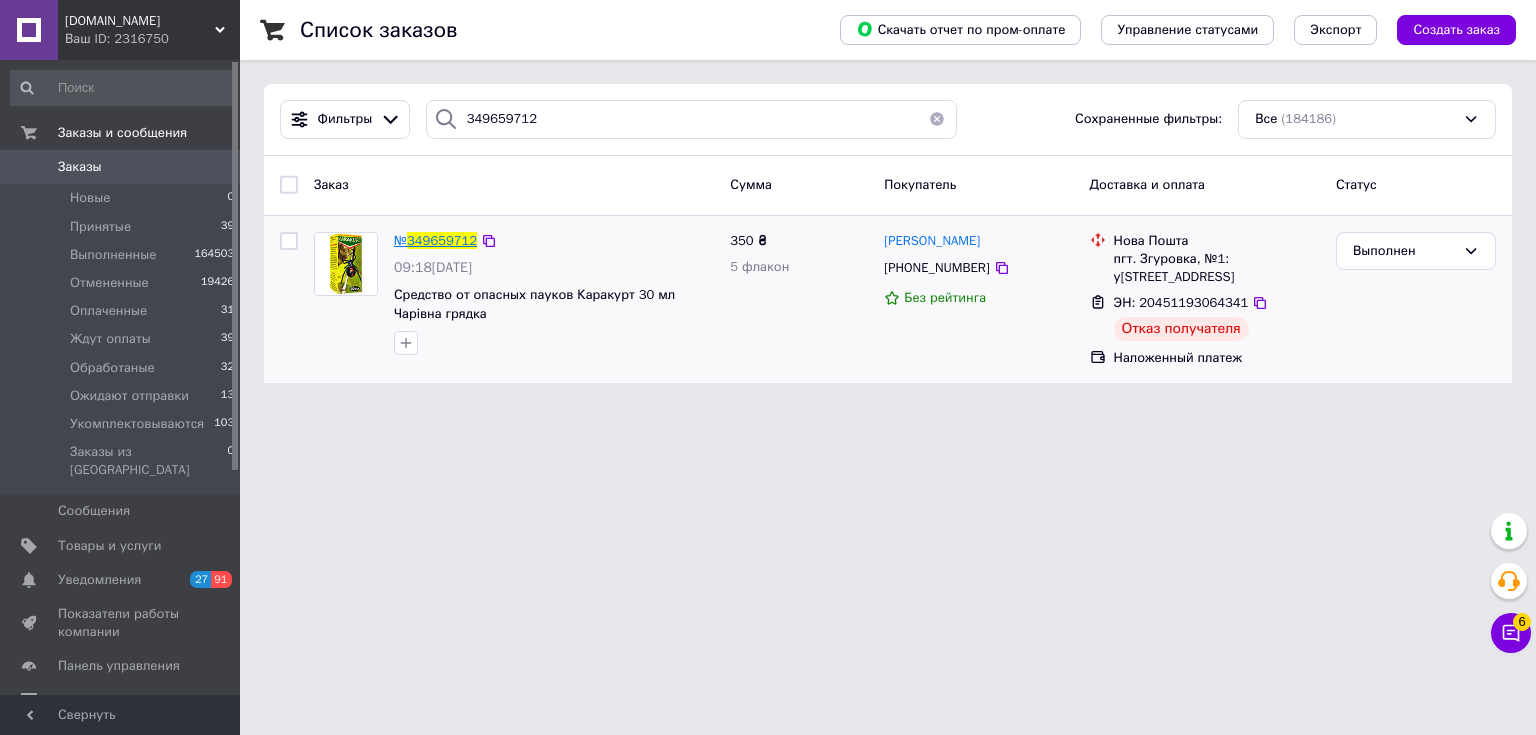 click on "349659712" at bounding box center [442, 240] 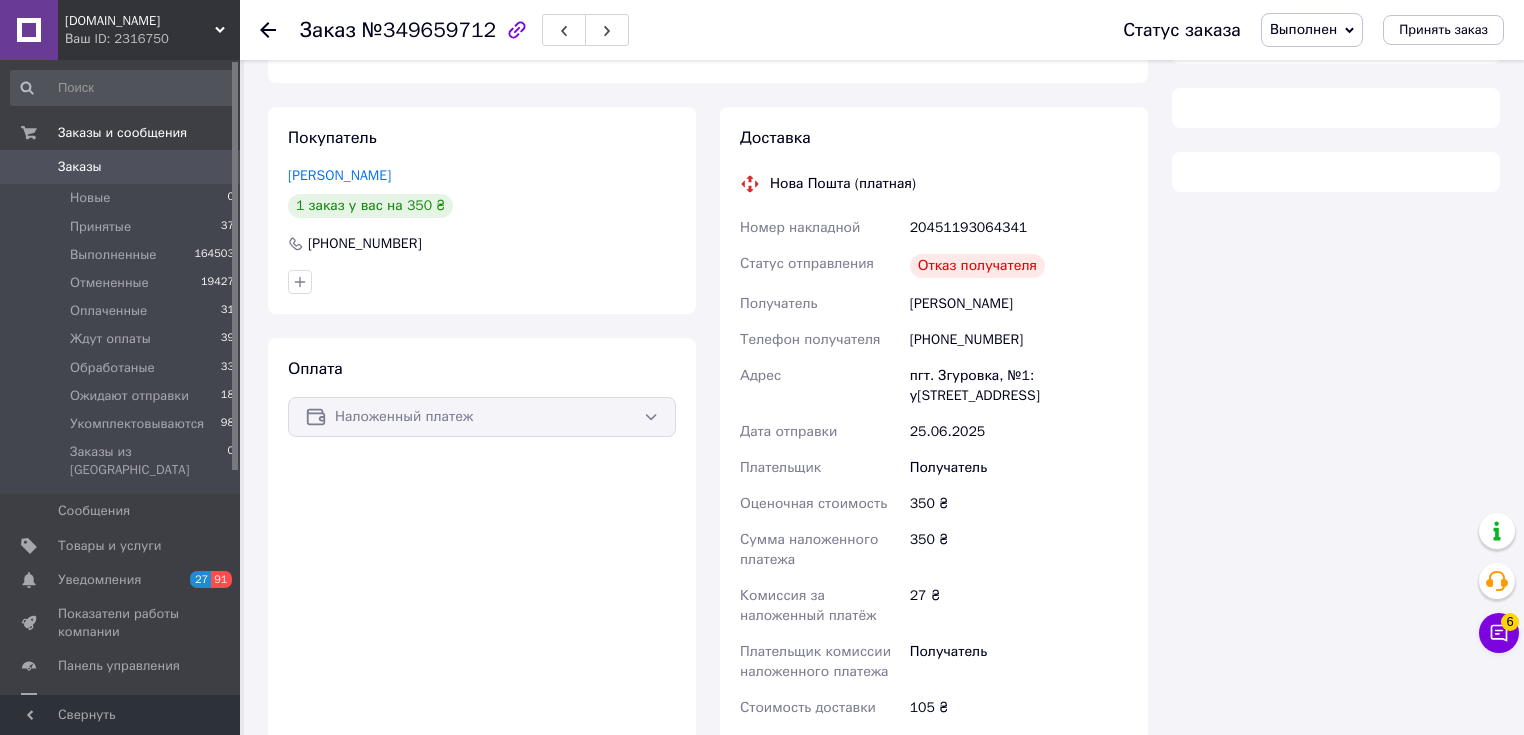 scroll, scrollTop: 419, scrollLeft: 0, axis: vertical 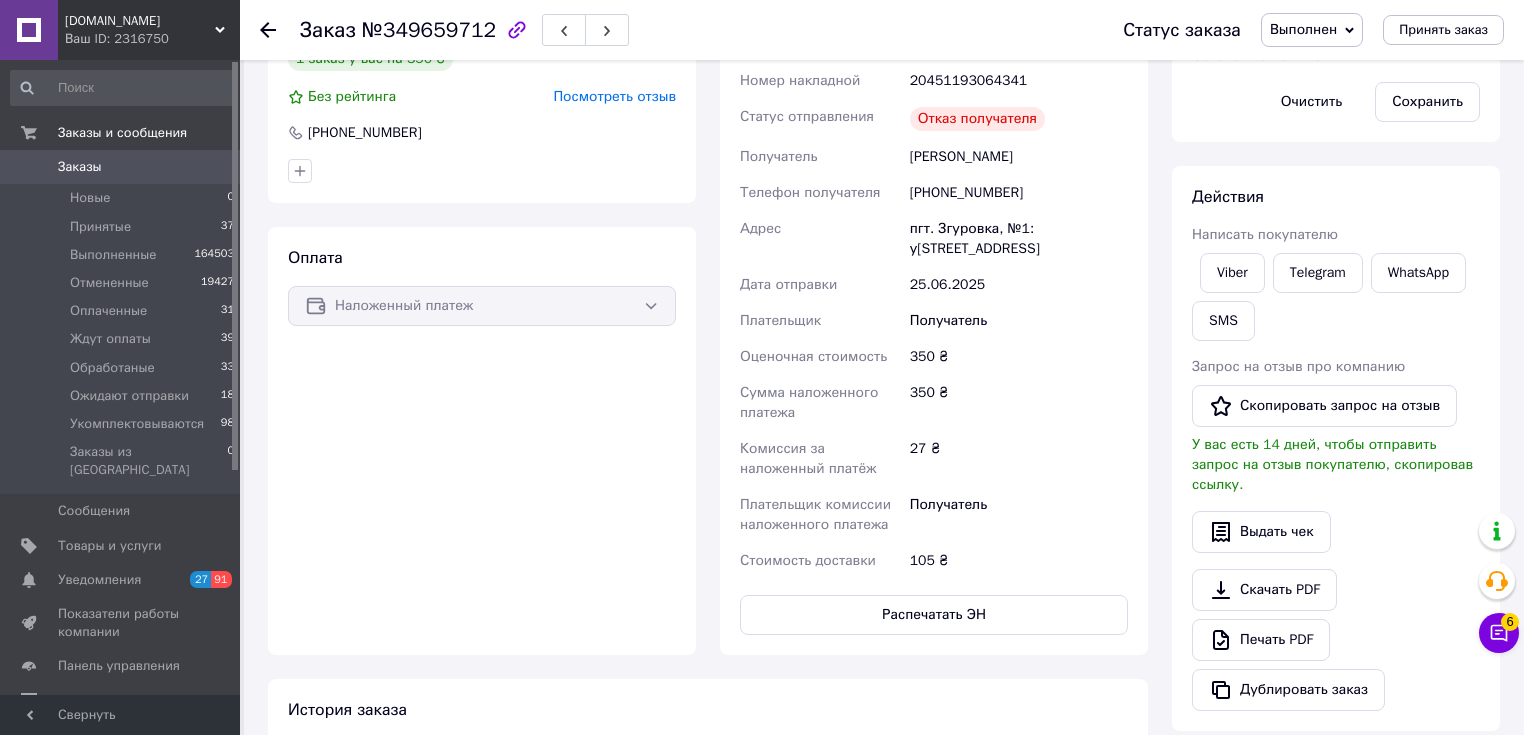 click at bounding box center [268, 30] 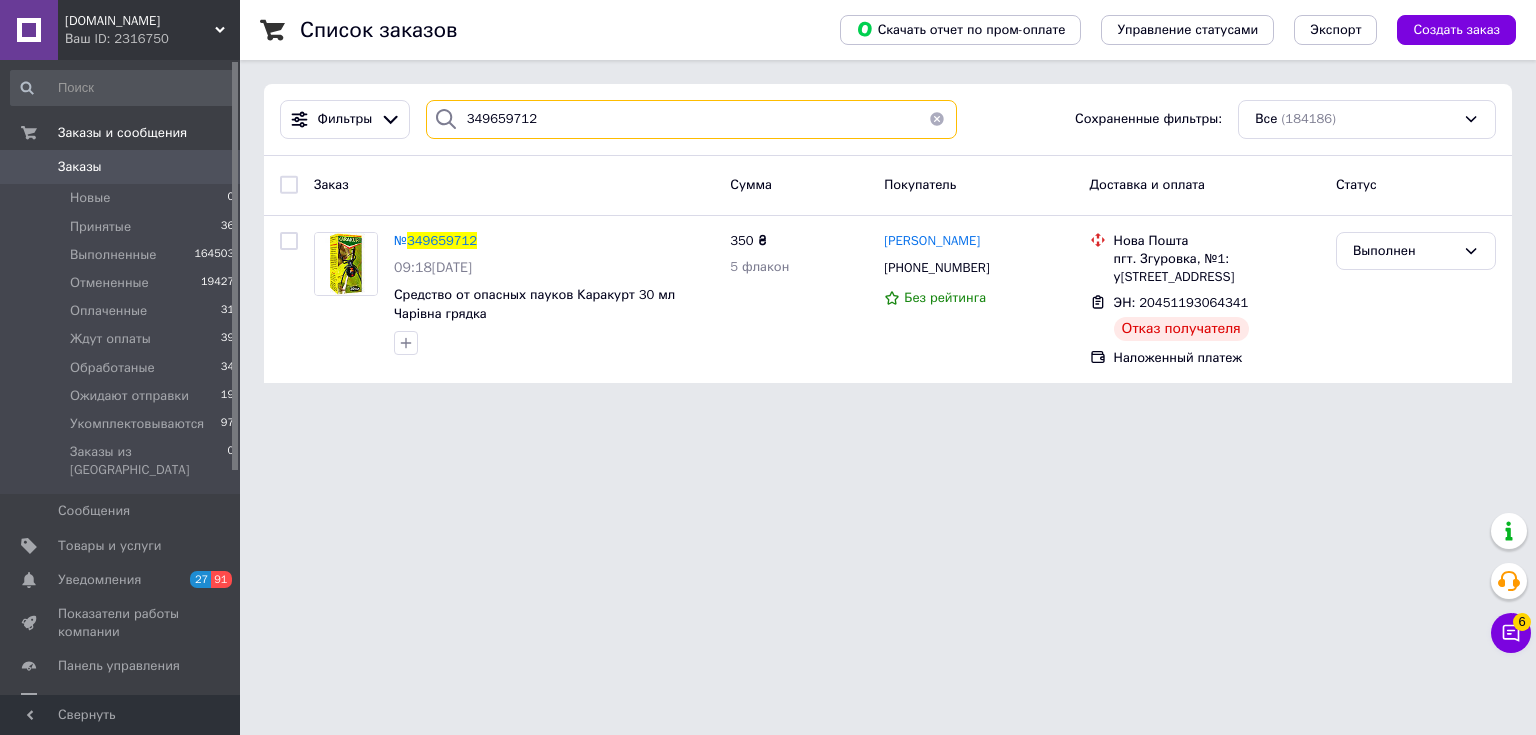 click on "349659712" at bounding box center [692, 119] 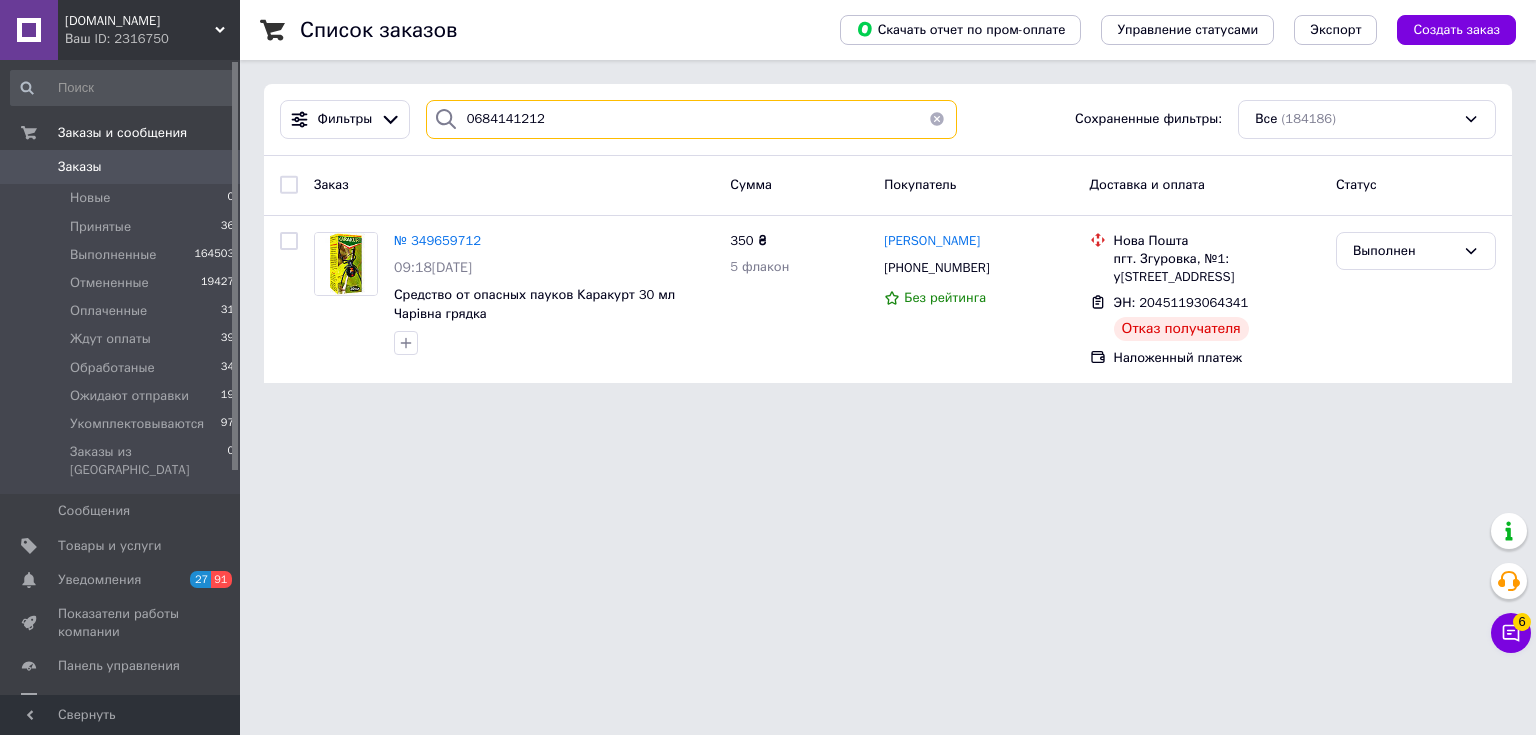 type on "0684141212" 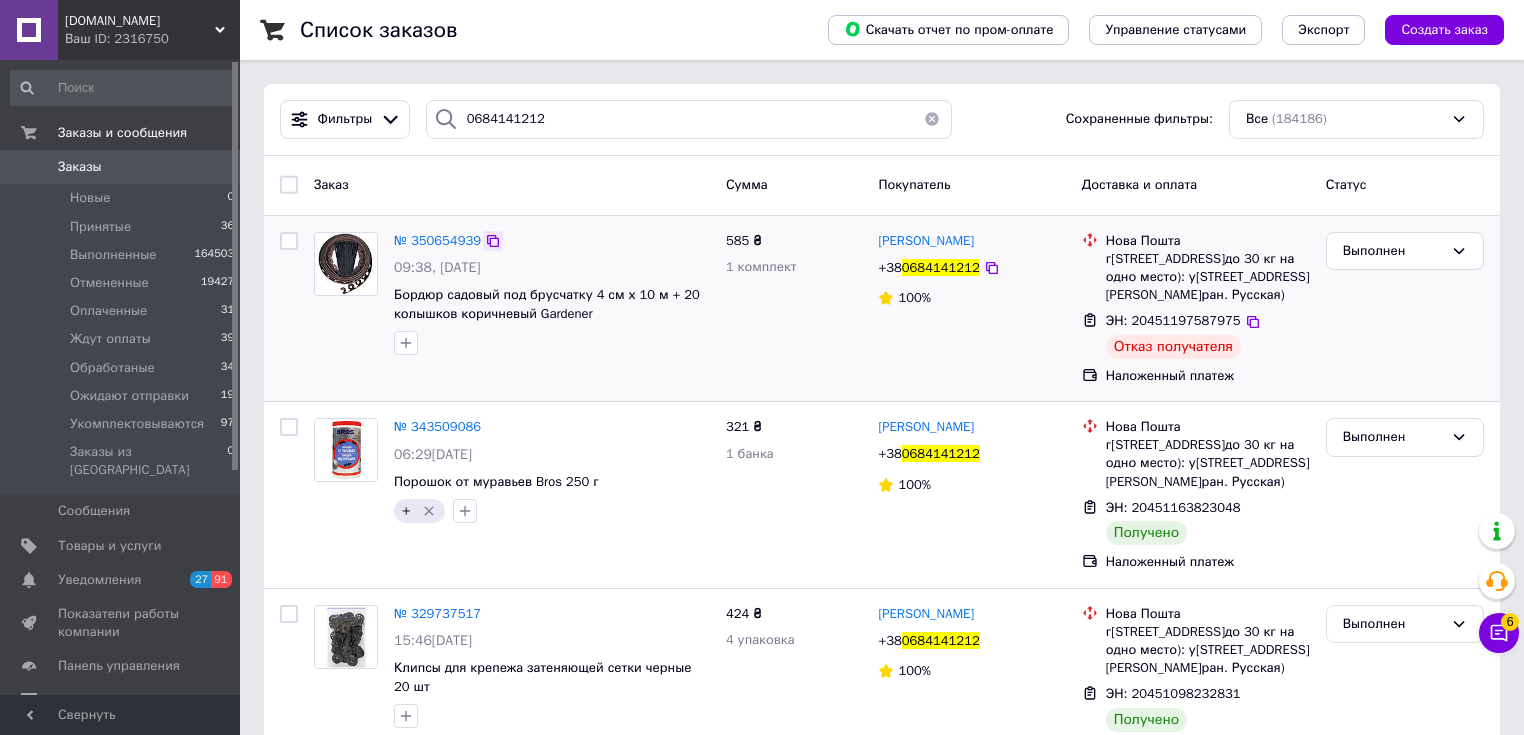 click 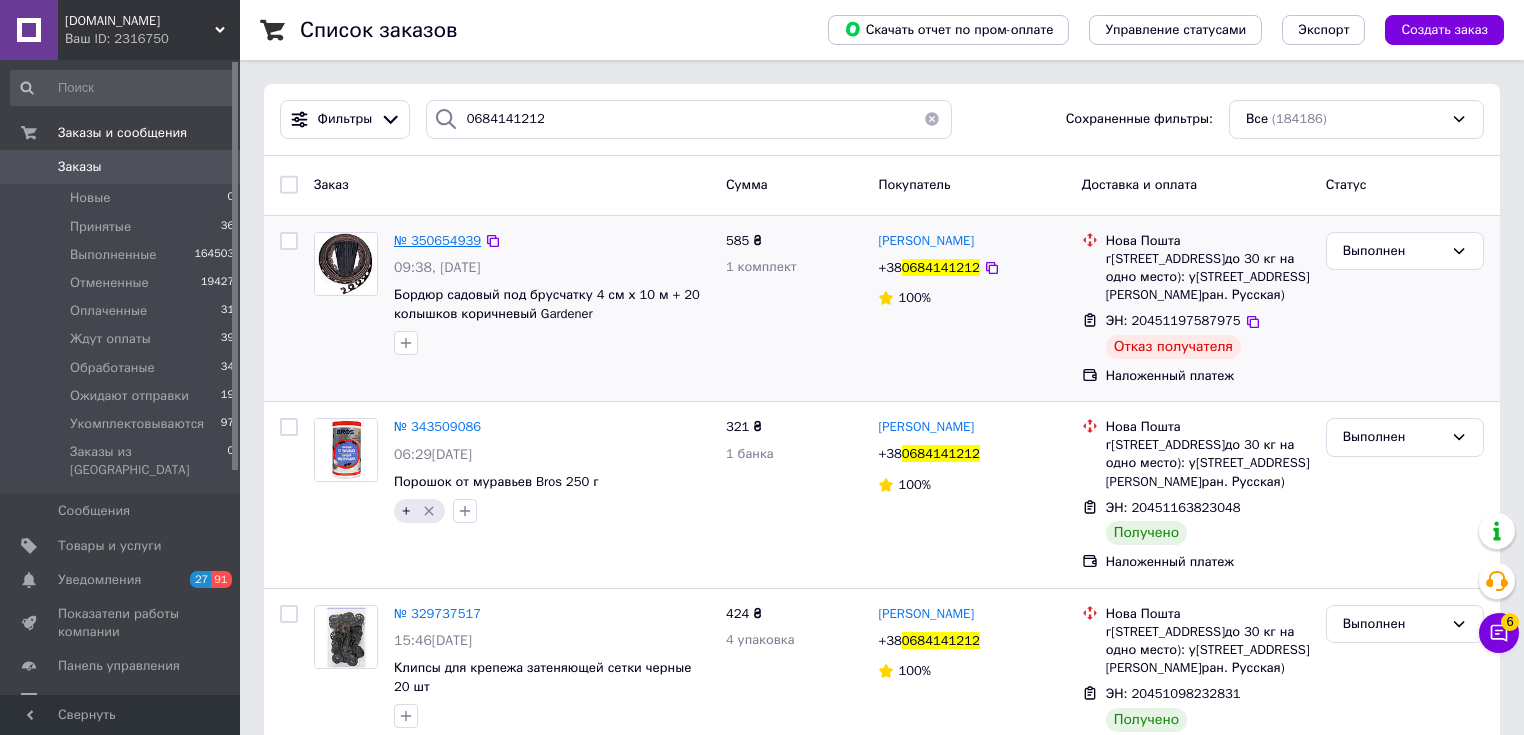 click on "№ 350654939" at bounding box center (437, 240) 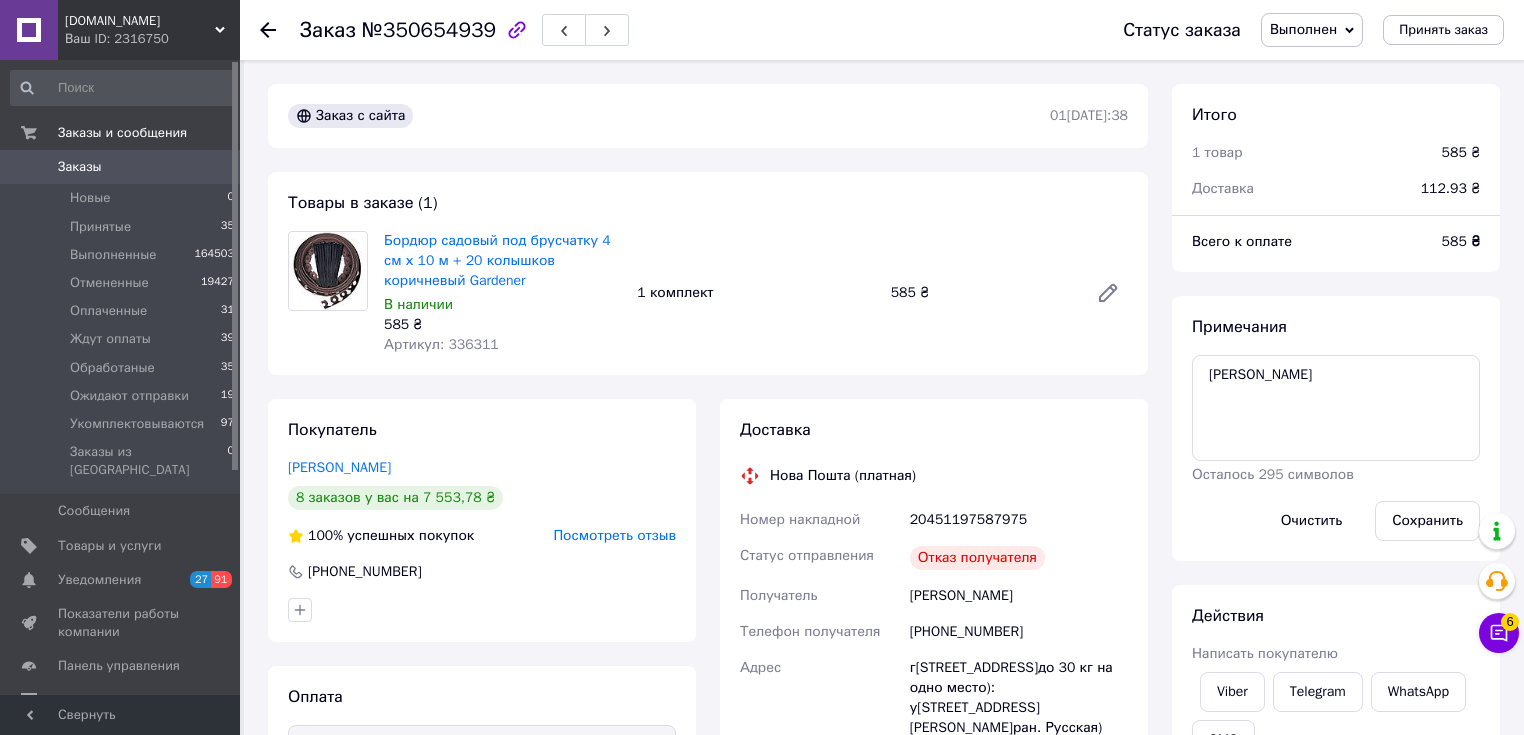 scroll, scrollTop: 442, scrollLeft: 0, axis: vertical 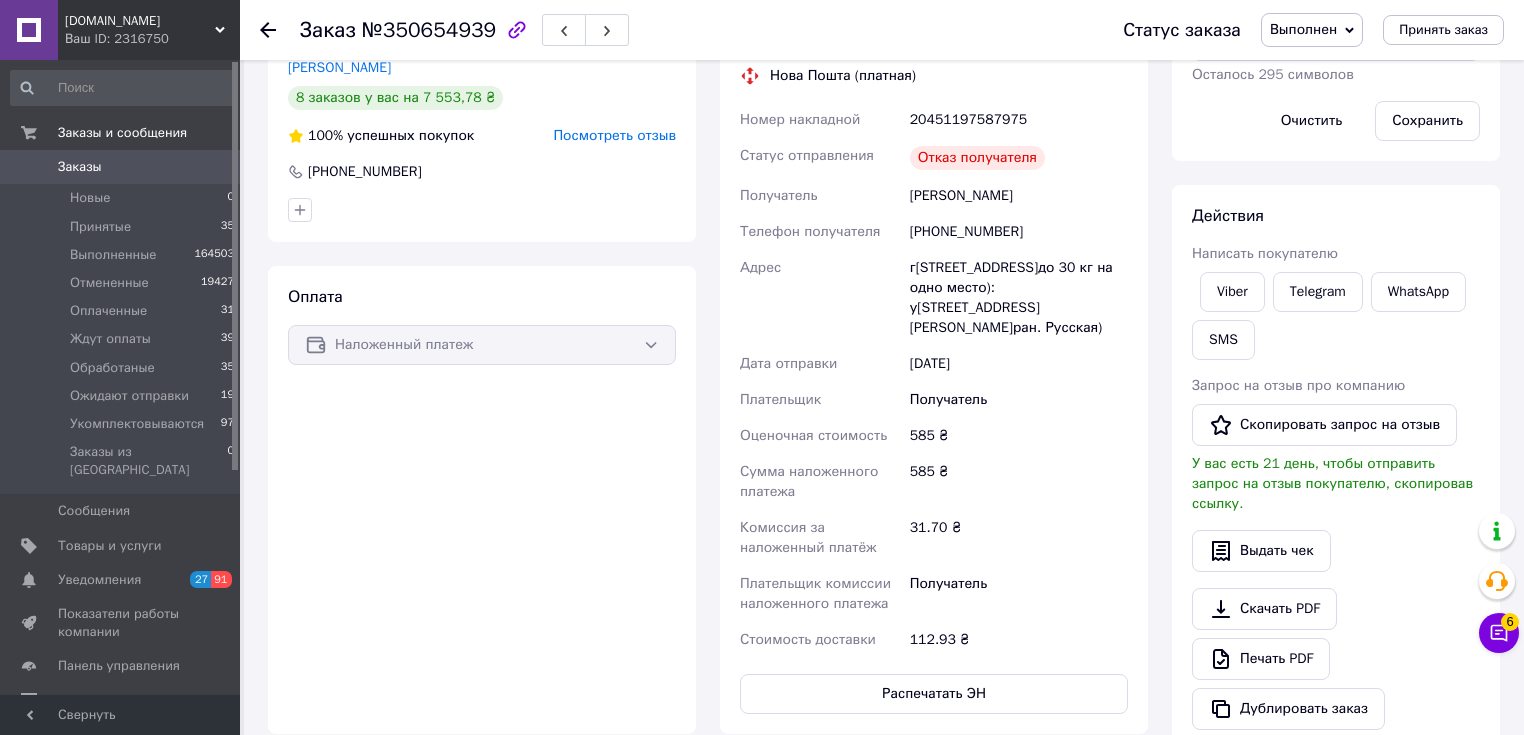 click 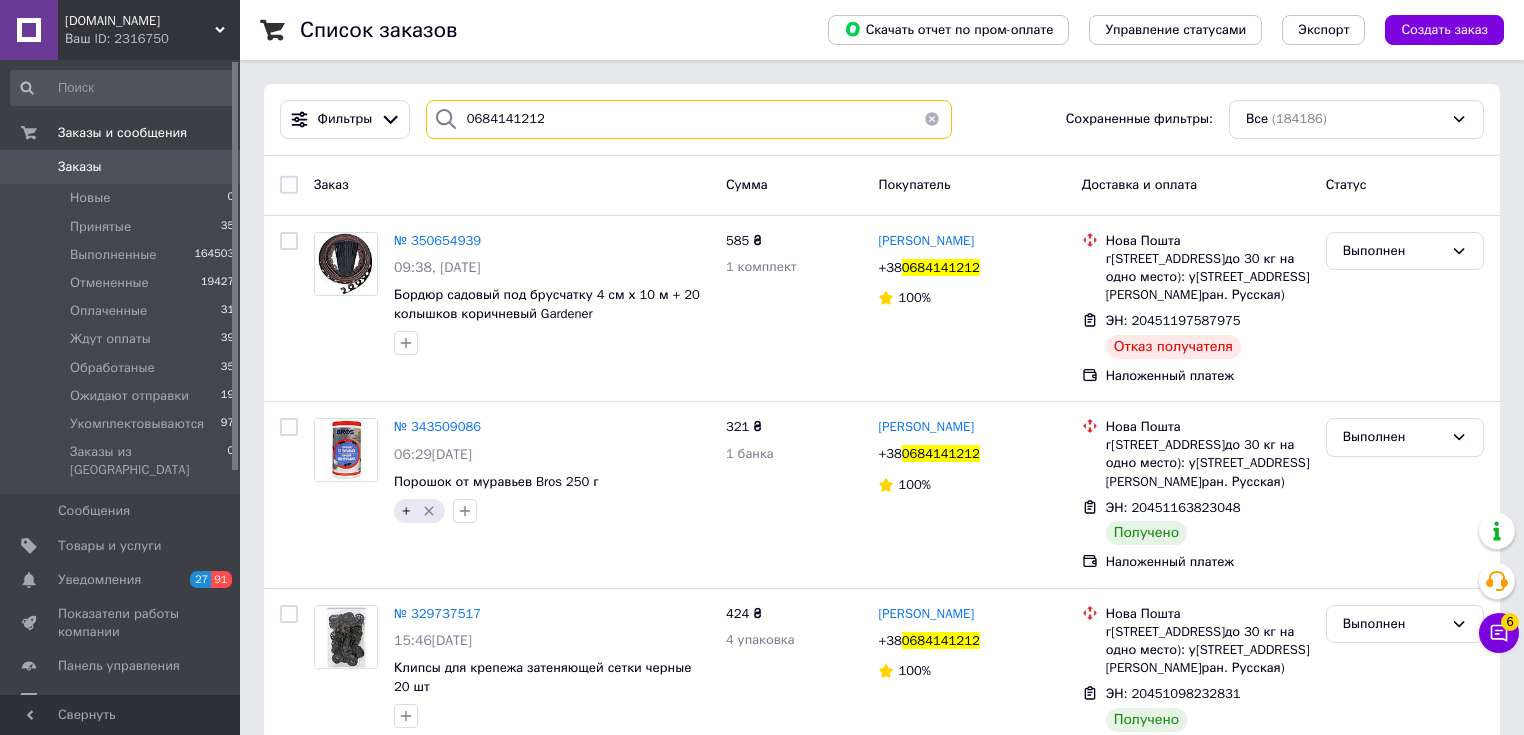 click on "0684141212" at bounding box center [689, 119] 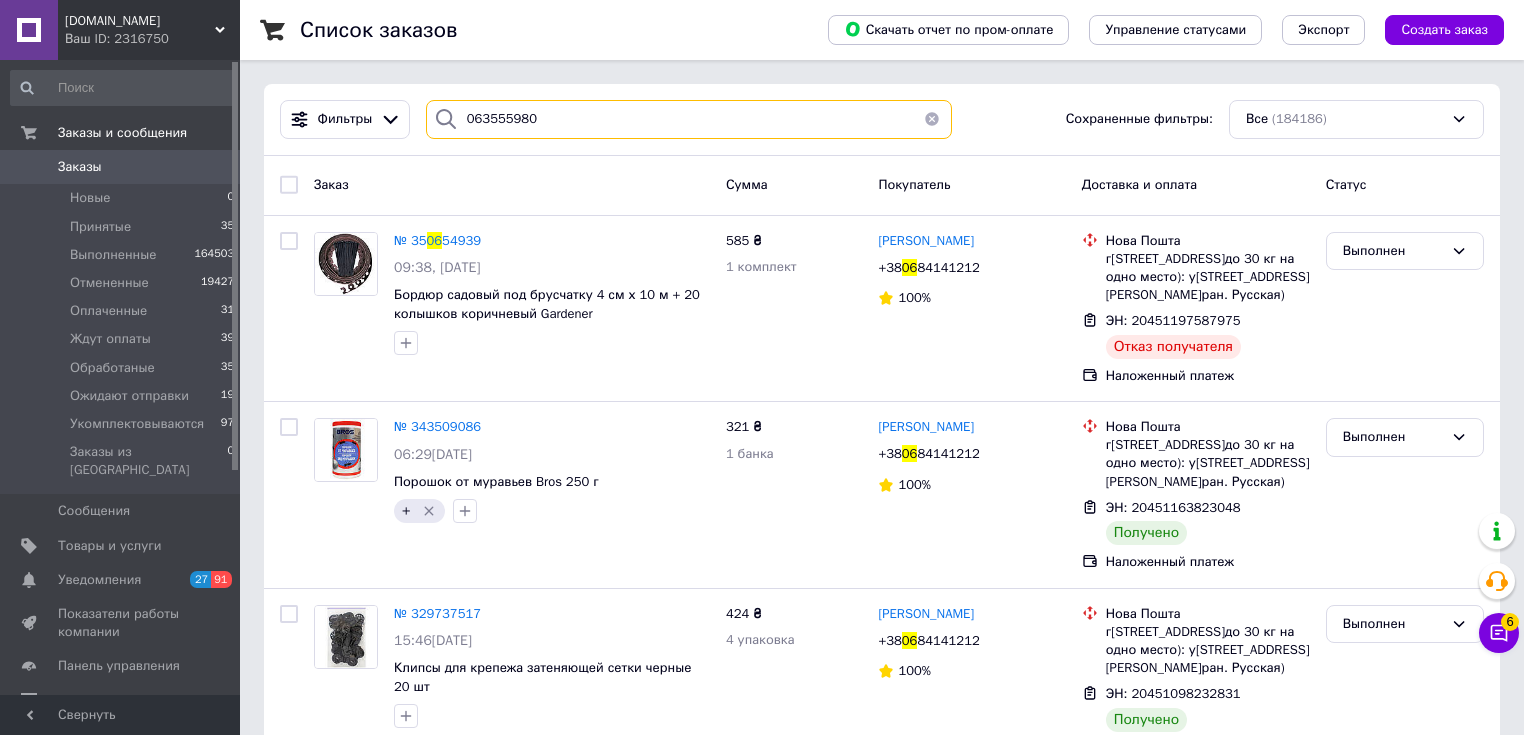 type on "0635559809" 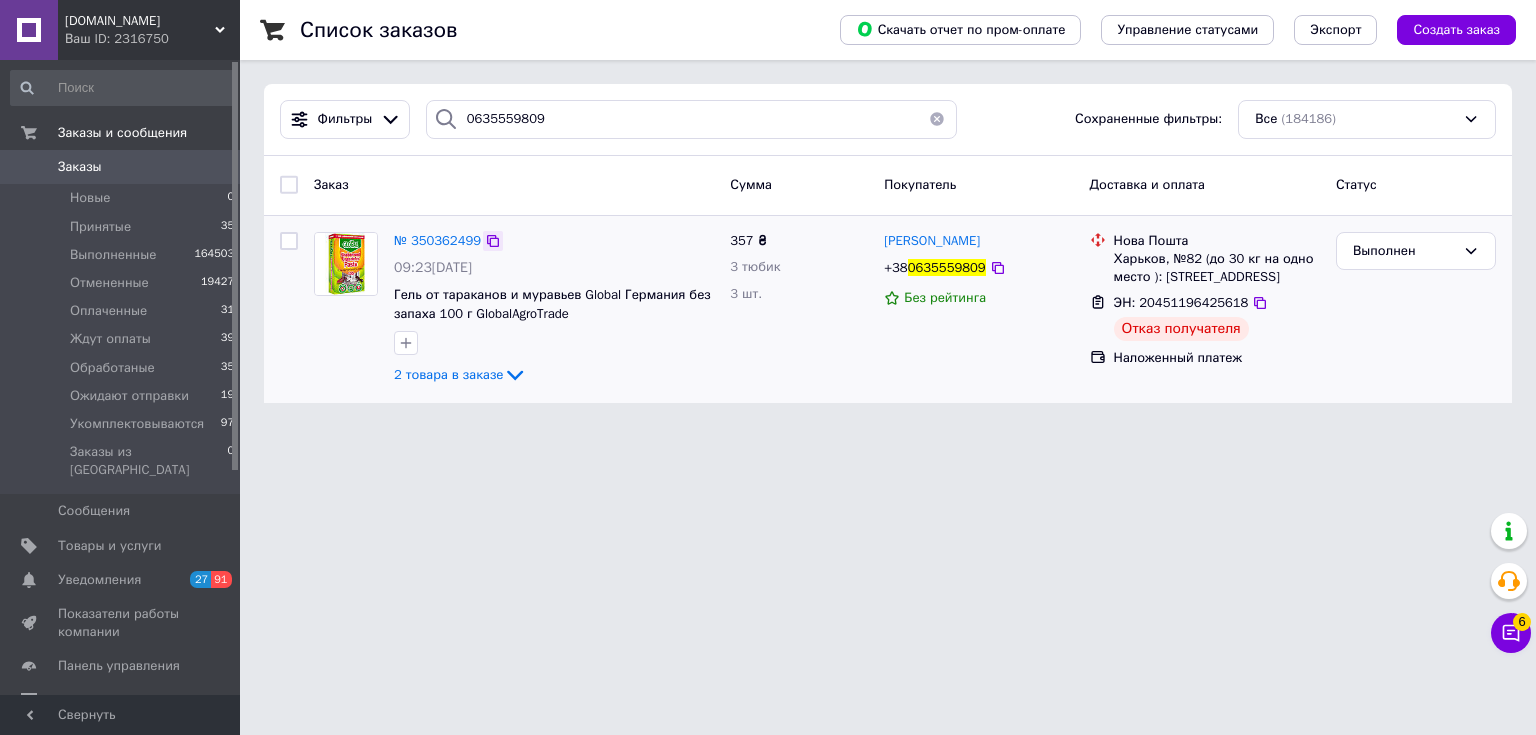 click 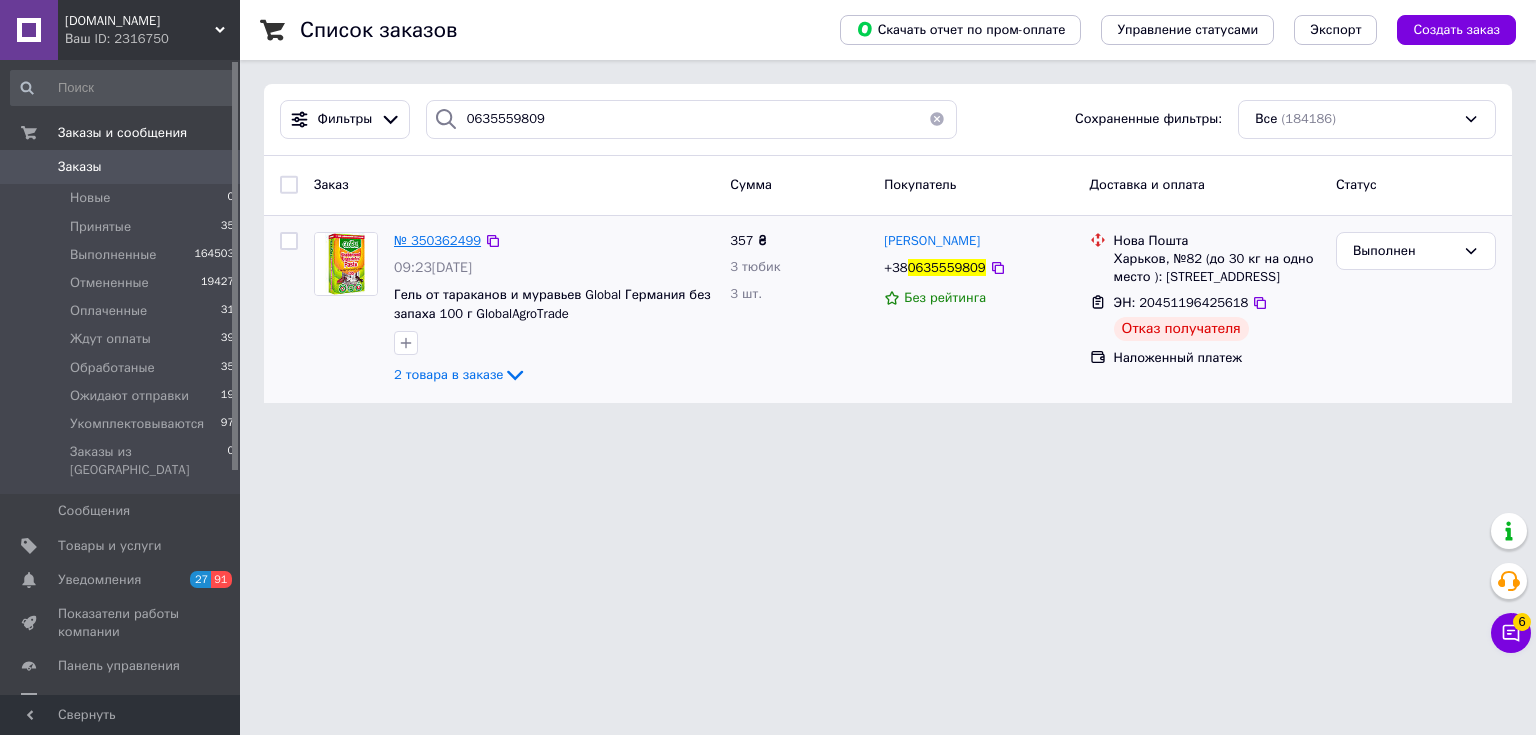 click on "№ 350362499" at bounding box center [437, 240] 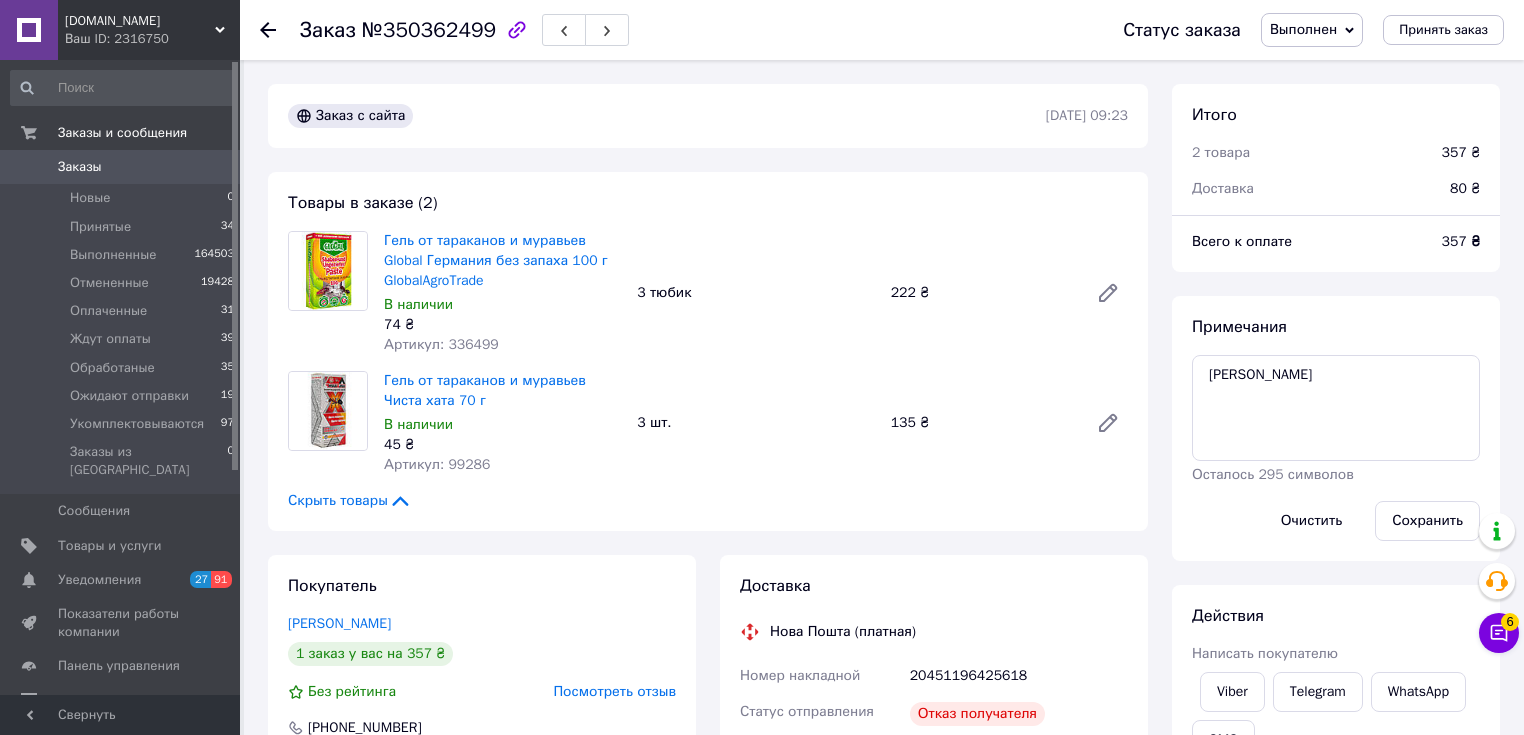 scroll, scrollTop: 208, scrollLeft: 0, axis: vertical 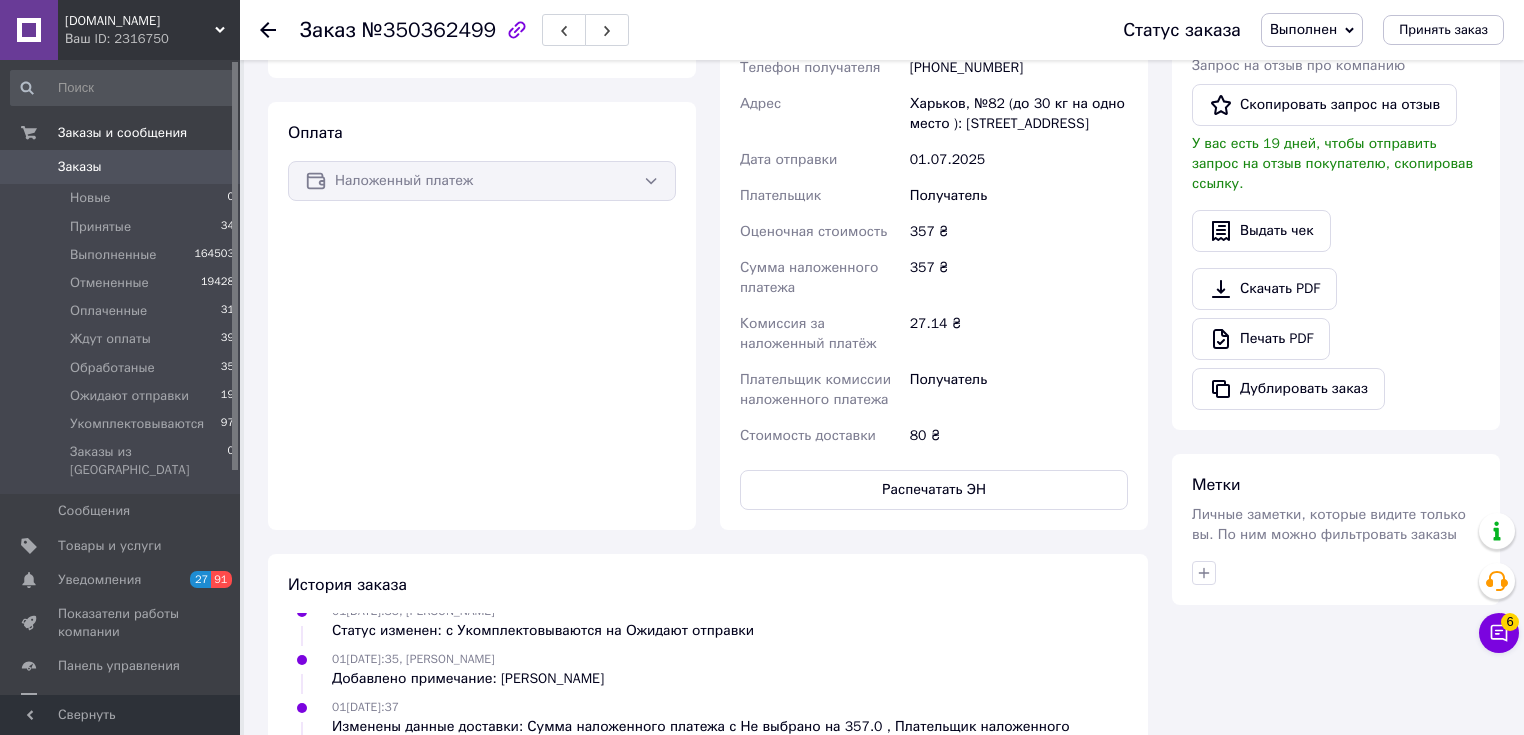 click 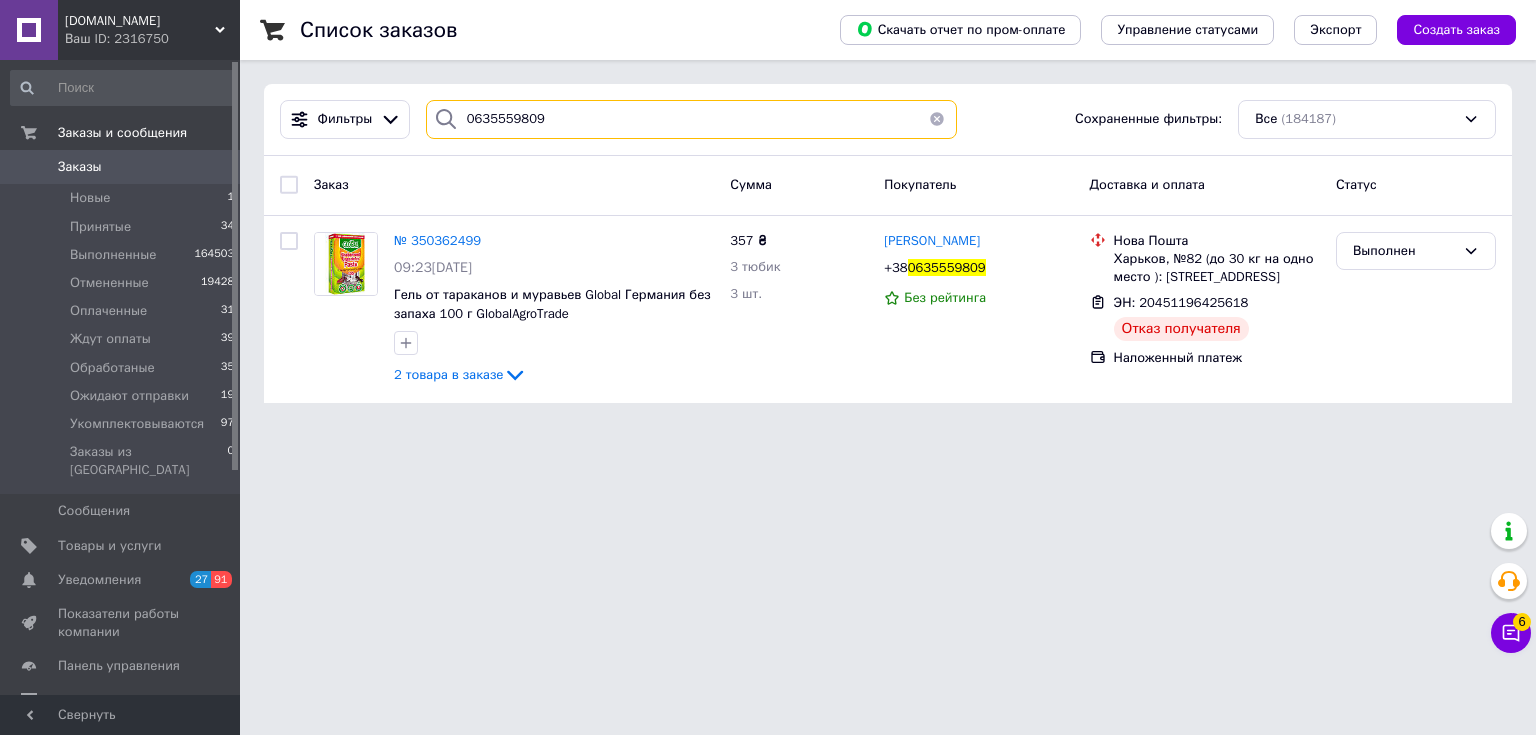 click on "0635559809" at bounding box center (692, 119) 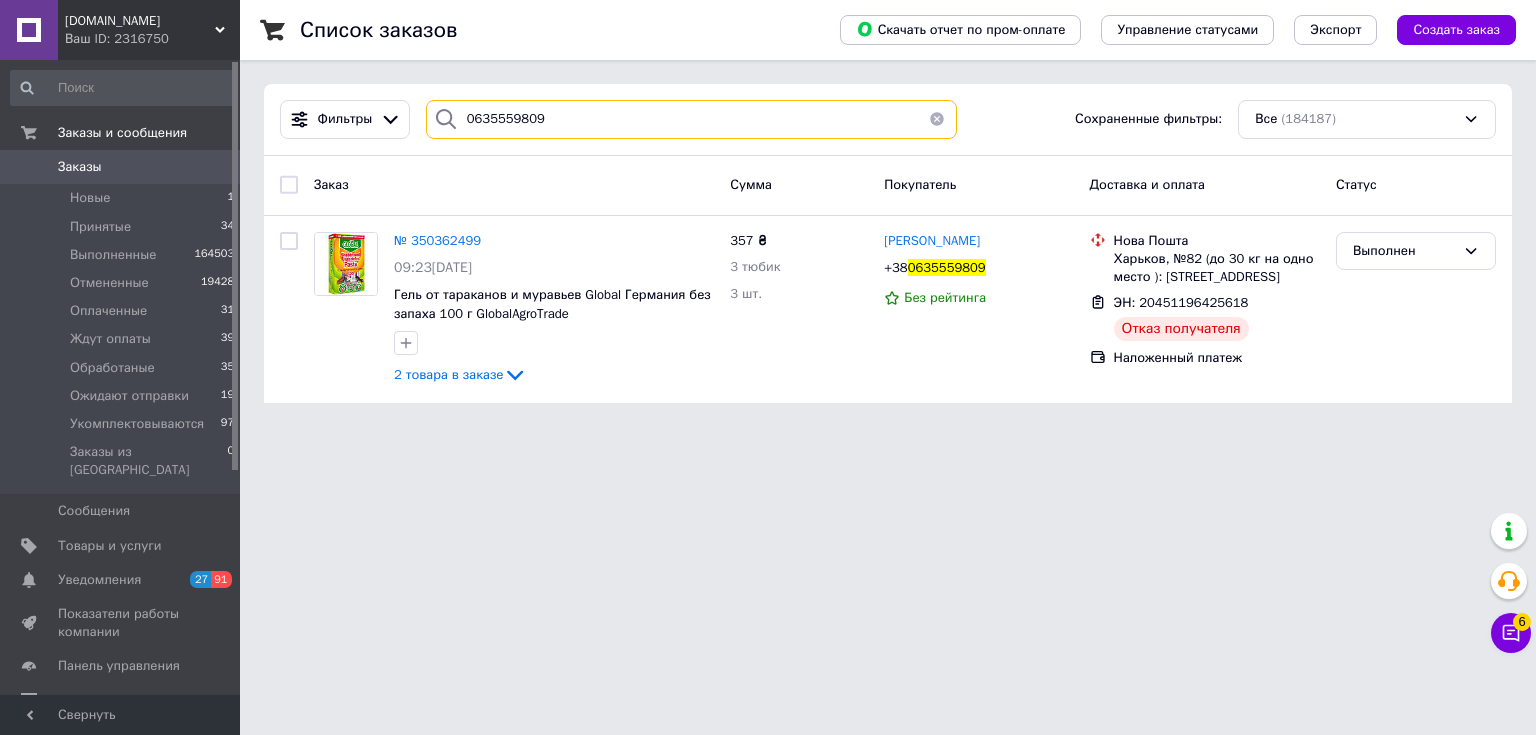 paste on "351384551" 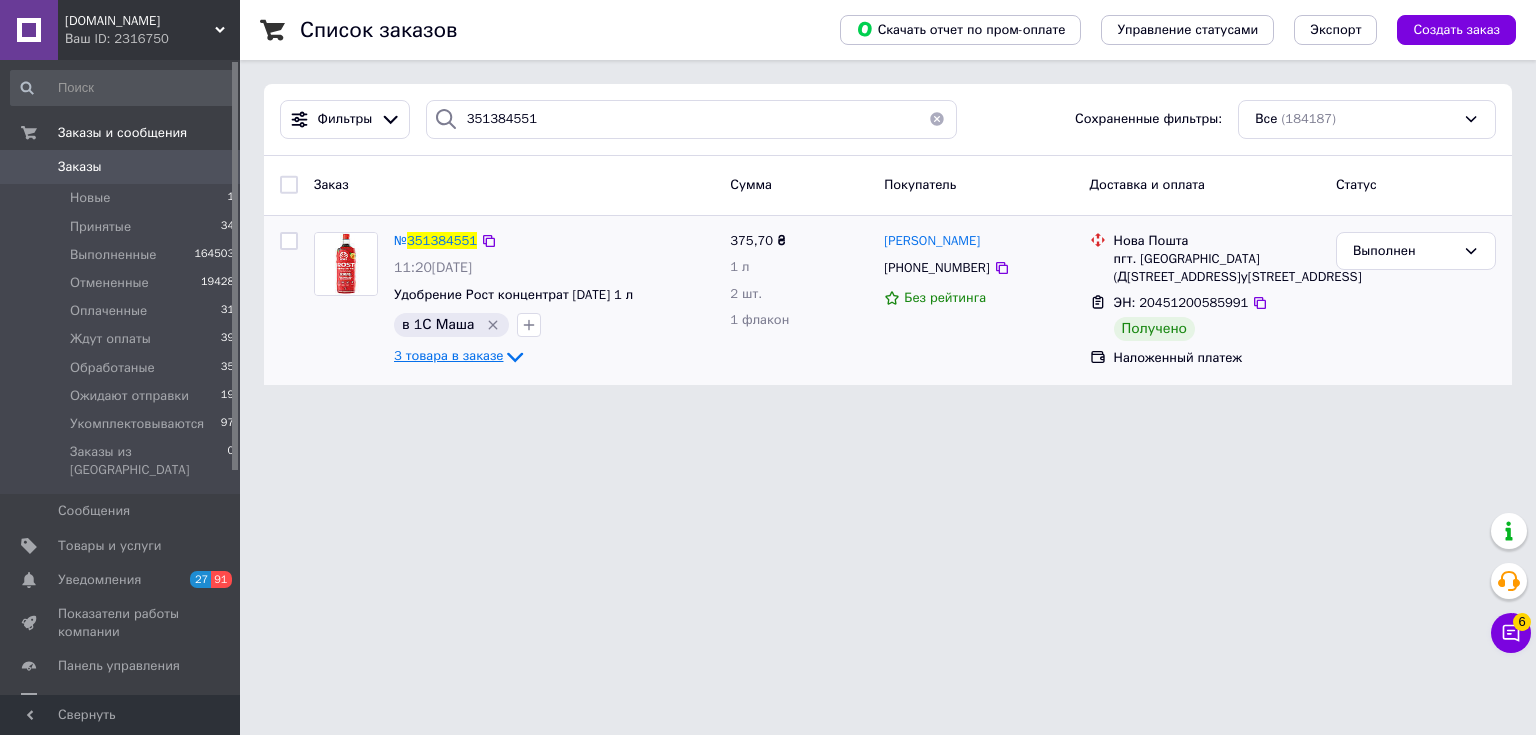 click on "3 товара в заказе" at bounding box center (448, 355) 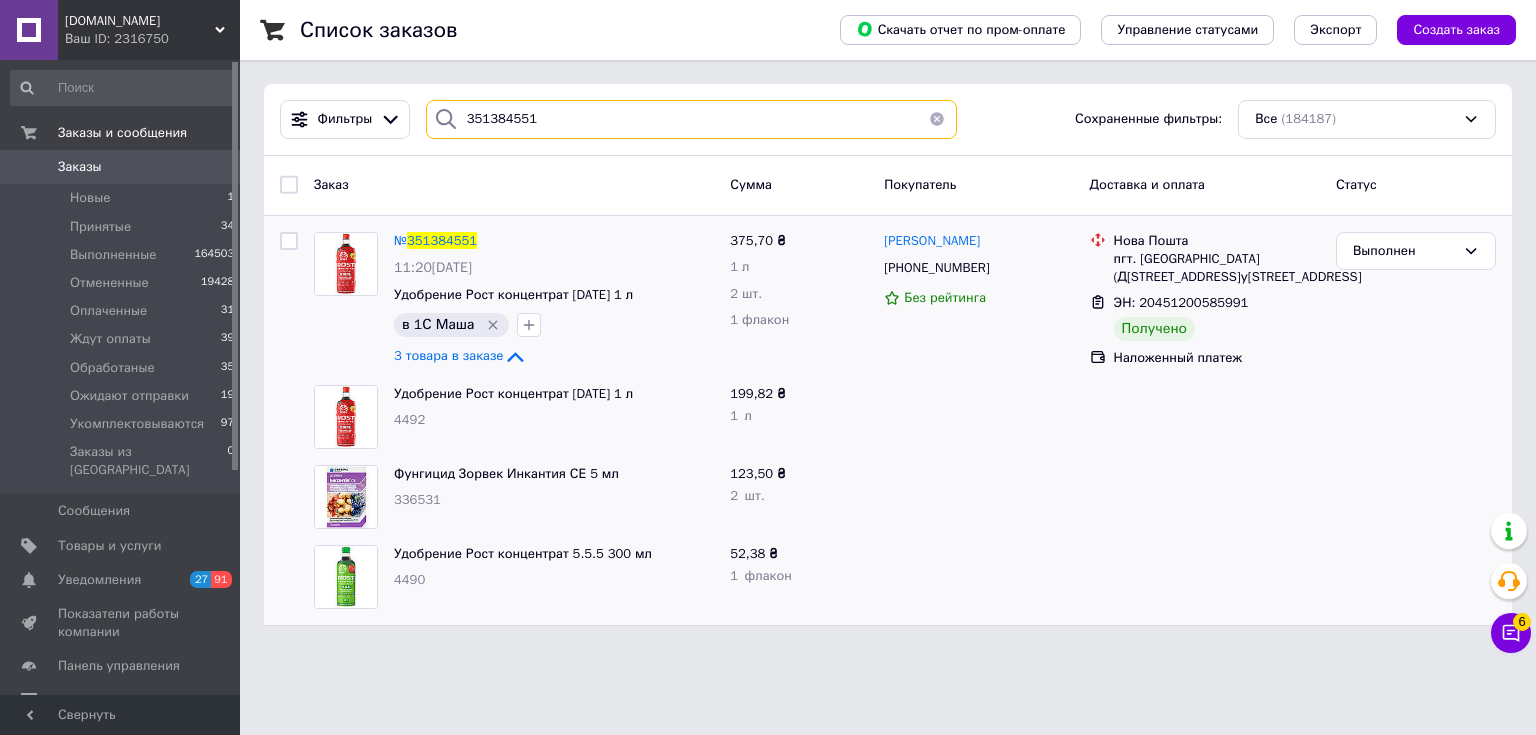 click on "351384551" at bounding box center (692, 119) 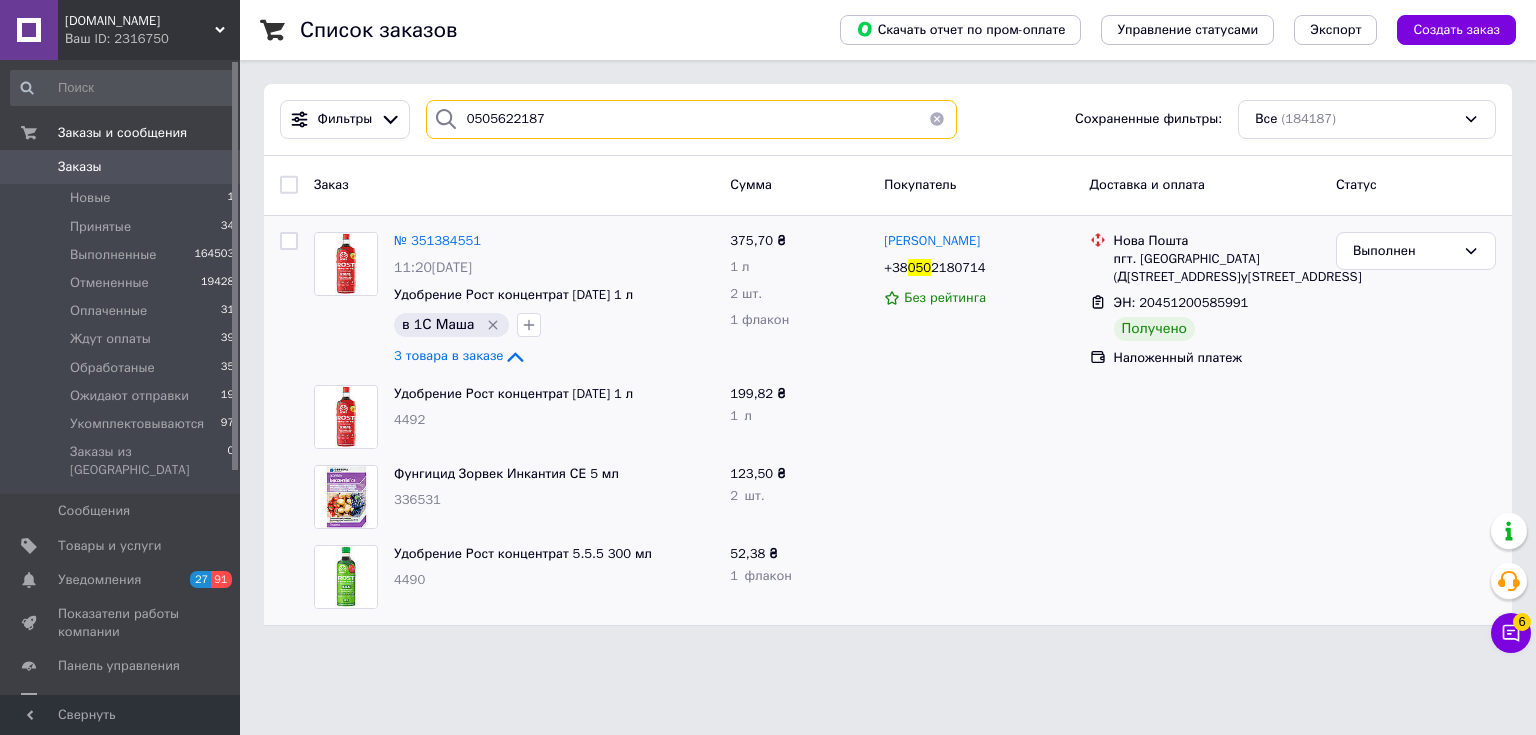 type on "0505622187" 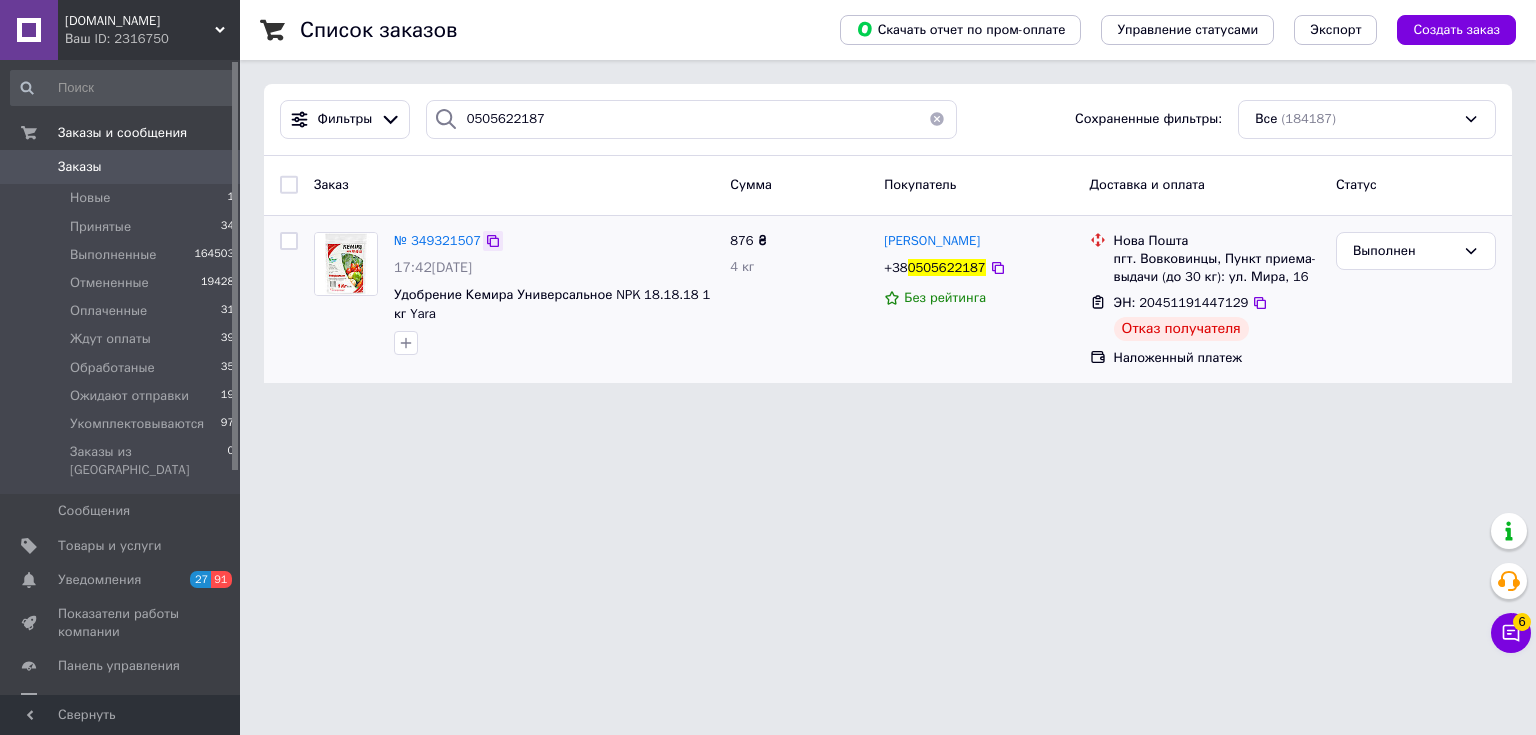 click 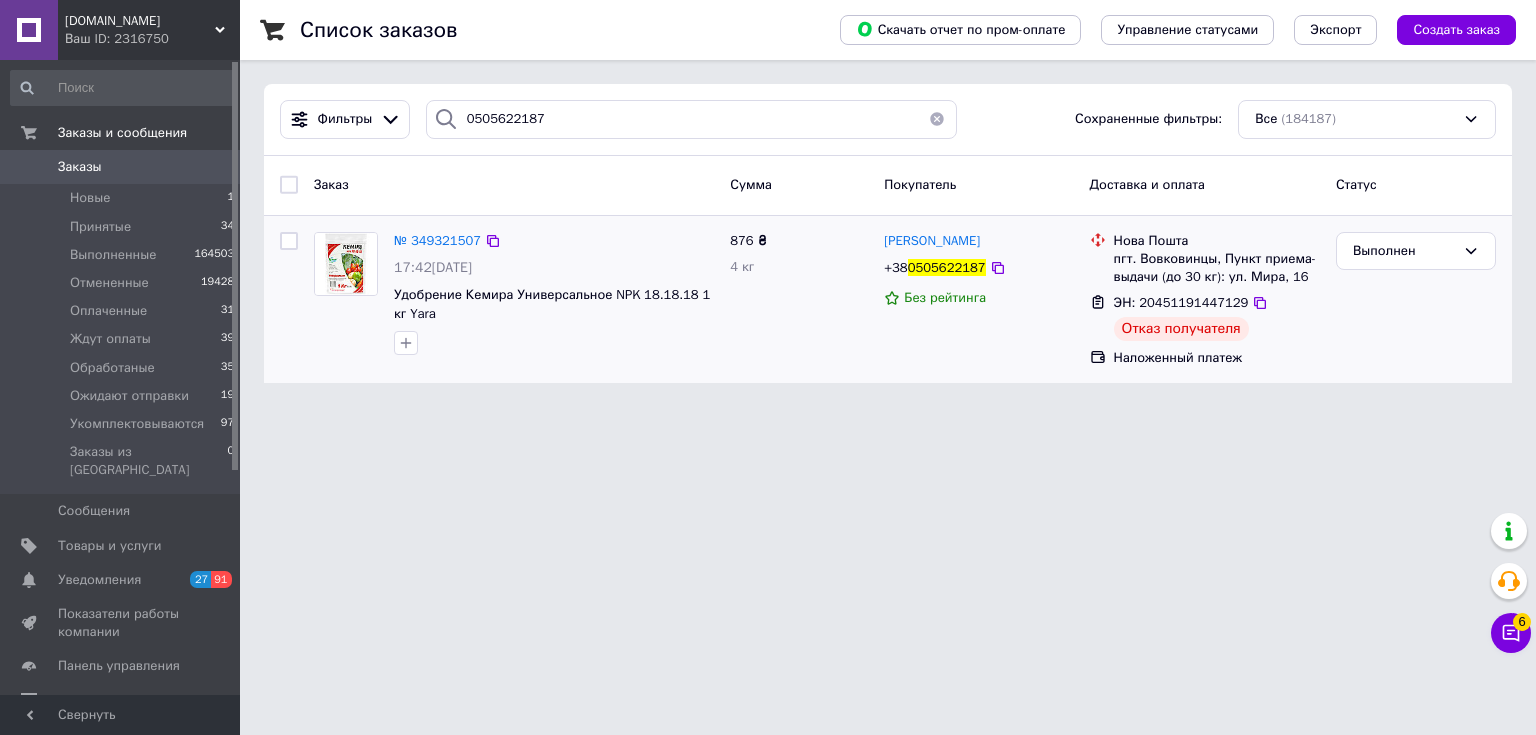 click on "№ 349321507" at bounding box center [437, 241] 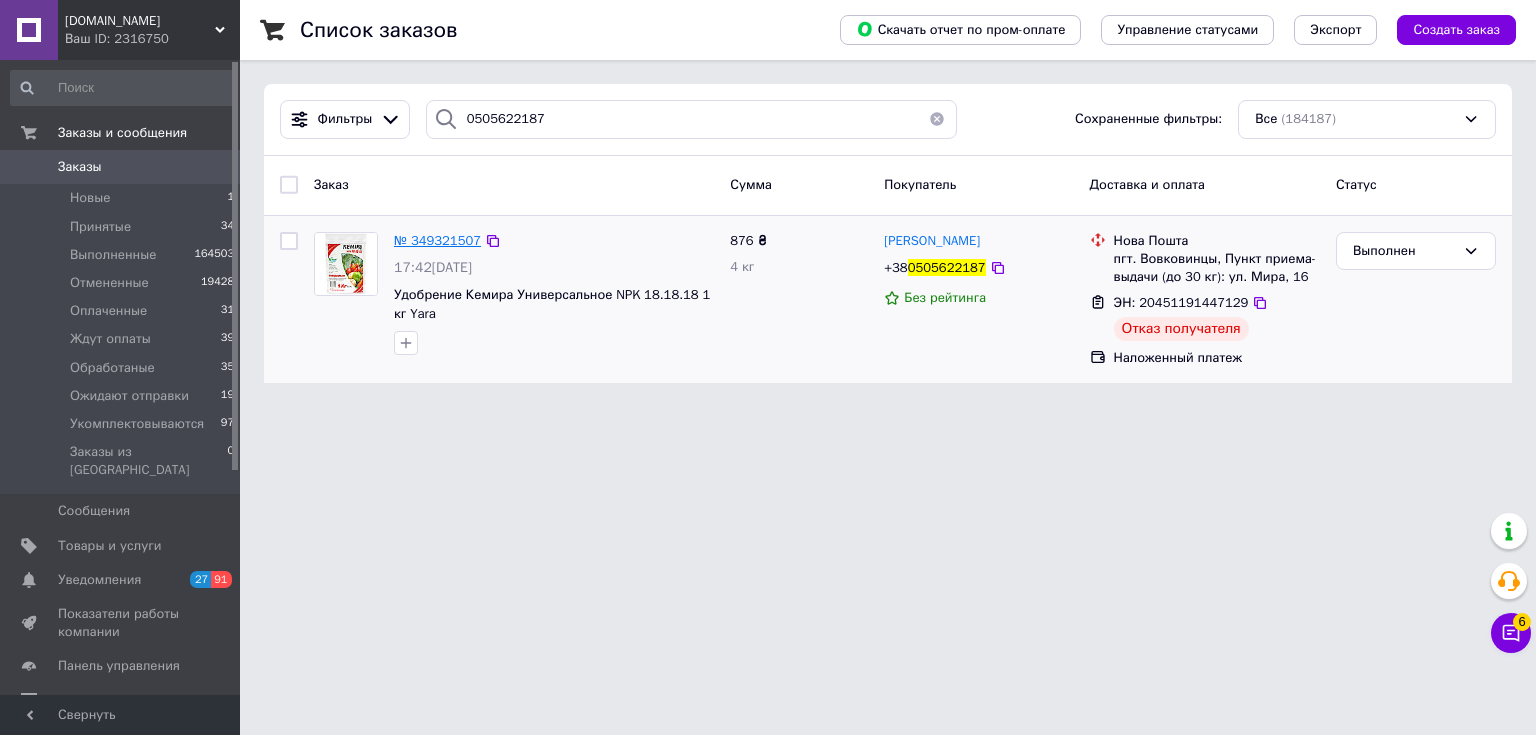 click on "№ 349321507" at bounding box center (437, 240) 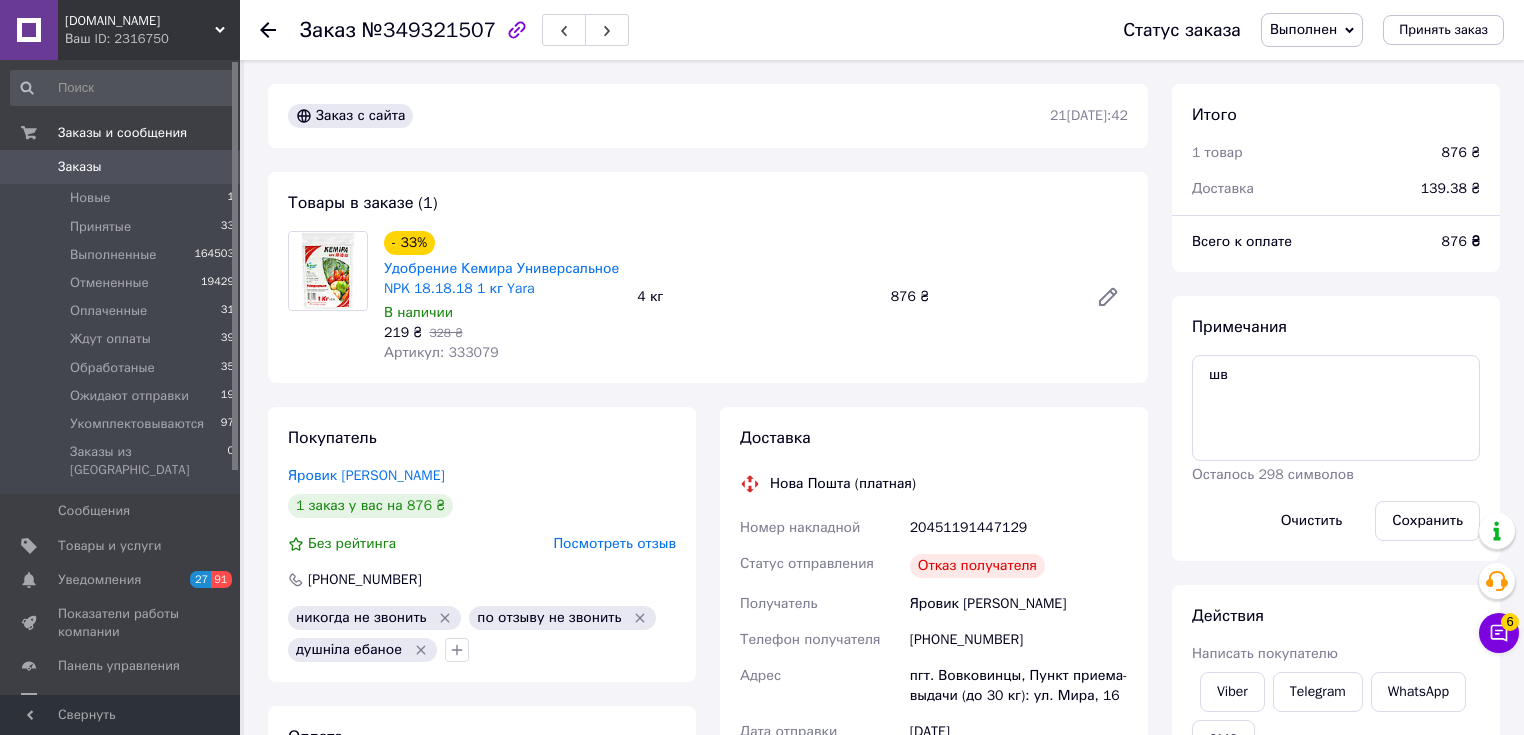 scroll, scrollTop: 297, scrollLeft: 0, axis: vertical 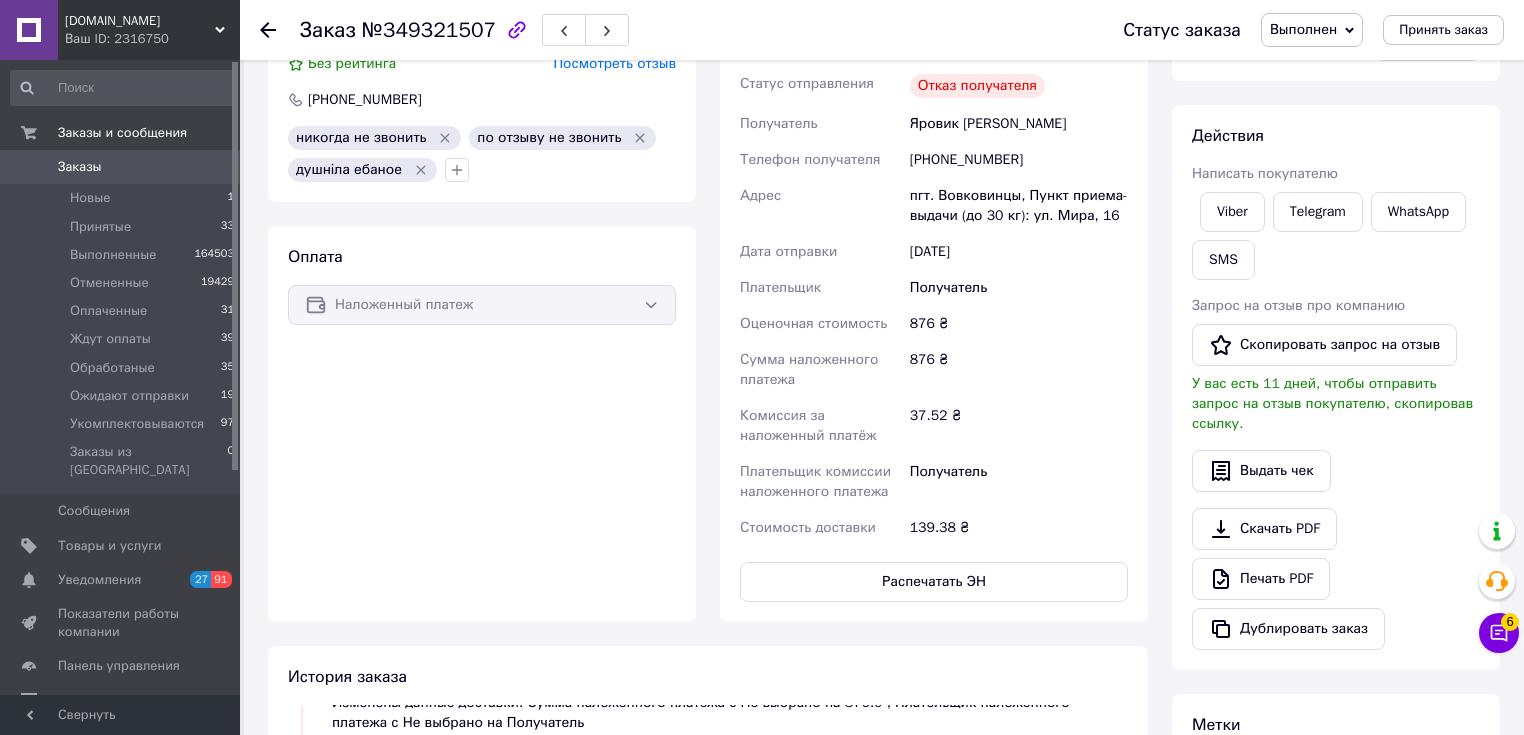 click on "Заказы" at bounding box center (121, 167) 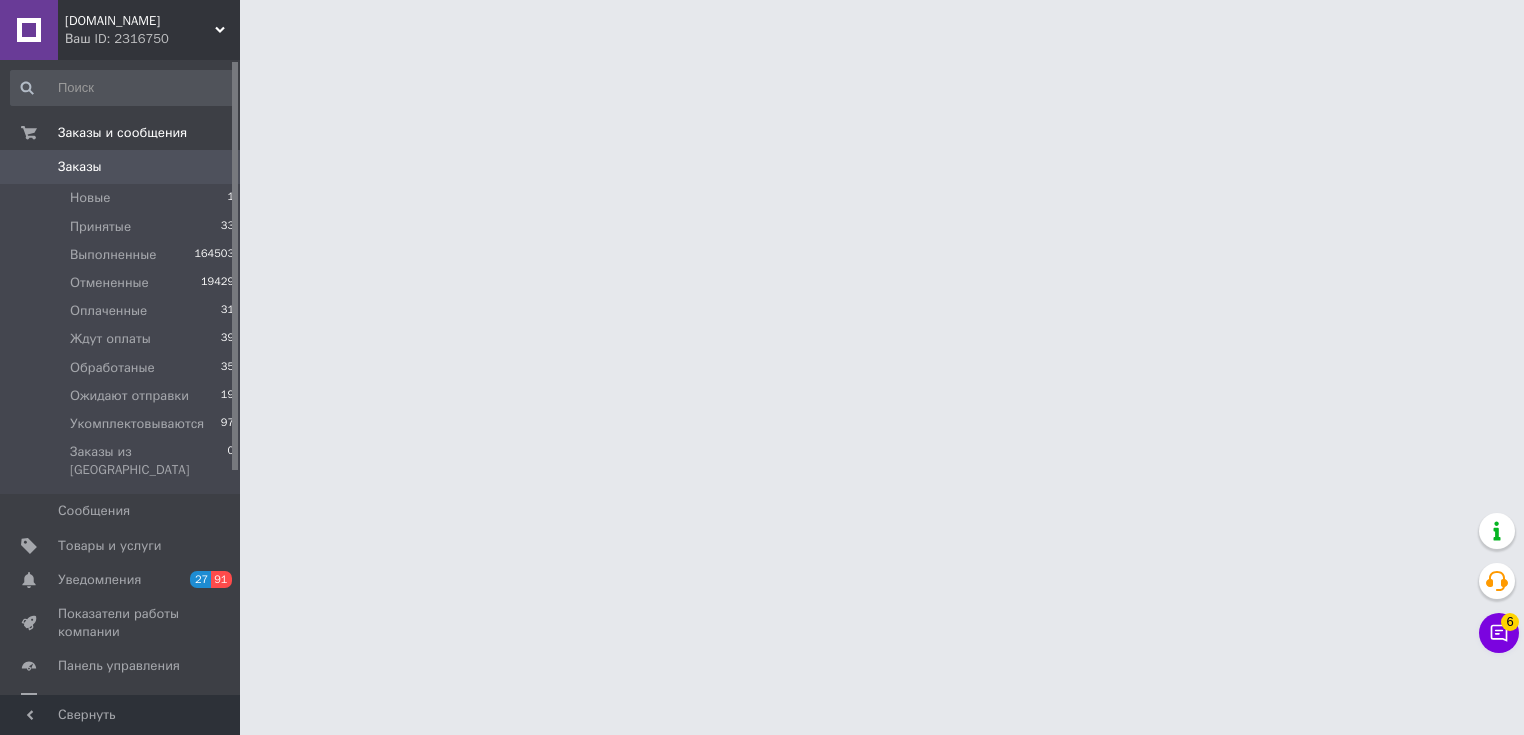 scroll, scrollTop: 0, scrollLeft: 0, axis: both 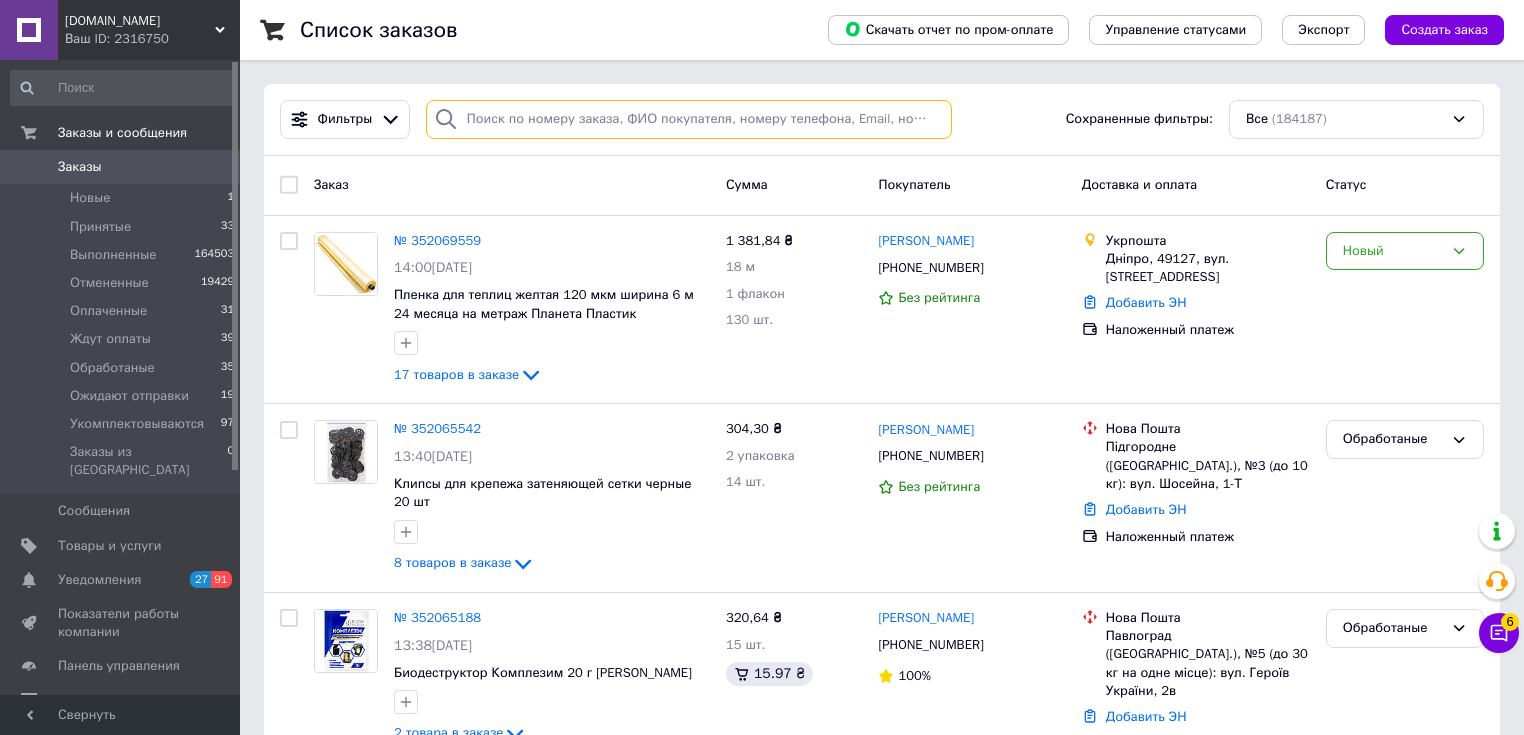 click at bounding box center (689, 119) 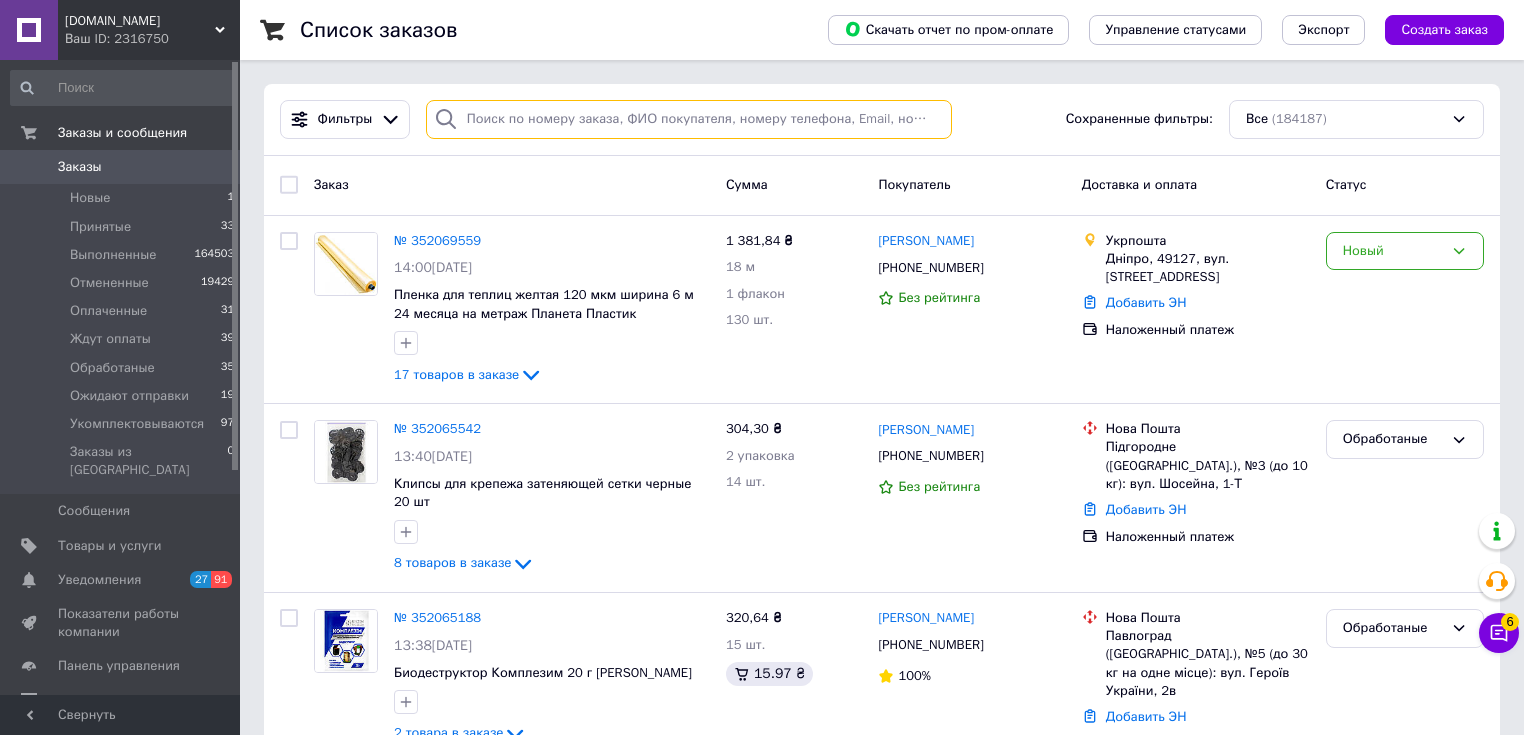 click at bounding box center (689, 119) 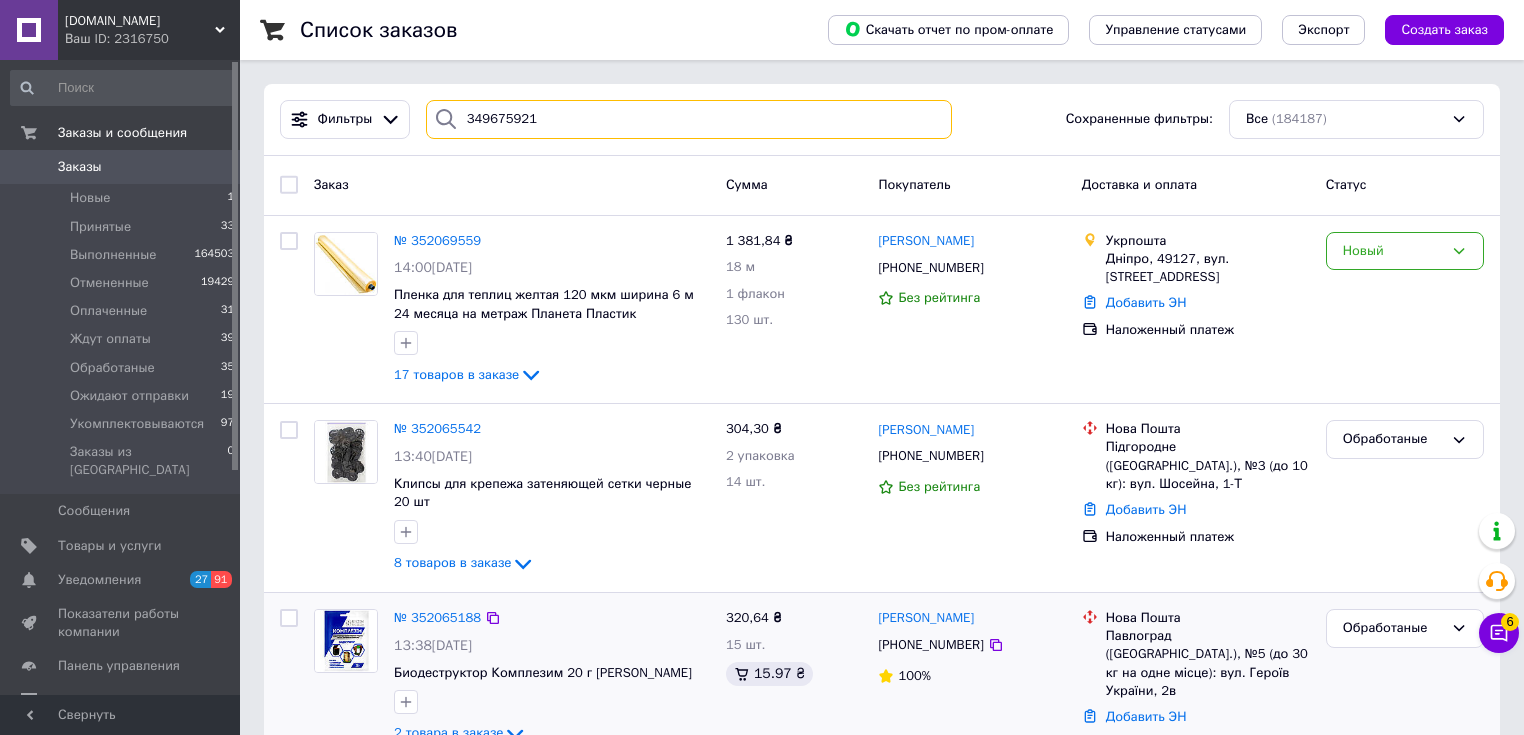type on "349675921" 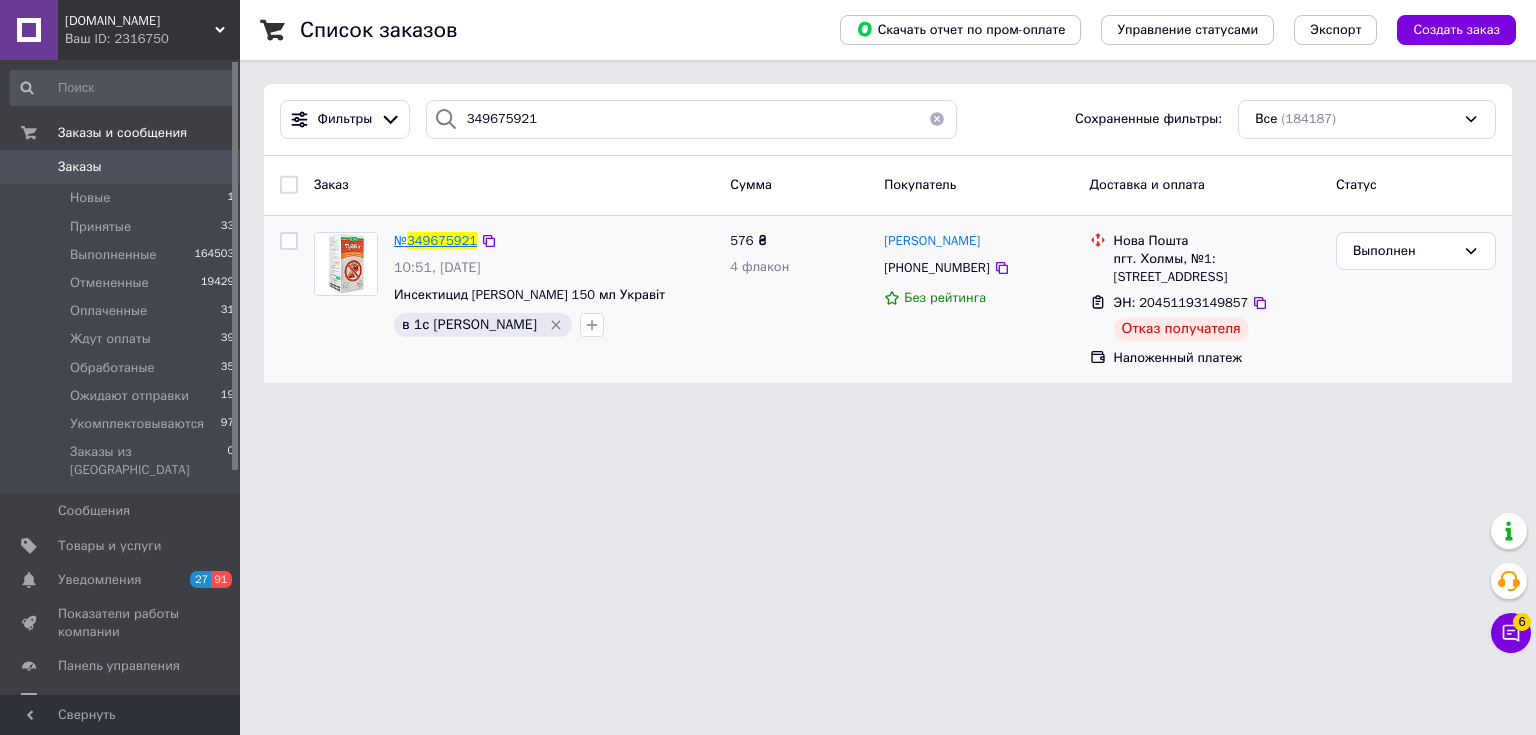 click on "349675921" at bounding box center (442, 240) 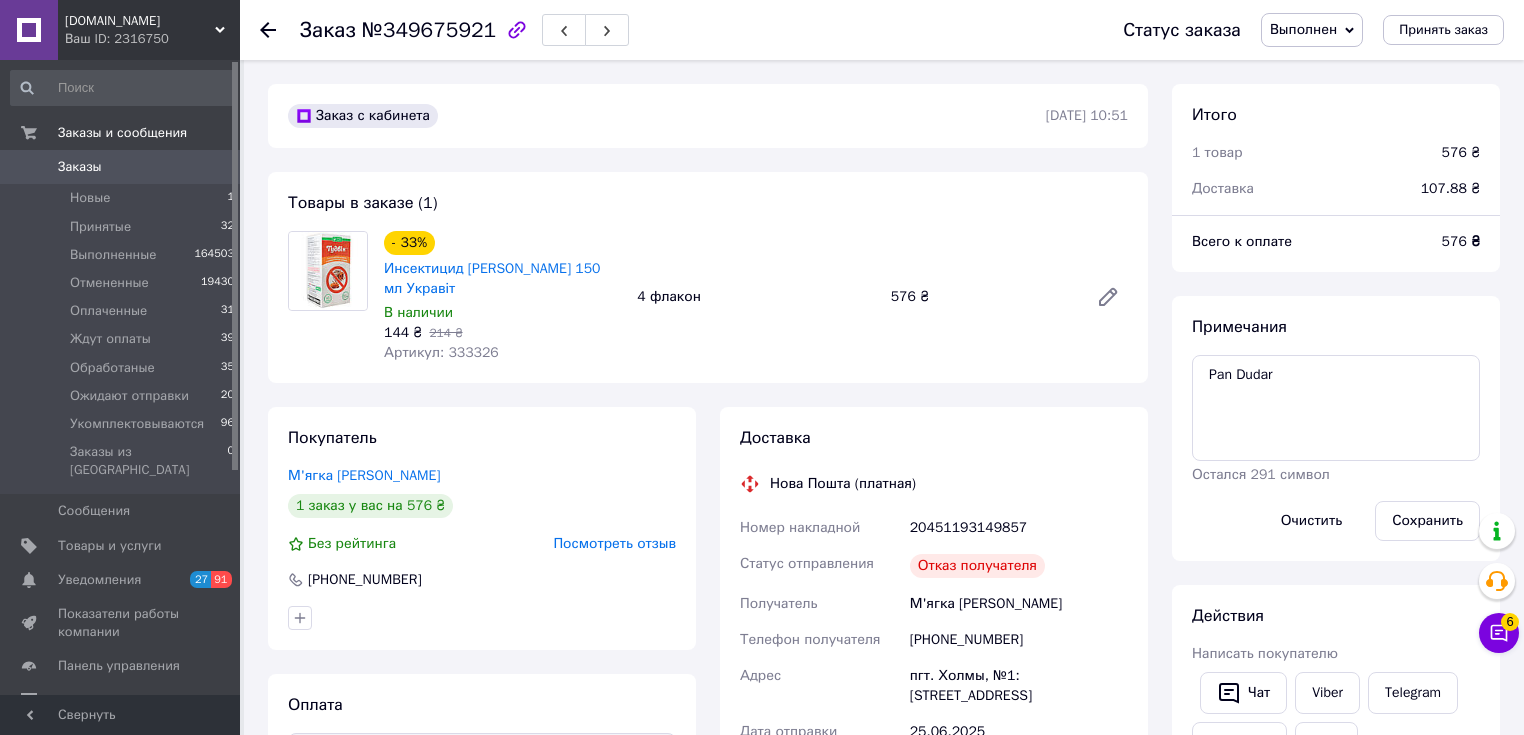 scroll, scrollTop: 422, scrollLeft: 0, axis: vertical 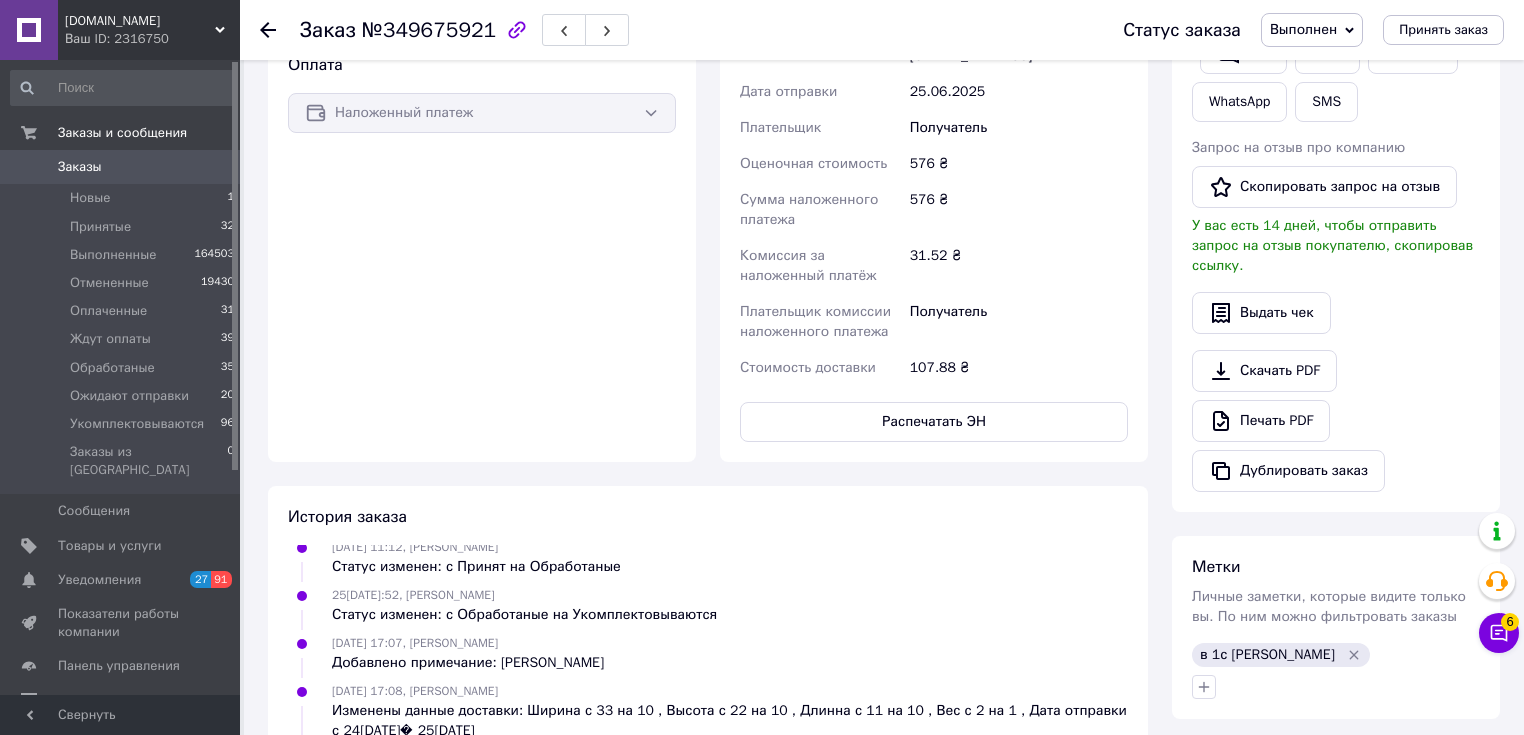 click at bounding box center (280, 30) 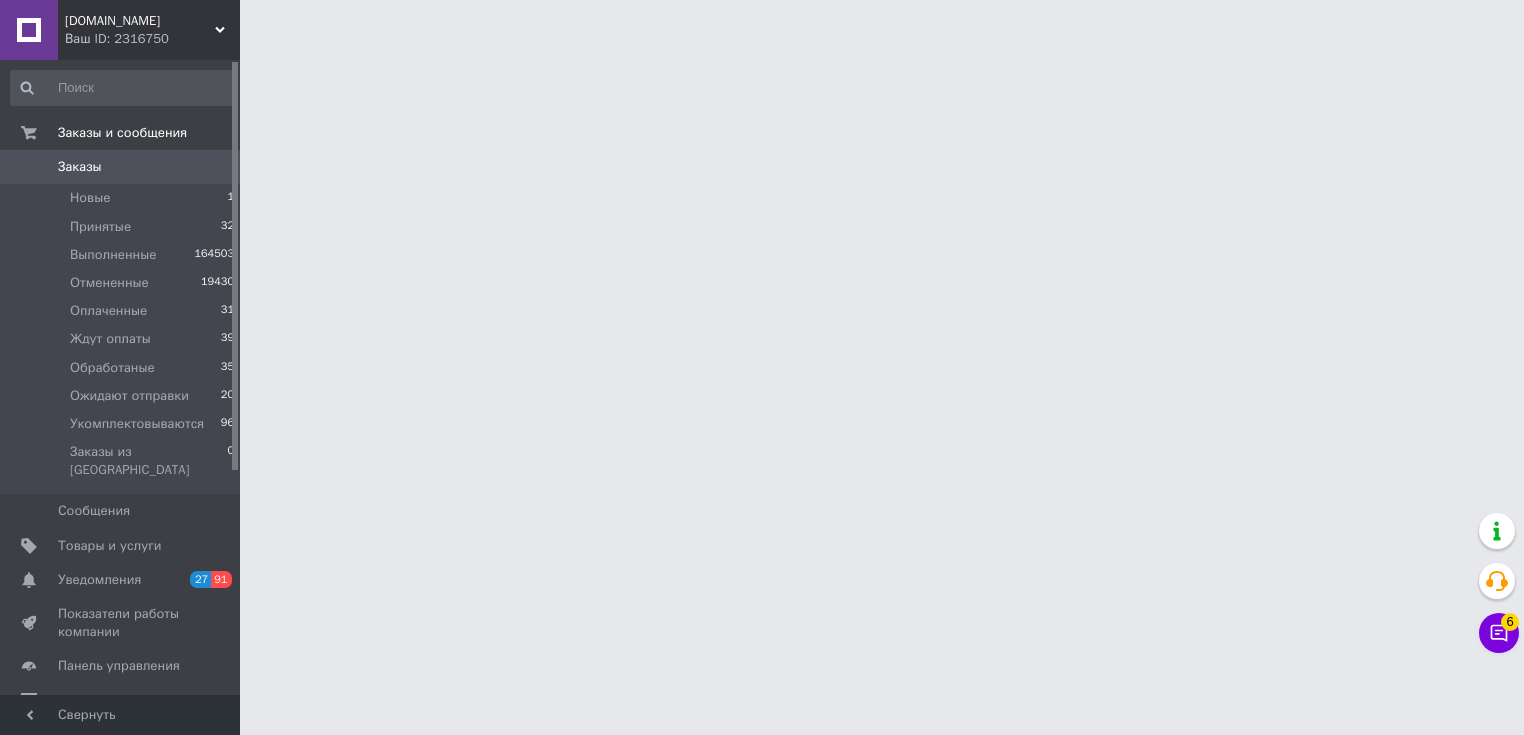 scroll, scrollTop: 0, scrollLeft: 0, axis: both 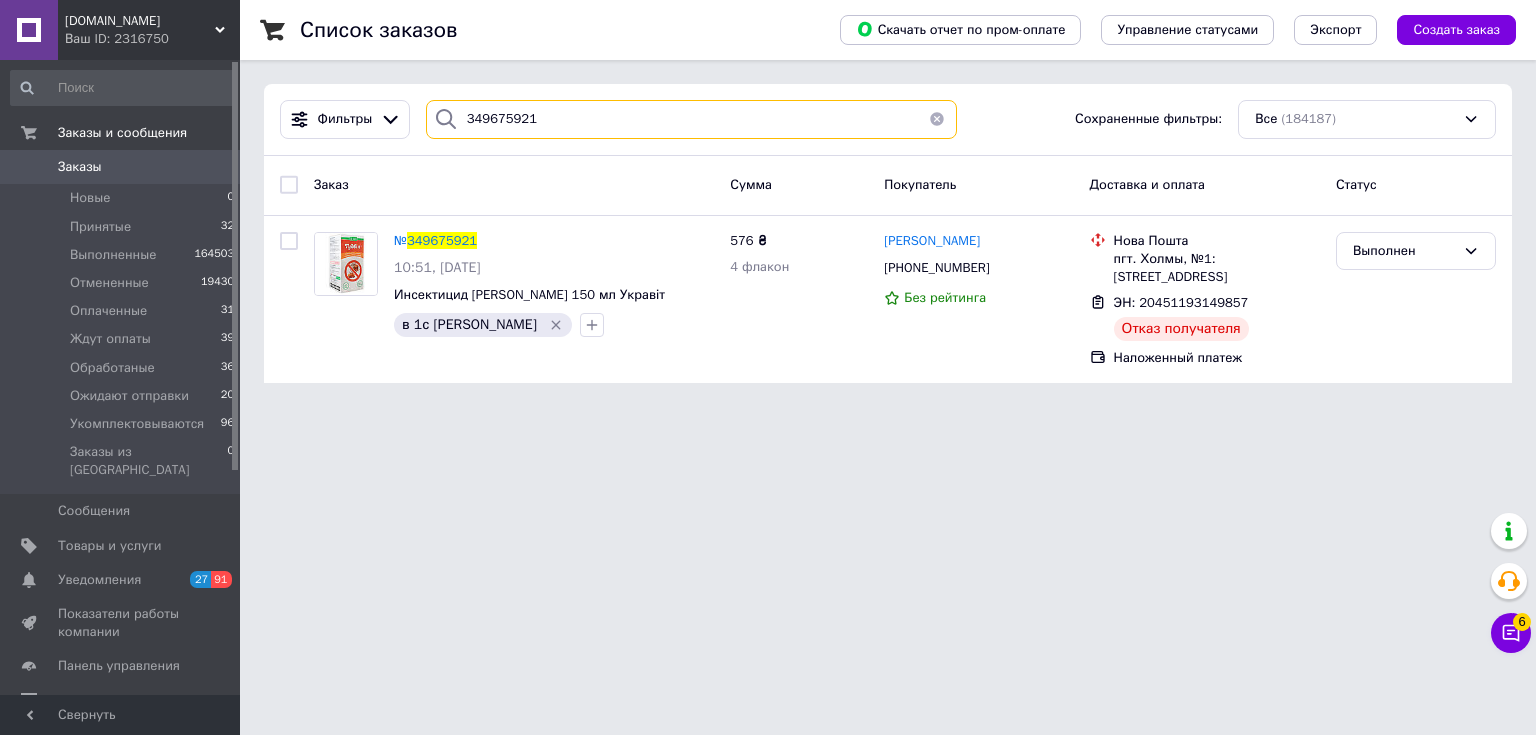 click on "349675921" at bounding box center (692, 119) 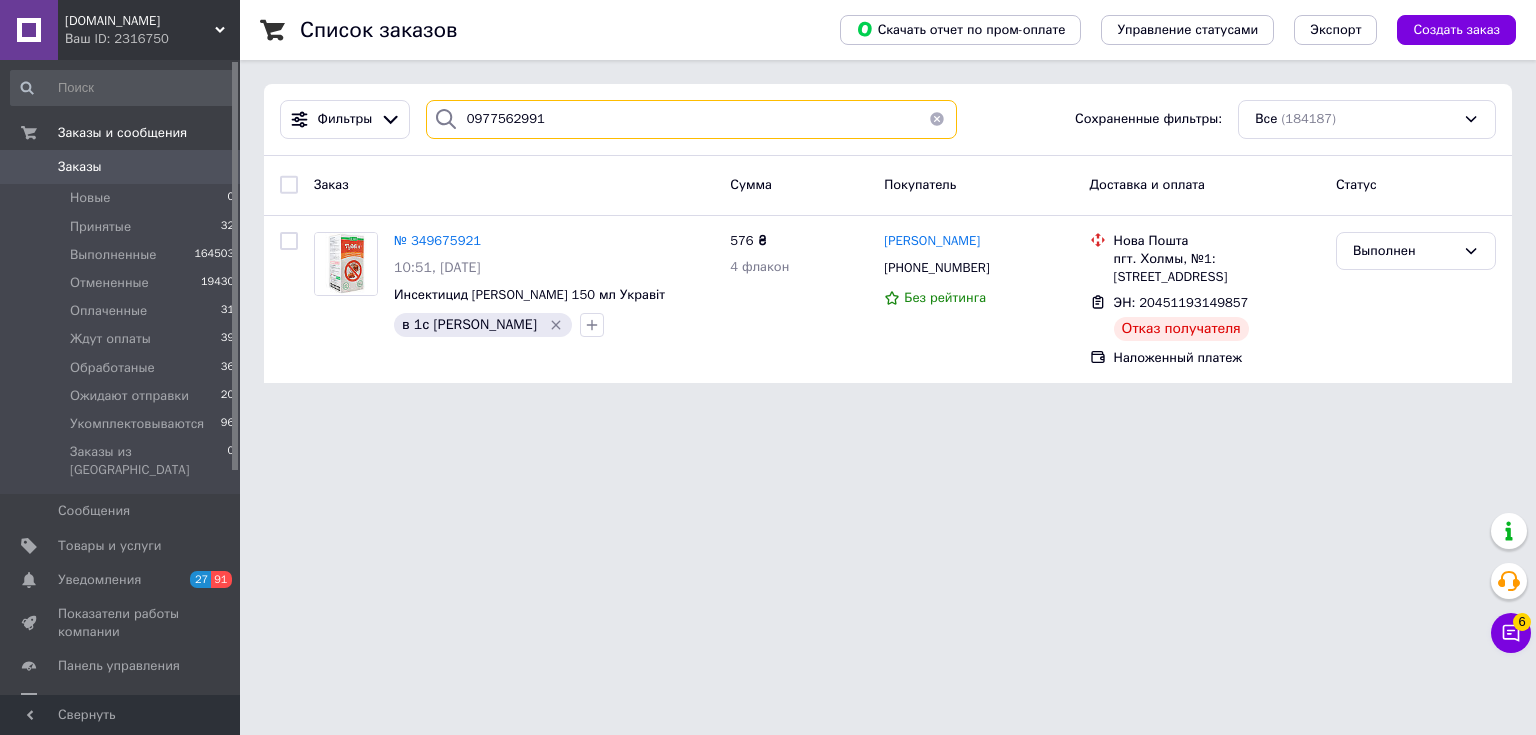 type on "0977562991" 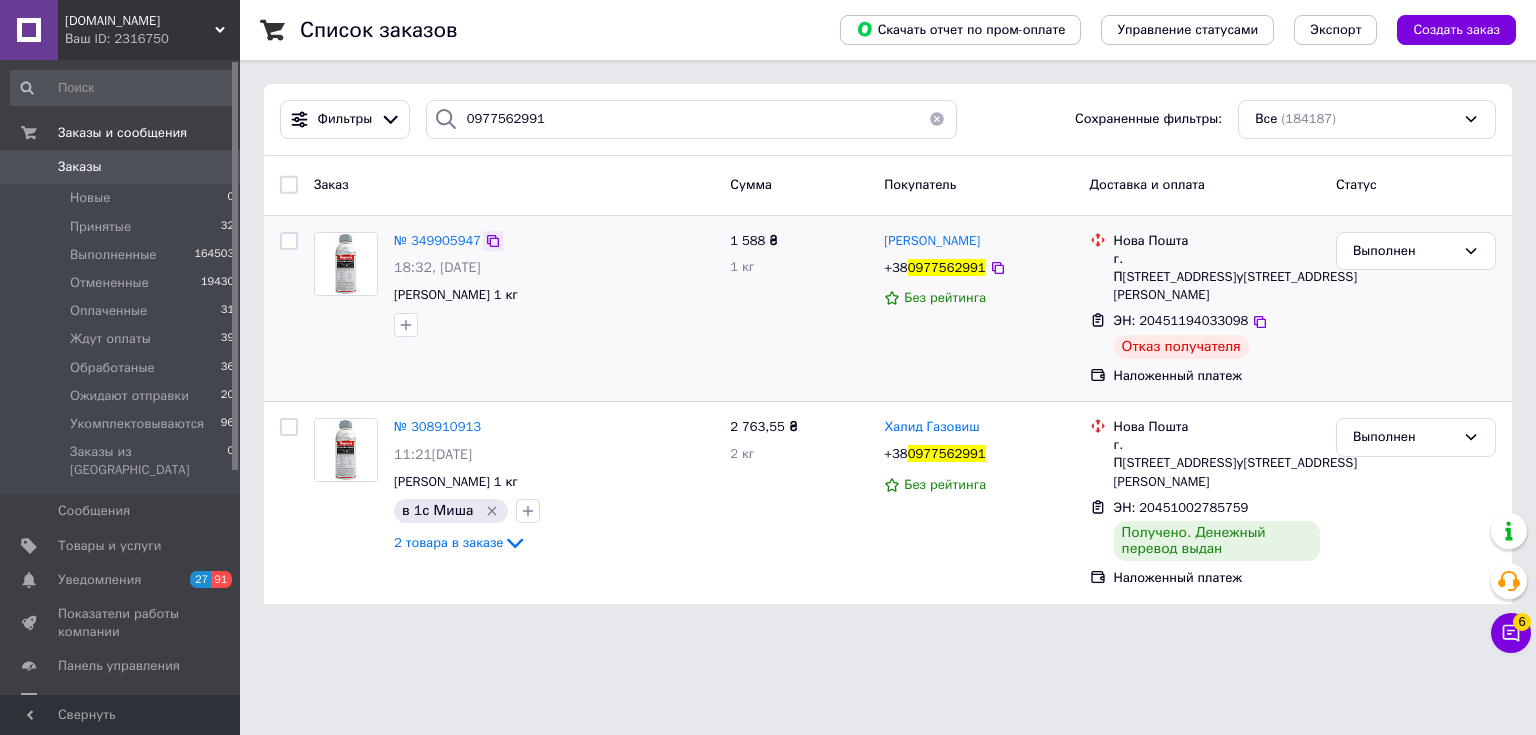 click 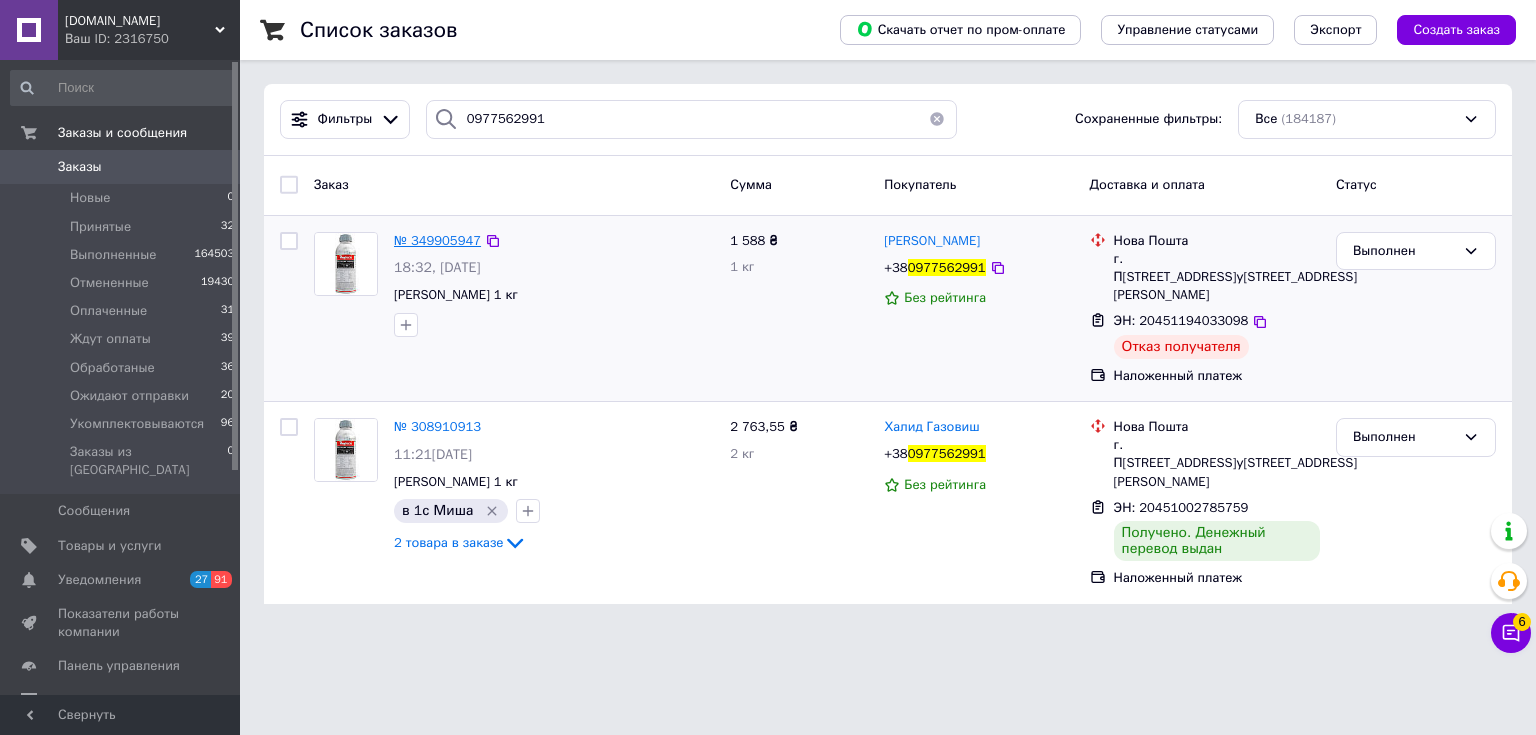 click on "№ 349905947" at bounding box center [437, 240] 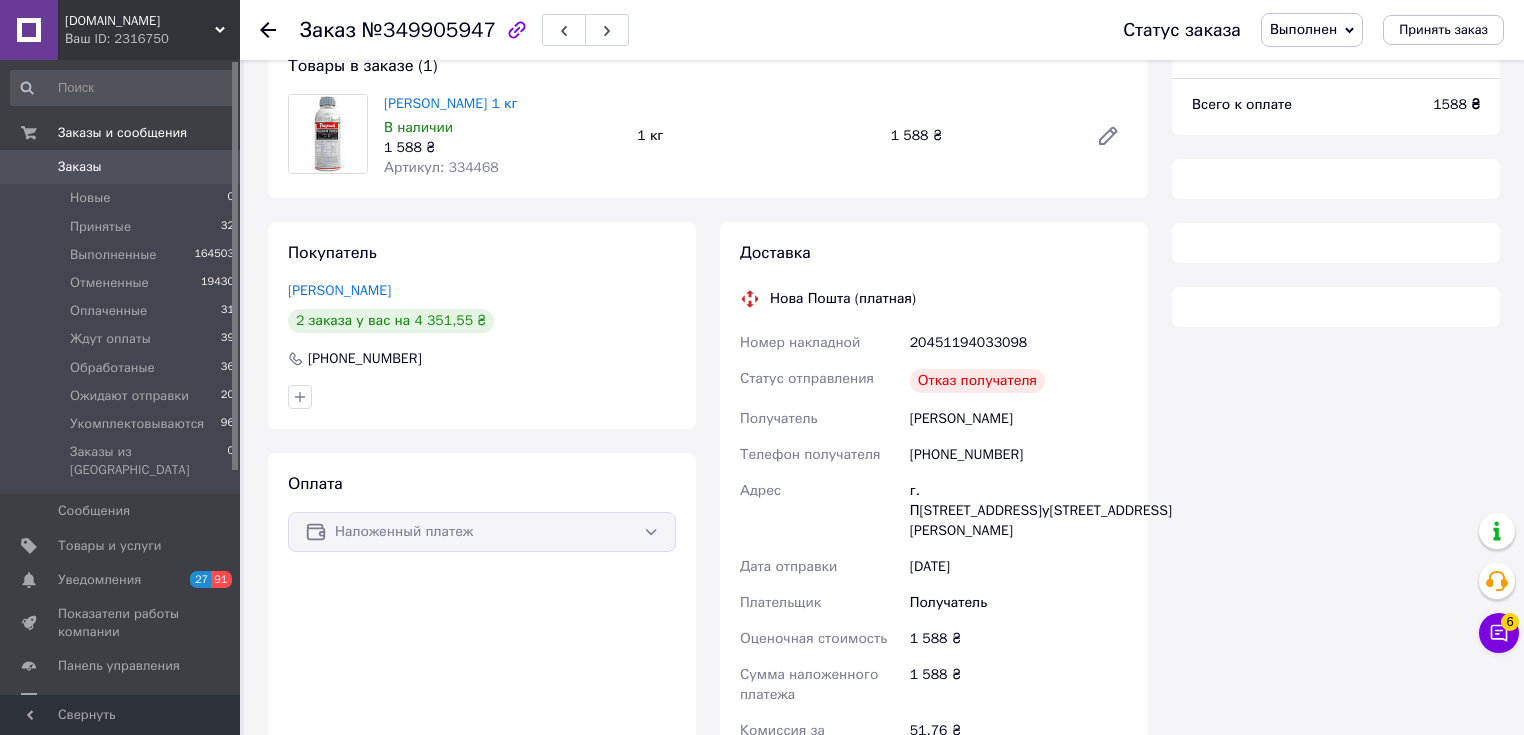 scroll, scrollTop: 407, scrollLeft: 0, axis: vertical 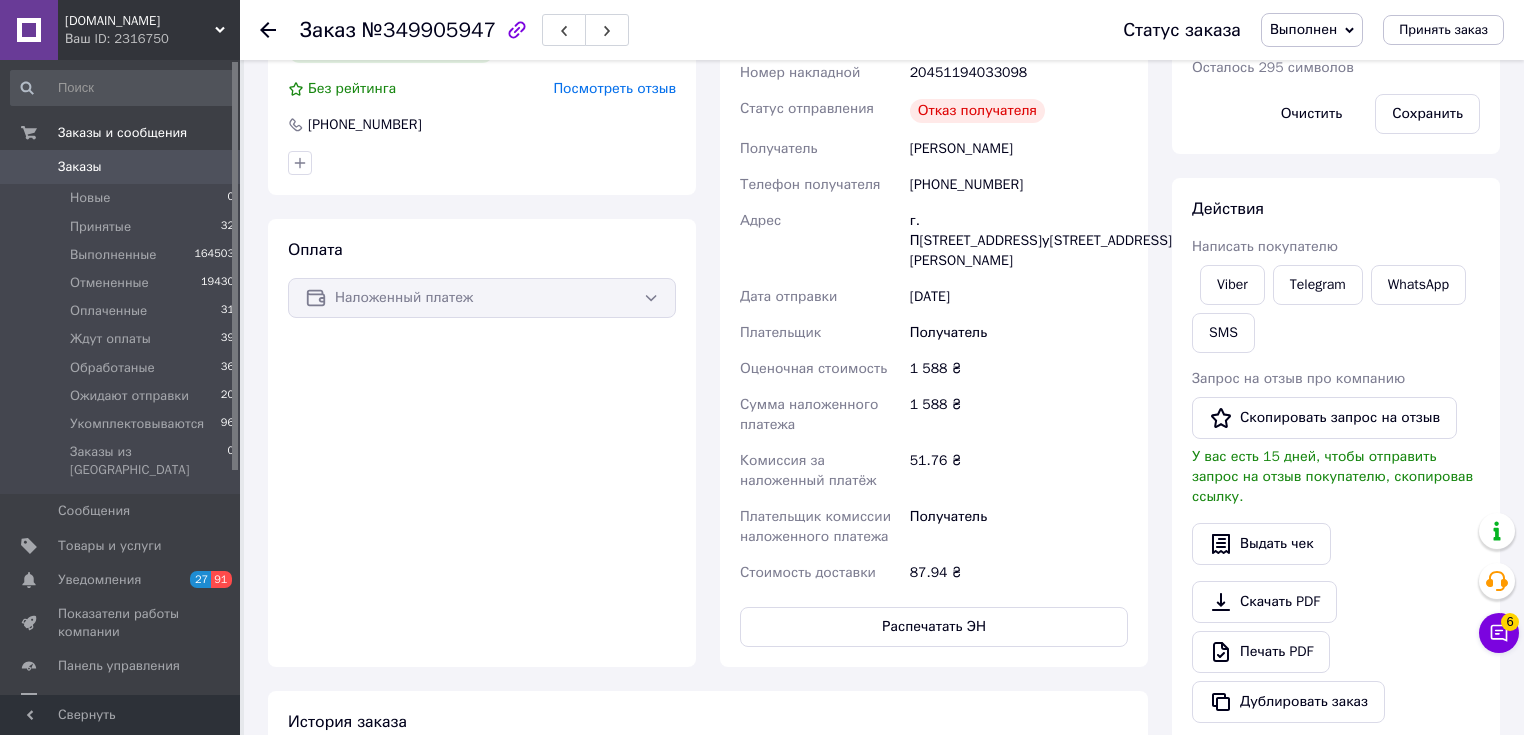 click 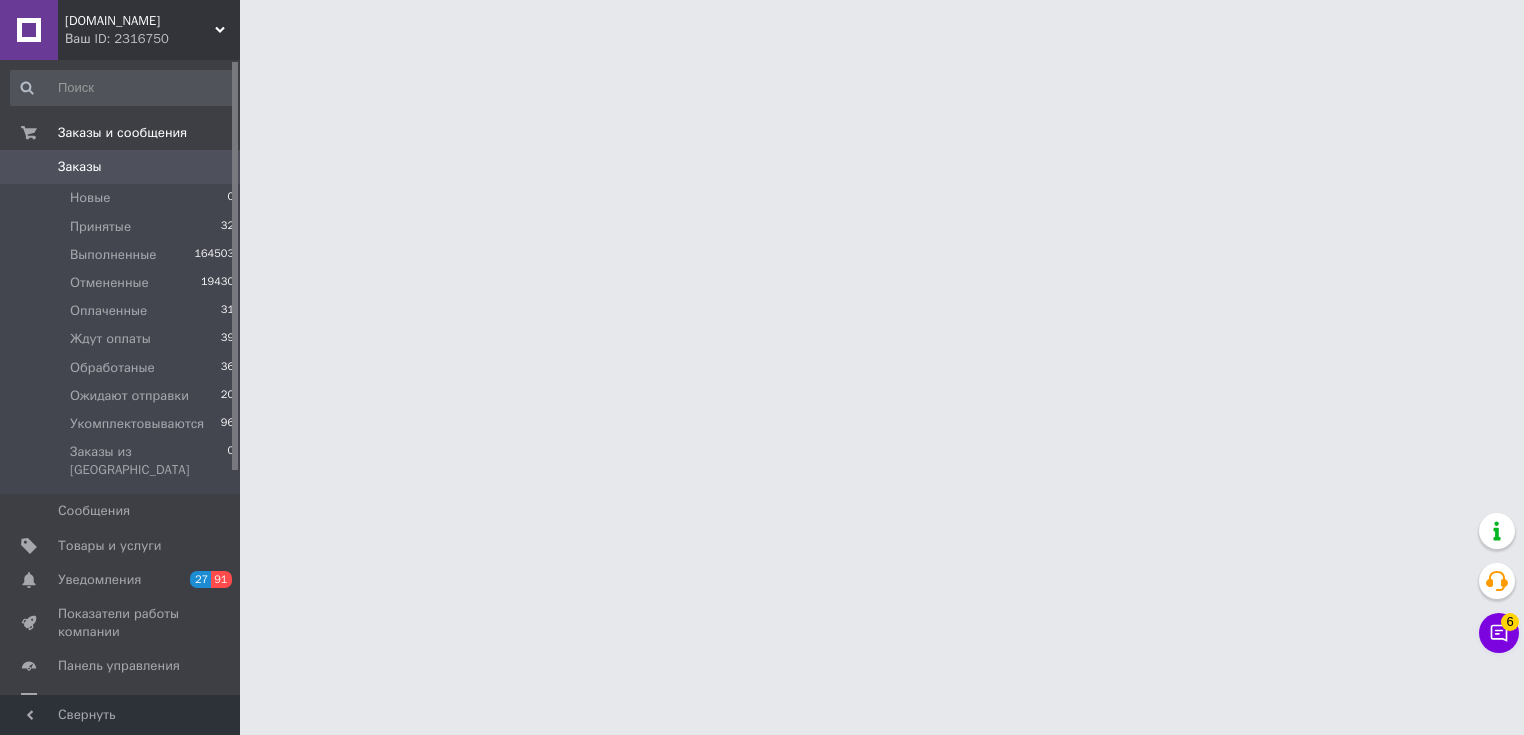 scroll, scrollTop: 0, scrollLeft: 0, axis: both 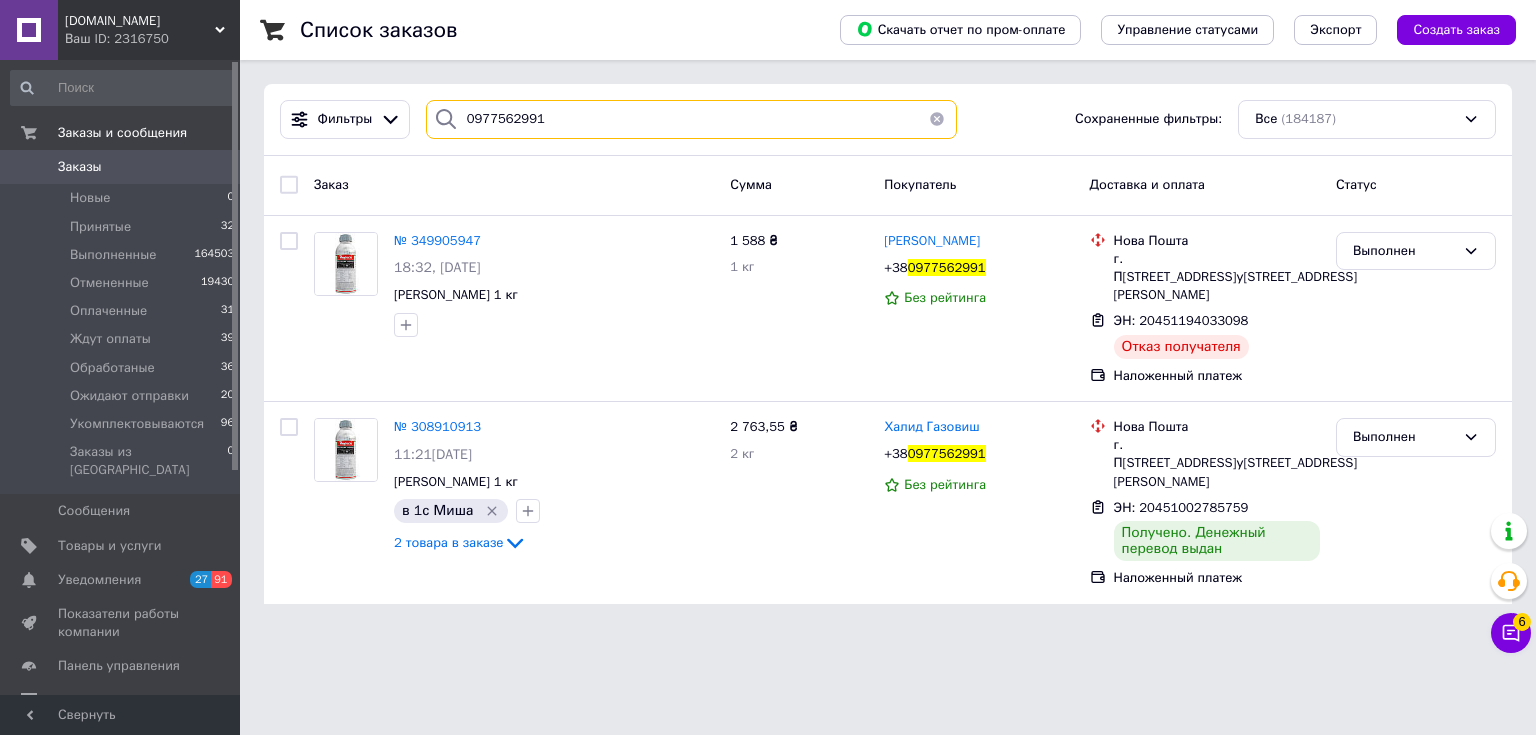 click on "0977562991" at bounding box center [692, 119] 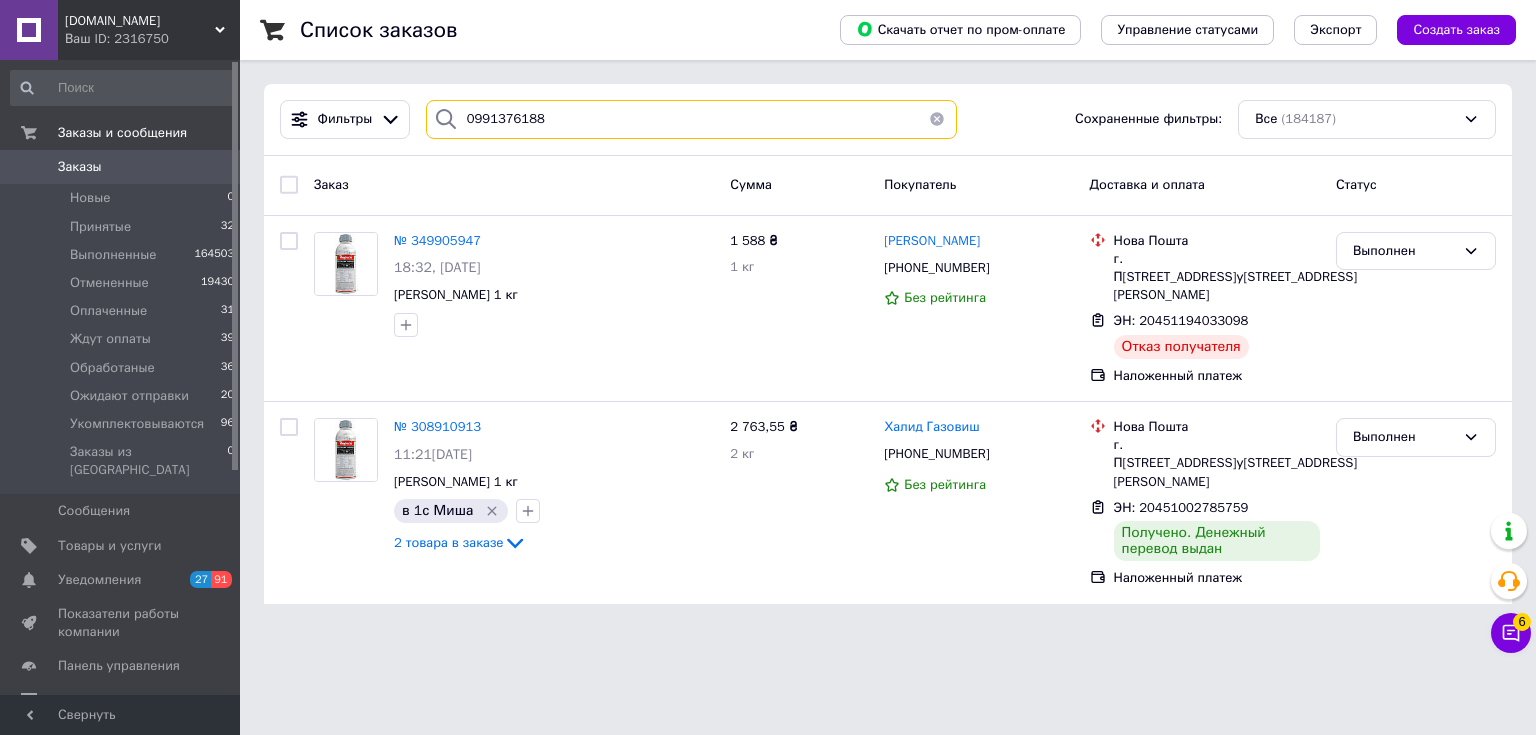 type on "0991376188" 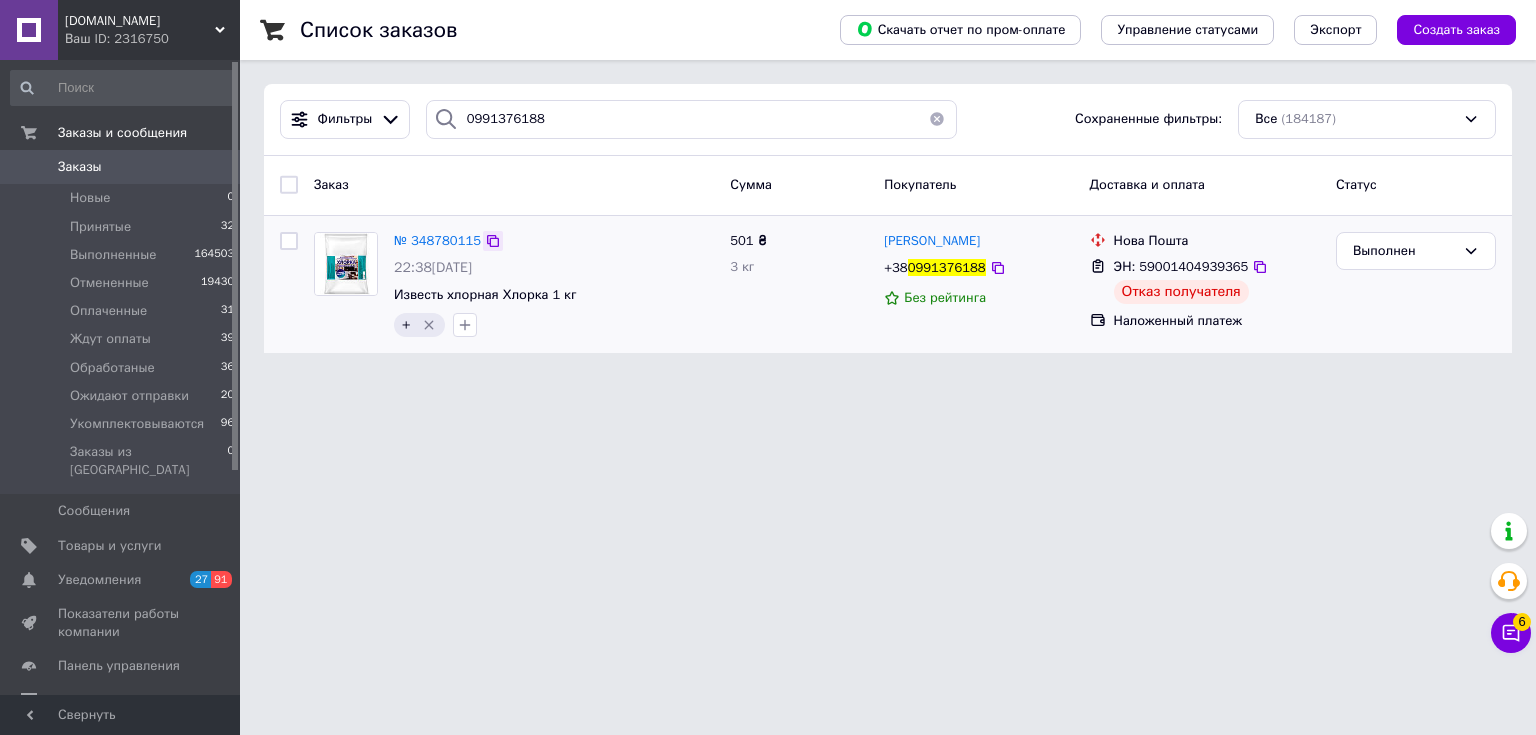 click 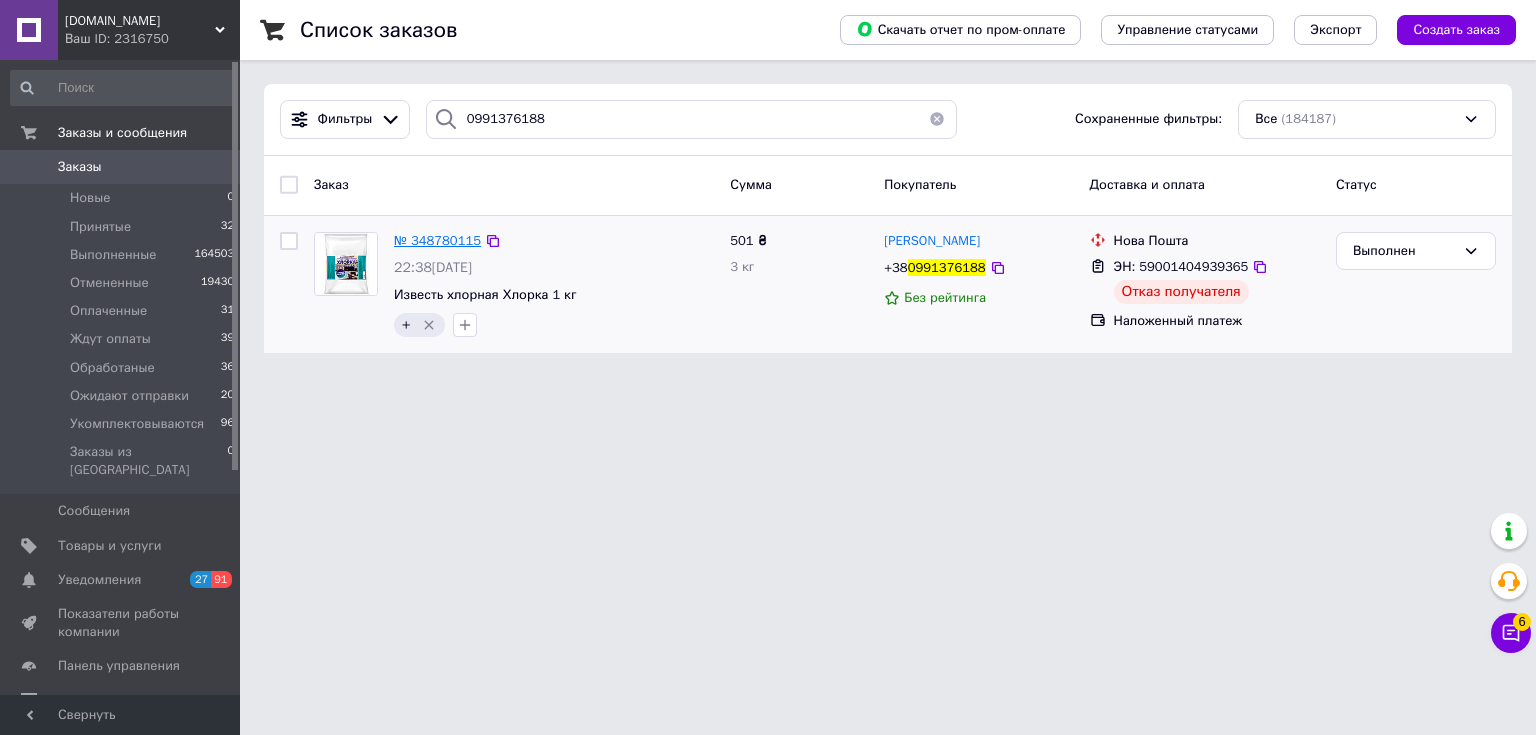 click on "№ 348780115" at bounding box center [437, 240] 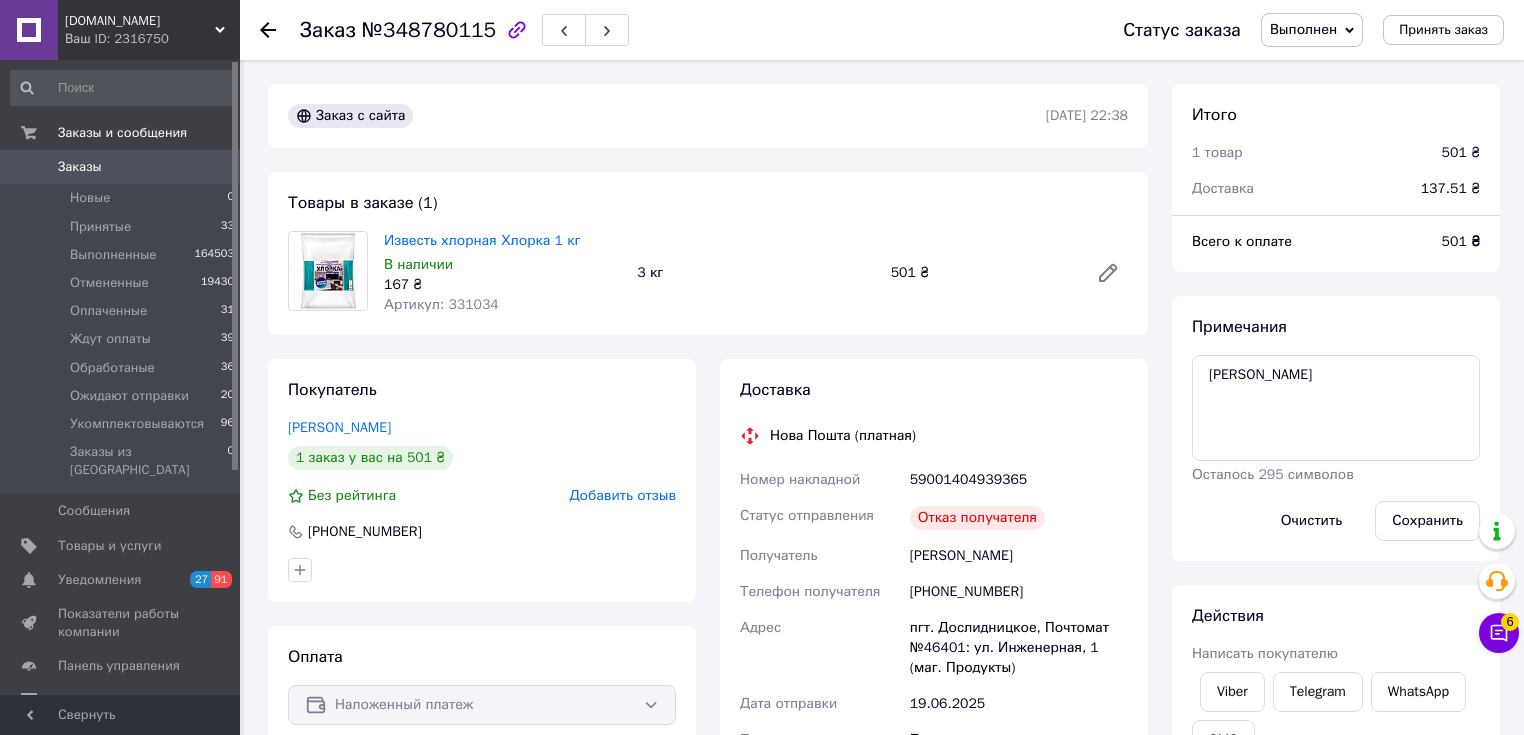 scroll, scrollTop: 136, scrollLeft: 0, axis: vertical 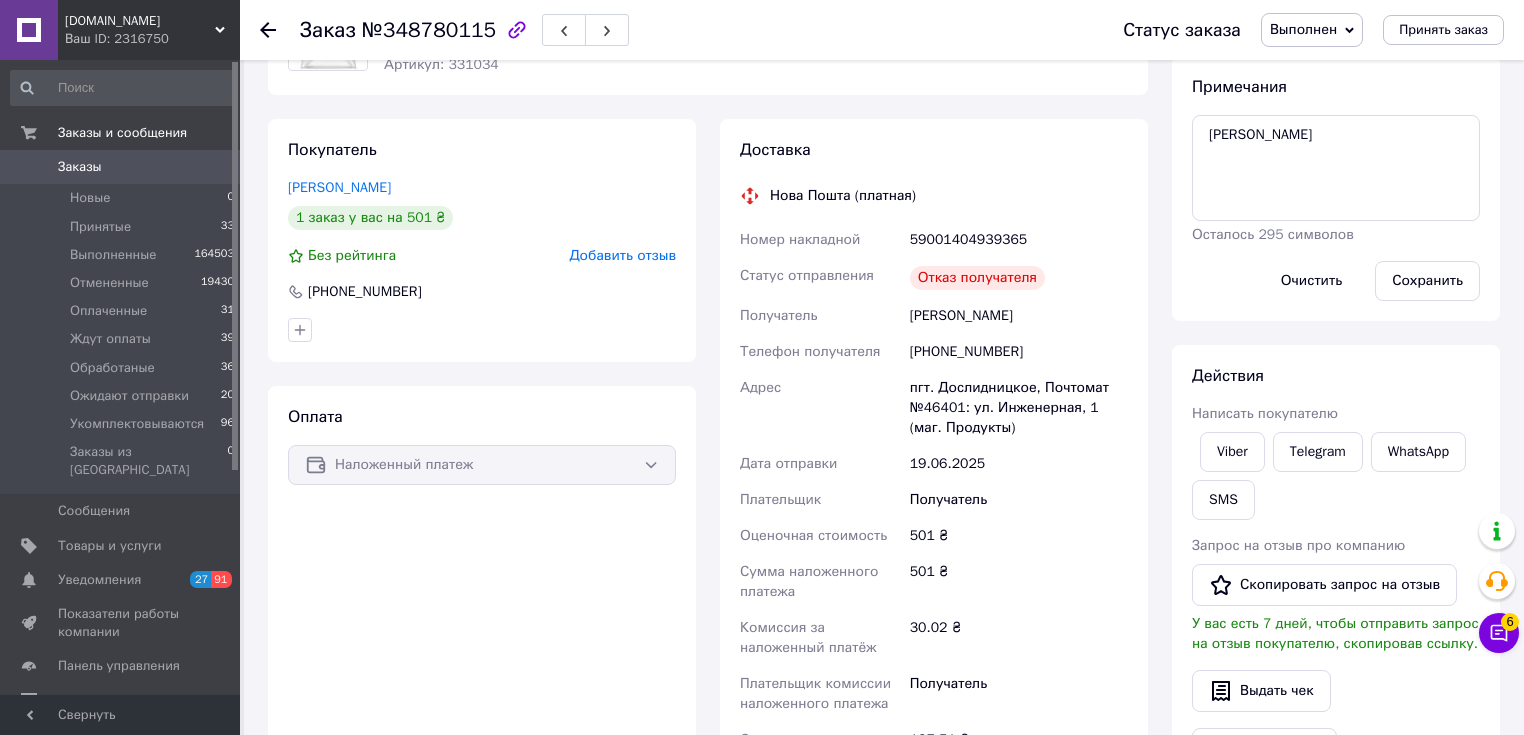 click 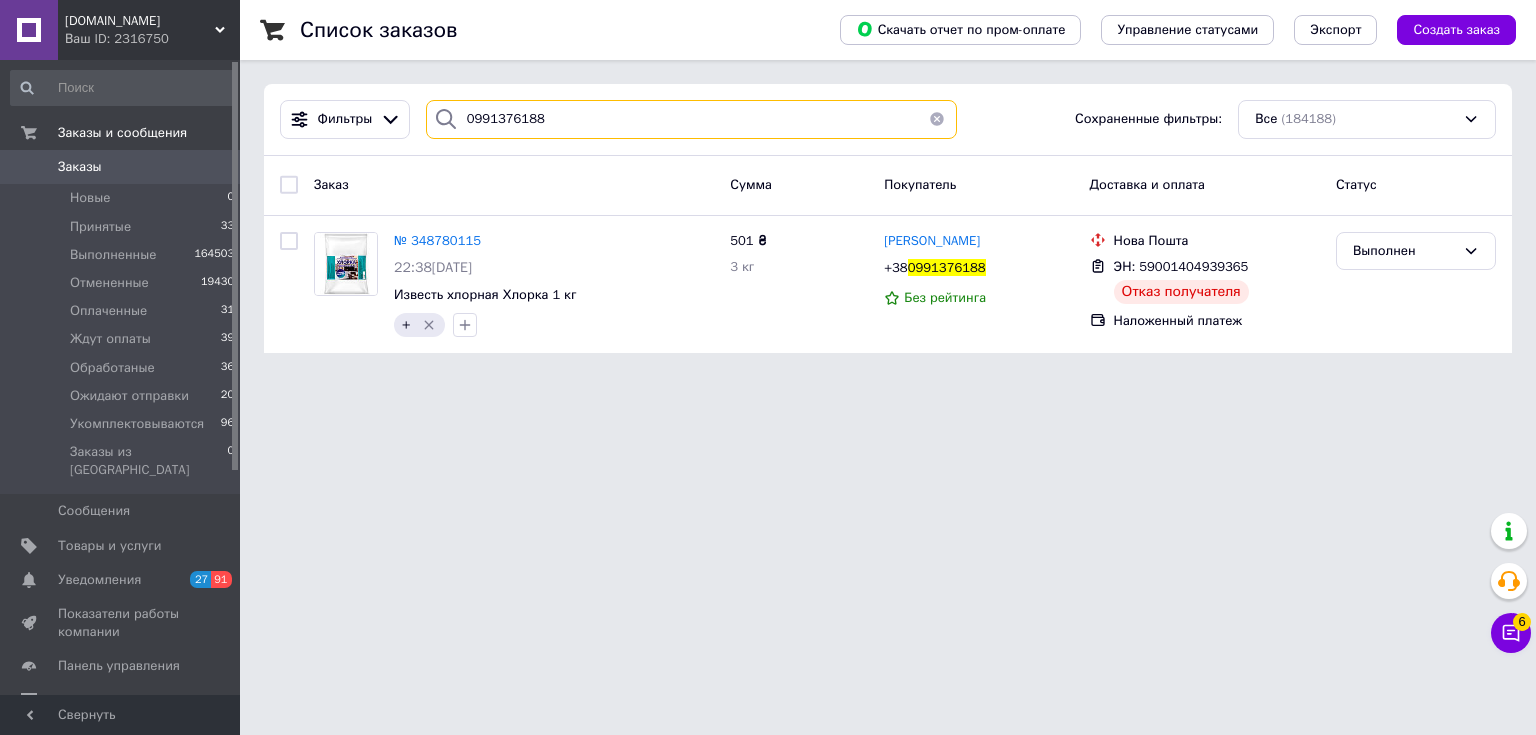 click on "0991376188" at bounding box center [692, 119] 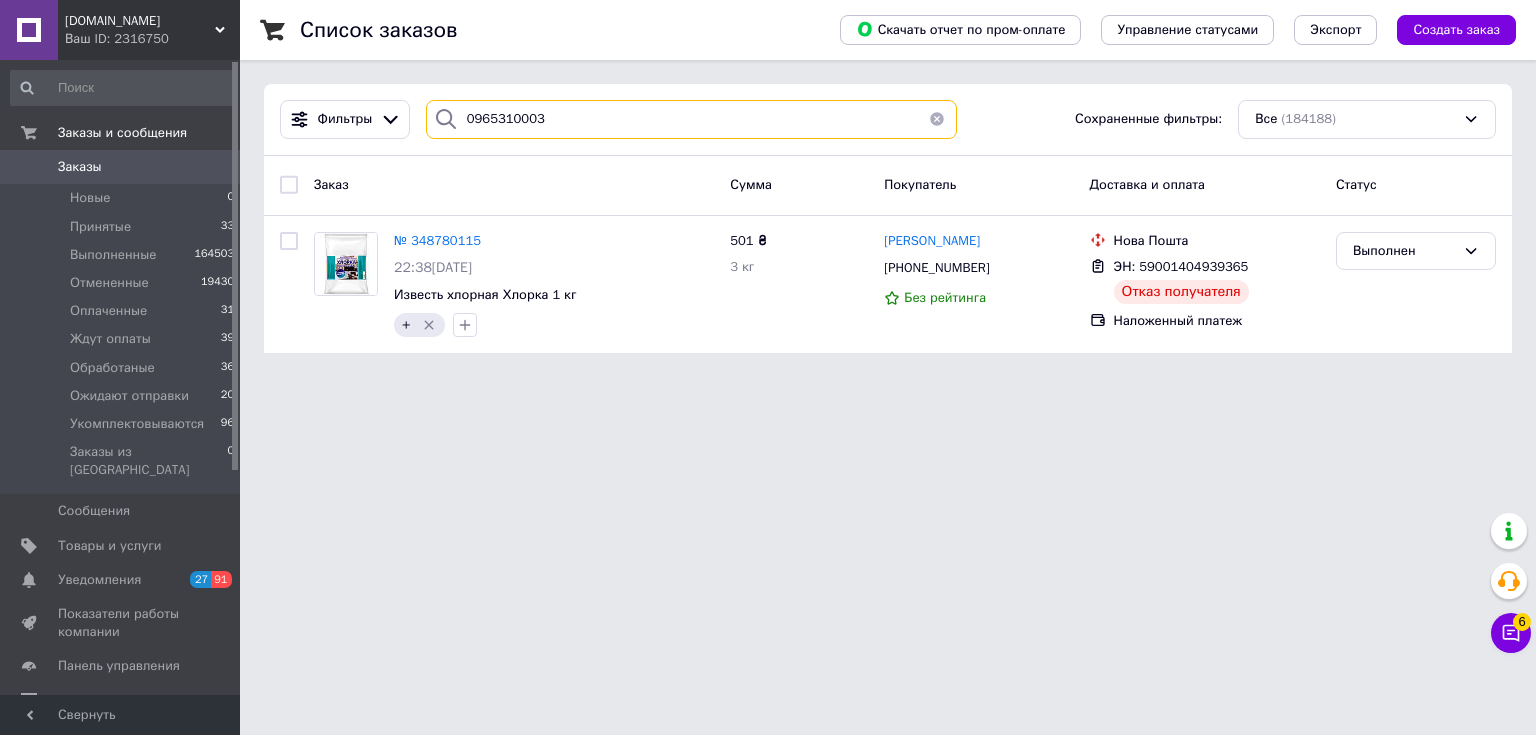 type on "0965310003" 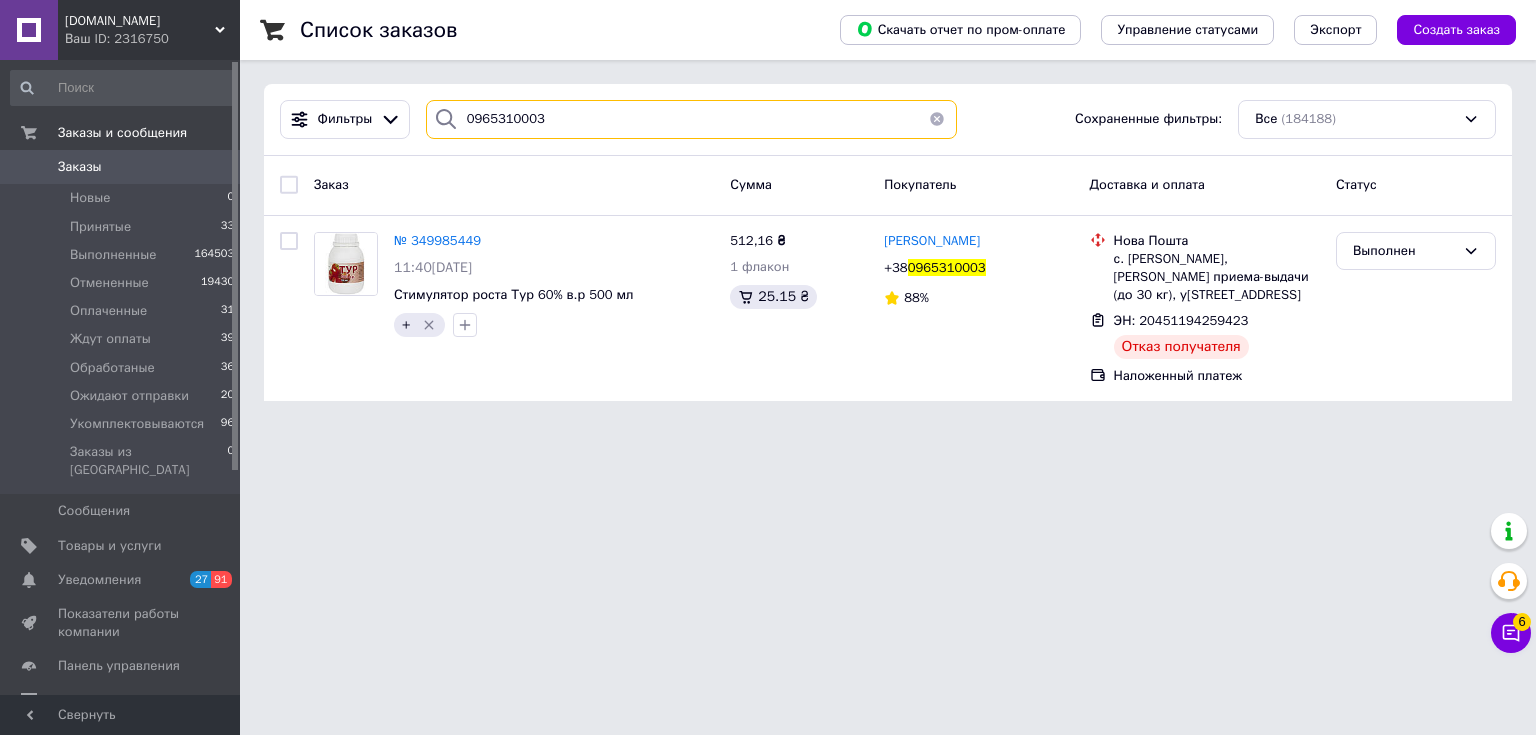 click on "0965310003" at bounding box center (692, 119) 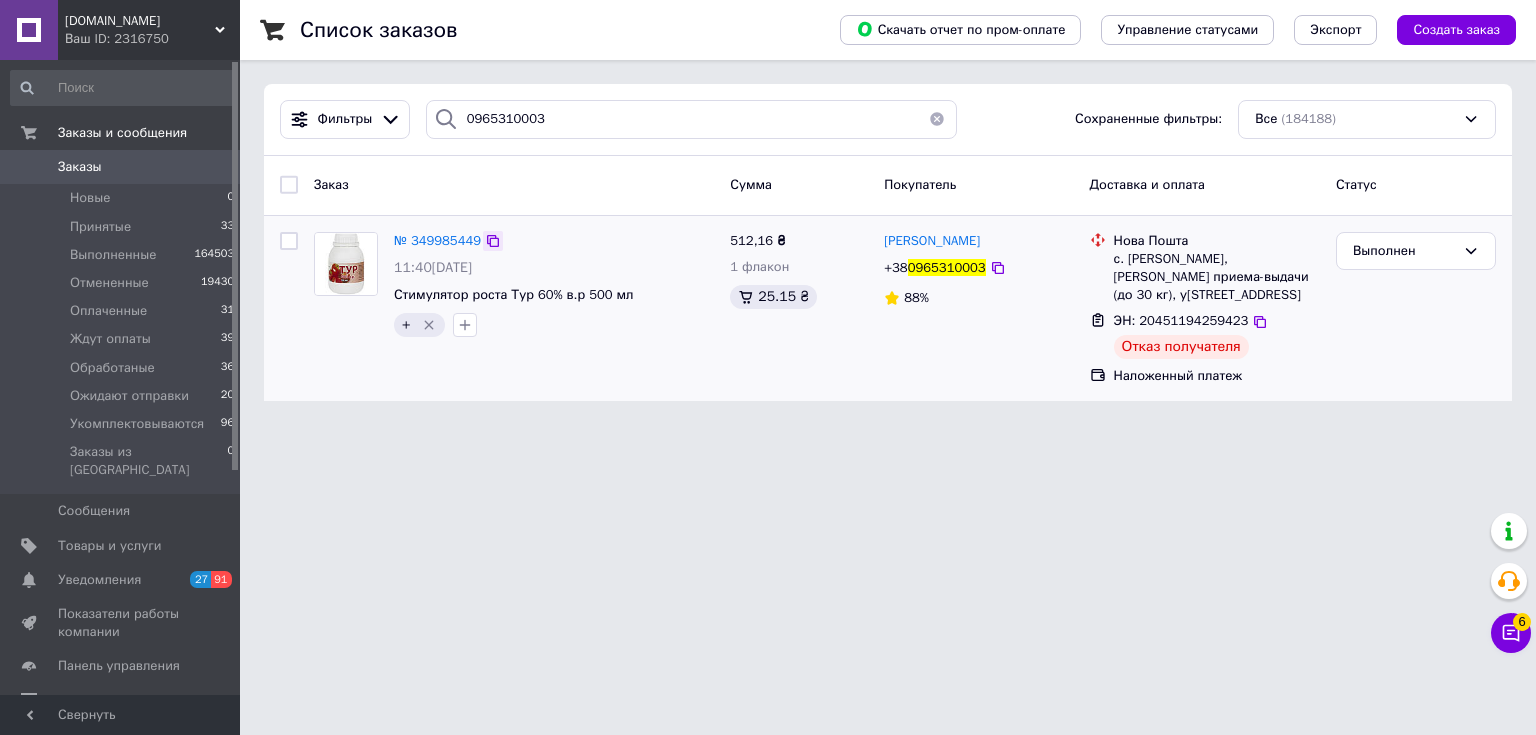 click 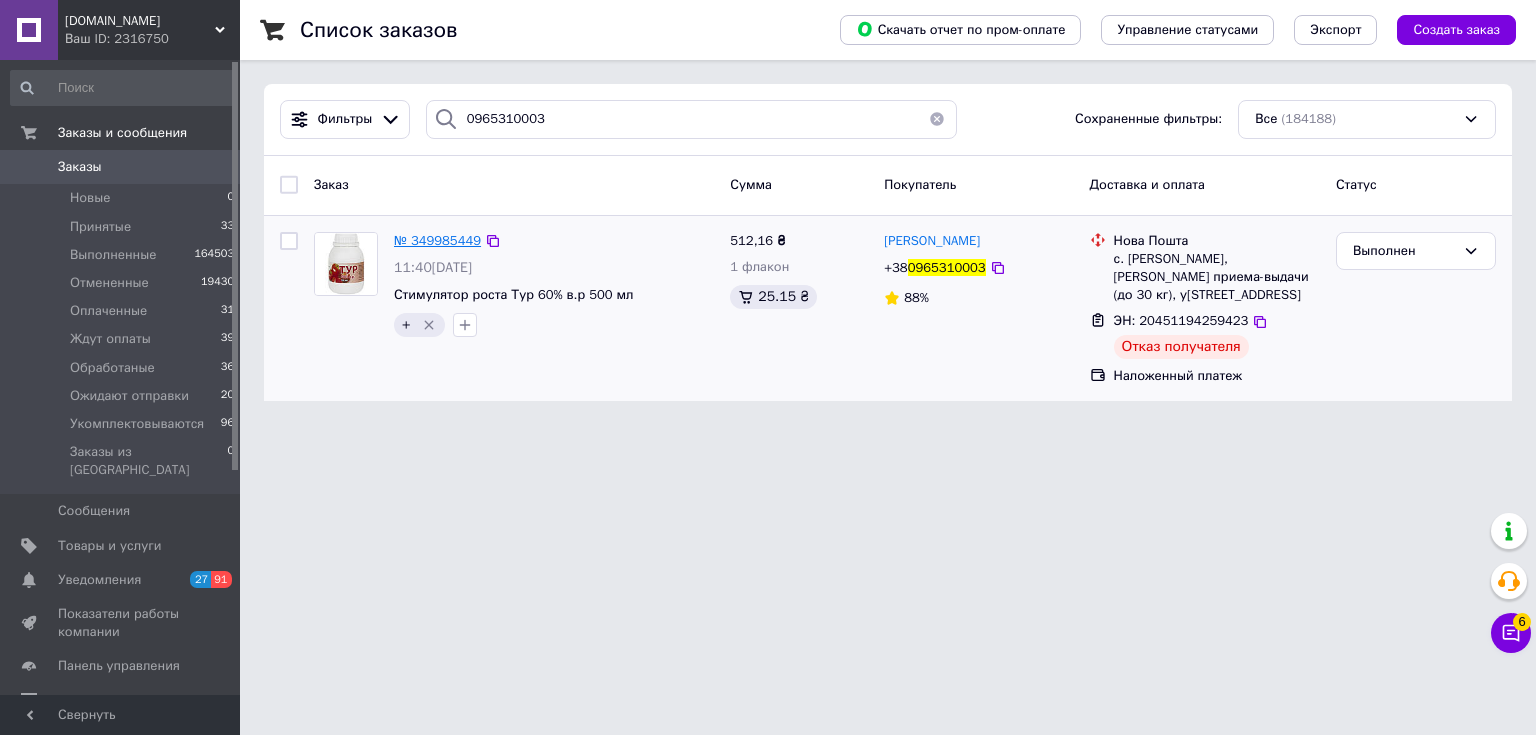 click on "№ 349985449" at bounding box center [437, 240] 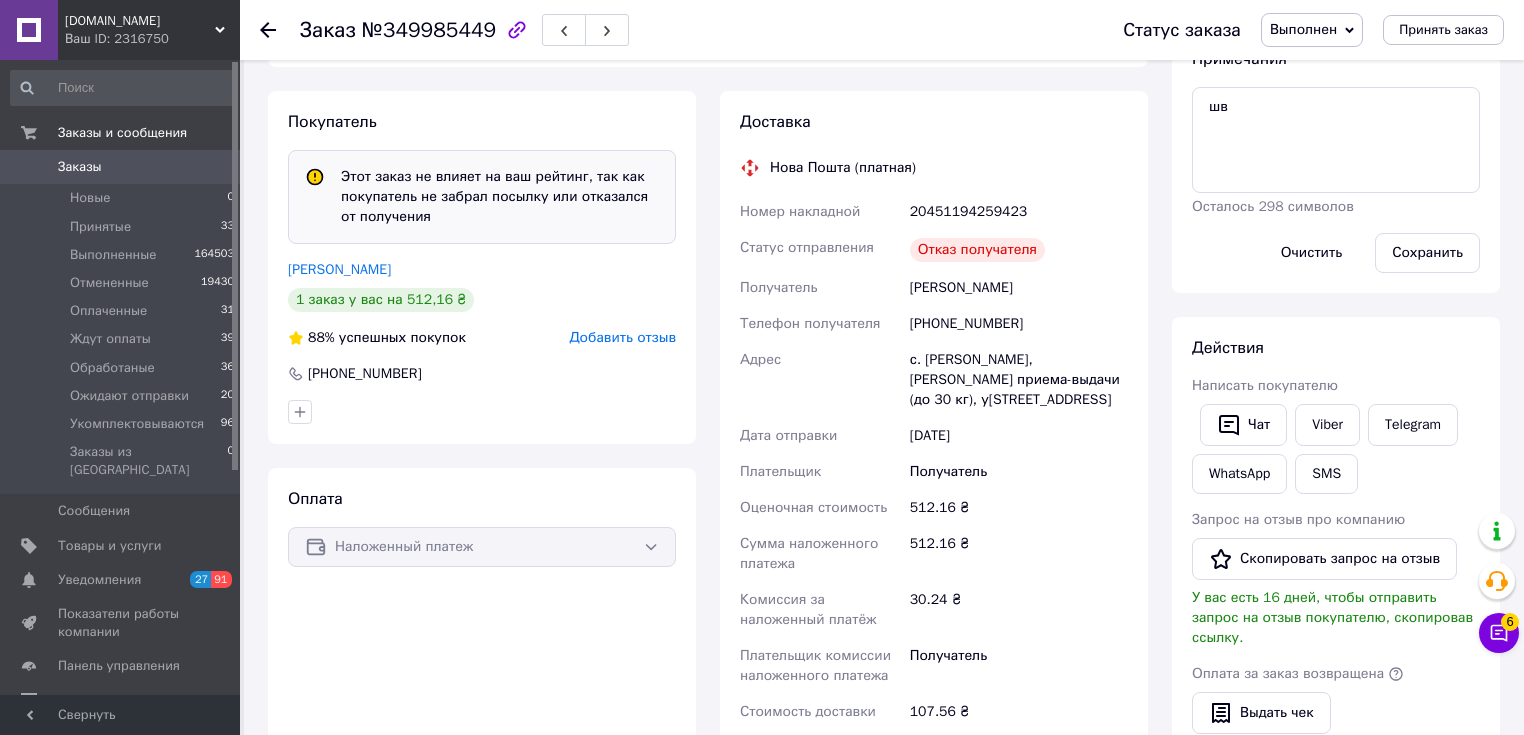 scroll, scrollTop: 444, scrollLeft: 0, axis: vertical 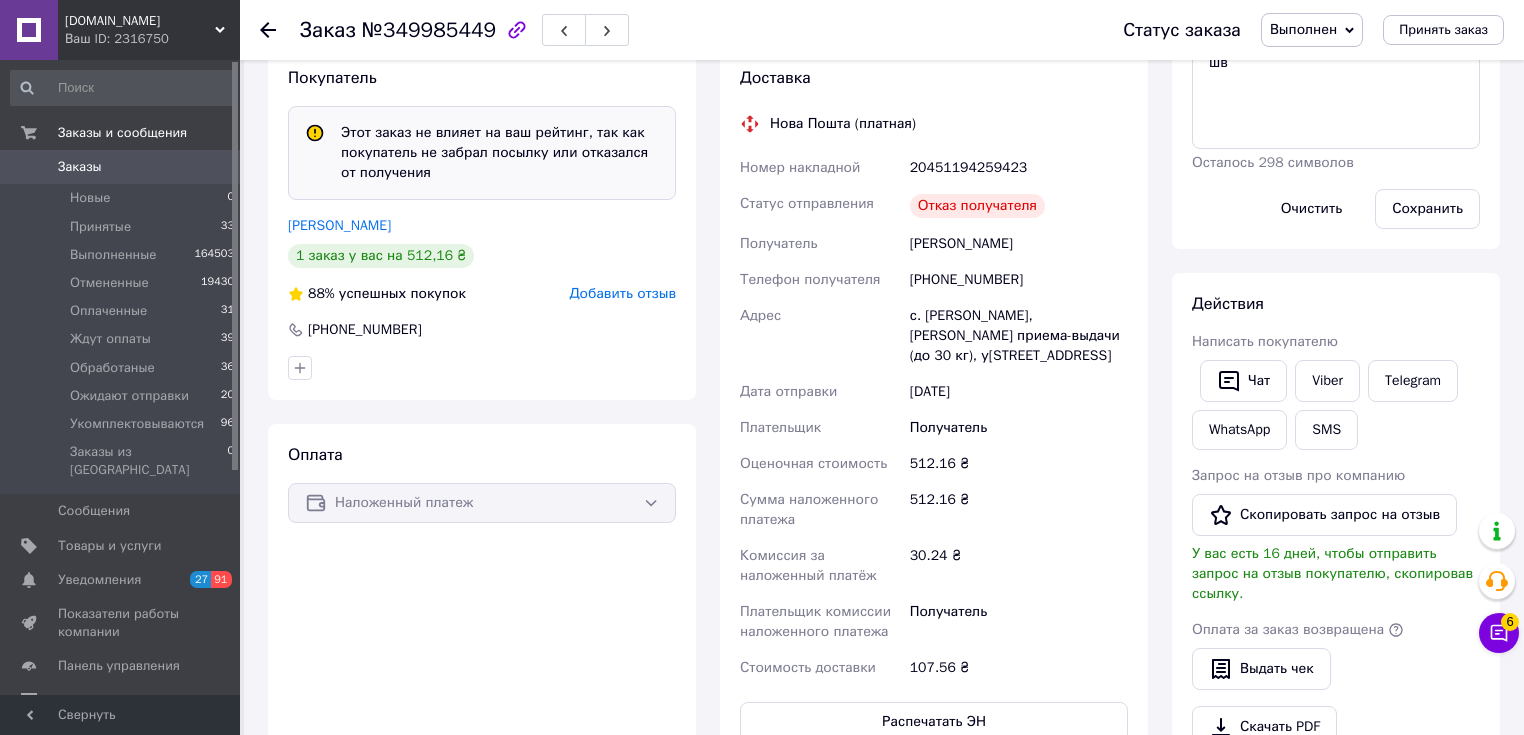 click at bounding box center (268, 30) 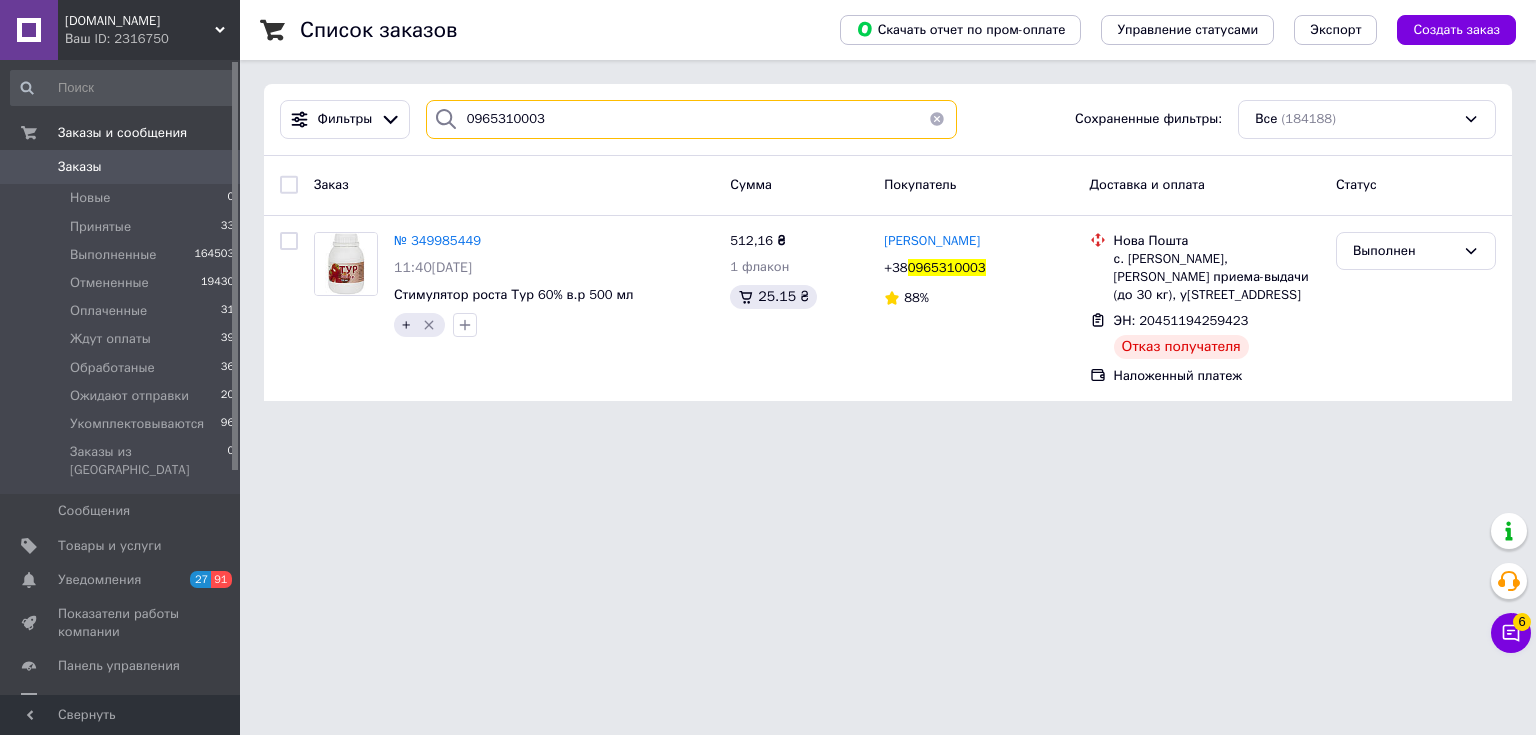 click on "0965310003" at bounding box center (692, 119) 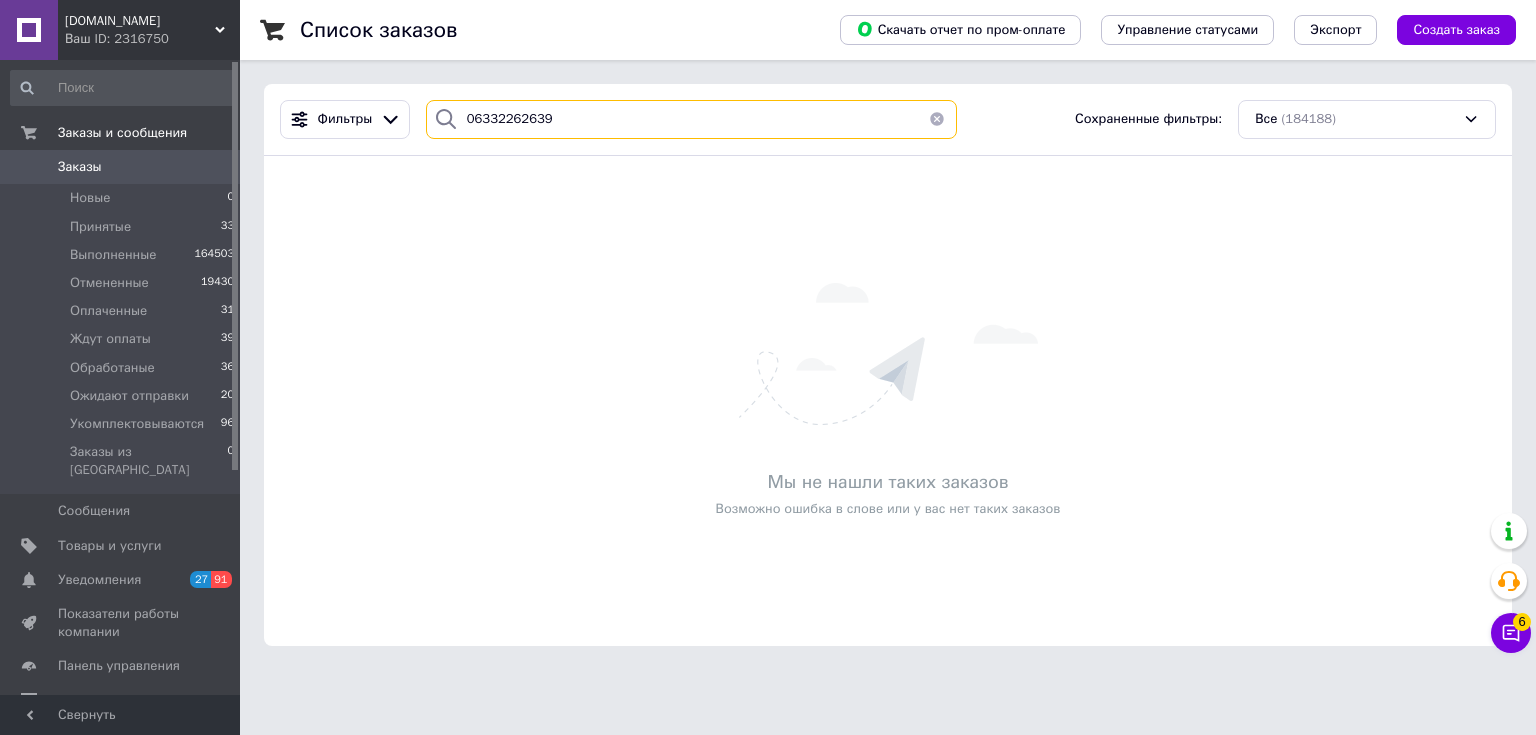 click on "06332262639" at bounding box center (692, 119) 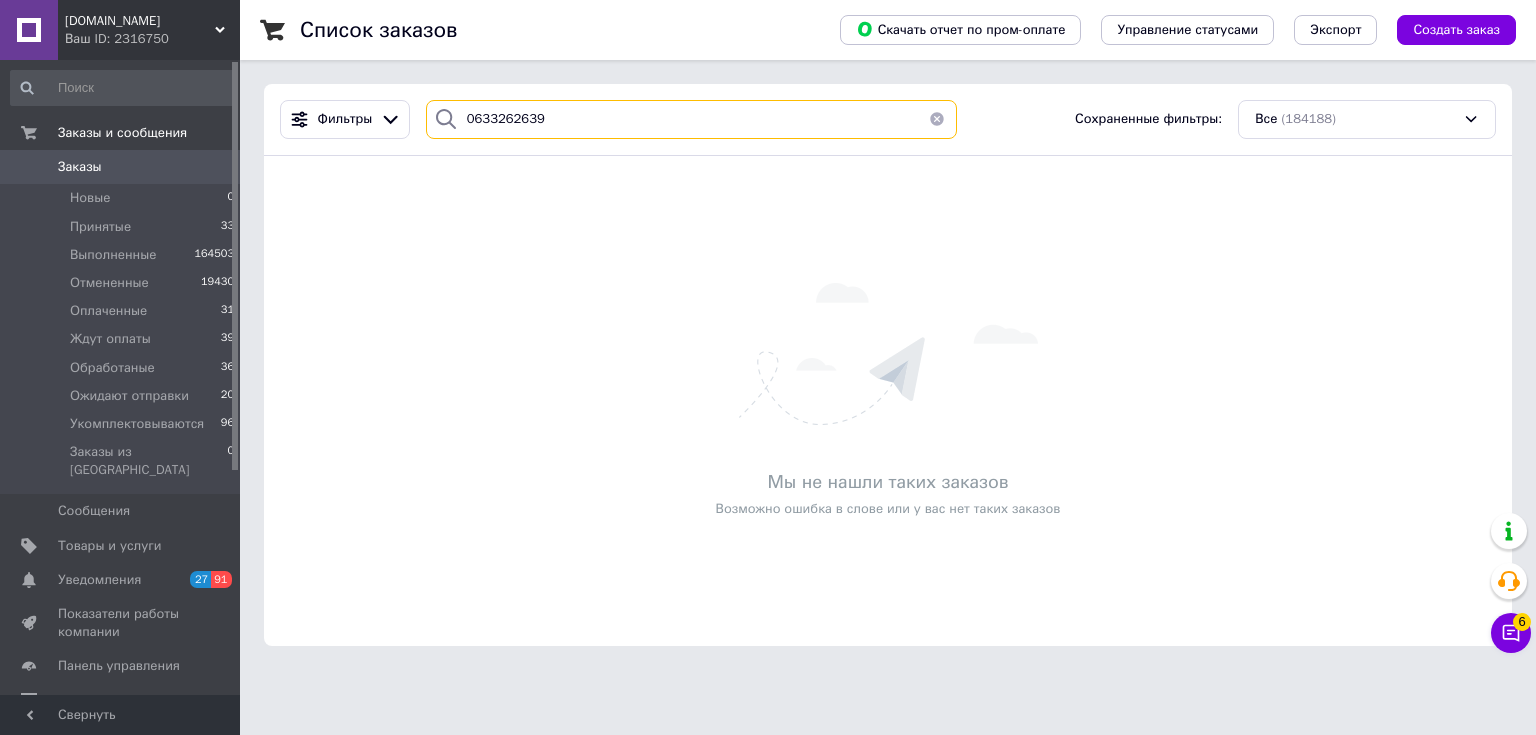type on "0633262639" 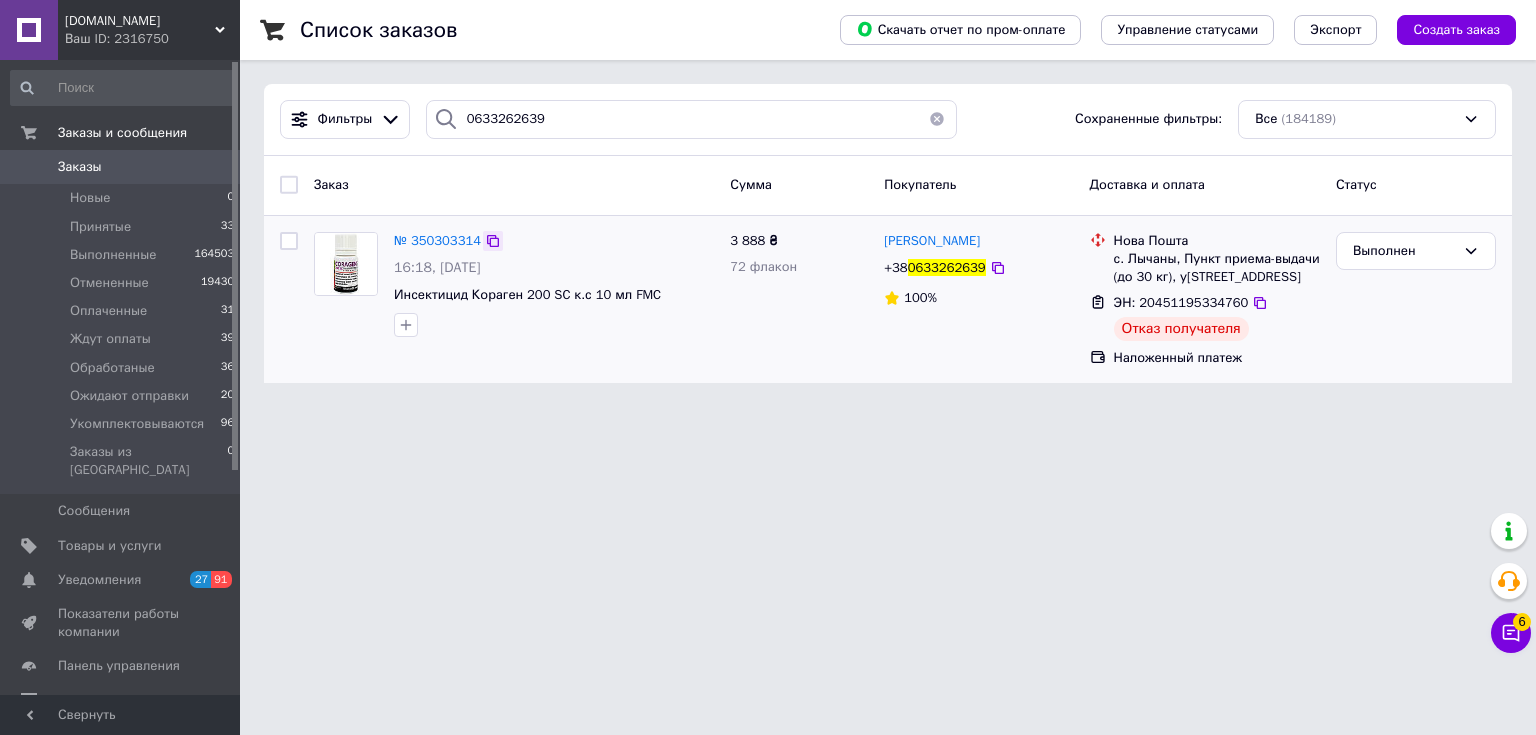 click 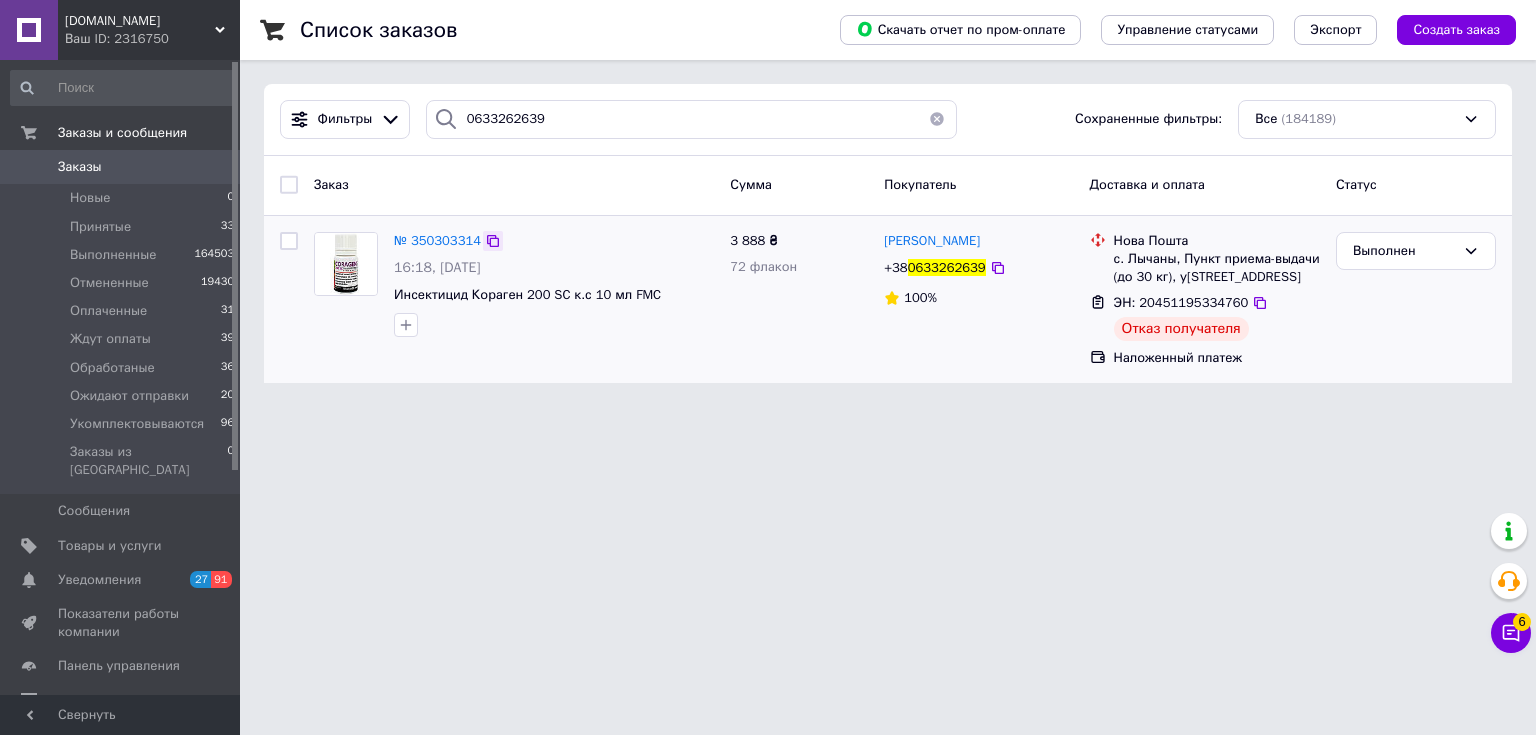 click at bounding box center [493, 241] 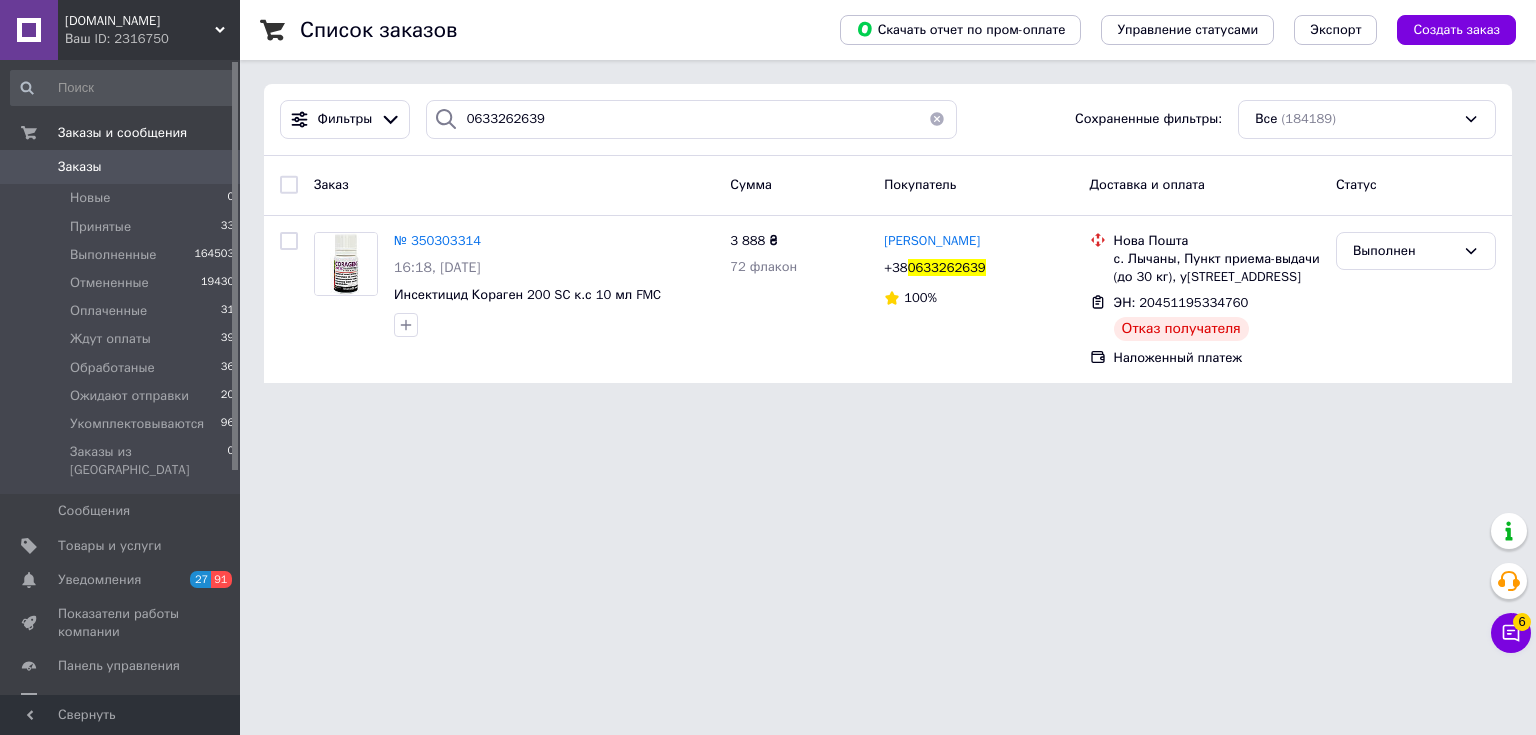 drag, startPoint x: 483, startPoint y: 239, endPoint x: 481, endPoint y: 398, distance: 159.01257 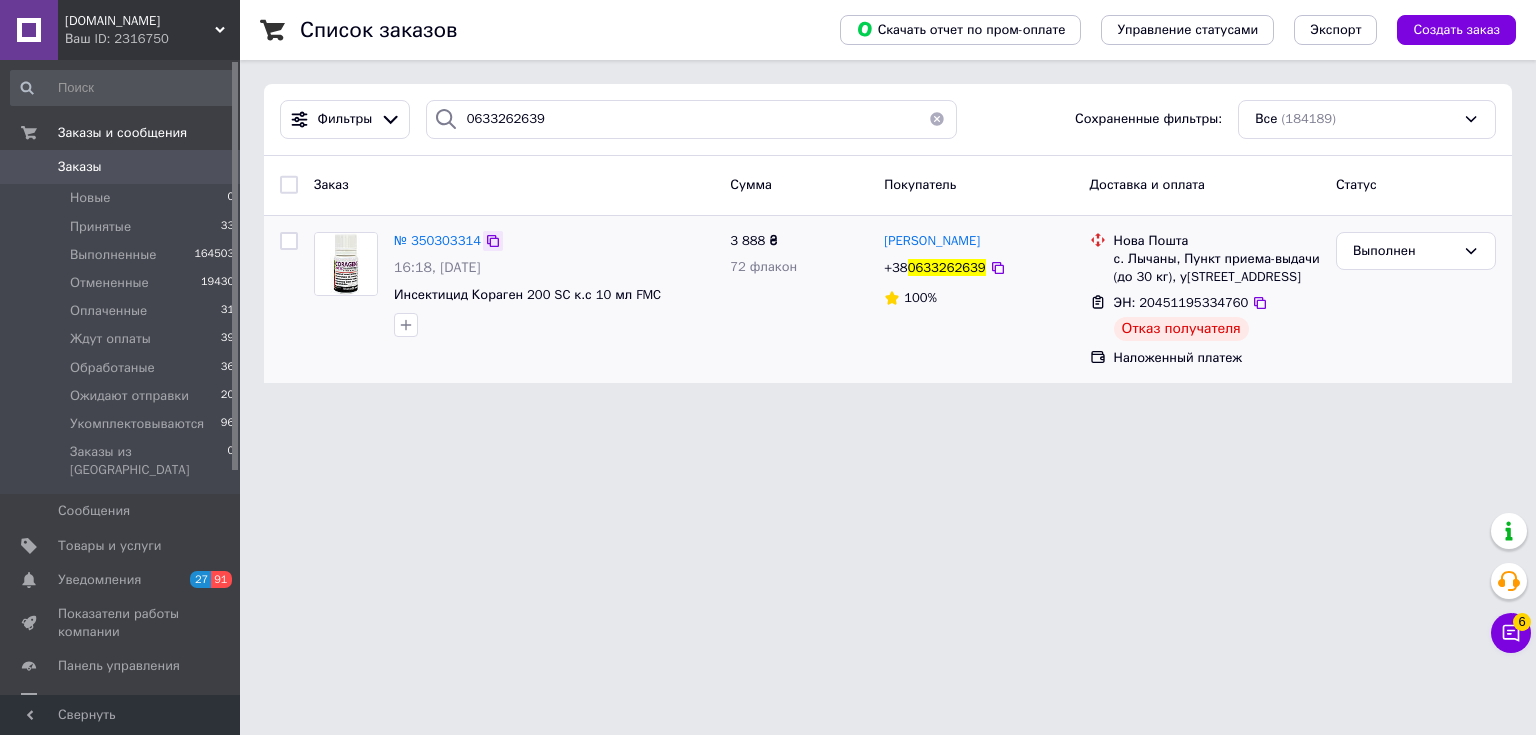 click at bounding box center [493, 241] 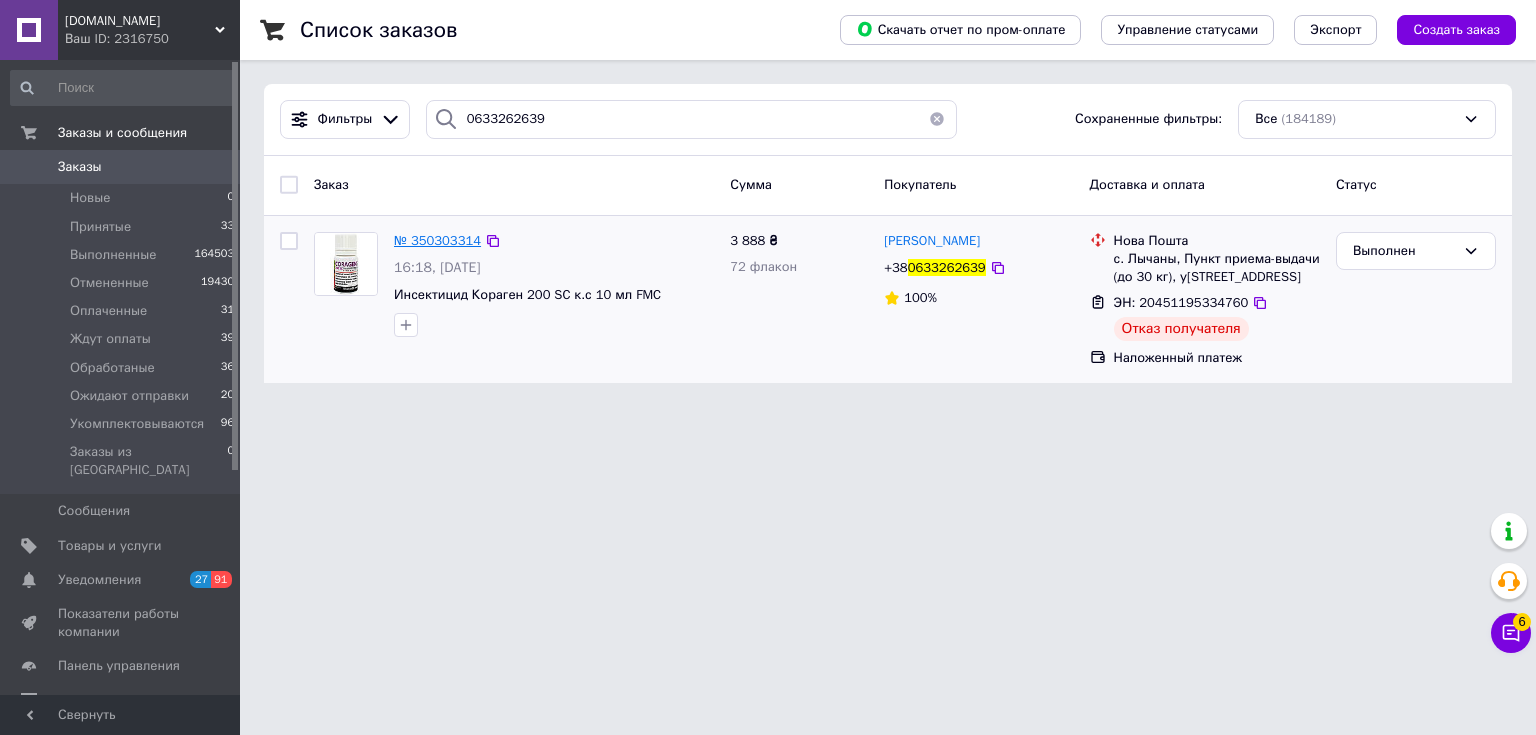 click on "№ 350303314" at bounding box center [437, 240] 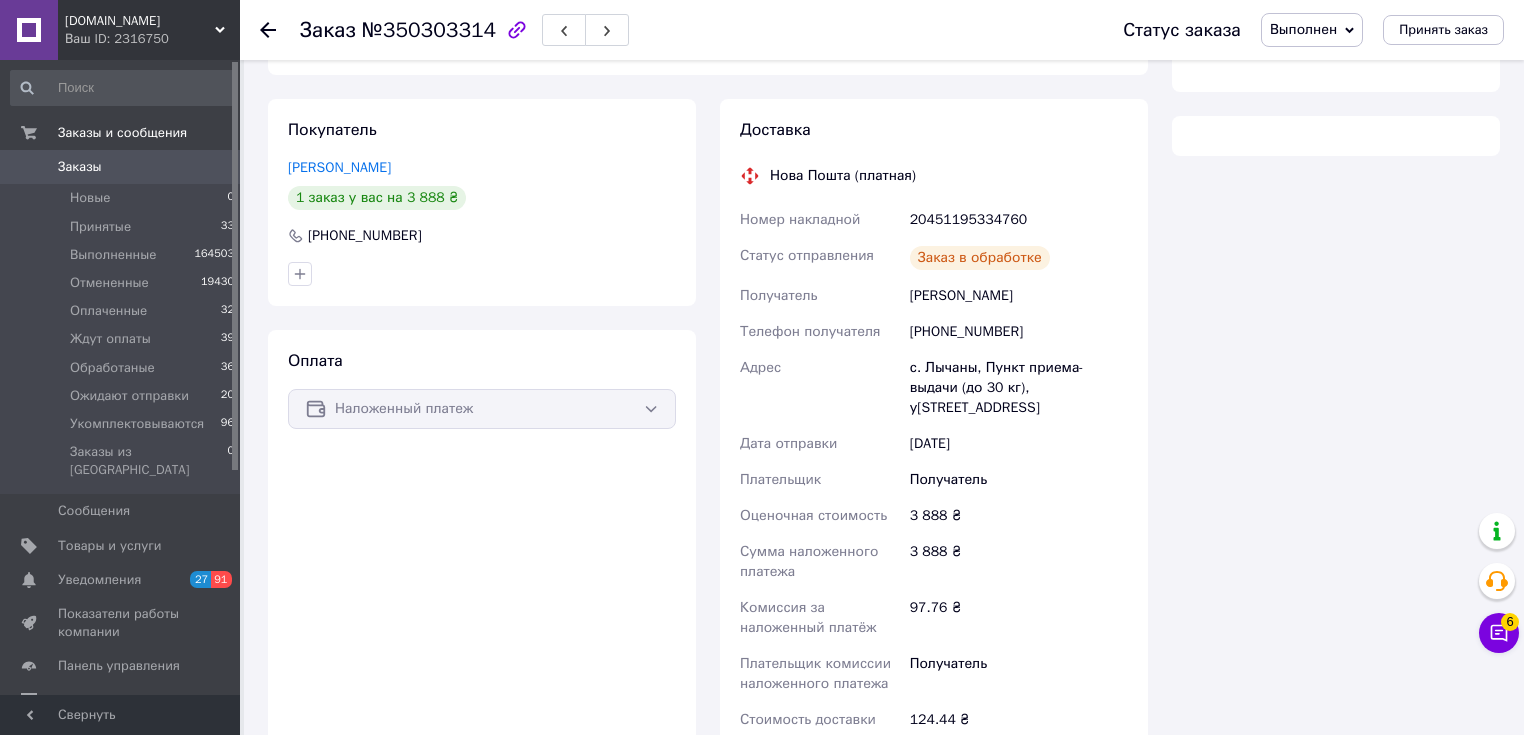 scroll, scrollTop: 351, scrollLeft: 0, axis: vertical 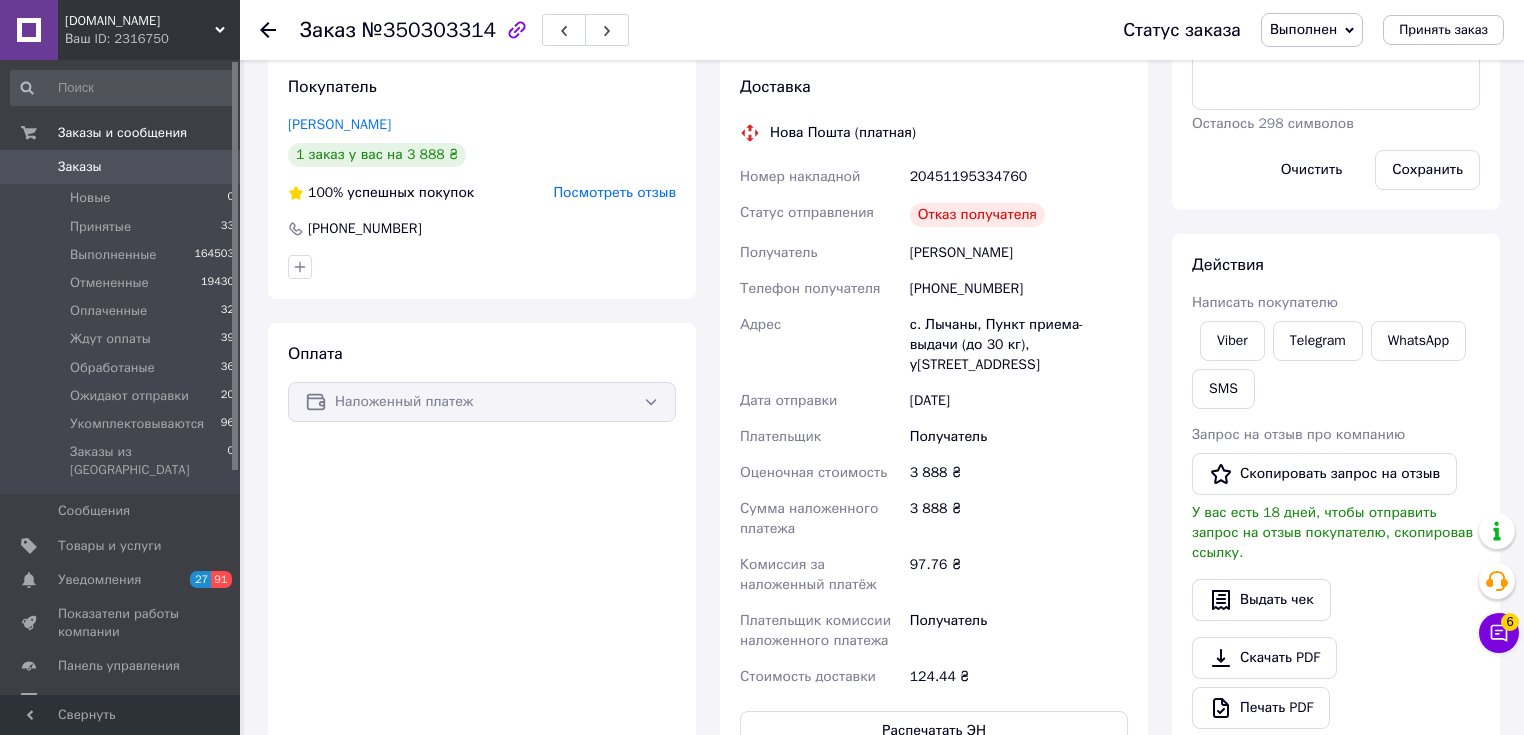 click 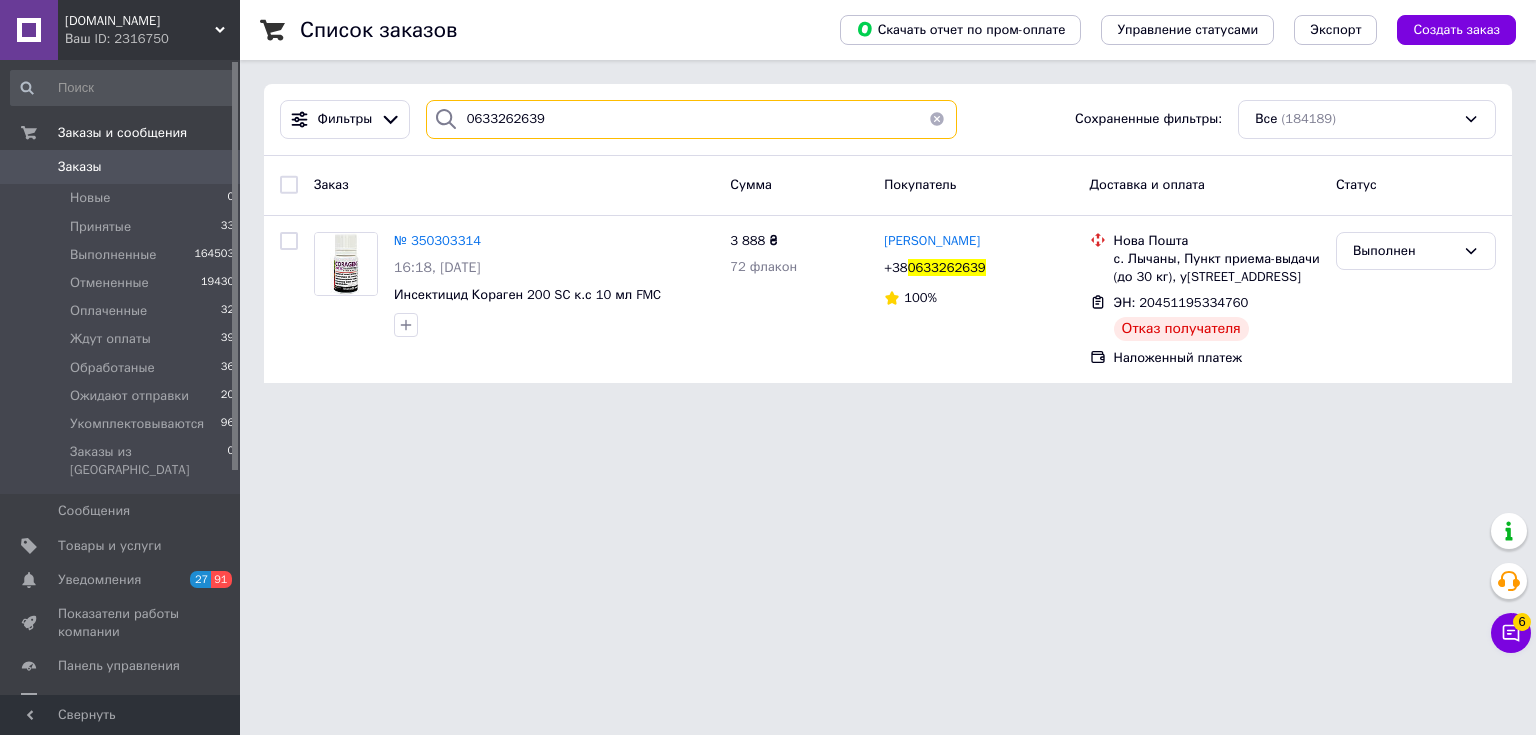 click on "0633262639" at bounding box center (692, 119) 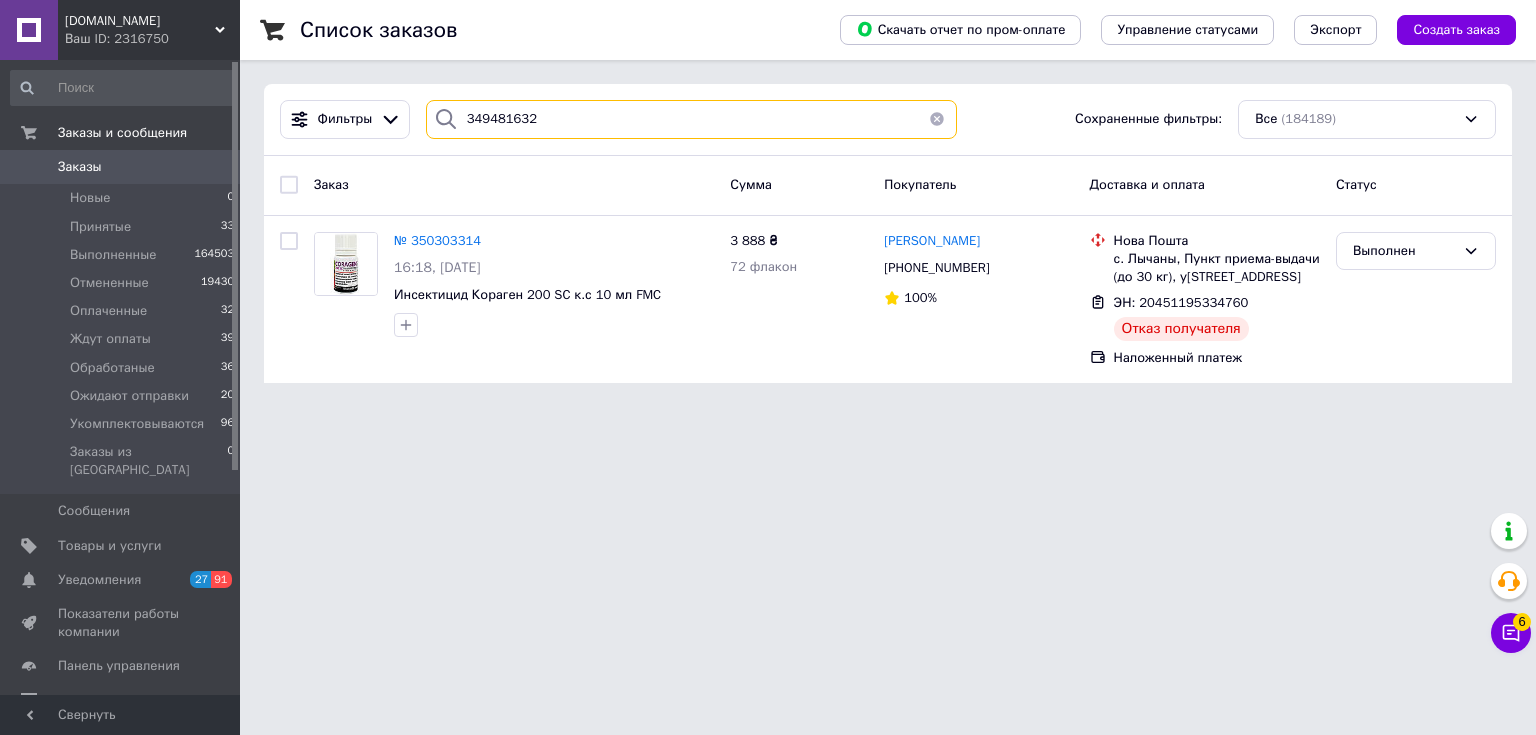 type on "349481632" 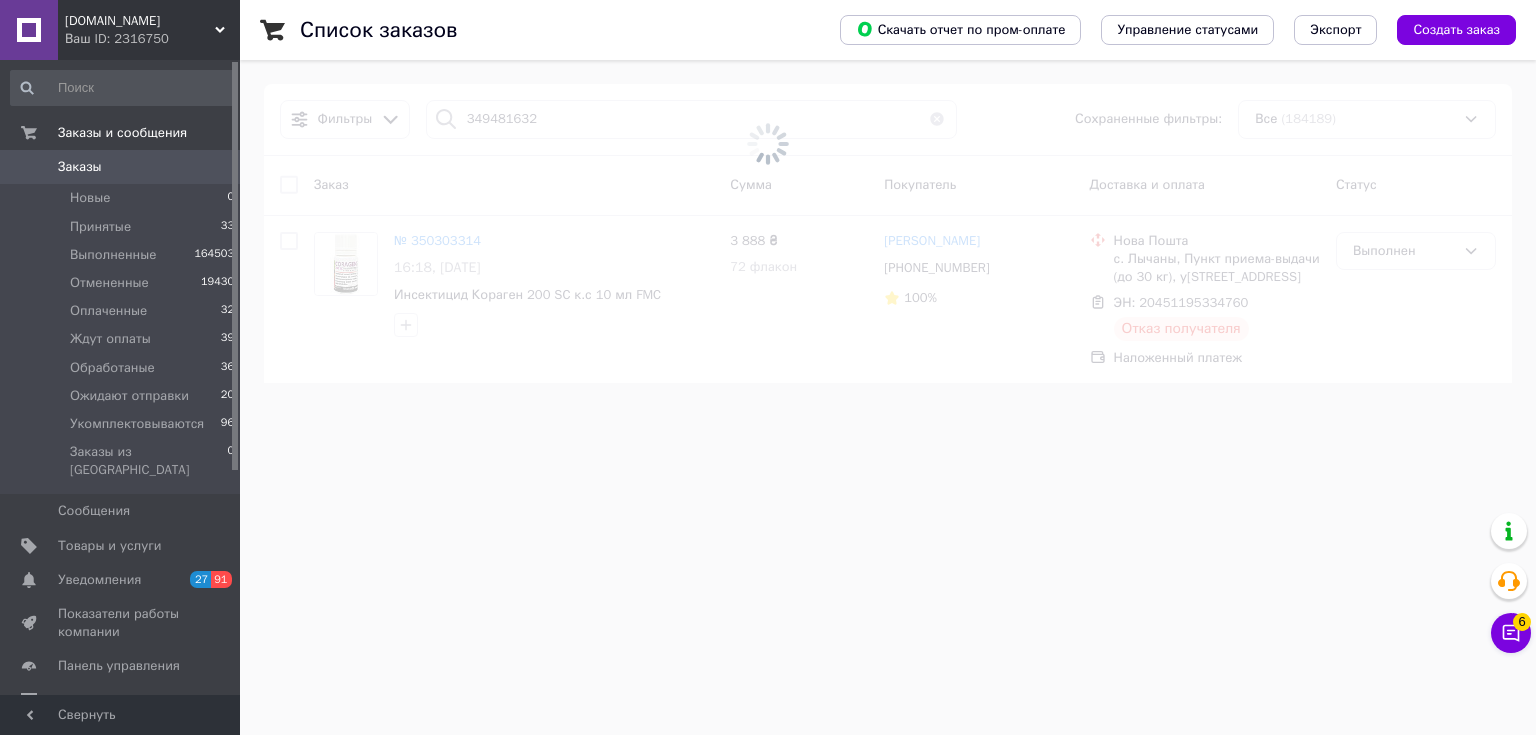 click at bounding box center [768, 144] 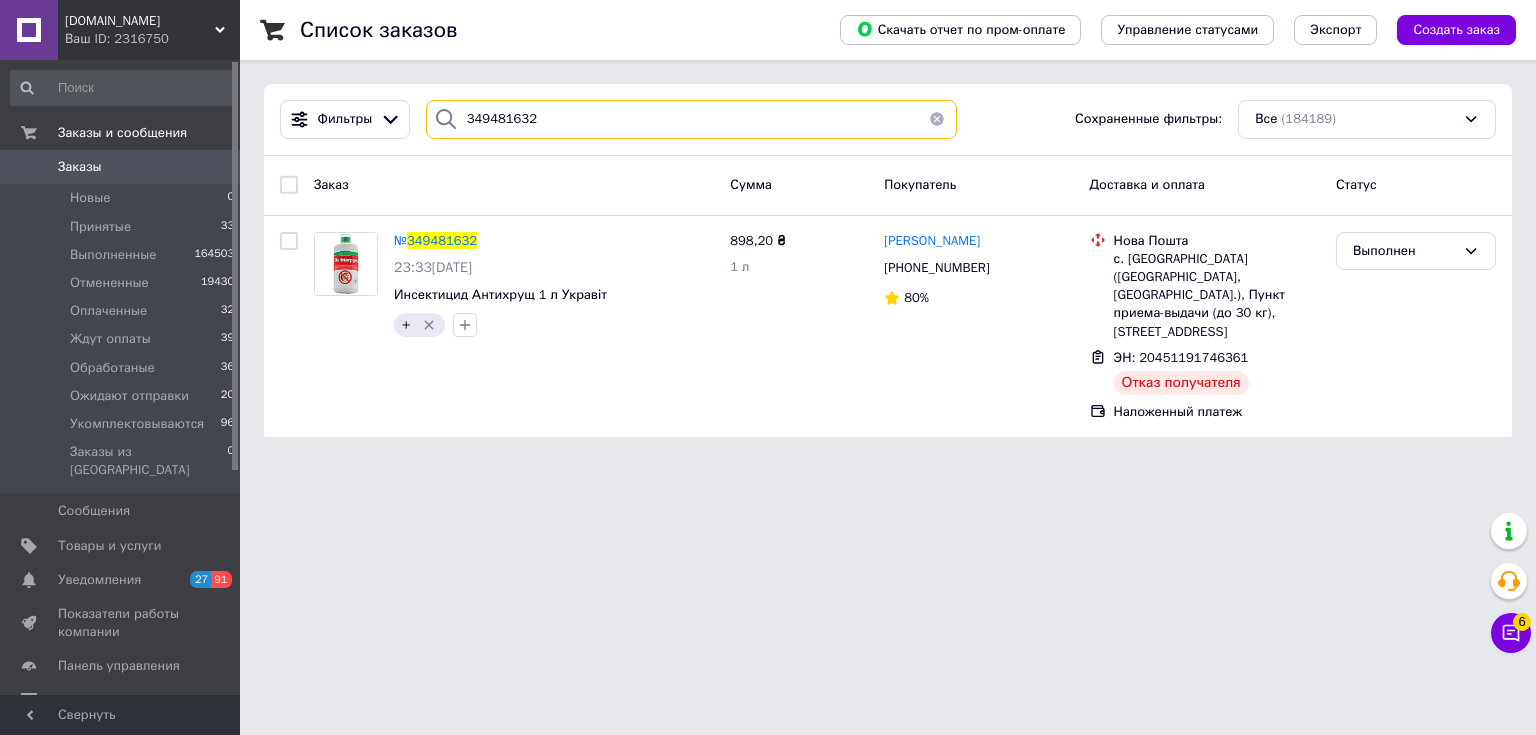 click on "349481632" at bounding box center (692, 119) 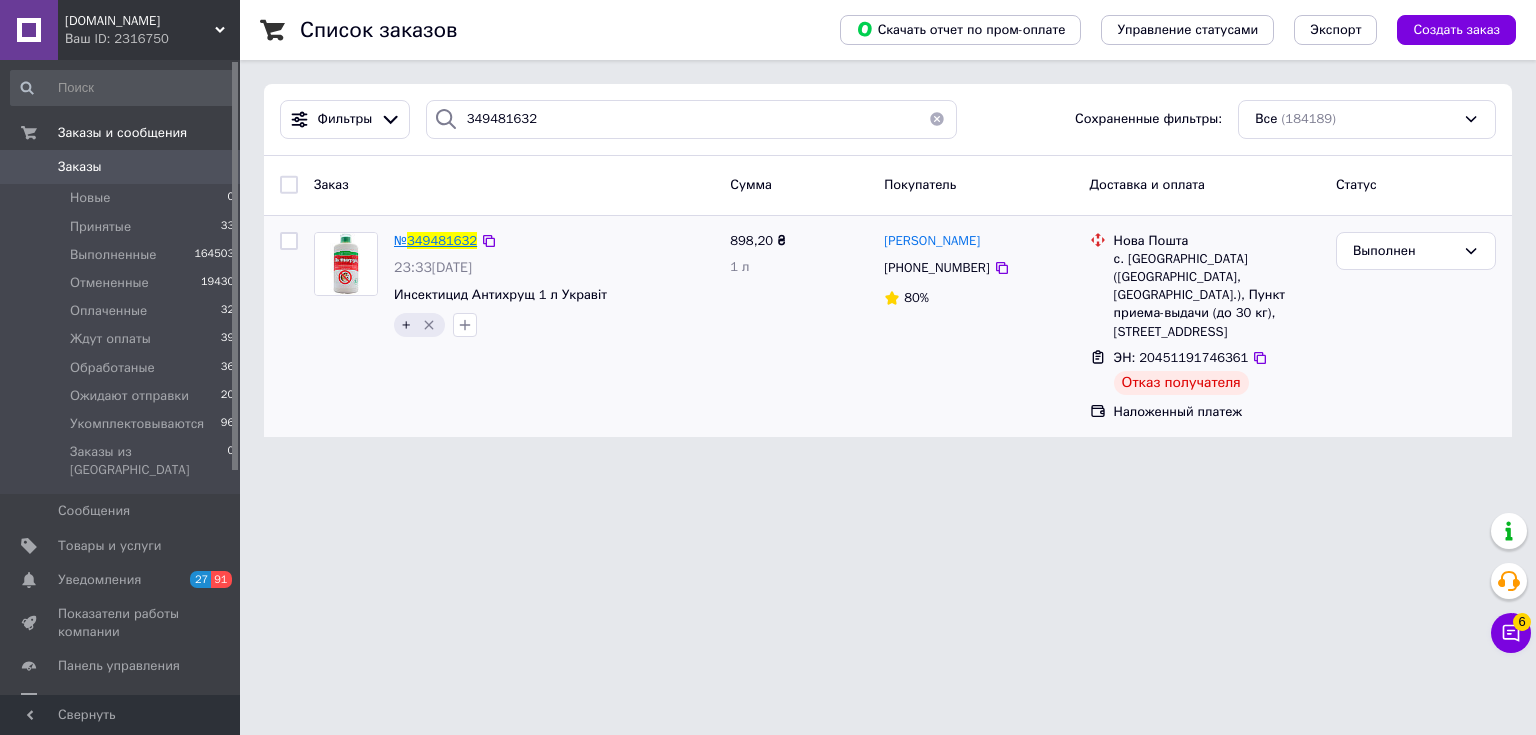click on "349481632" at bounding box center [442, 240] 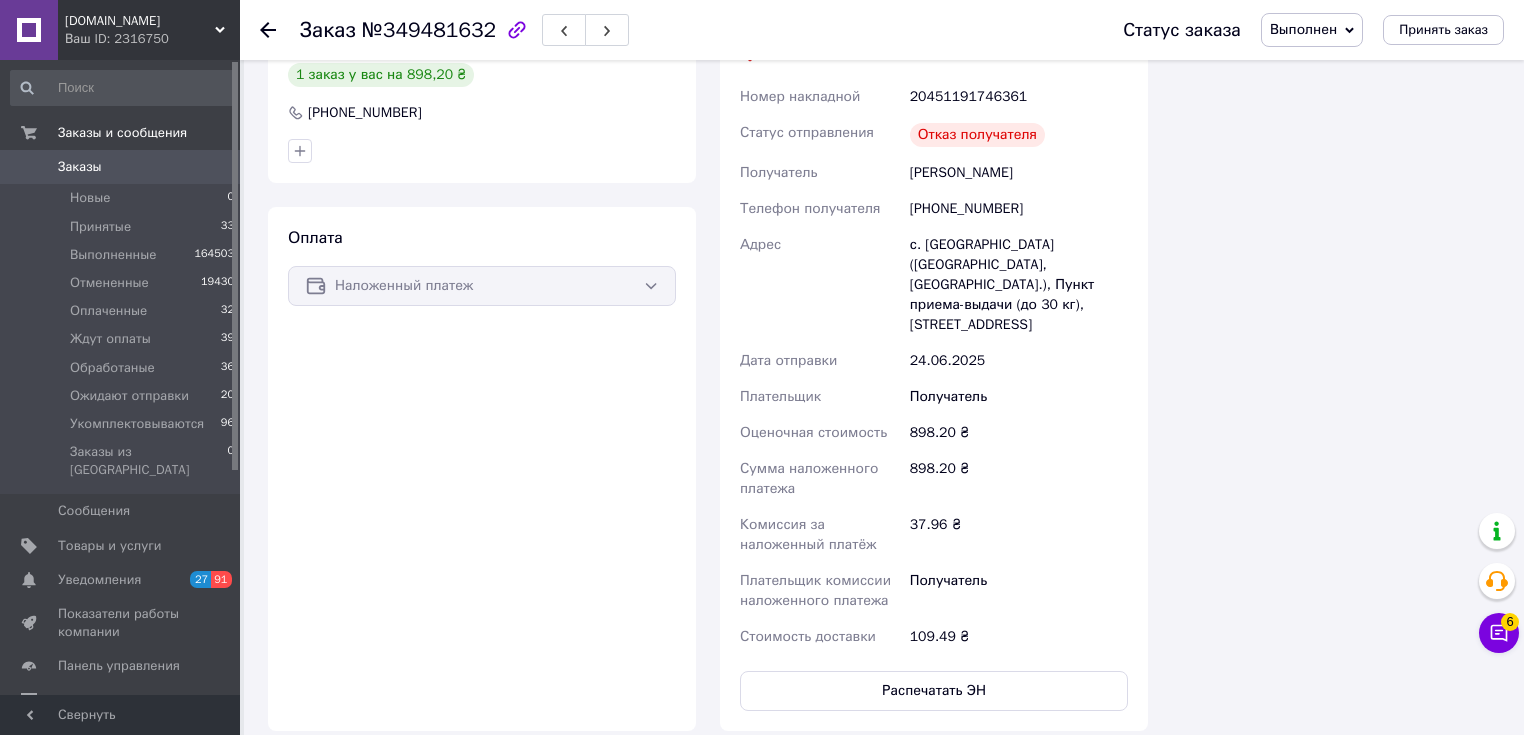 scroll, scrollTop: 456, scrollLeft: 0, axis: vertical 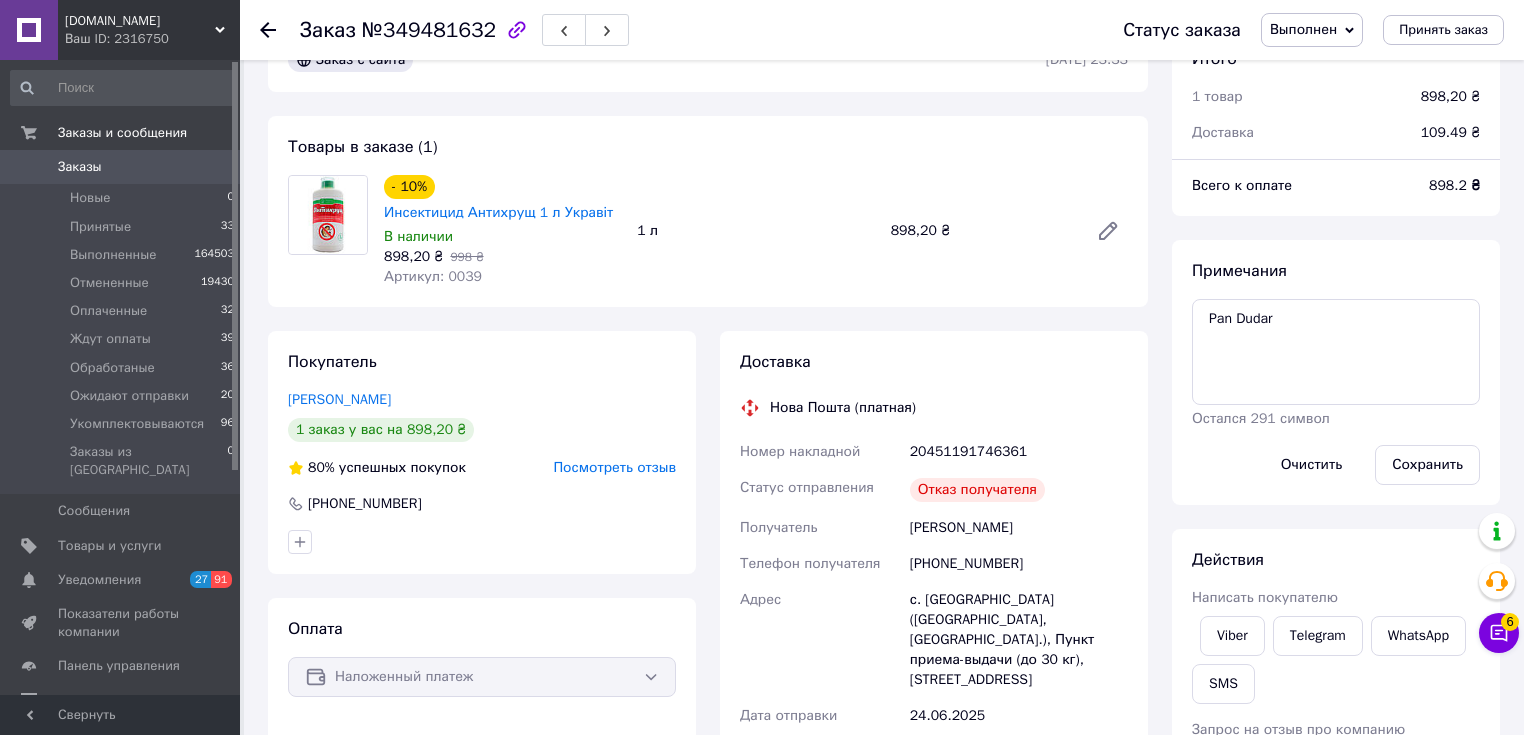 click on "0" at bounding box center (212, 167) 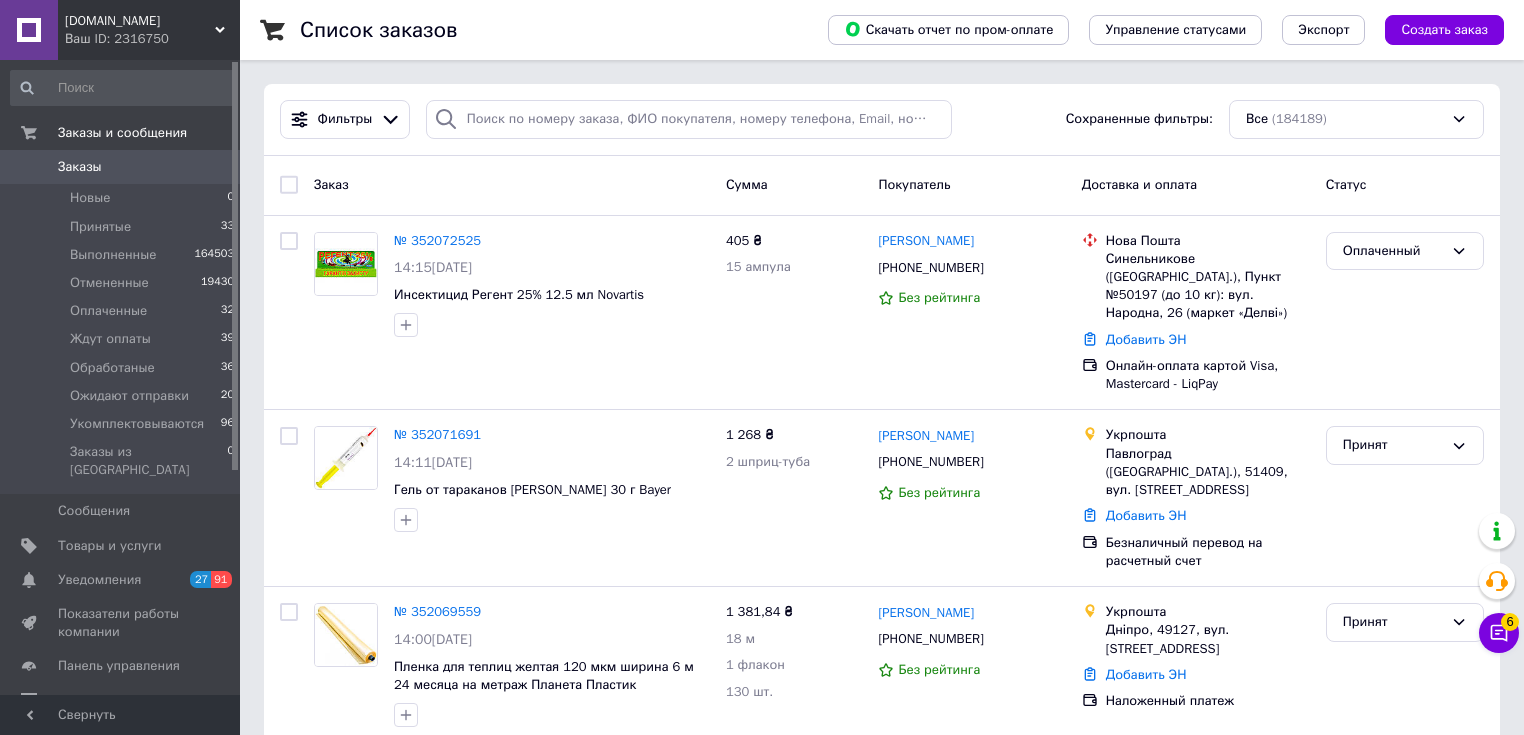 drag, startPoint x: 564, startPoint y: 92, endPoint x: 555, endPoint y: 123, distance: 32.280025 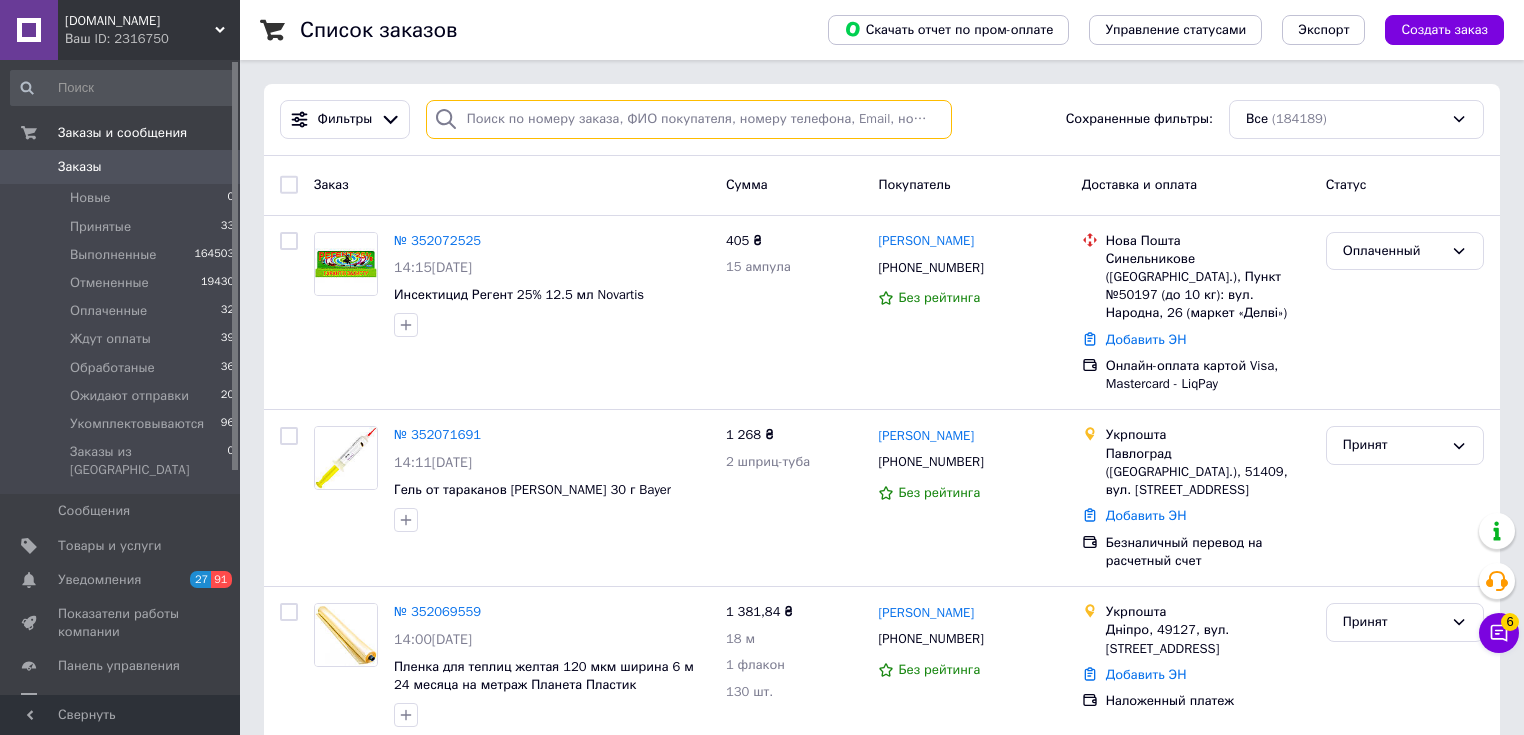 click at bounding box center [689, 119] 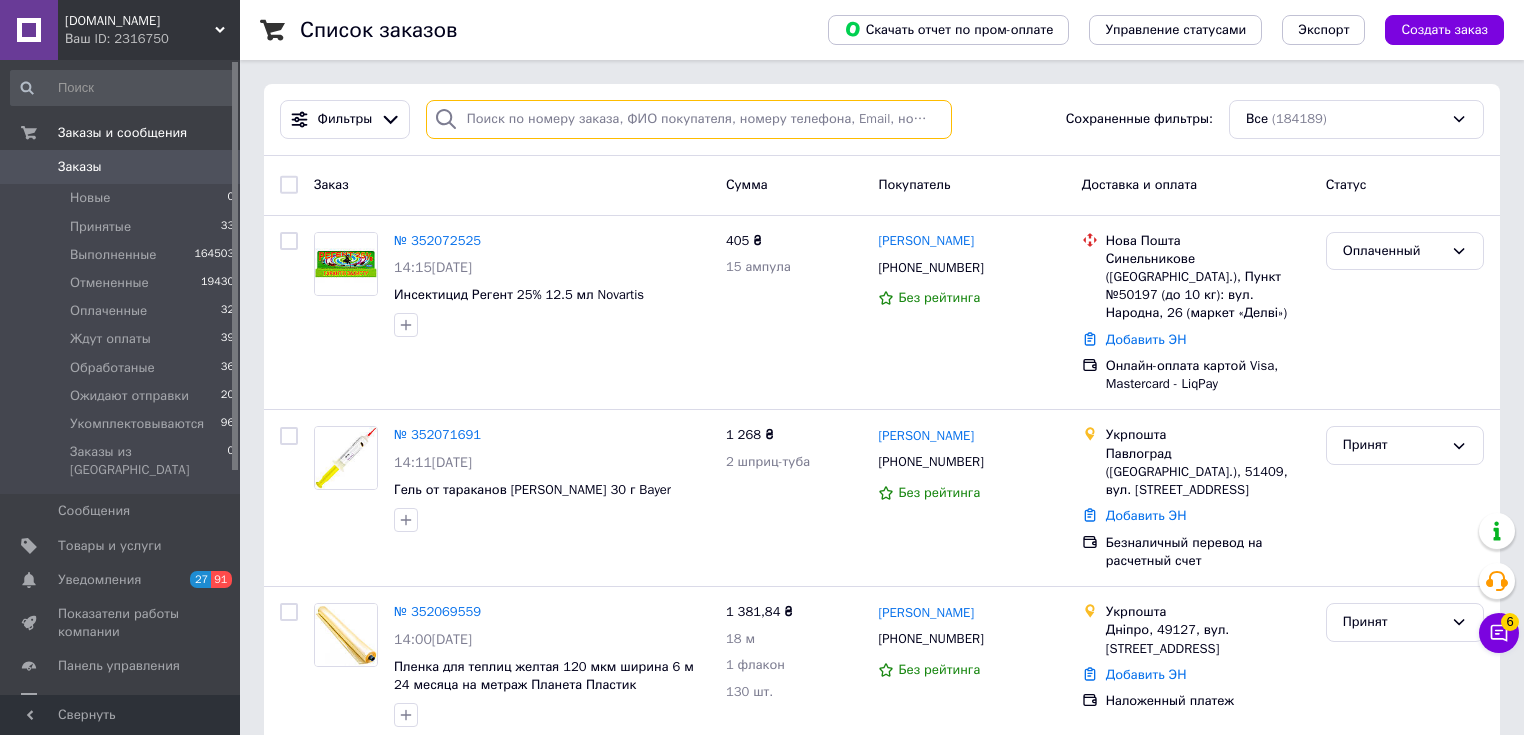 click at bounding box center [689, 119] 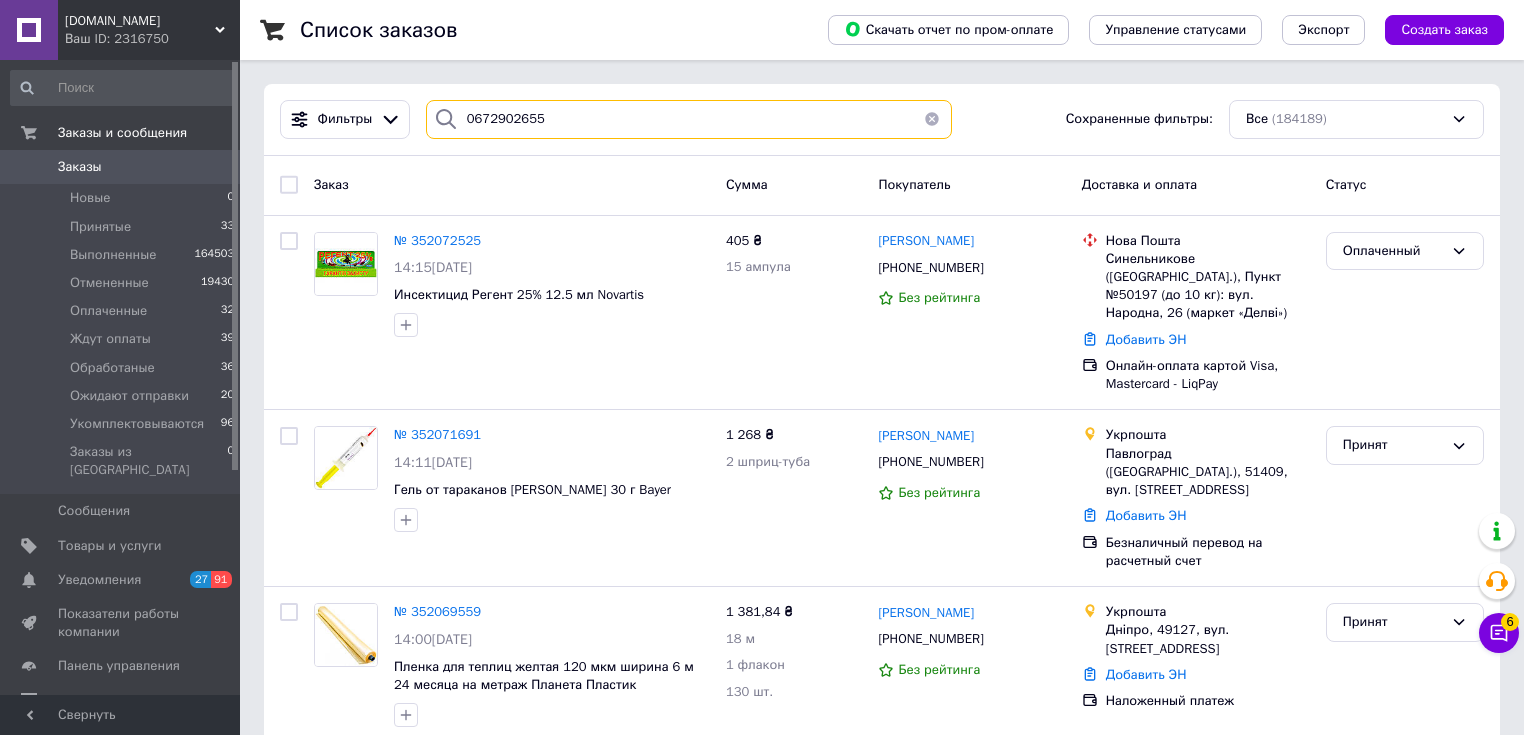 type on "0672902655" 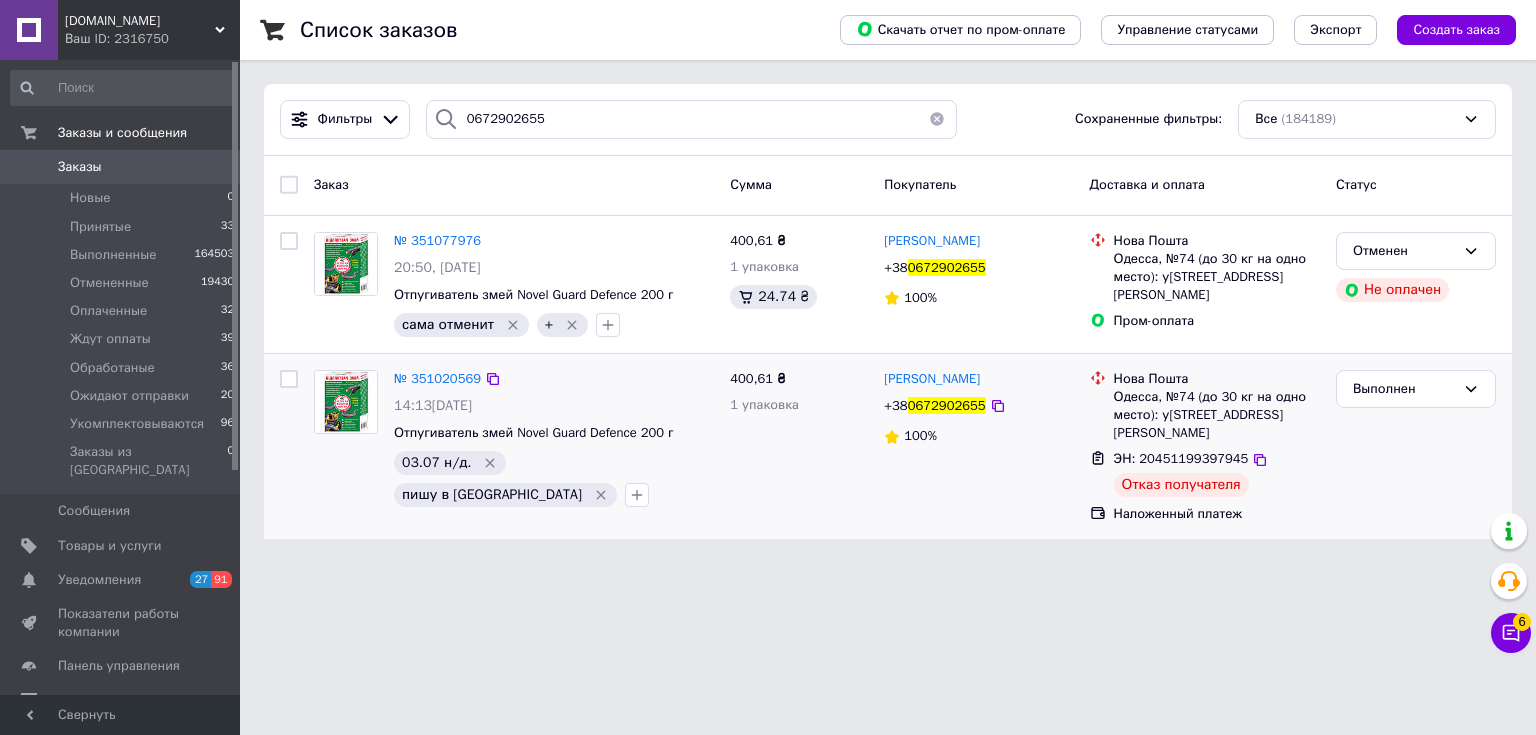drag, startPoint x: 484, startPoint y: 381, endPoint x: 435, endPoint y: 514, distance: 141.7392 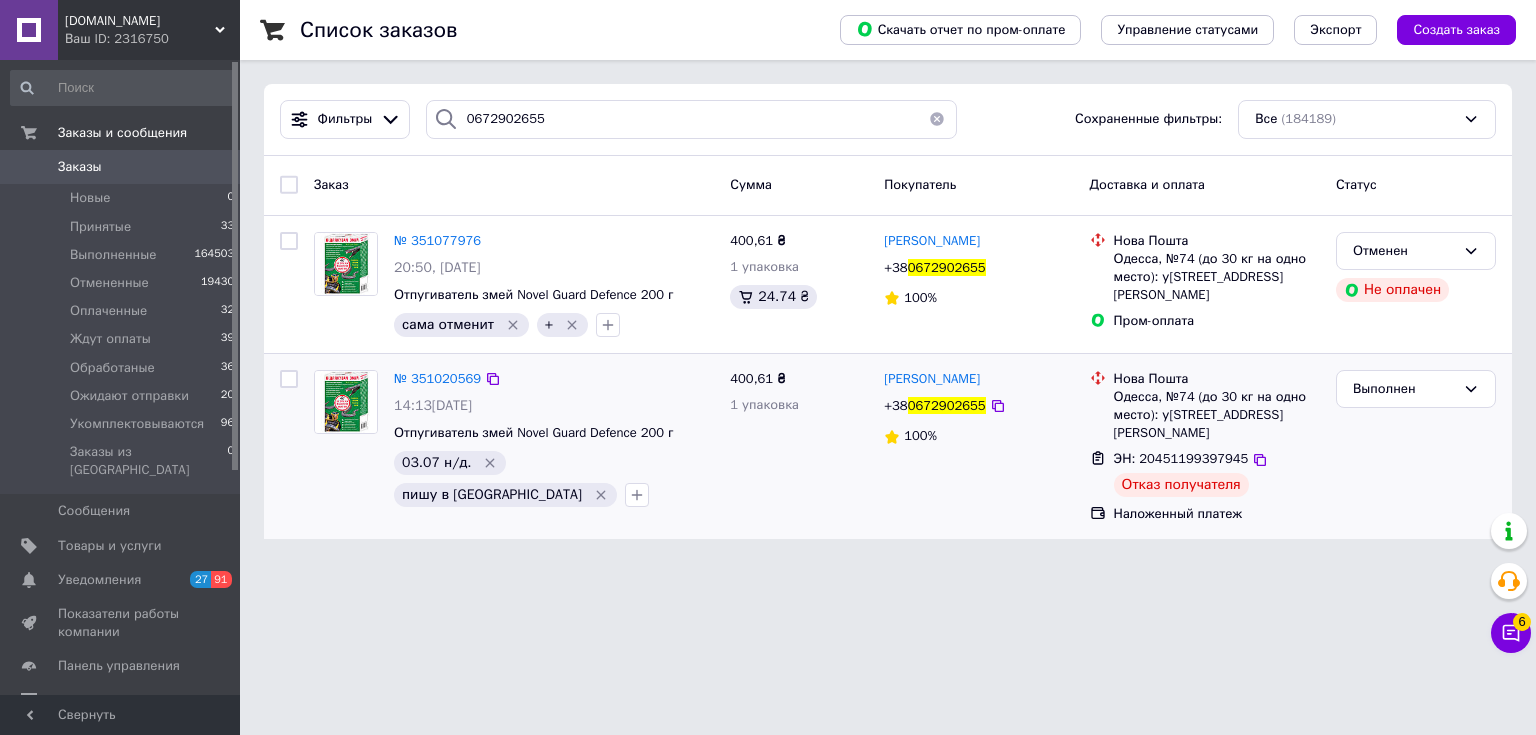 click 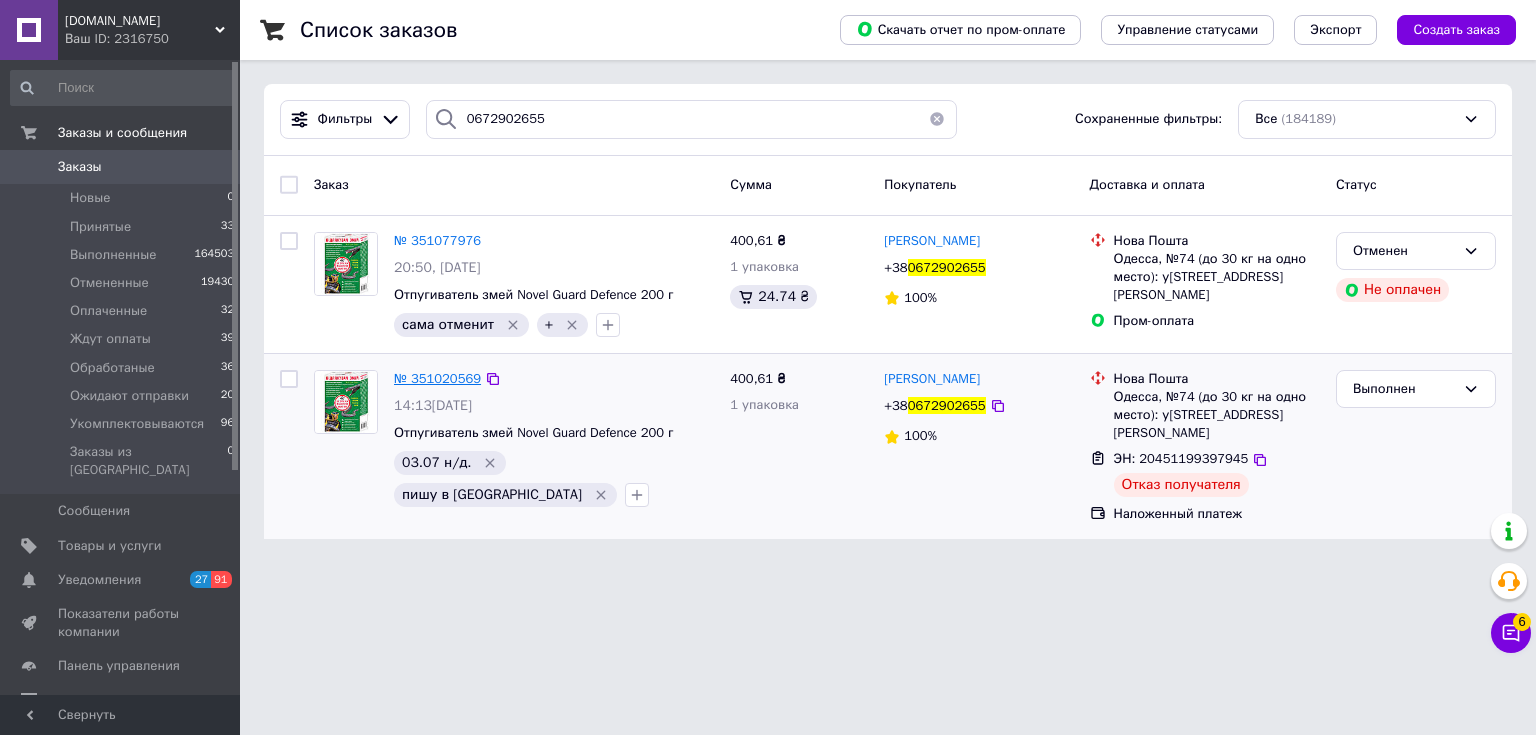 click on "№ 351020569" at bounding box center (437, 378) 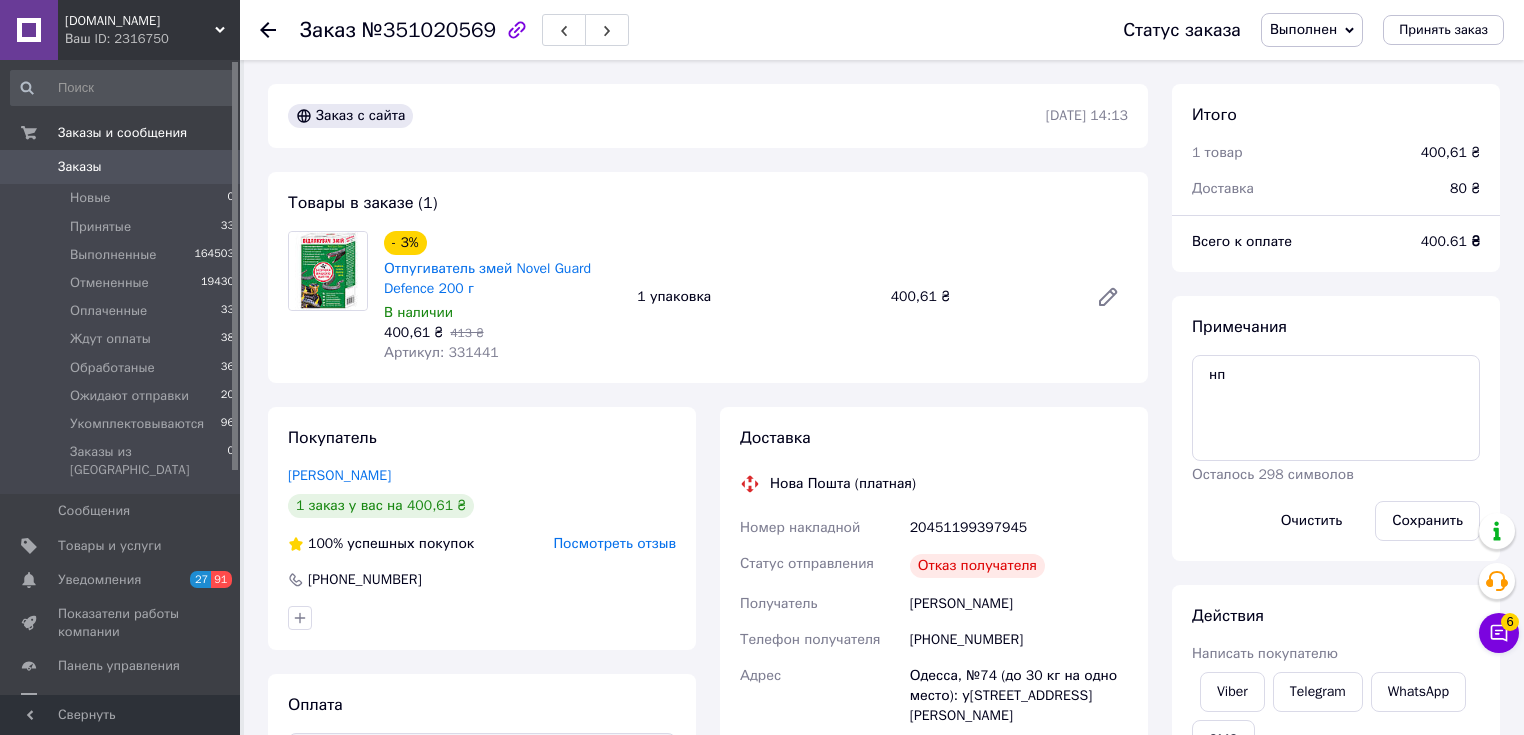scroll, scrollTop: 333, scrollLeft: 0, axis: vertical 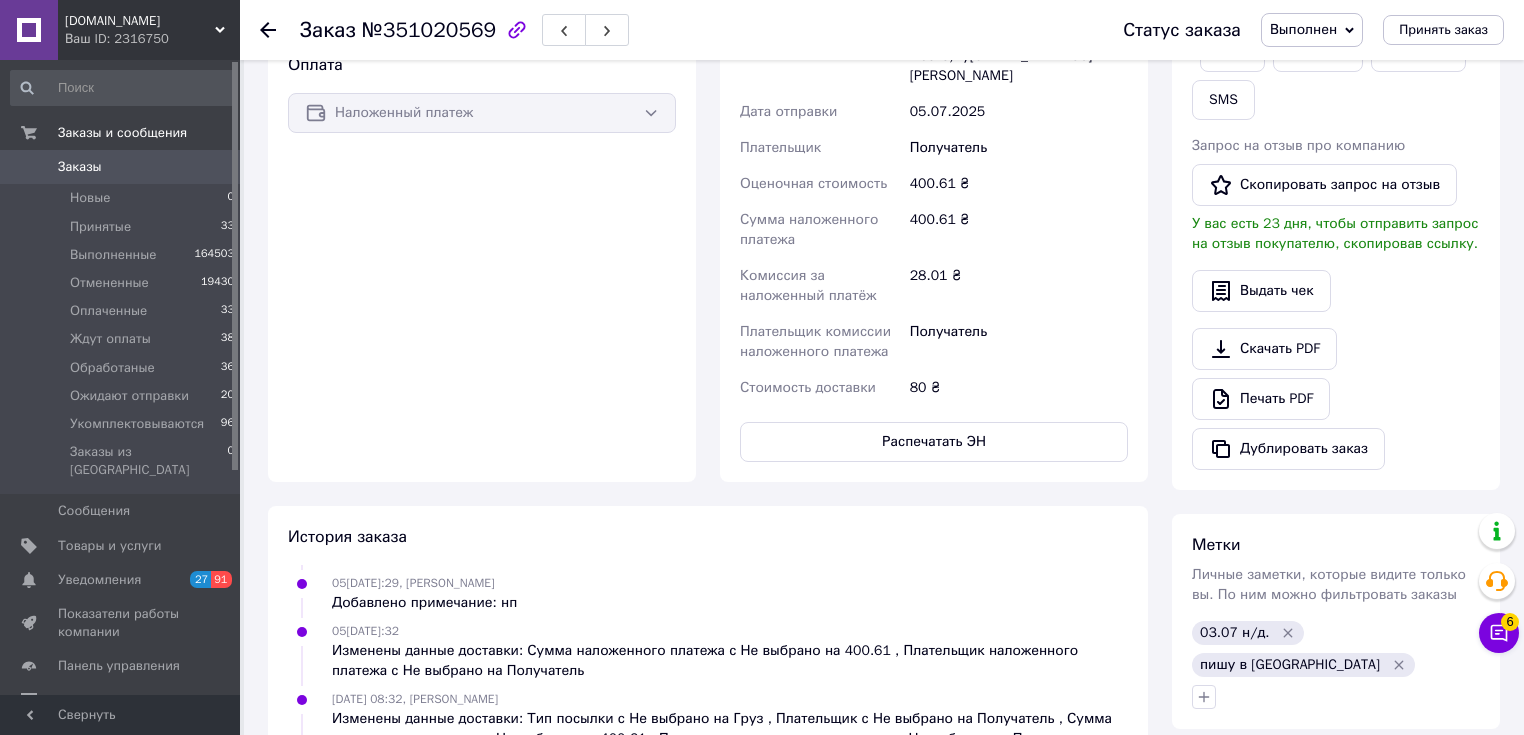 click on "Заказы" at bounding box center (121, 167) 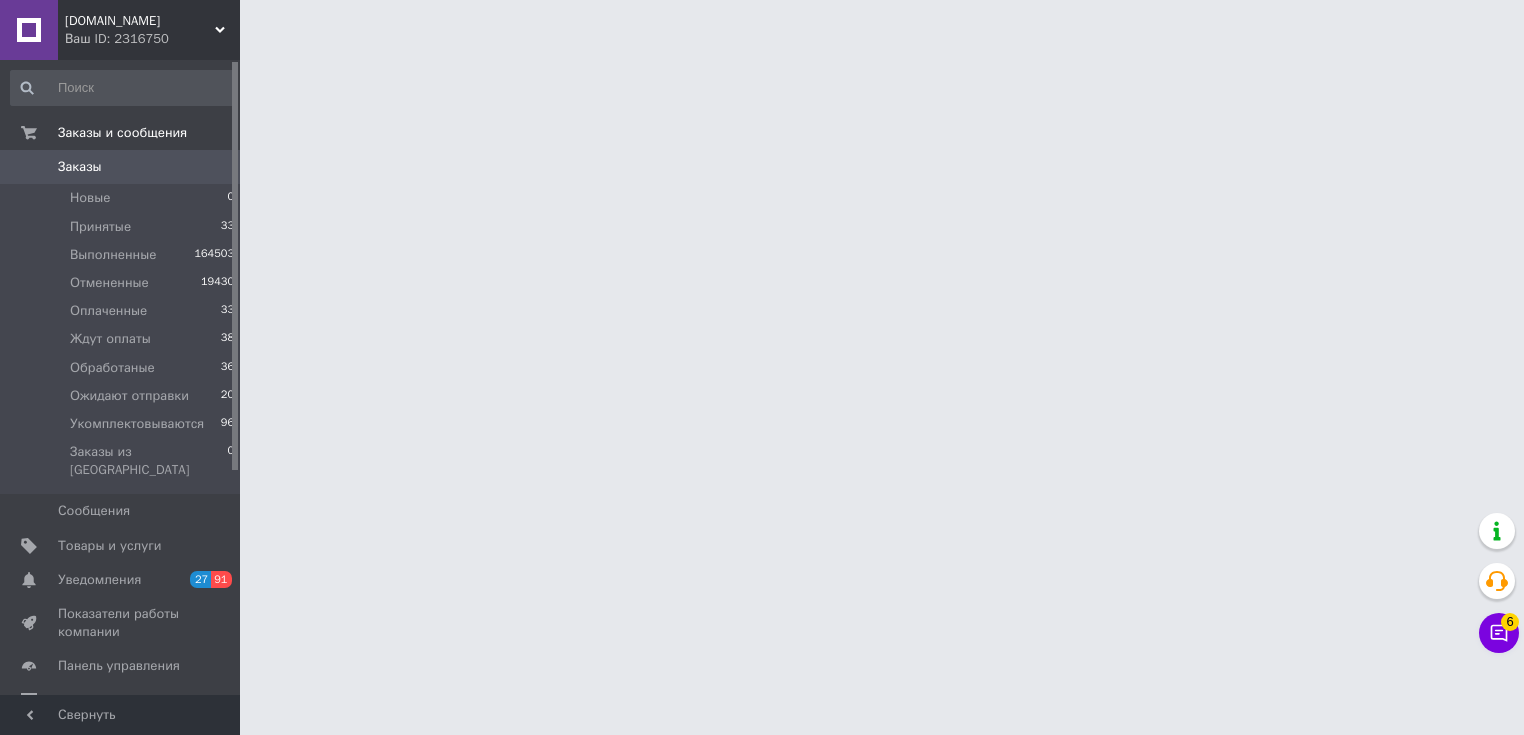 scroll, scrollTop: 0, scrollLeft: 0, axis: both 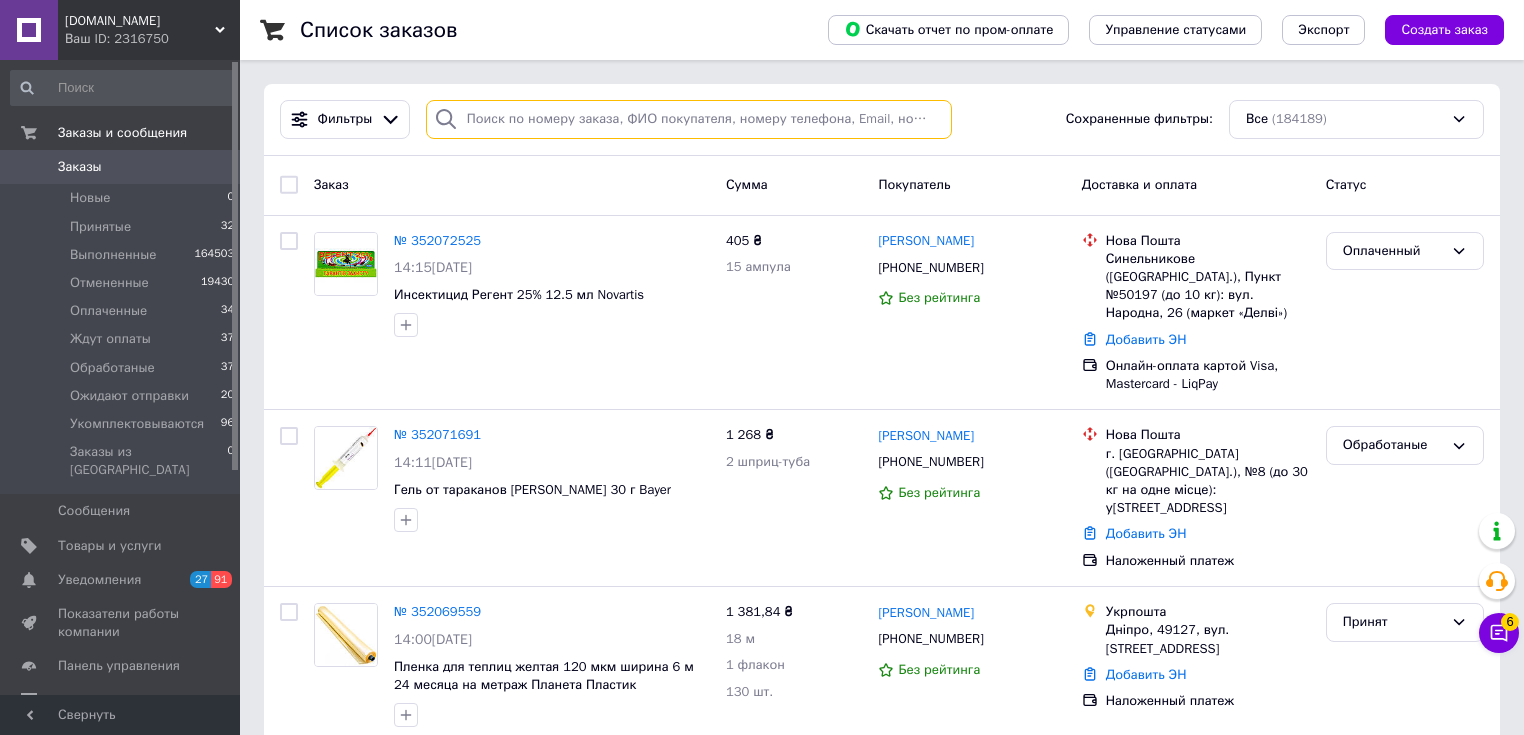 click at bounding box center [689, 119] 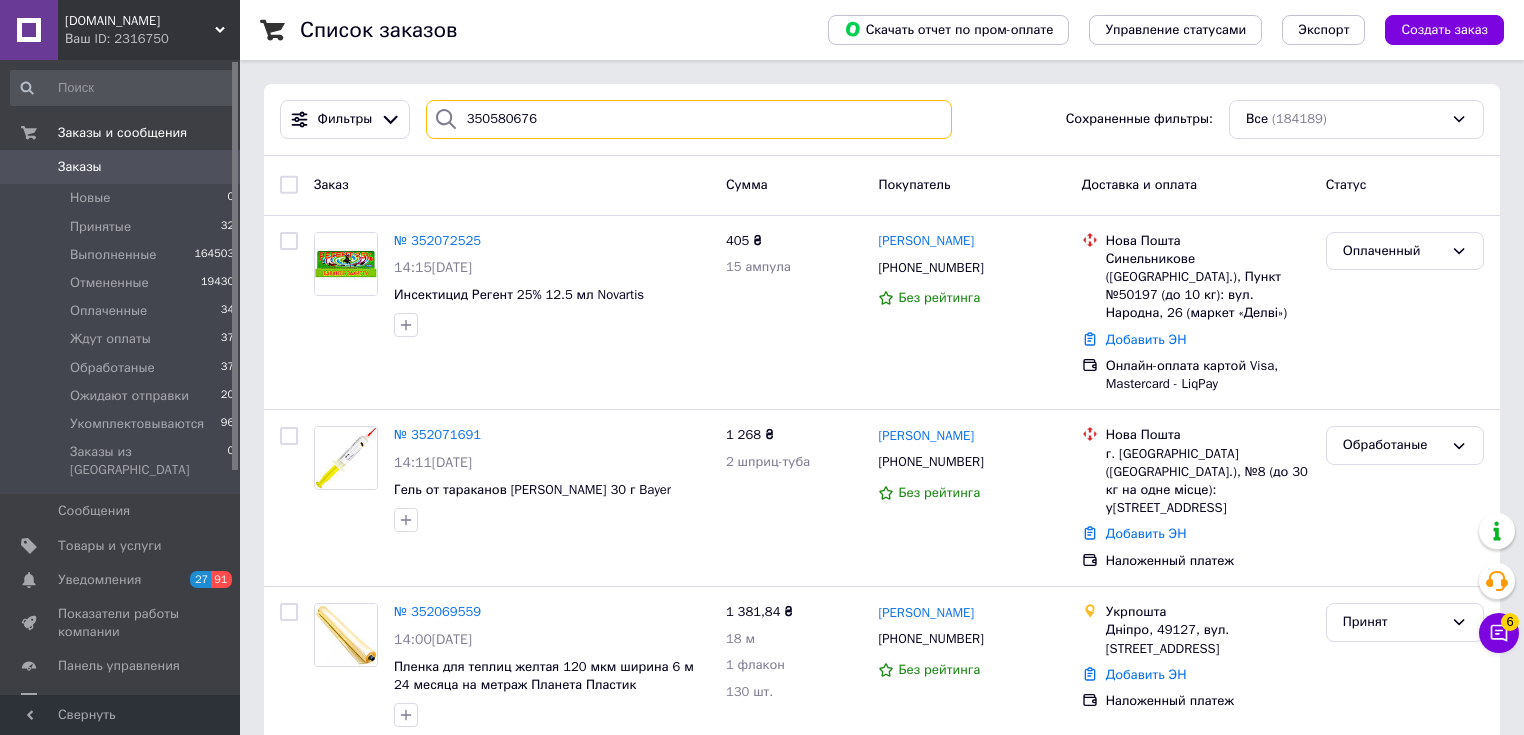 type on "350580676" 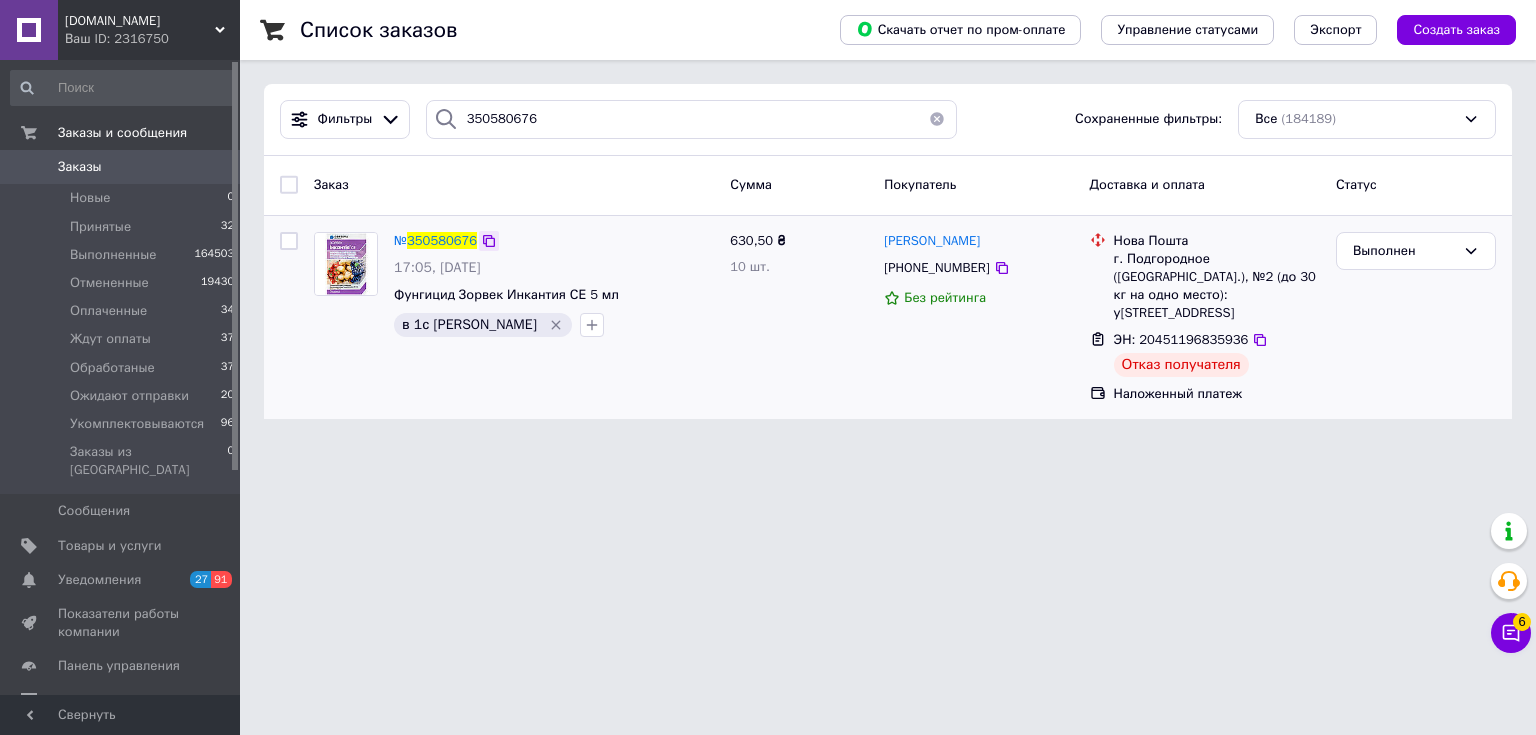 click 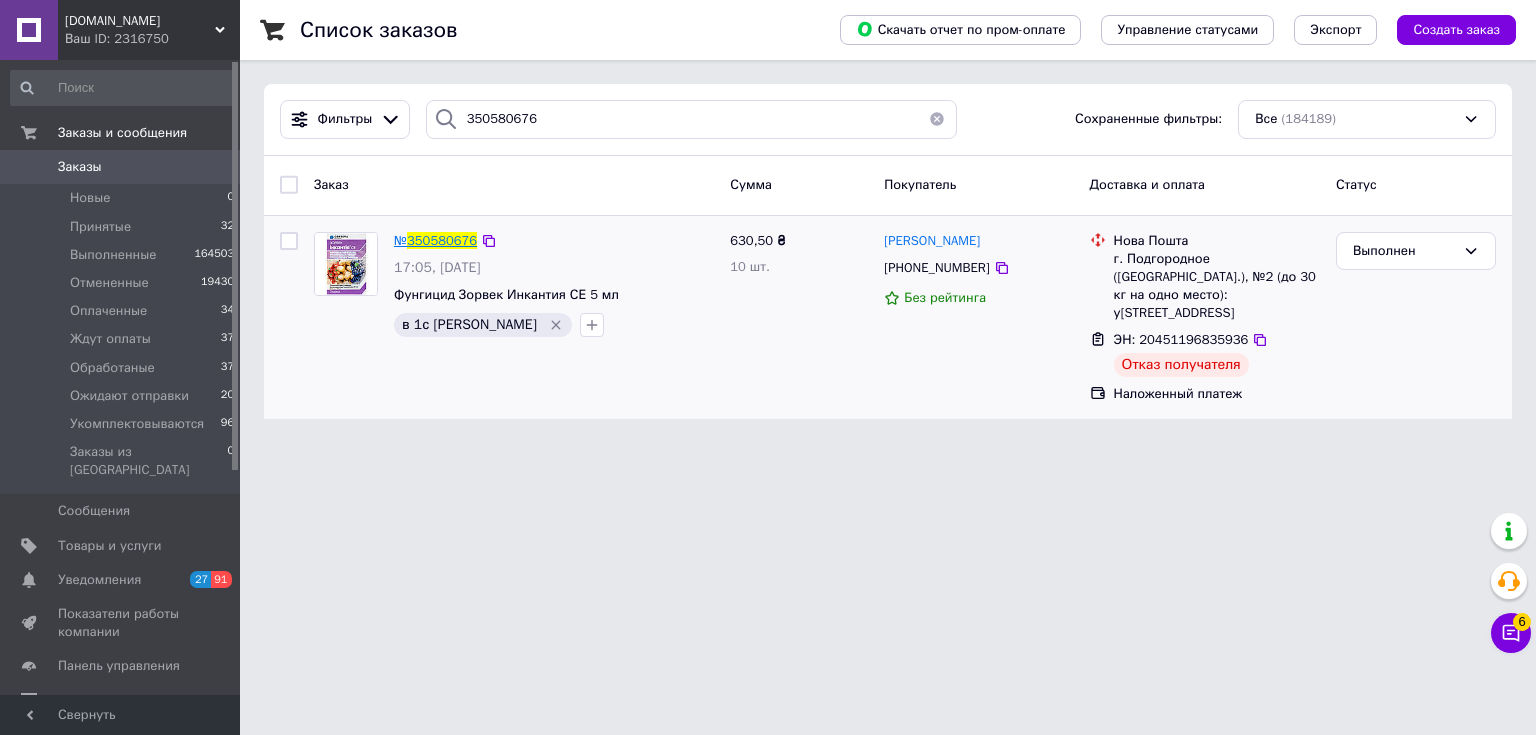 click on "№  350580676 17:05, [DATE]�нгицид Зорвек Инкантия СЕ 5 мл в 1с [PERSON_NAME]" at bounding box center (554, 284) 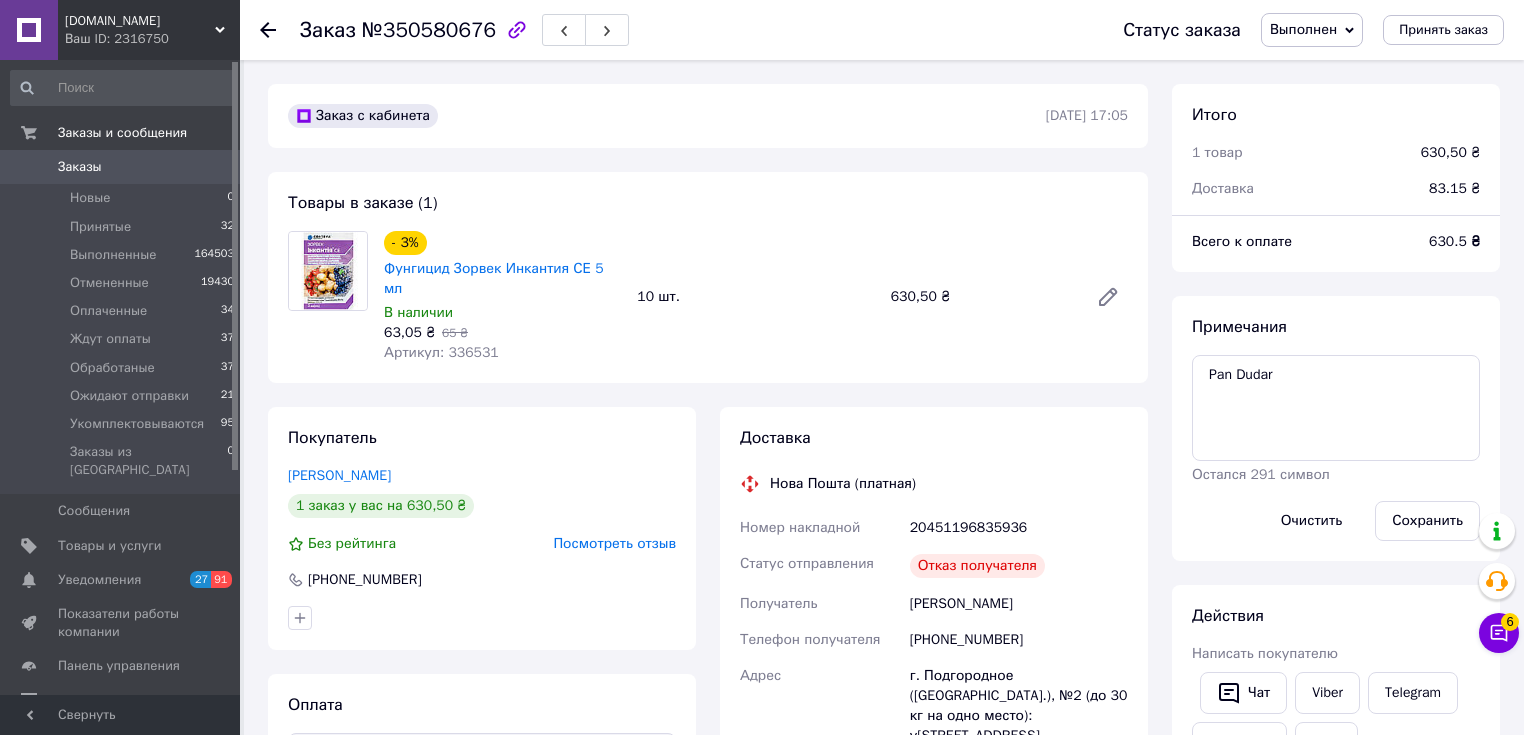 scroll, scrollTop: 373, scrollLeft: 0, axis: vertical 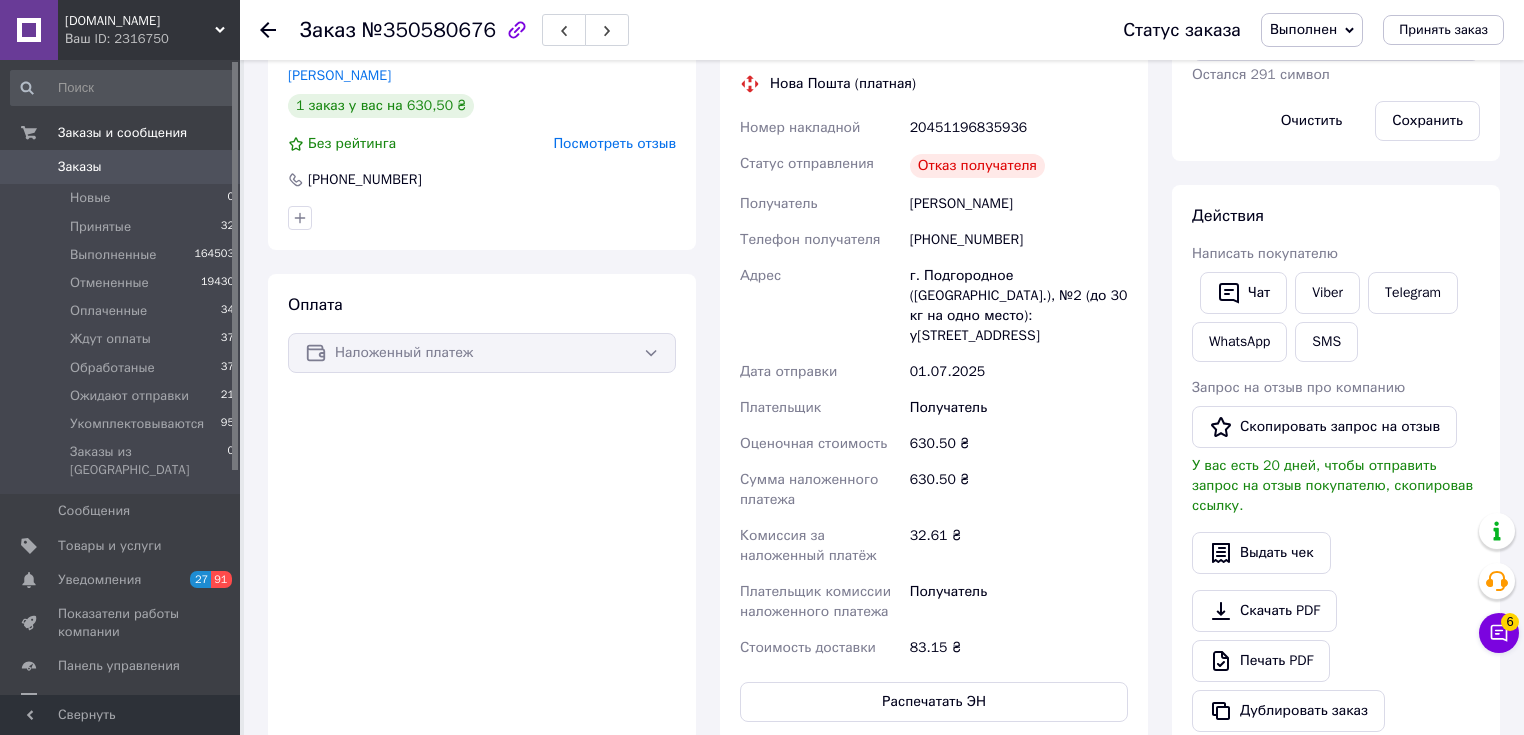 click on "Заказы" at bounding box center (80, 167) 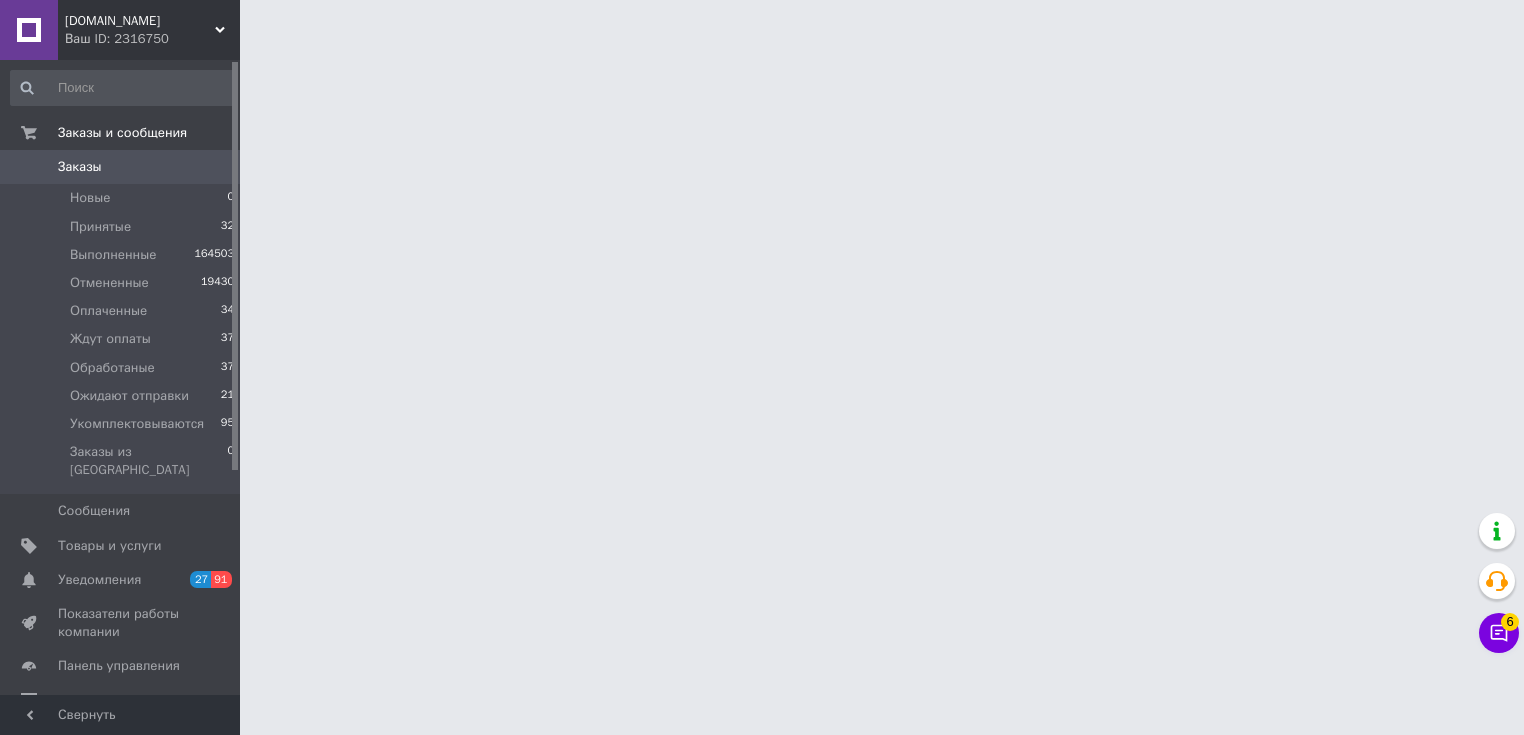 scroll, scrollTop: 0, scrollLeft: 0, axis: both 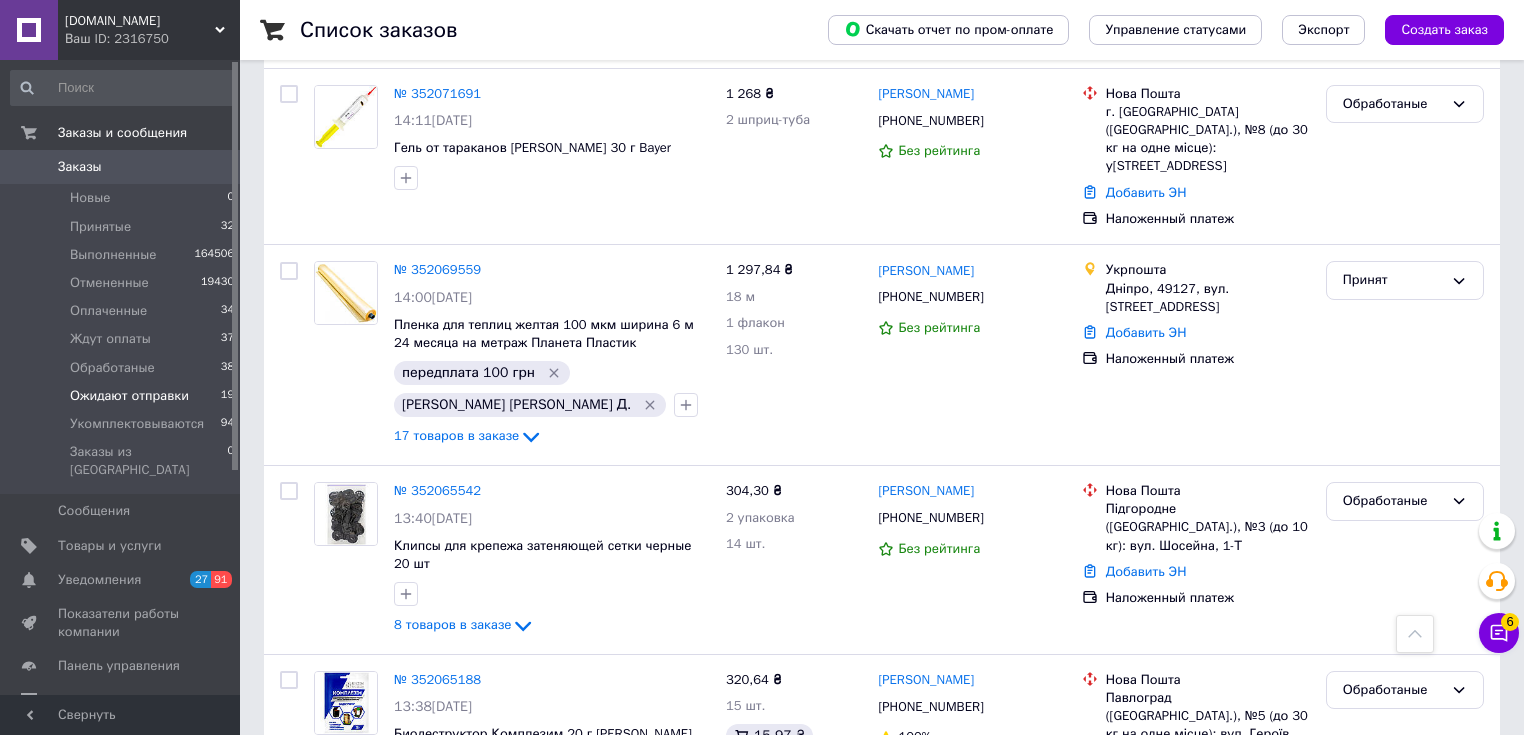 click on "Ожидают отправки" at bounding box center (129, 396) 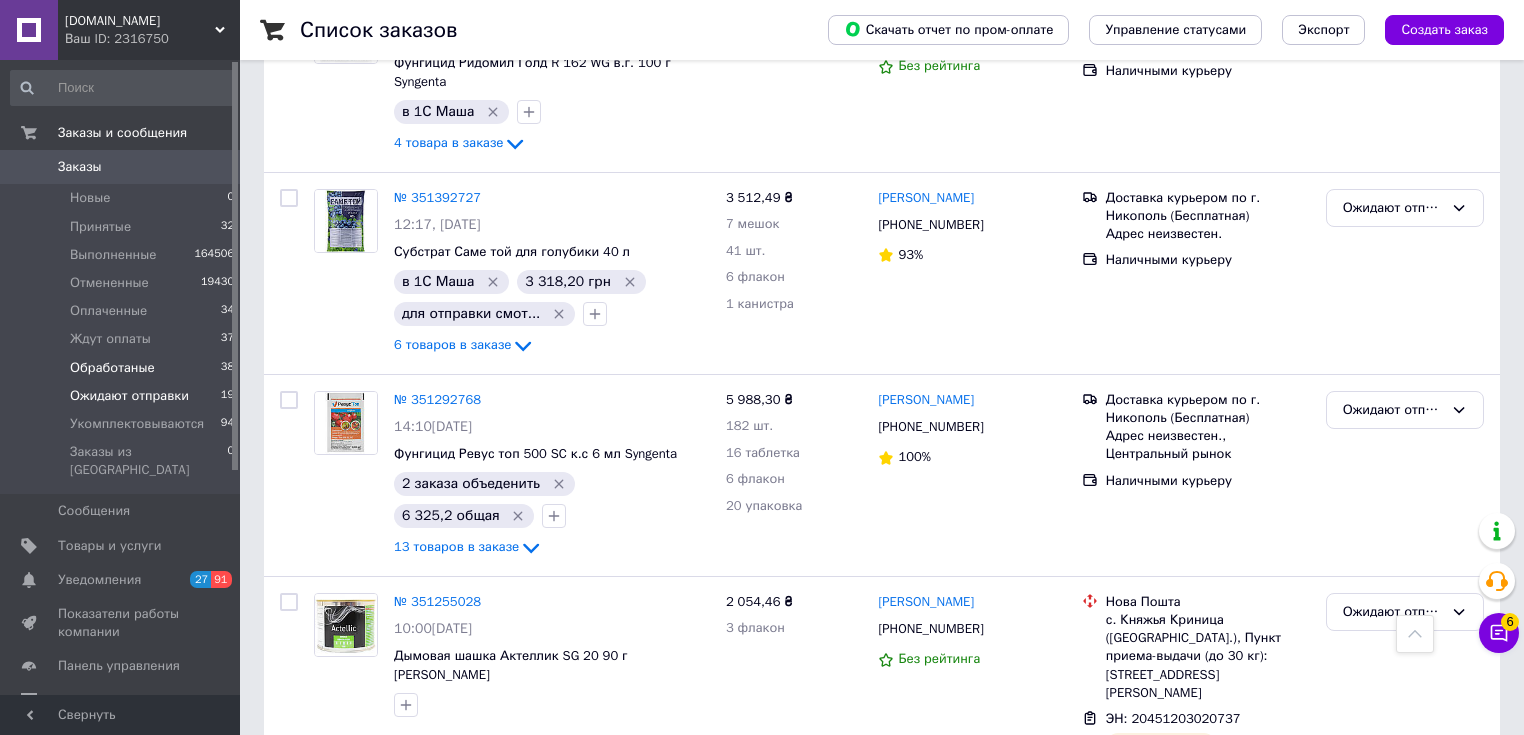 scroll, scrollTop: 3292, scrollLeft: 0, axis: vertical 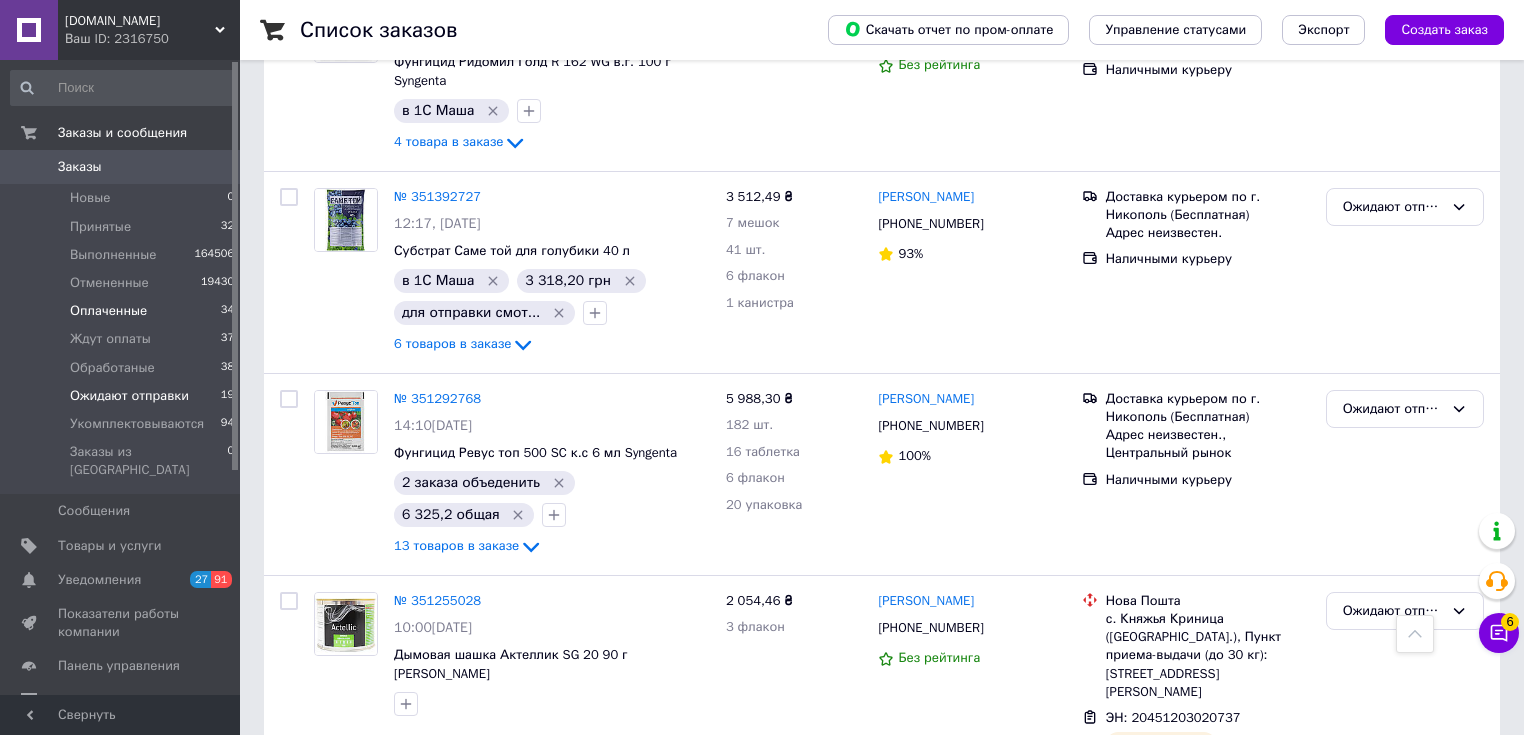 click on "Ждут оплаты" at bounding box center (110, 339) 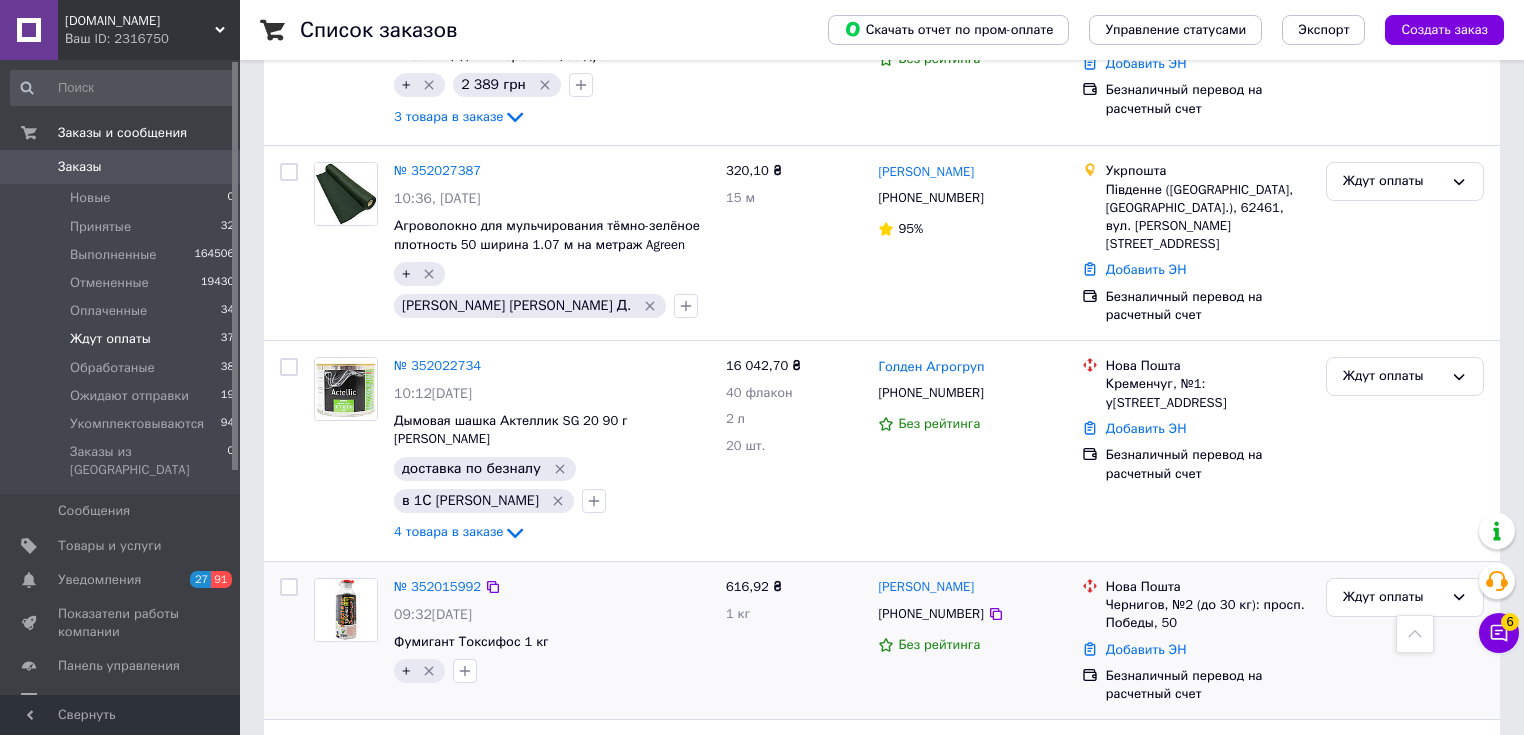 scroll, scrollTop: 1520, scrollLeft: 0, axis: vertical 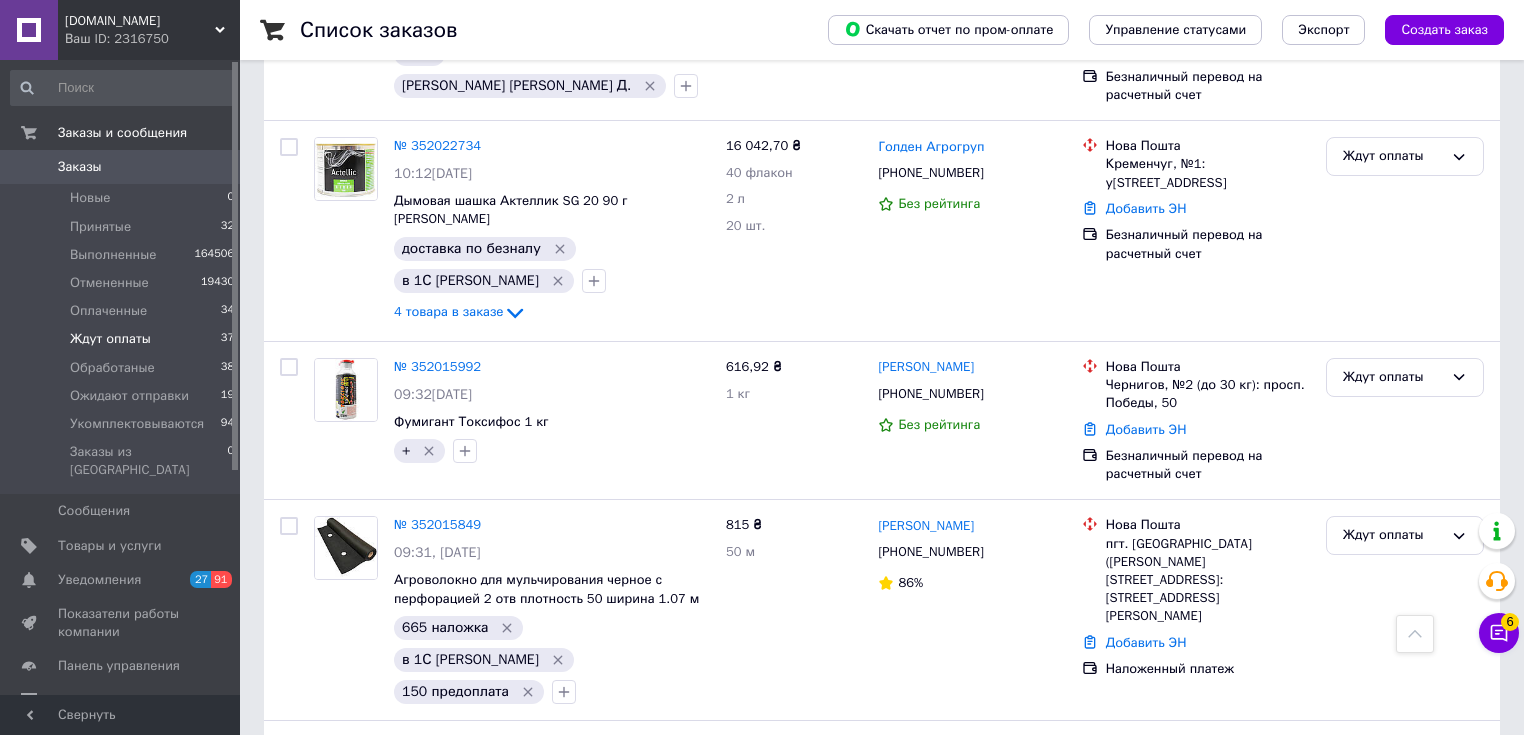 click on "Заказы" at bounding box center [121, 167] 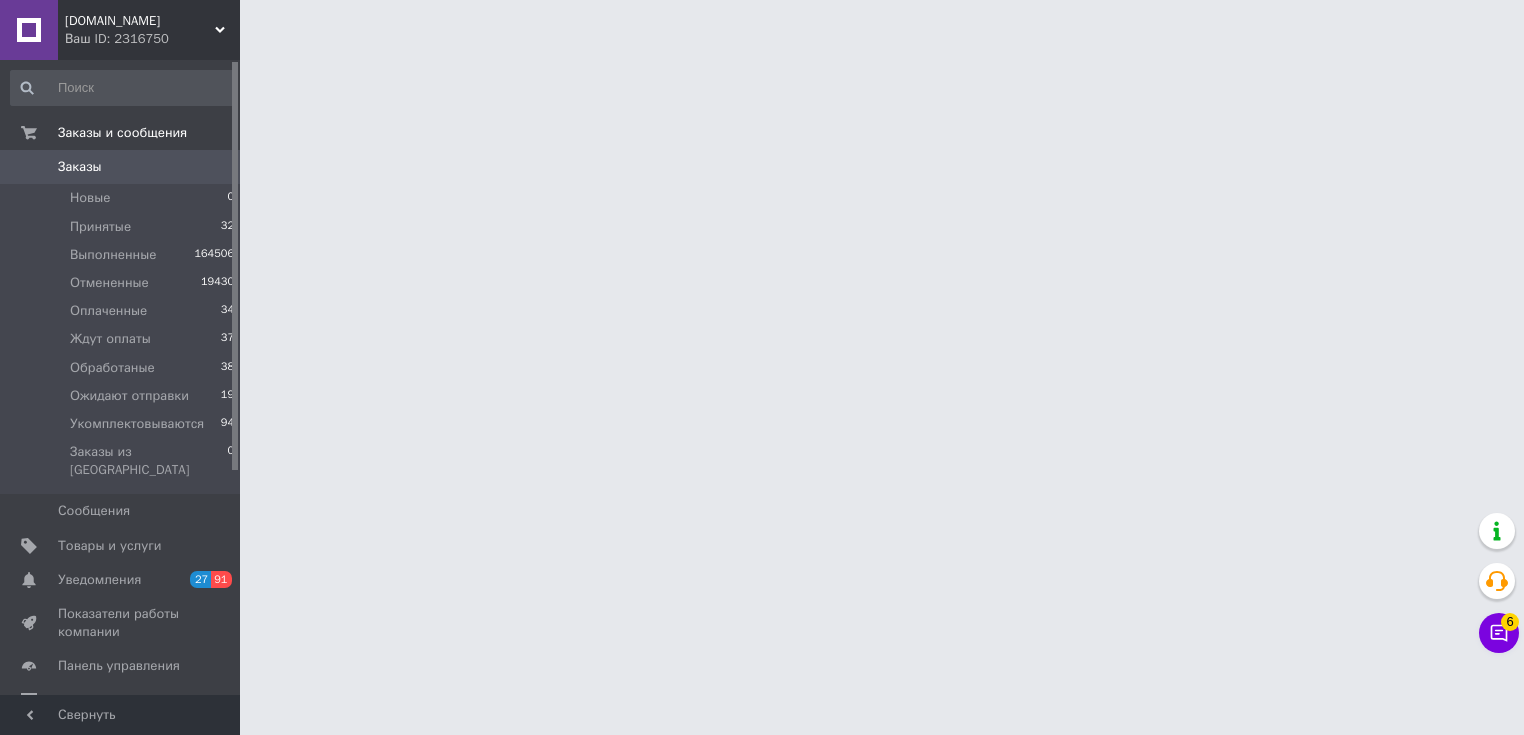 scroll, scrollTop: 0, scrollLeft: 0, axis: both 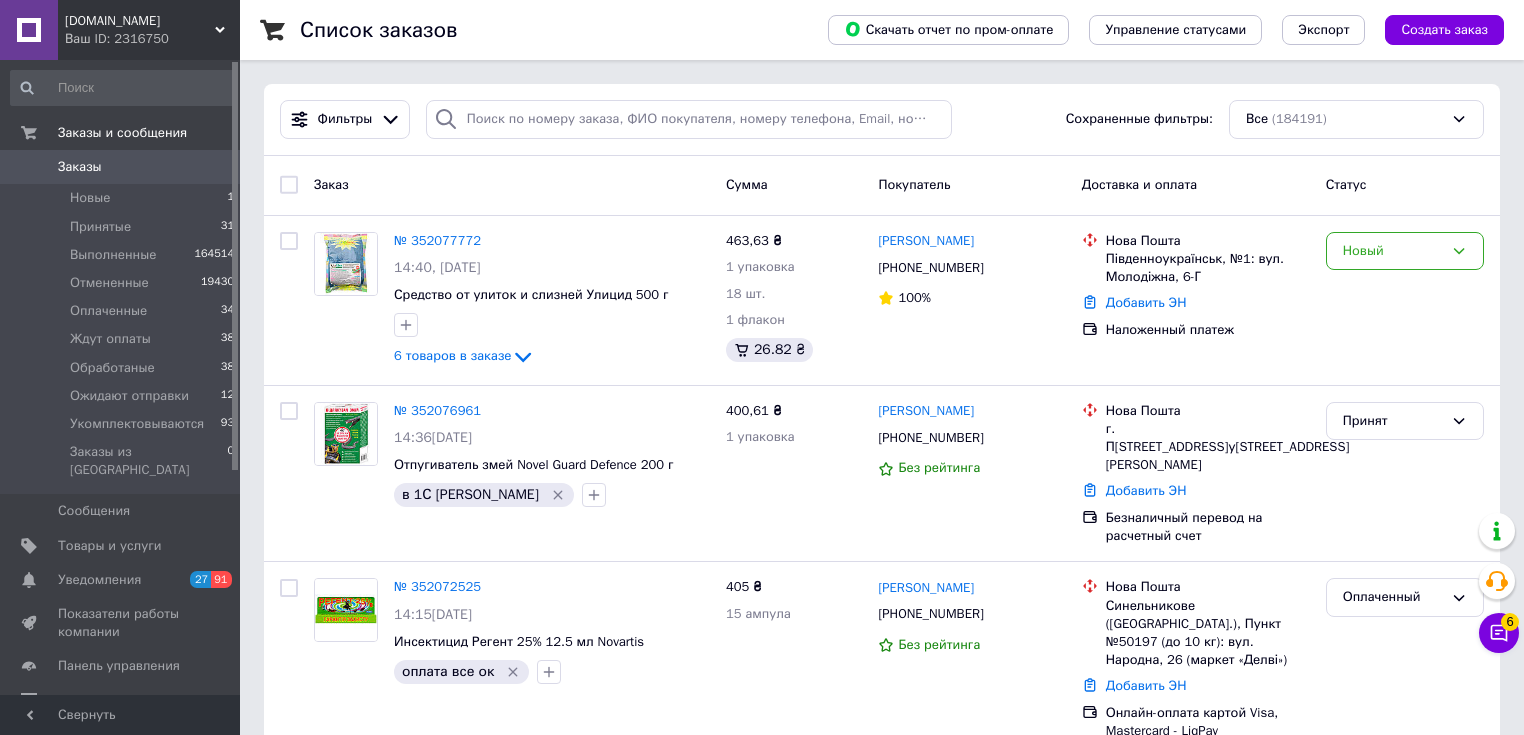 click on "Заказы" at bounding box center [121, 167] 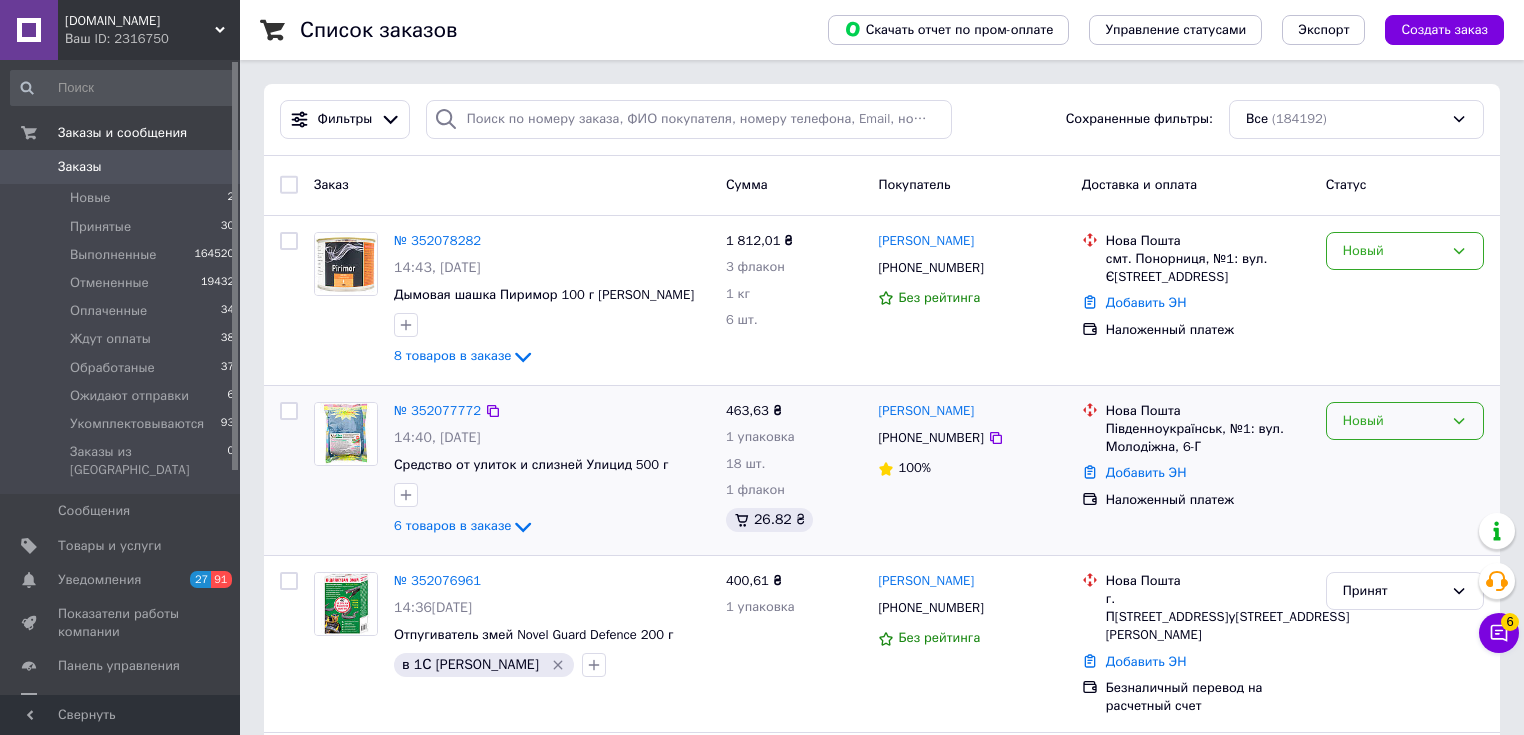 click on "Новый" at bounding box center [1393, 421] 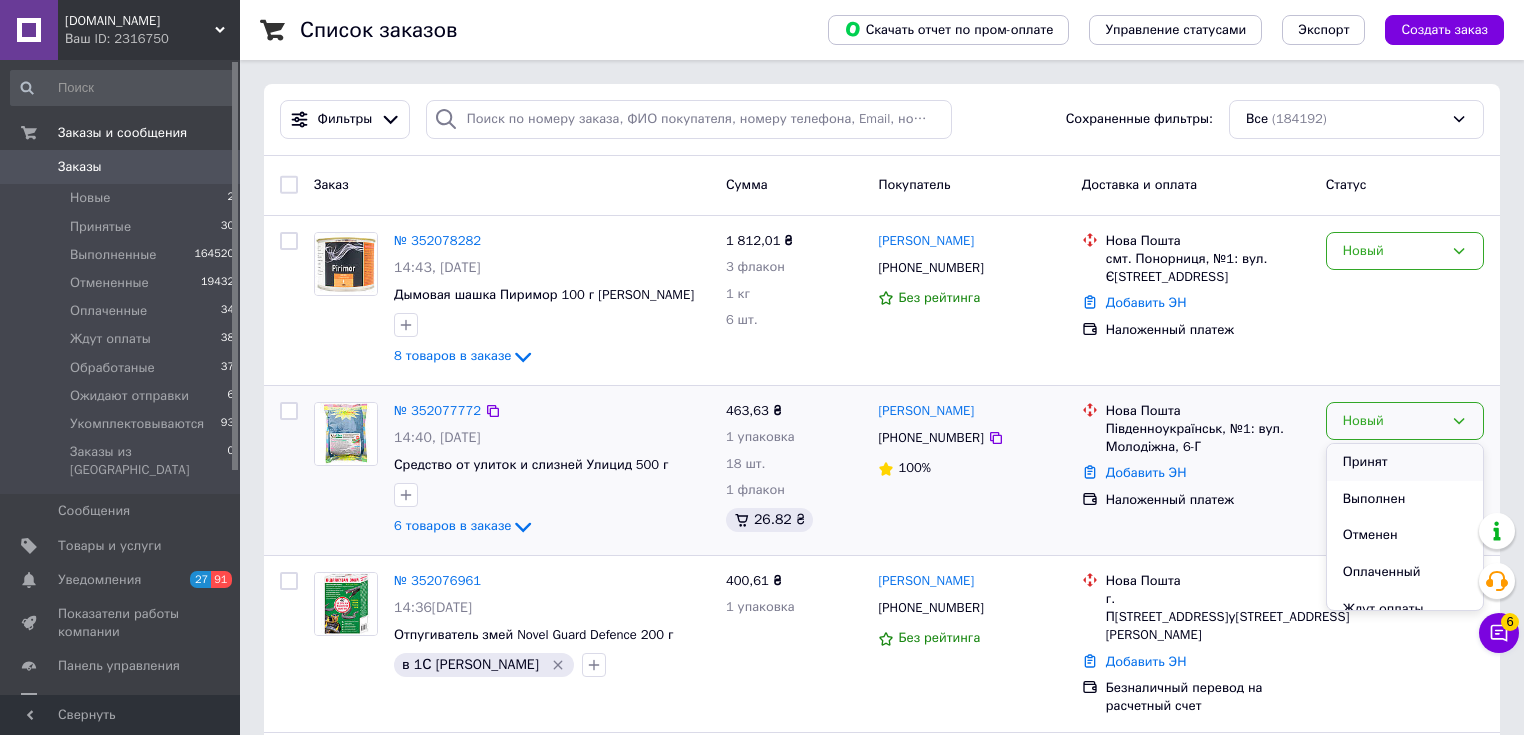 click on "Принят" at bounding box center [1405, 462] 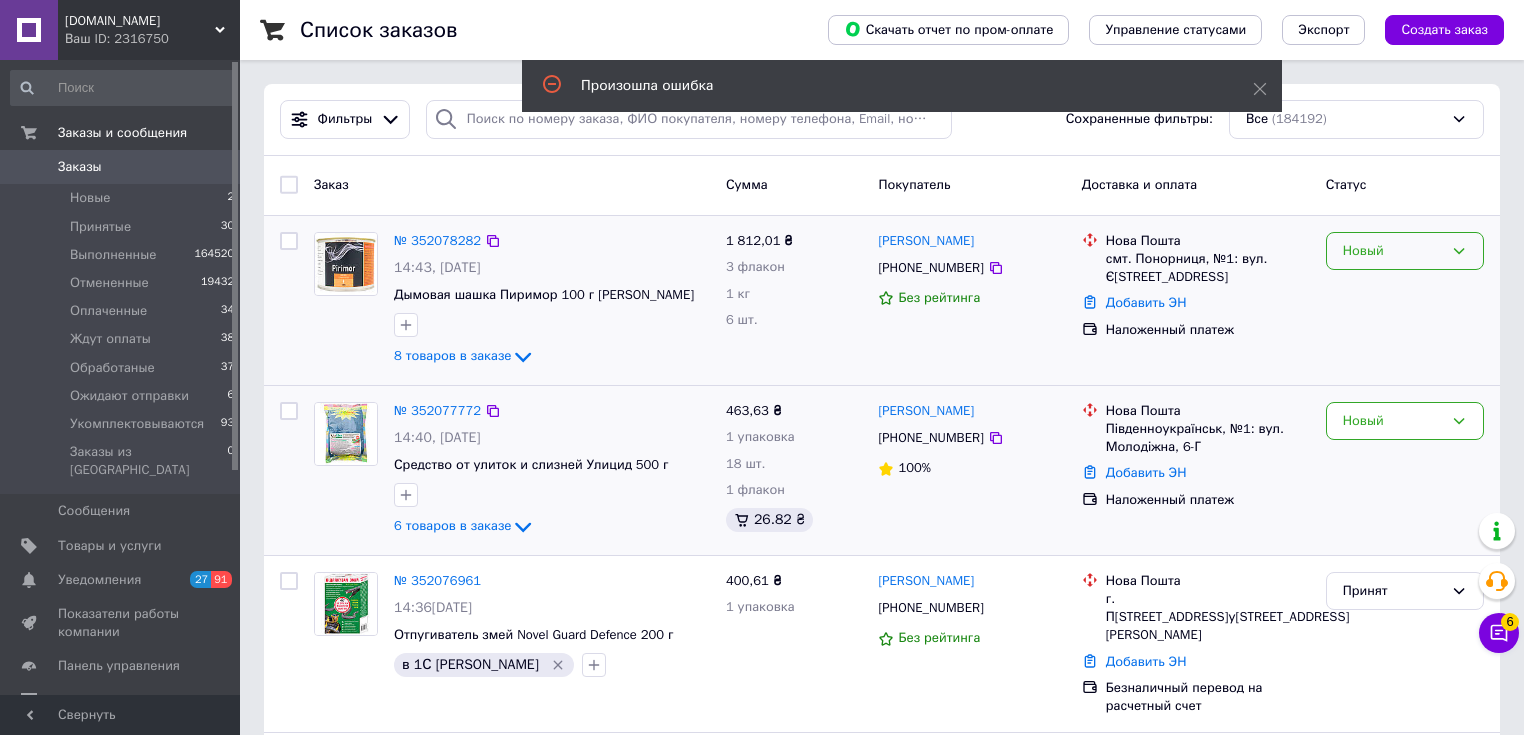 click on "Новый" at bounding box center [1393, 251] 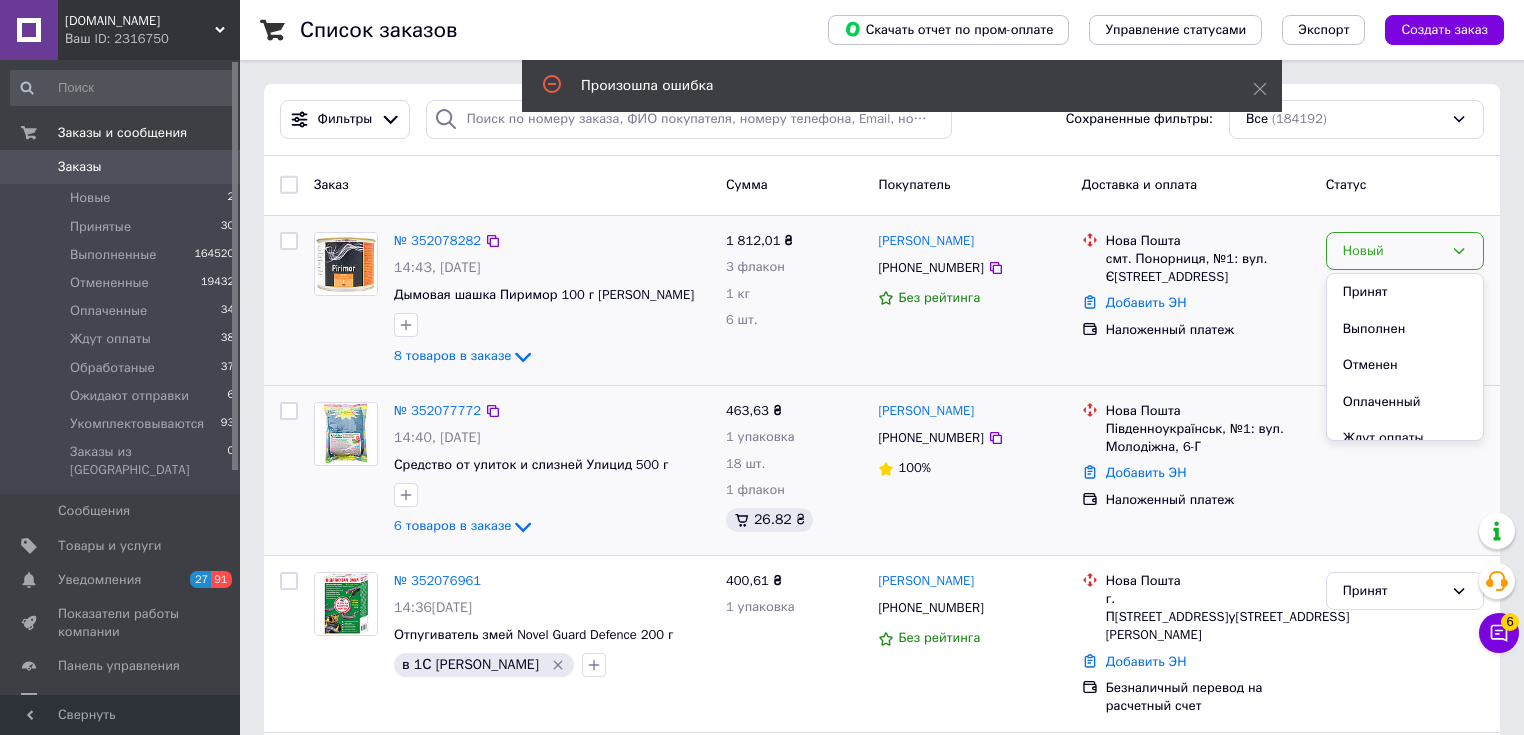 drag, startPoint x: 1398, startPoint y: 289, endPoint x: 1013, endPoint y: 328, distance: 386.97028 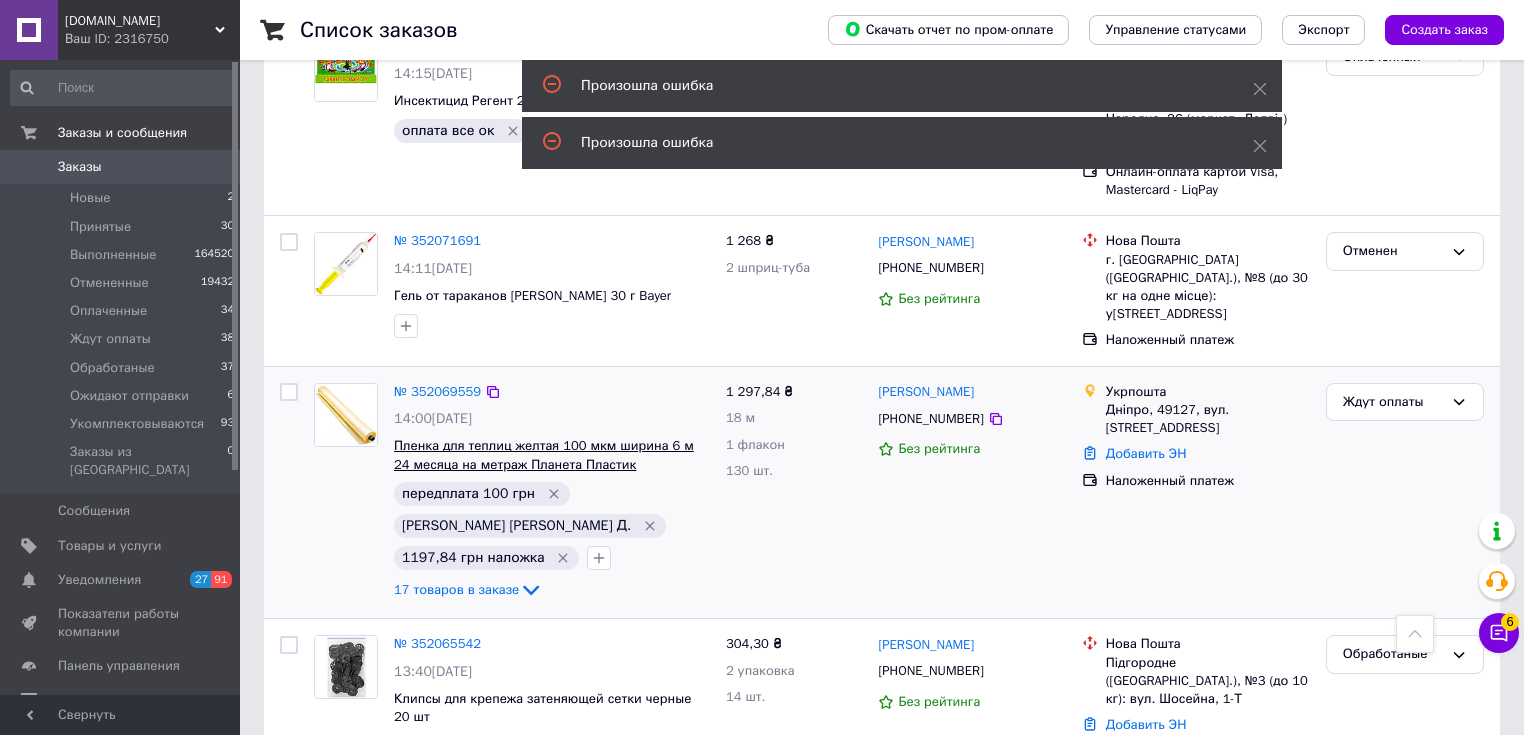 scroll, scrollTop: 560, scrollLeft: 0, axis: vertical 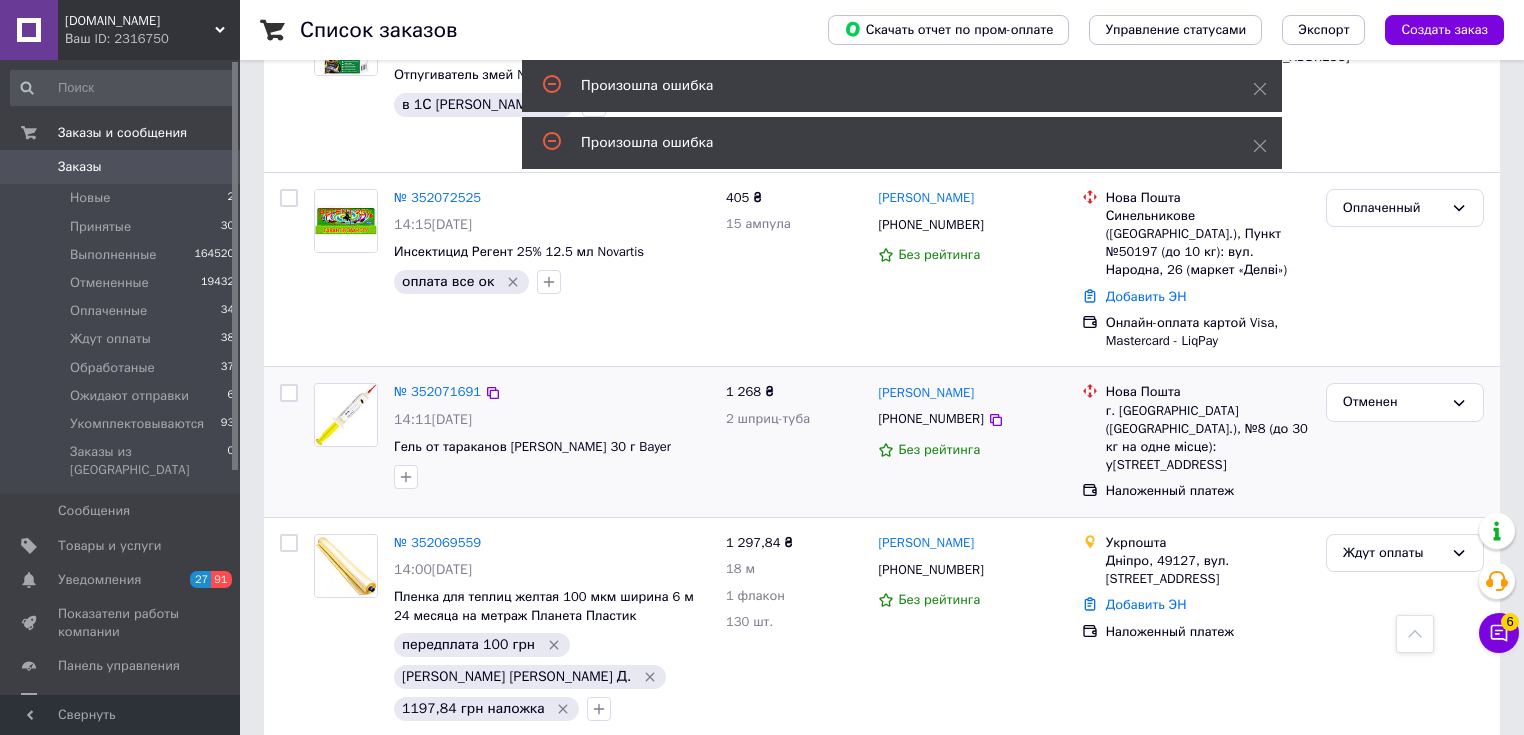 click on "№ 352071691 14:11, [DATE]�ль от тараканов Максфорс Platin 30 г Bayer" at bounding box center (552, 435) 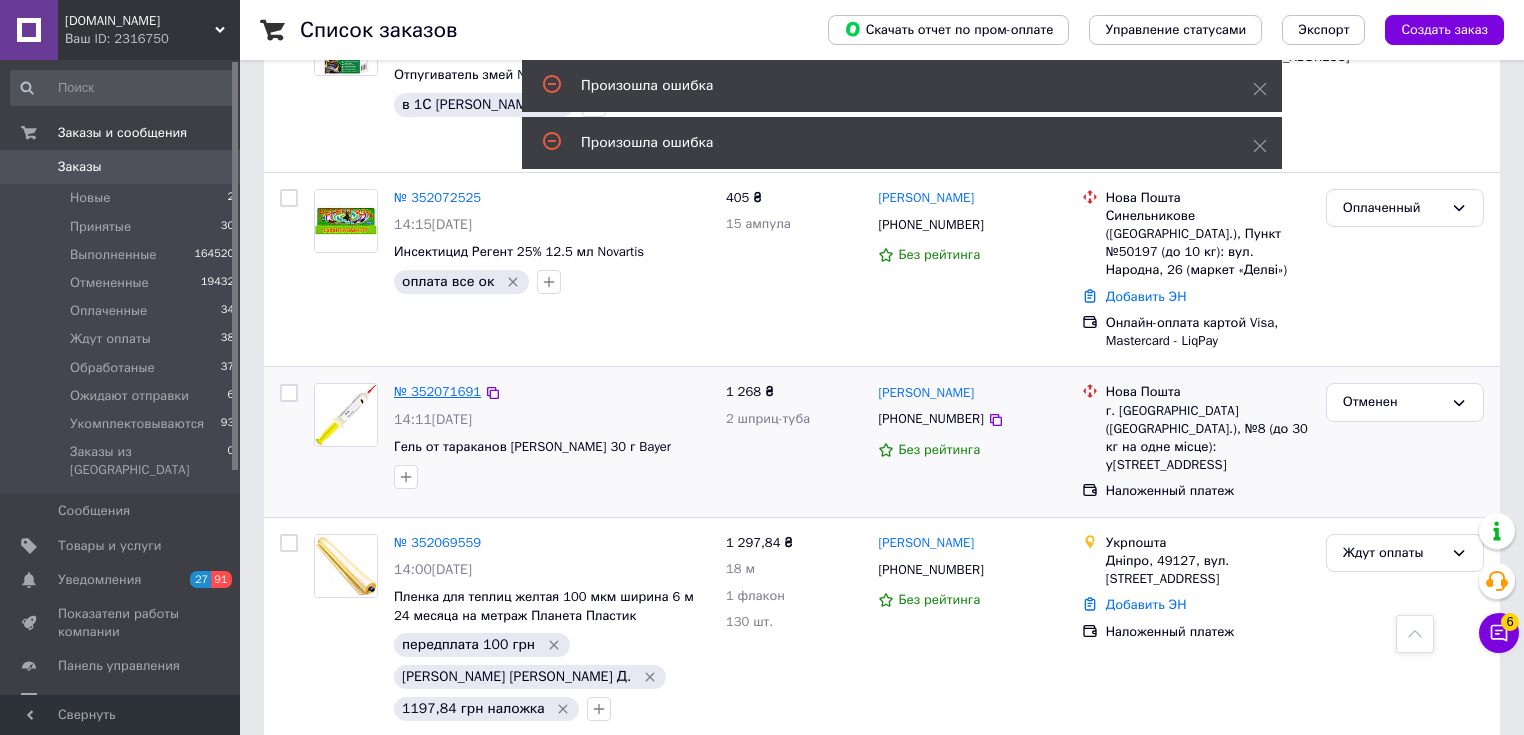 click on "№ 352071691" at bounding box center (437, 391) 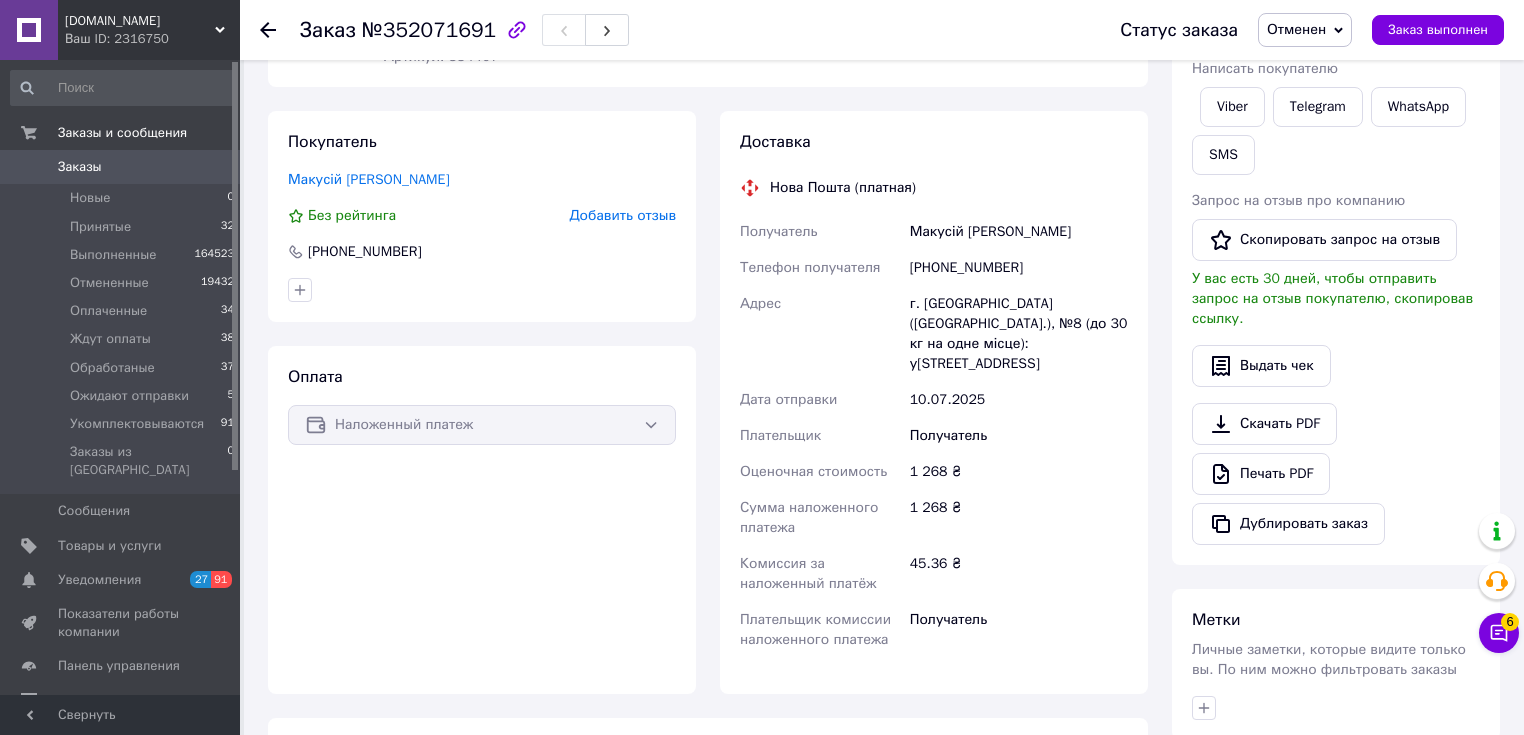 scroll, scrollTop: 0, scrollLeft: 0, axis: both 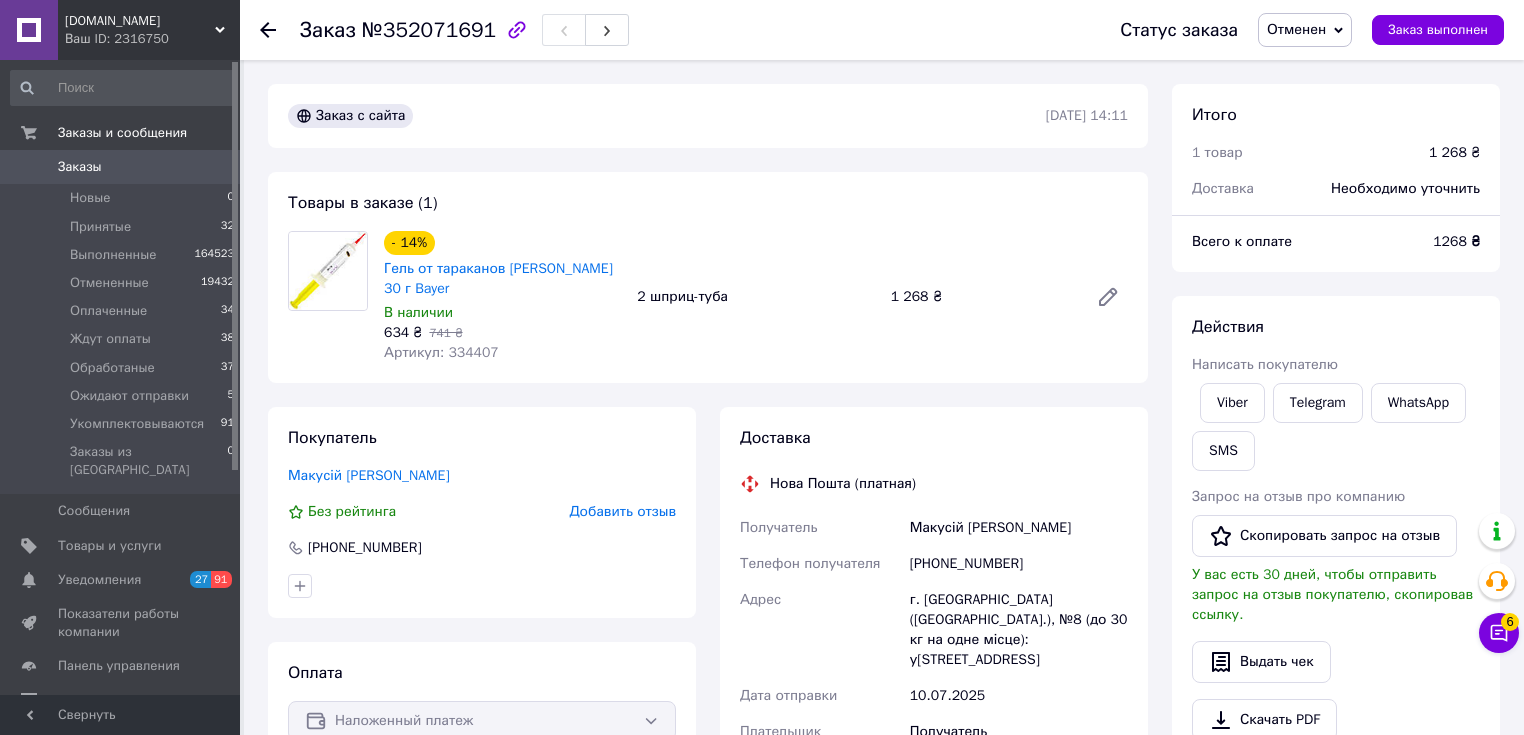 click on "Заказы 0" at bounding box center (123, 167) 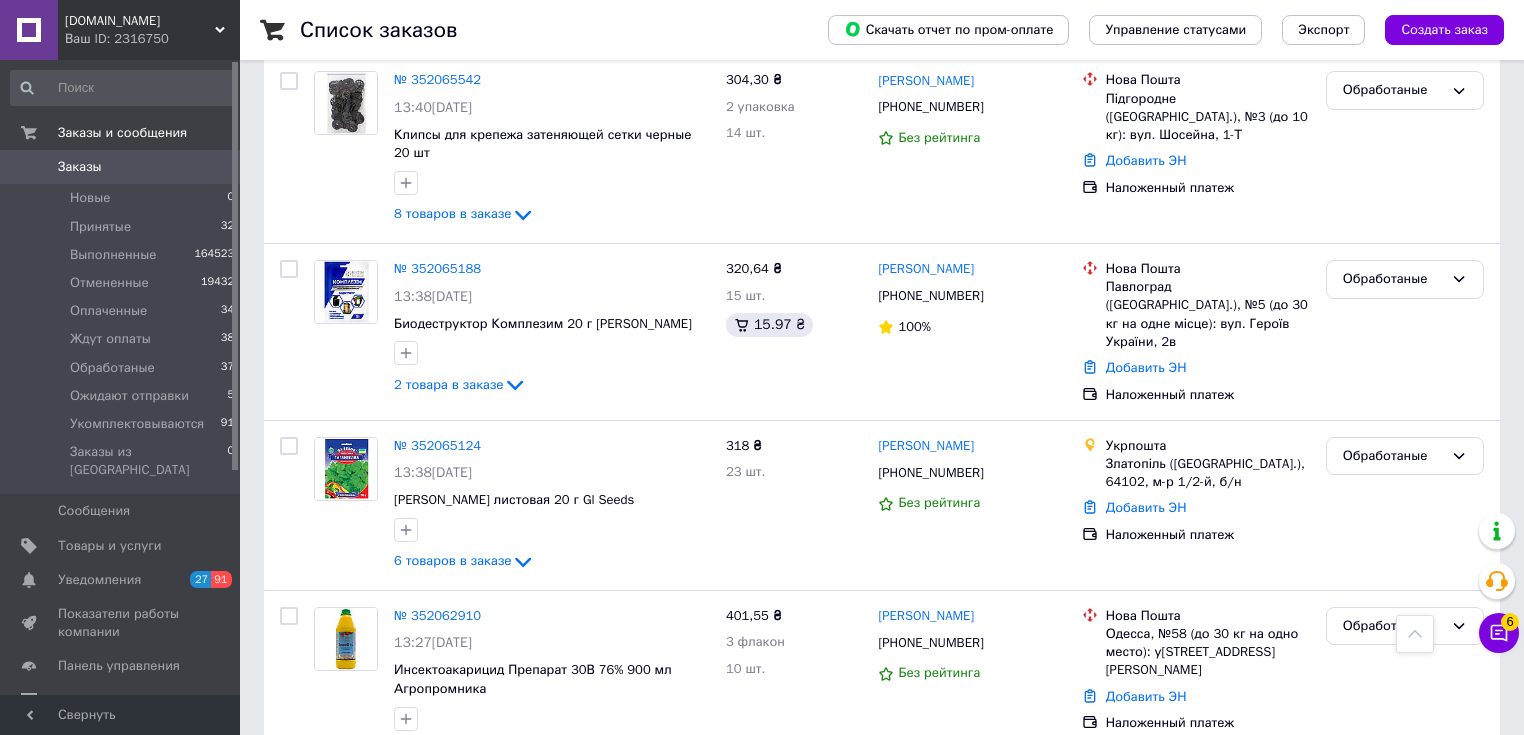 scroll, scrollTop: 1280, scrollLeft: 0, axis: vertical 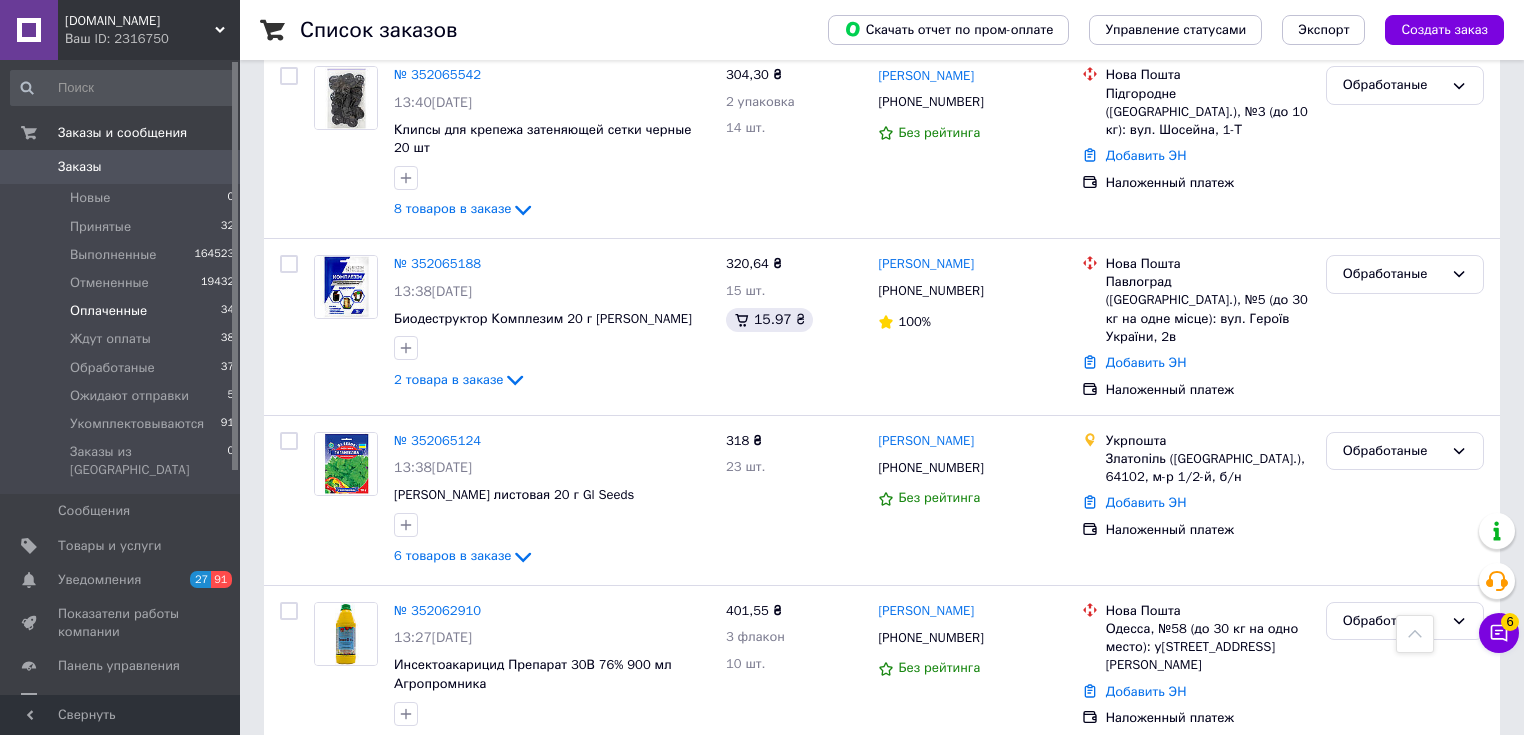 click on "Оплаченные" at bounding box center (108, 311) 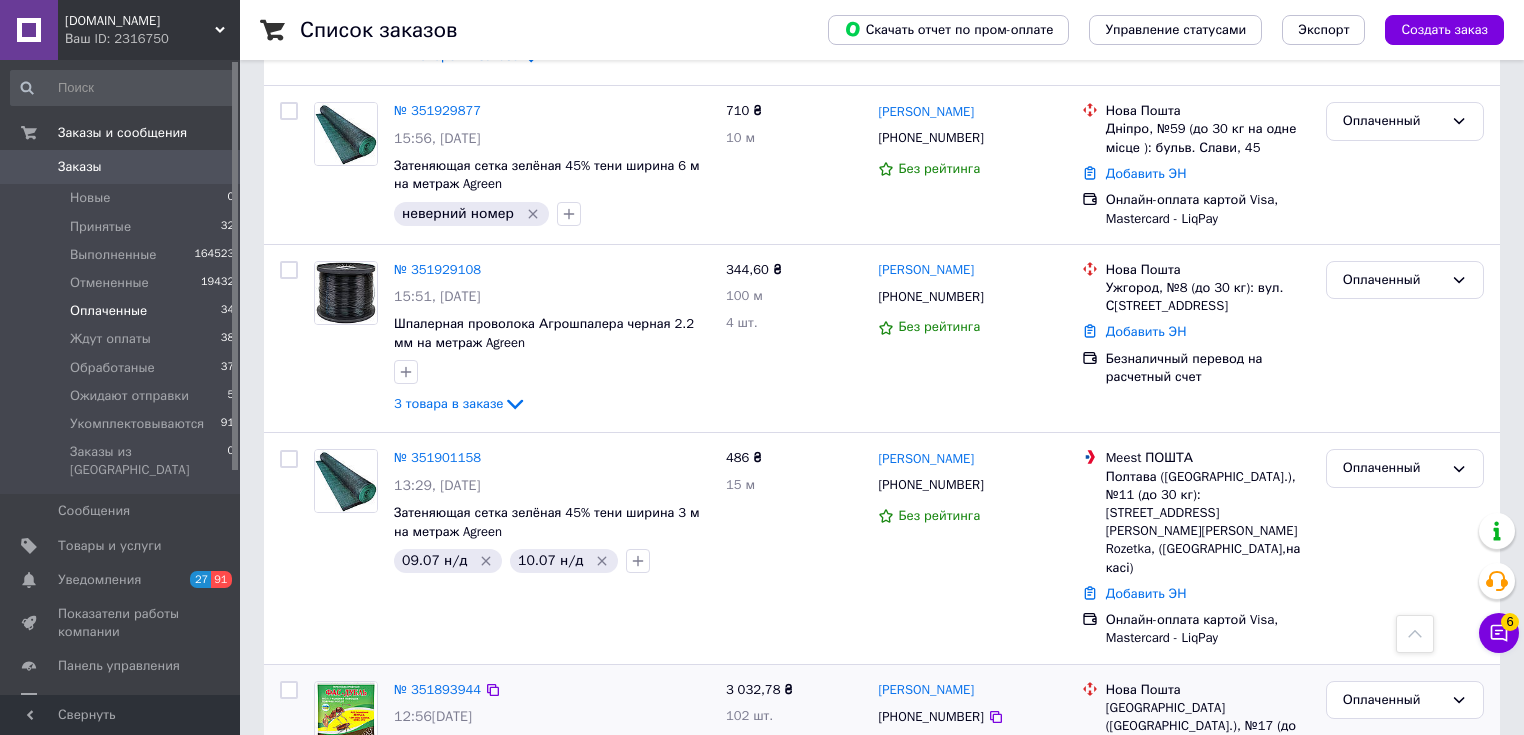 scroll, scrollTop: 3541, scrollLeft: 0, axis: vertical 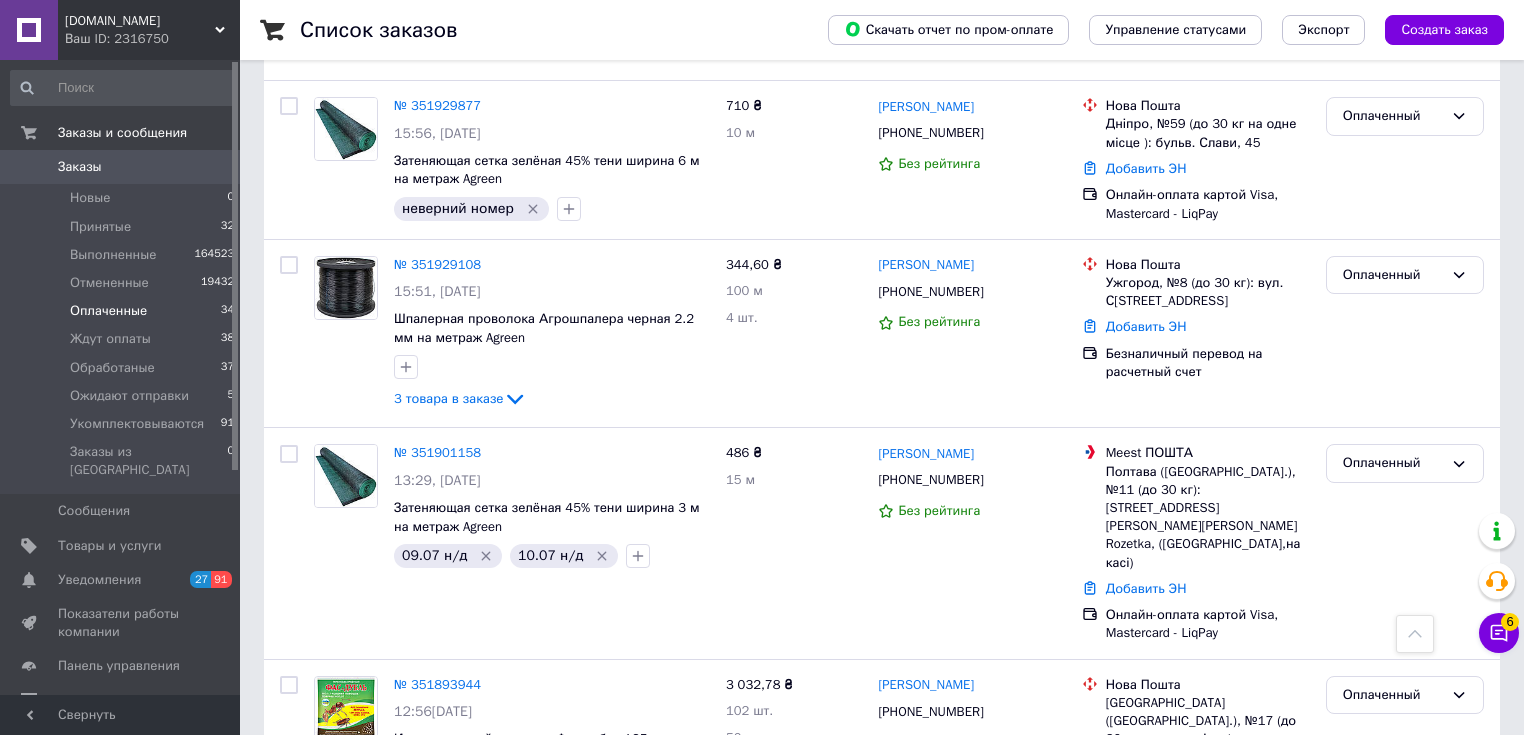 click on "2" at bounding box center (327, 899) 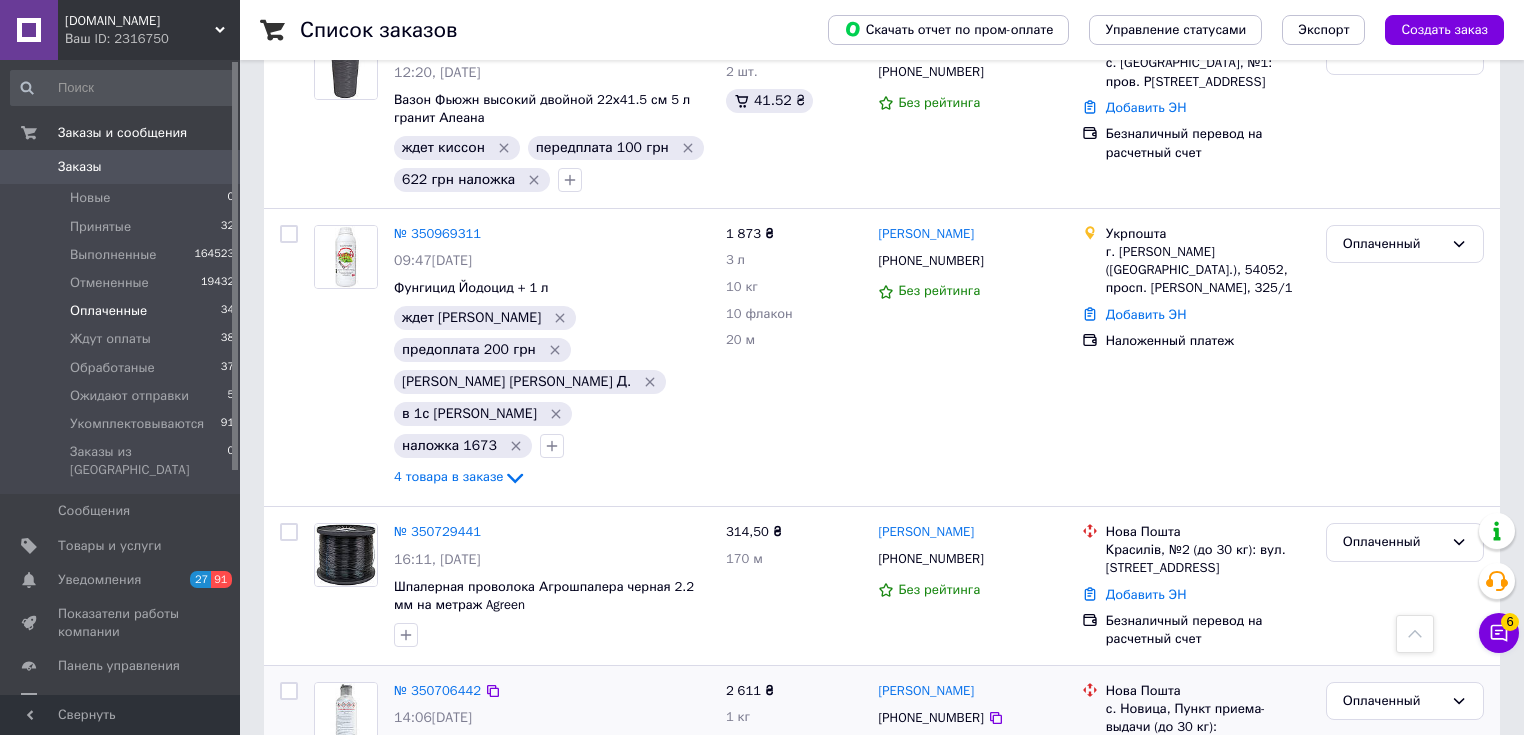 scroll, scrollTop: 2376, scrollLeft: 0, axis: vertical 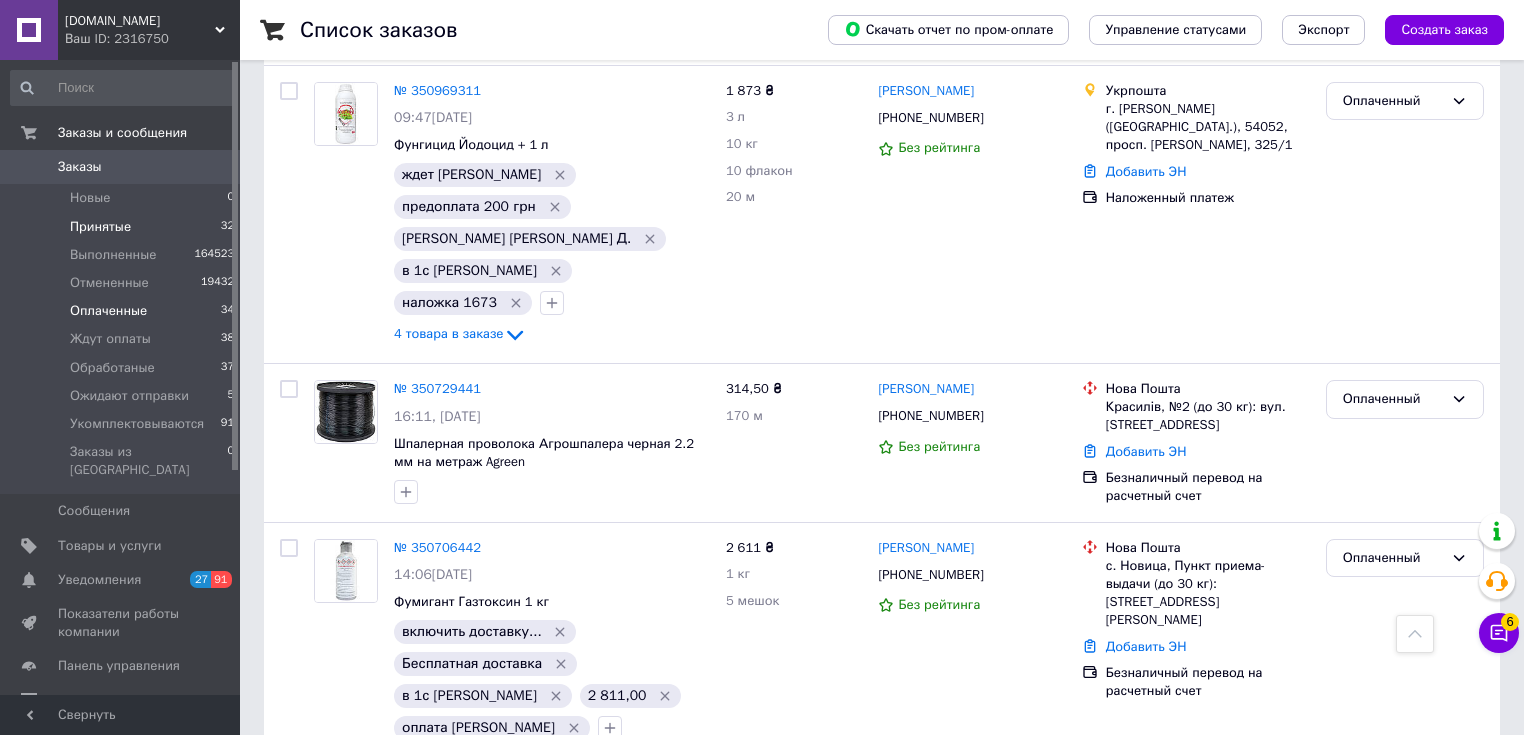 click on "Принятые" at bounding box center (100, 227) 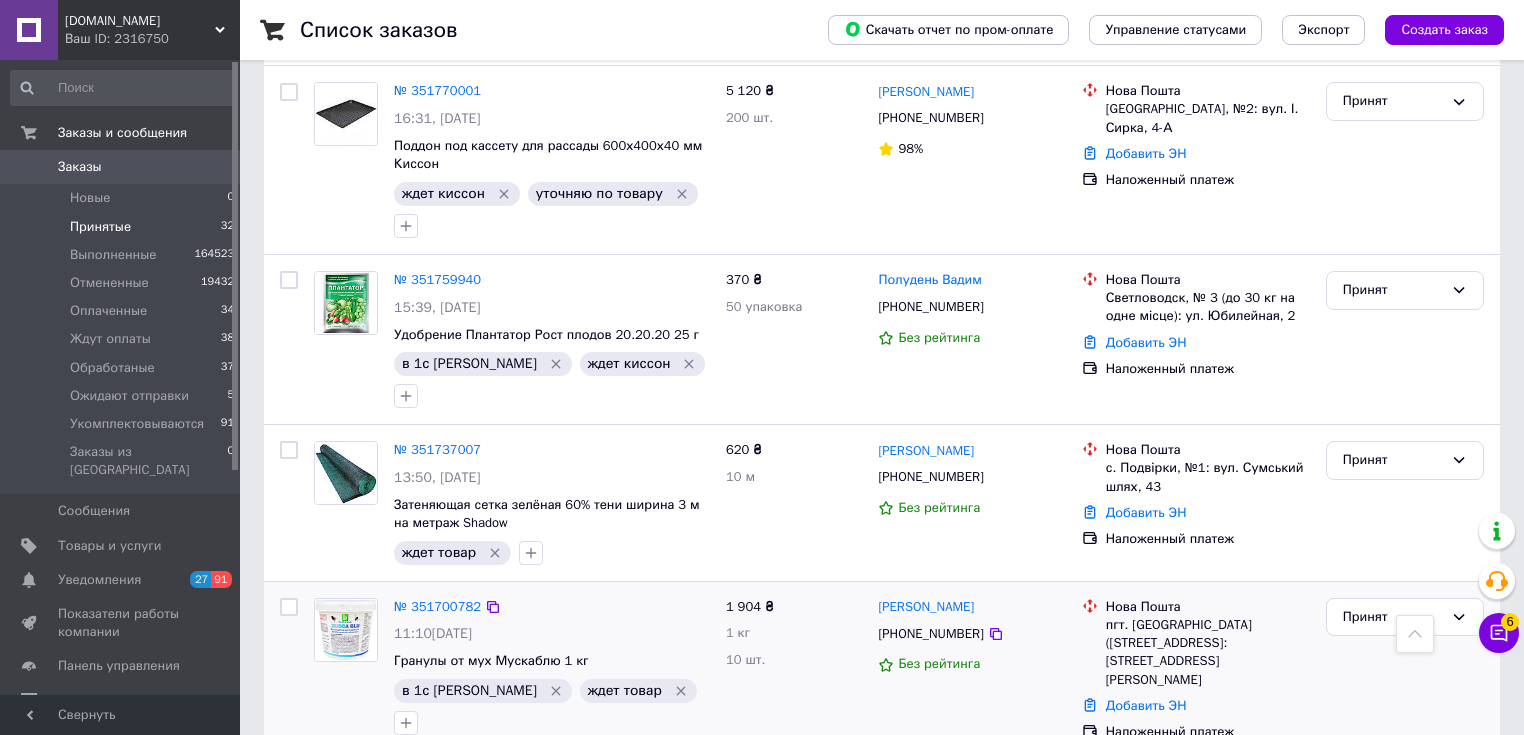 scroll, scrollTop: 2746, scrollLeft: 0, axis: vertical 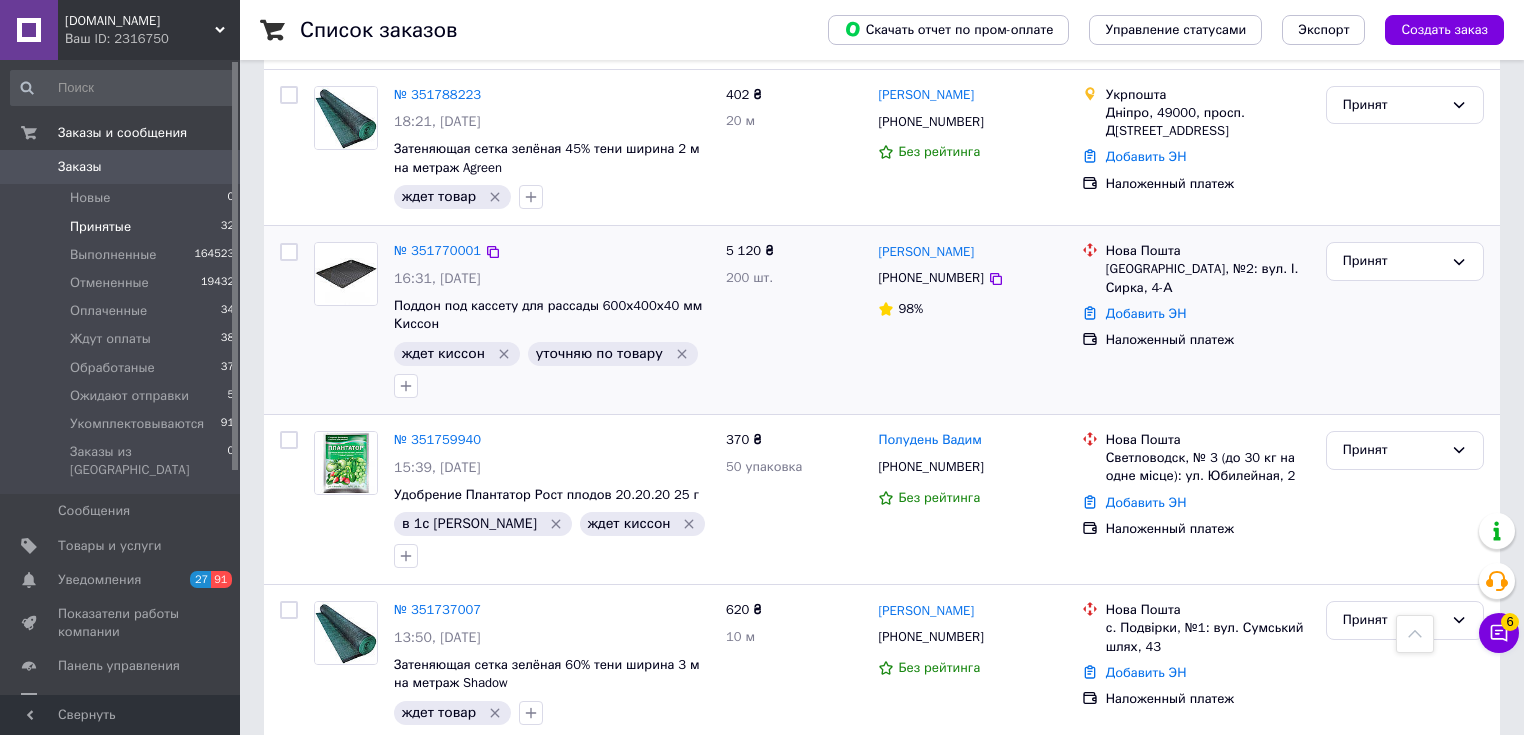 click on "№ 351770001 16:31, [DATE]�ддон под кассету для рассады 600х400х40 мм Киссон ждет киссон   уточняю по товару" at bounding box center [552, 320] 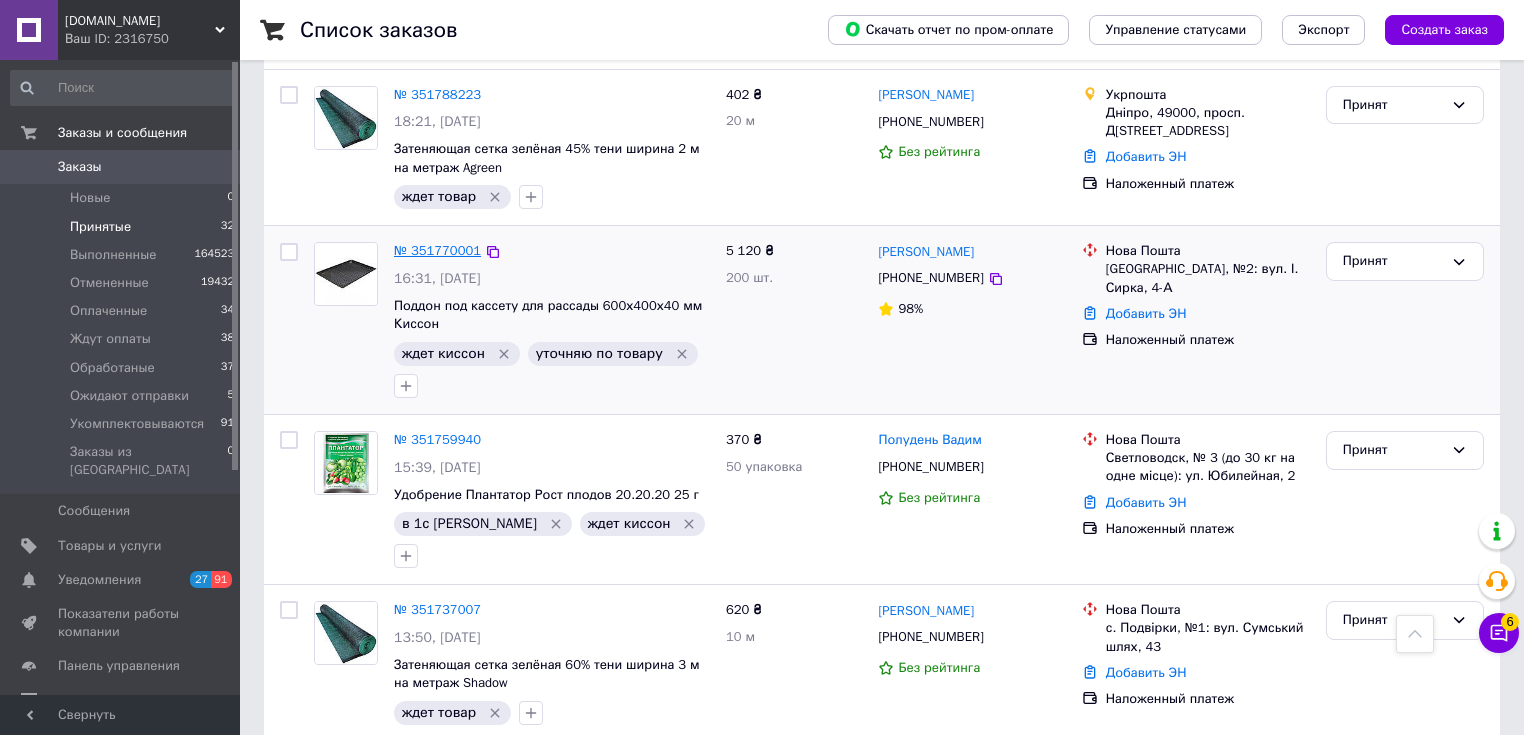 click on "№ 351770001" at bounding box center [437, 250] 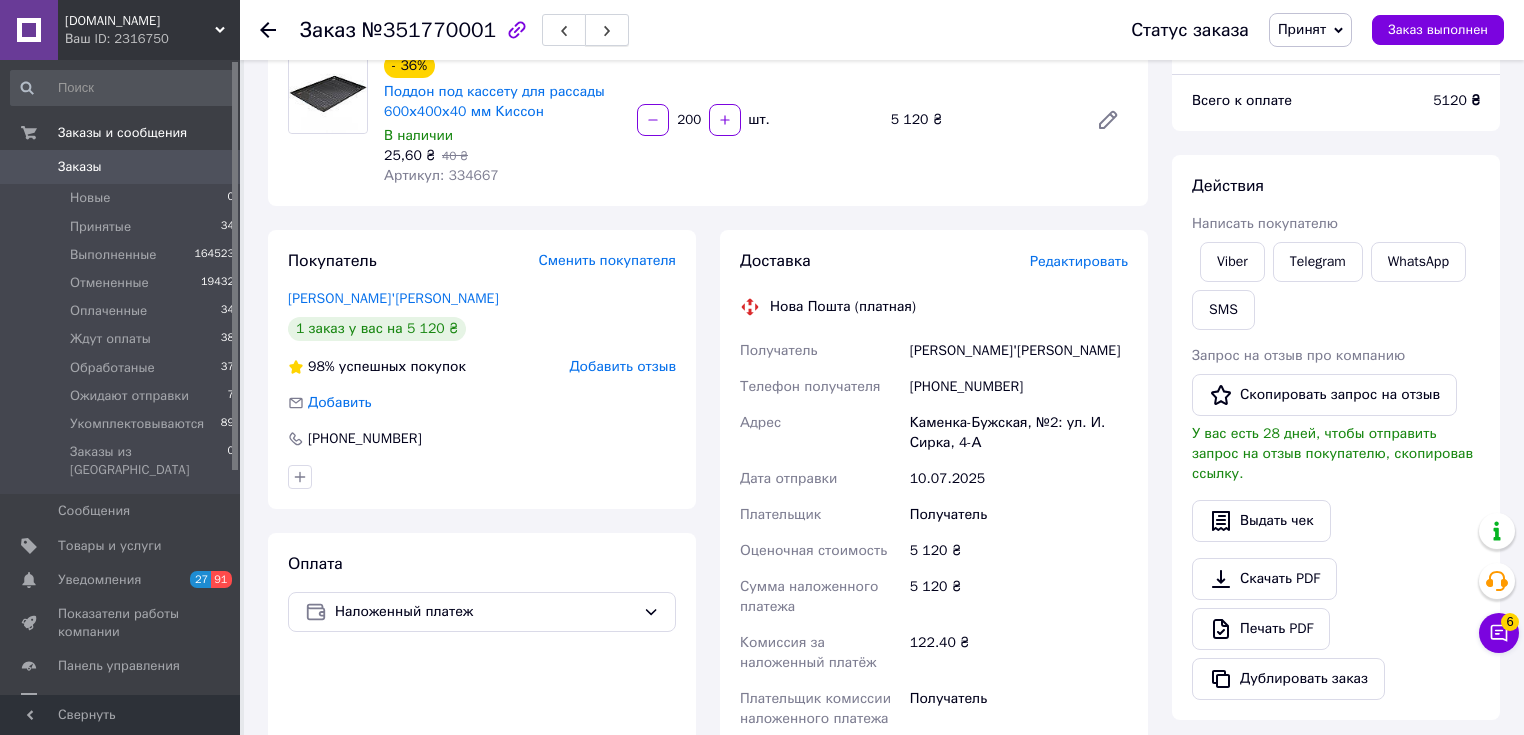 scroll, scrollTop: 0, scrollLeft: 0, axis: both 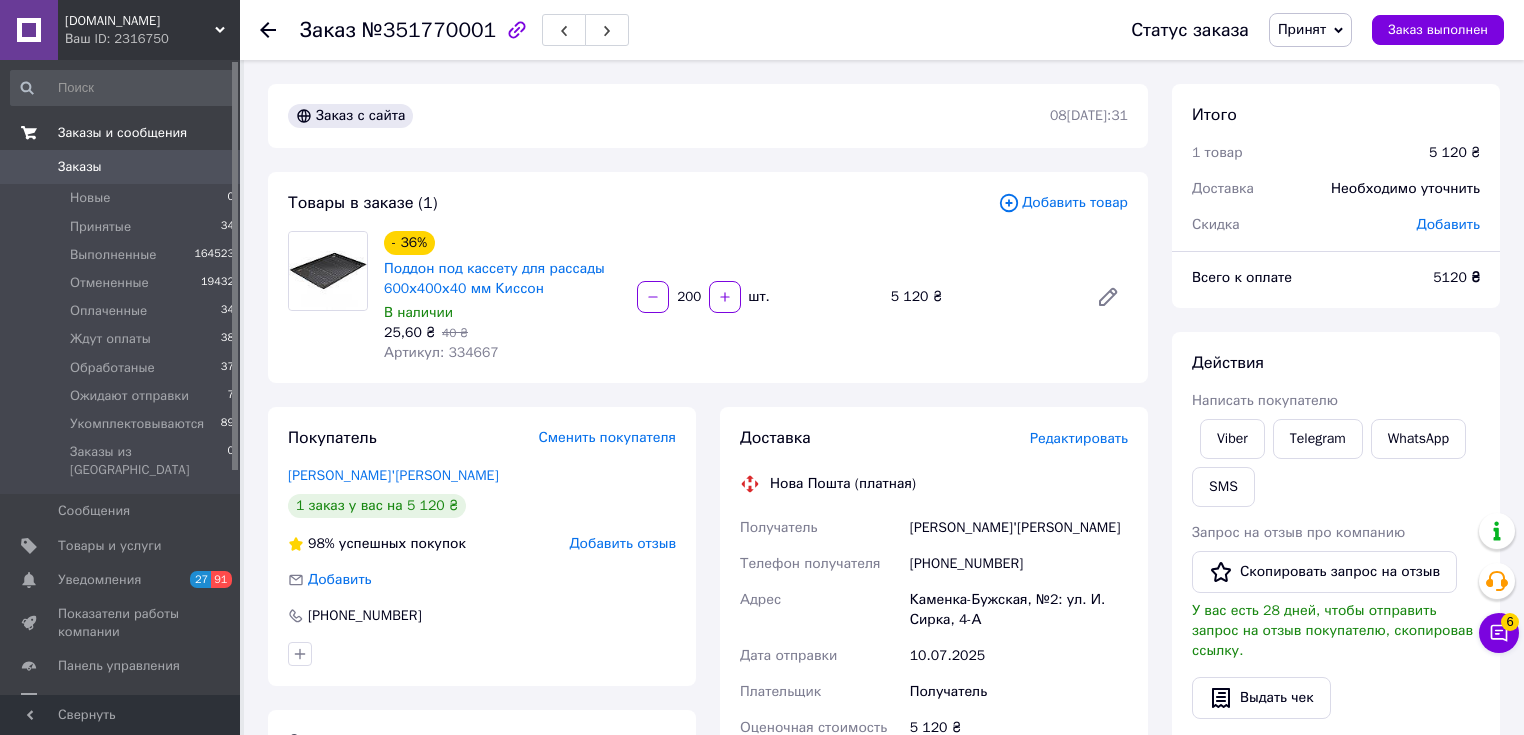 drag, startPoint x: 67, startPoint y: 168, endPoint x: 76, endPoint y: 142, distance: 27.513634 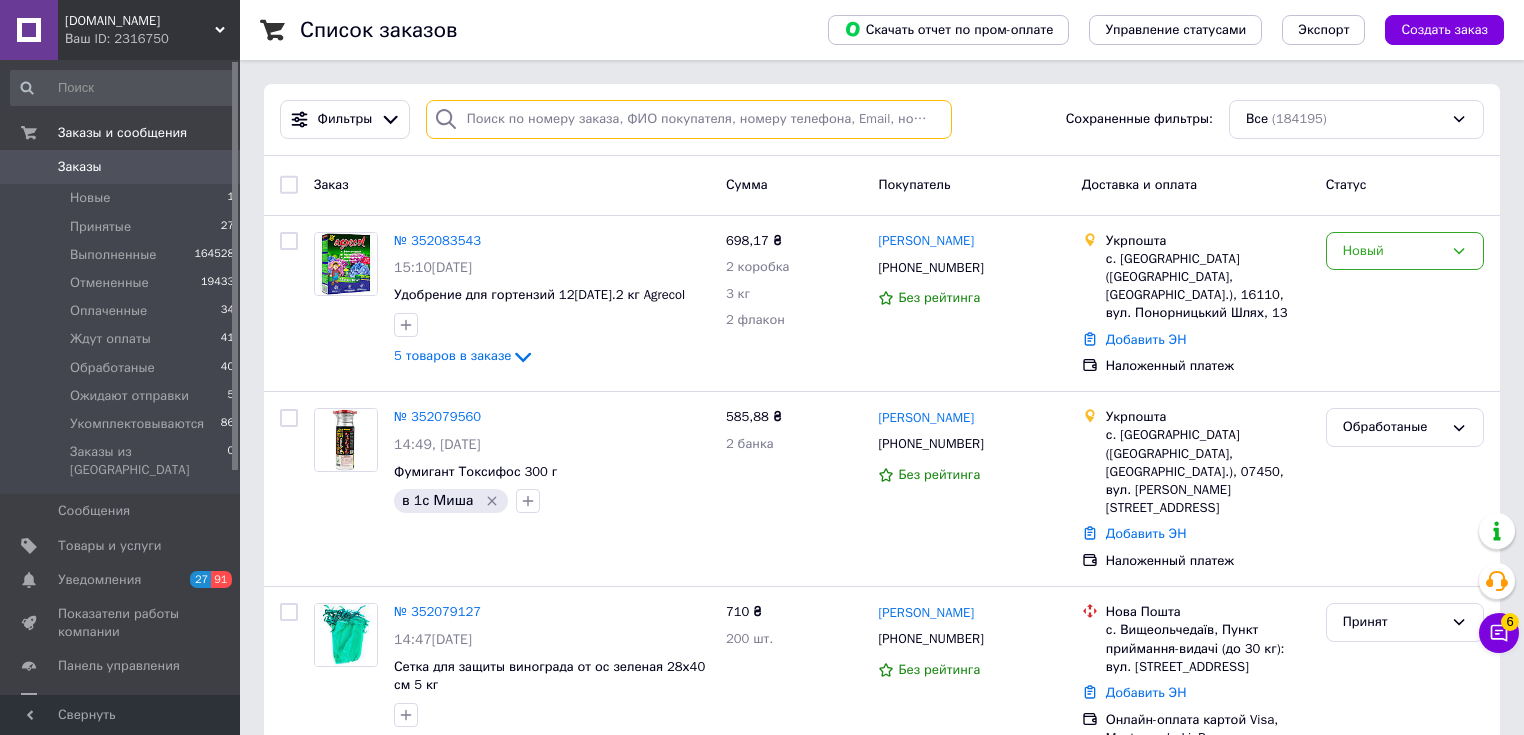 click at bounding box center (689, 119) 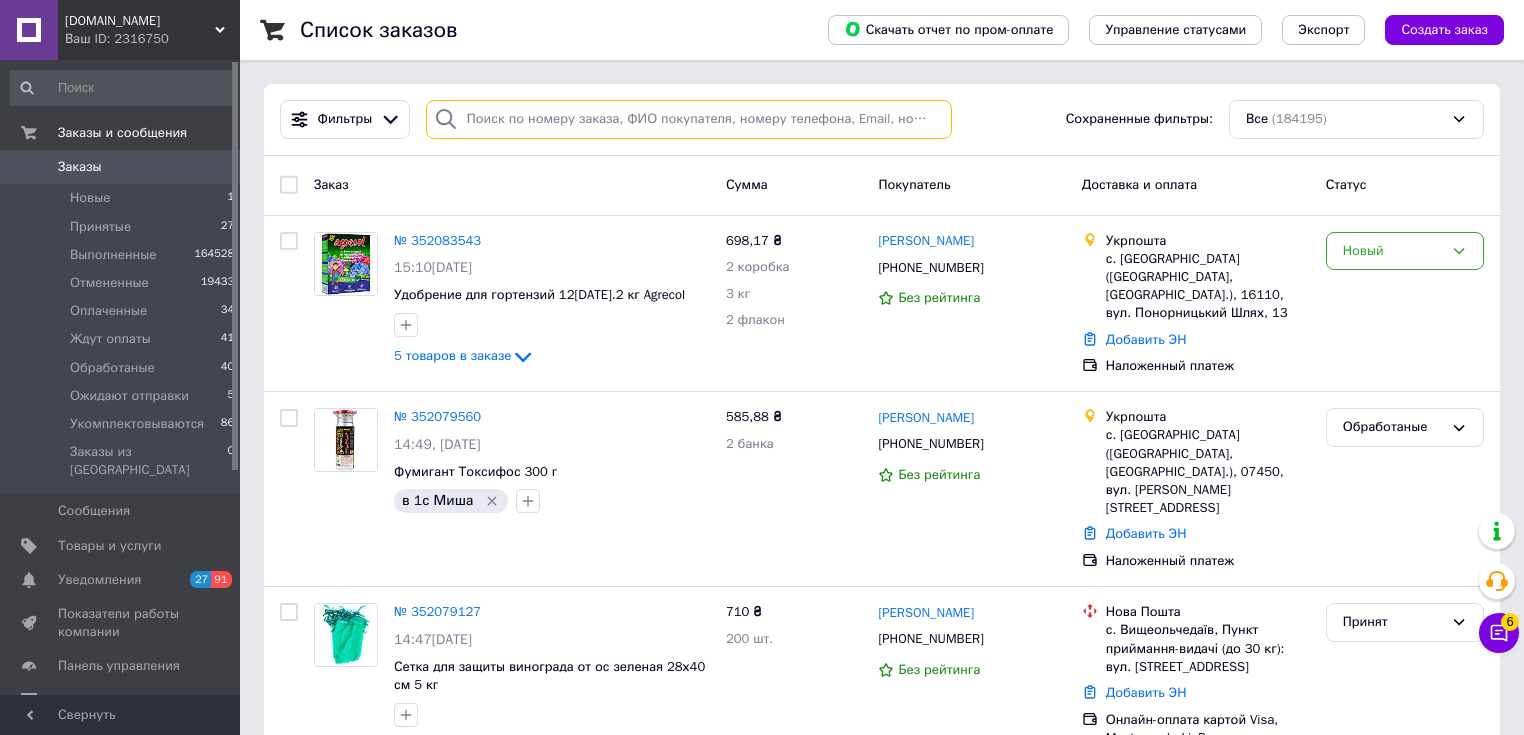 click at bounding box center [689, 119] 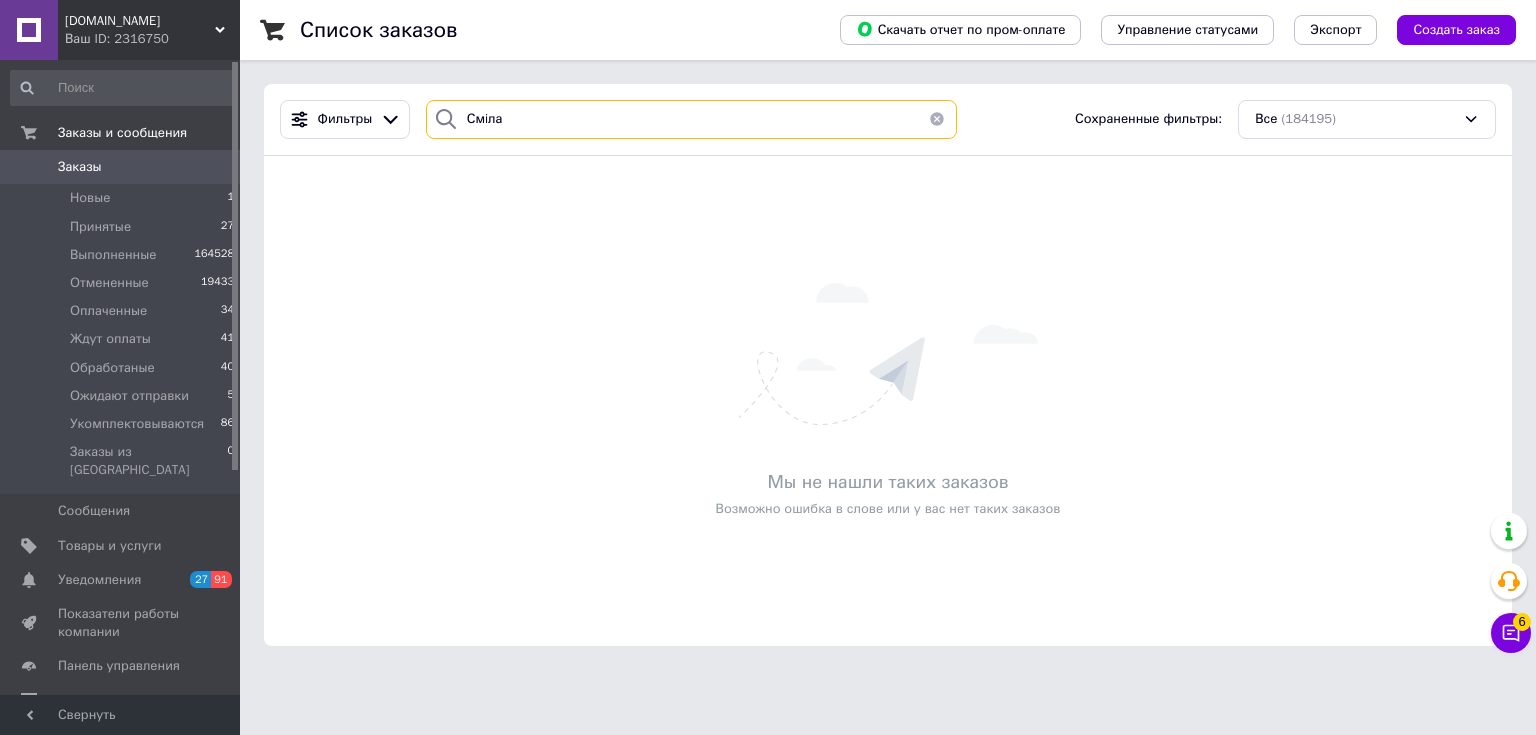 click on "Смiла" at bounding box center [692, 119] 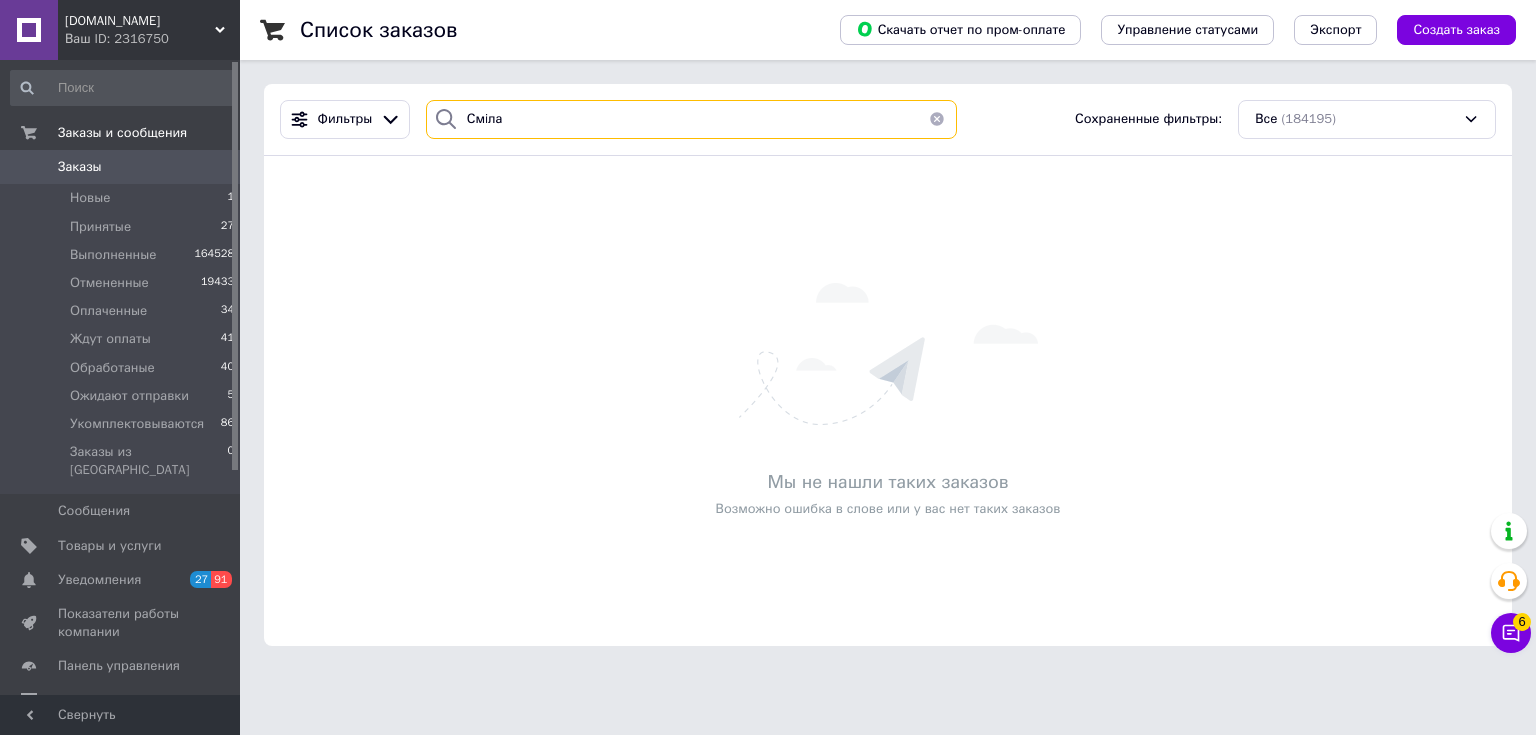 paste on "352028084UA" 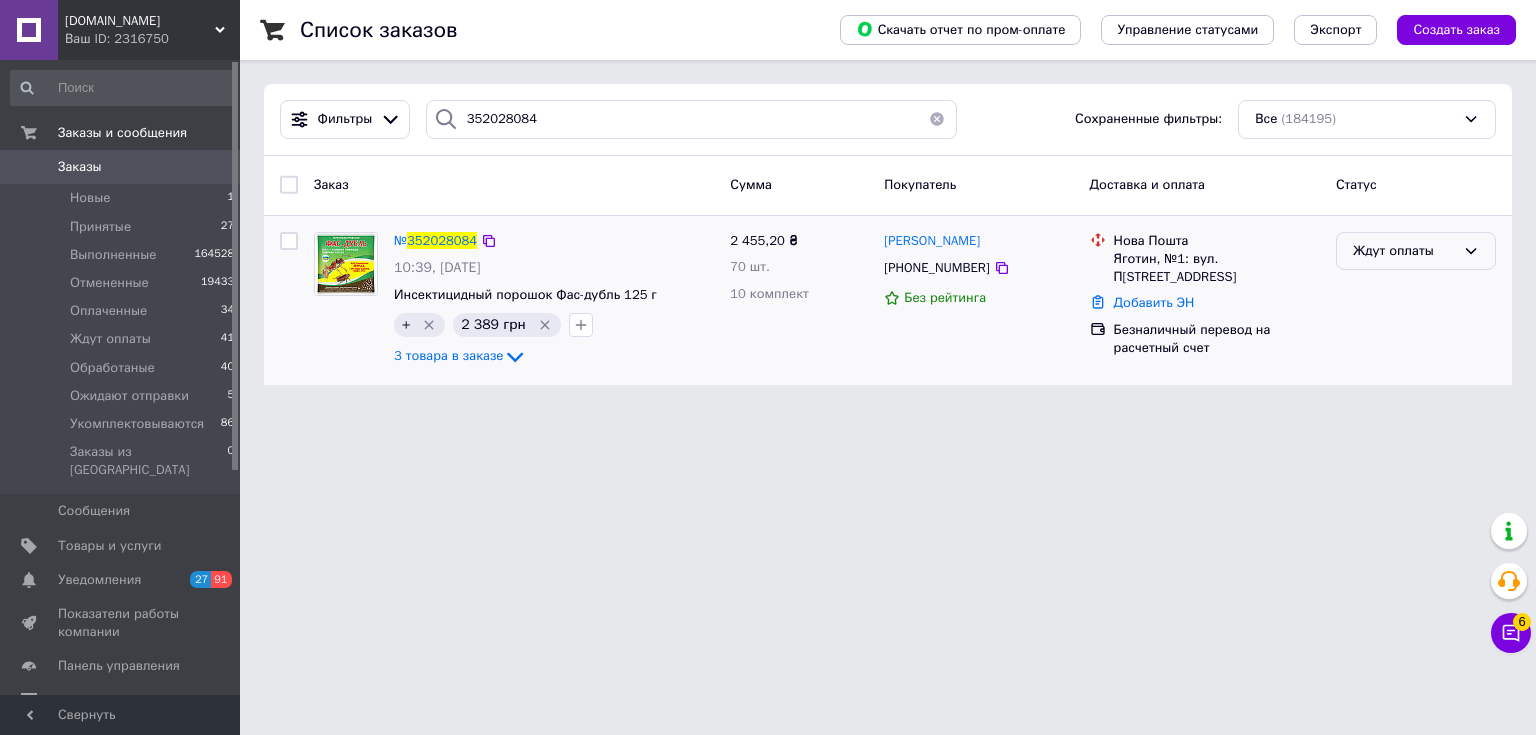 click on "Ждут оплаты" at bounding box center [1416, 251] 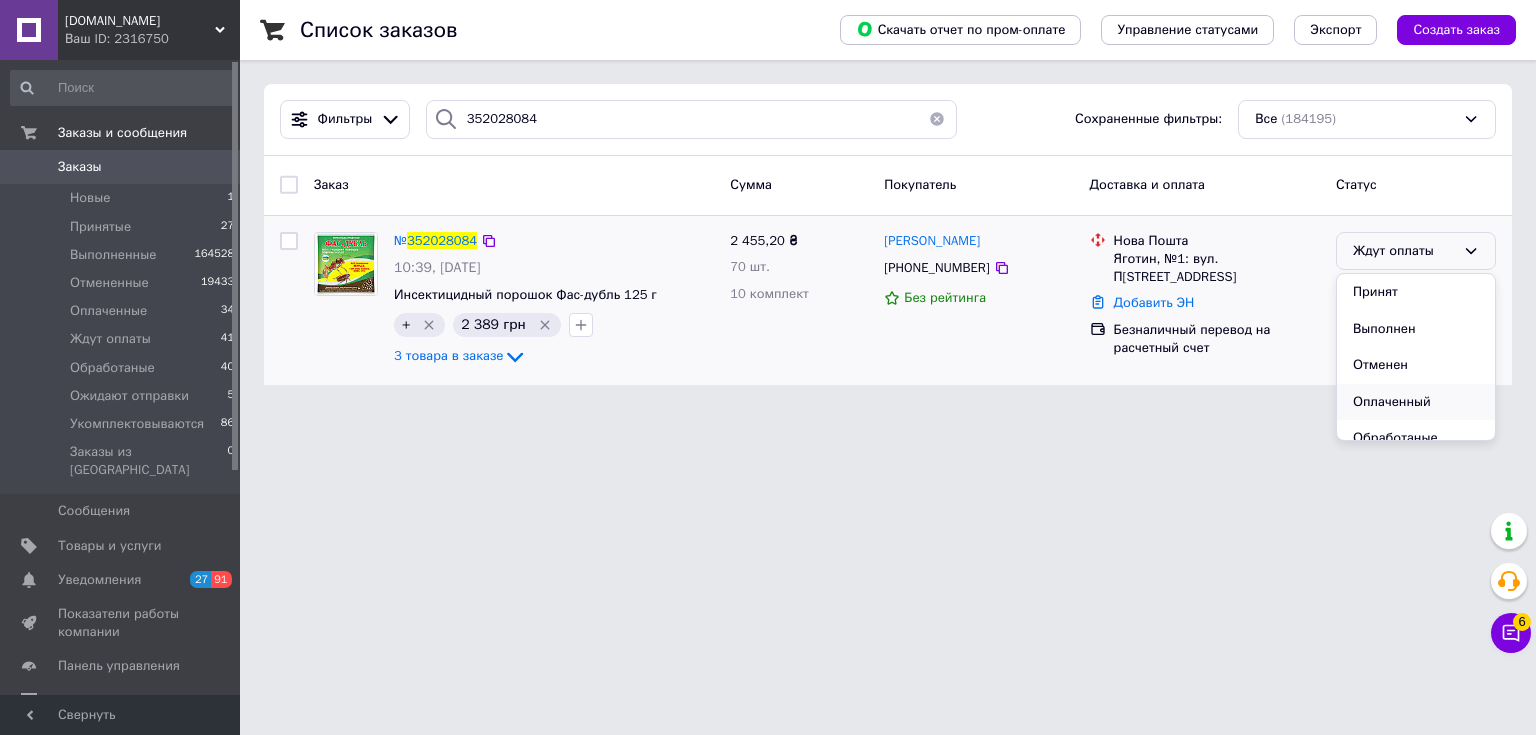 click on "Оплаченный" at bounding box center [1416, 402] 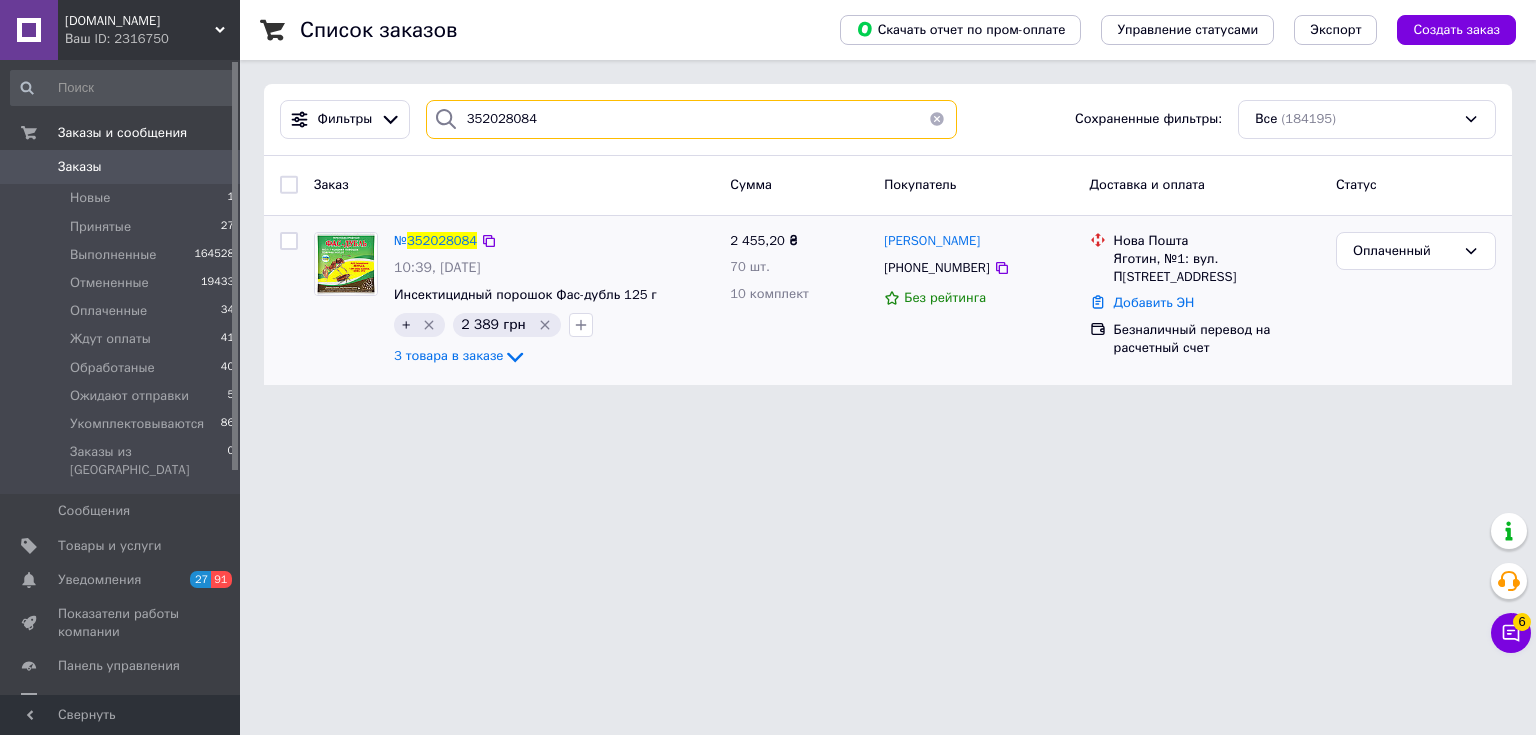 click on "352028084" at bounding box center (692, 119) 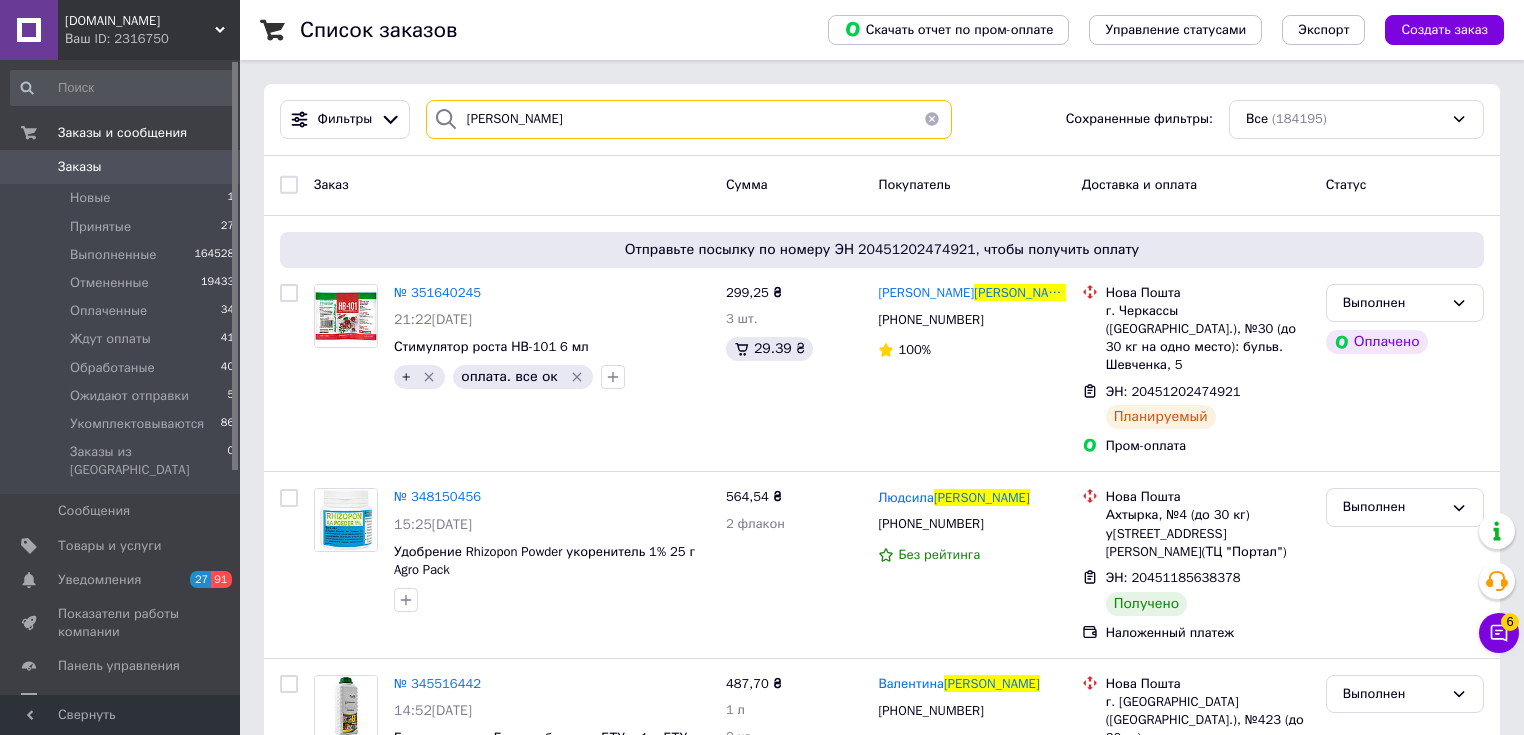click on "[PERSON_NAME]" at bounding box center (689, 119) 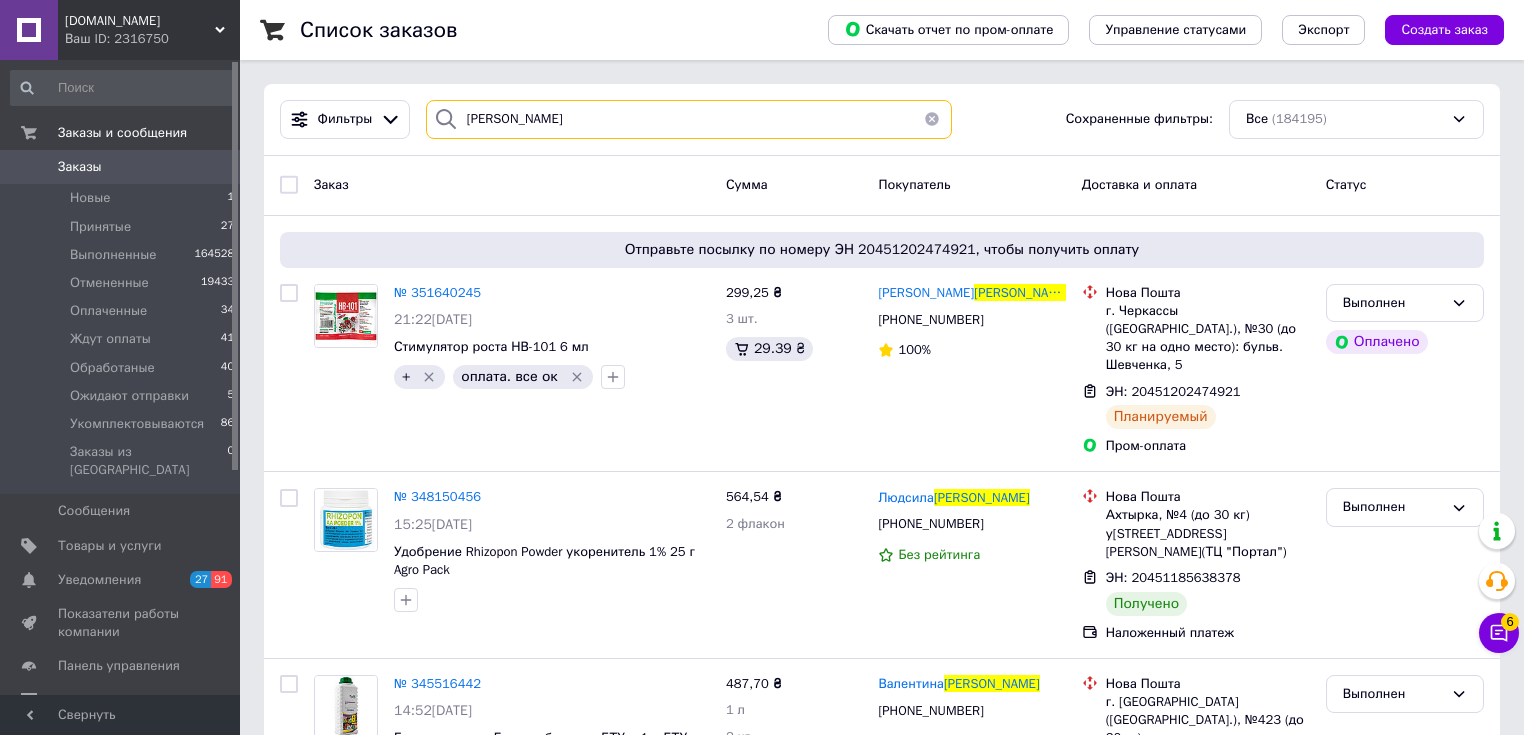 click on "[PERSON_NAME]" at bounding box center [689, 119] 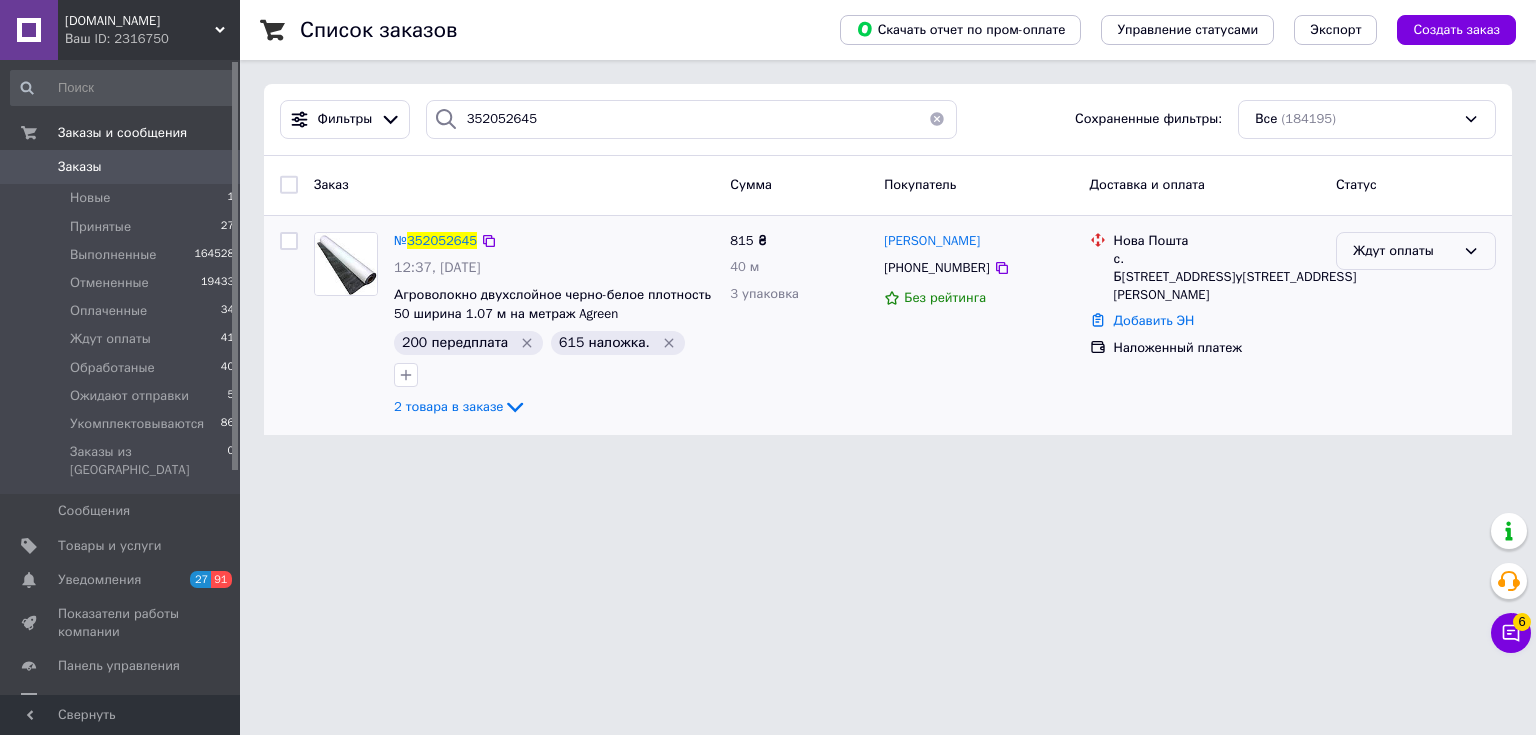 click on "Ждут оплаты" at bounding box center (1416, 251) 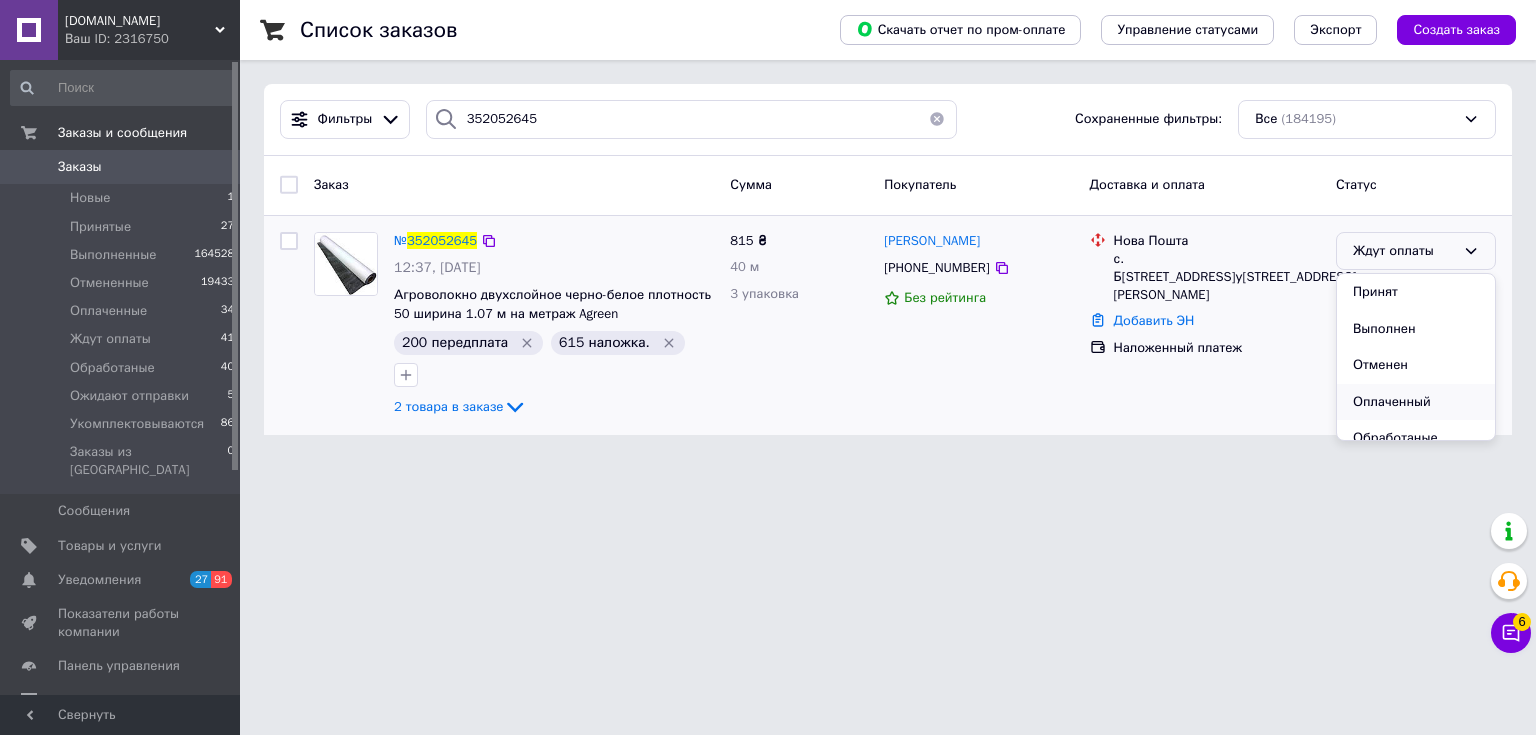 click on "Оплаченный" at bounding box center [1416, 402] 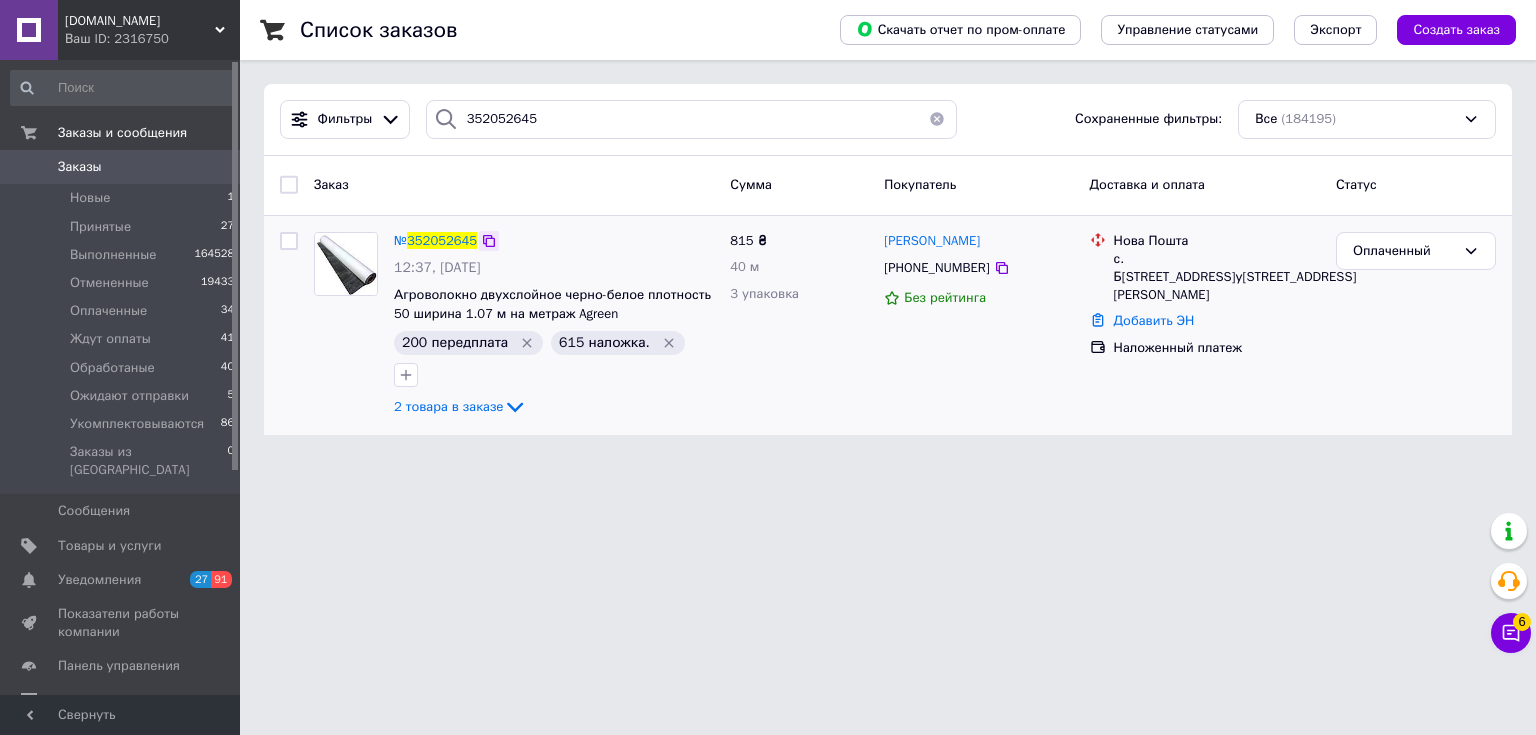 click 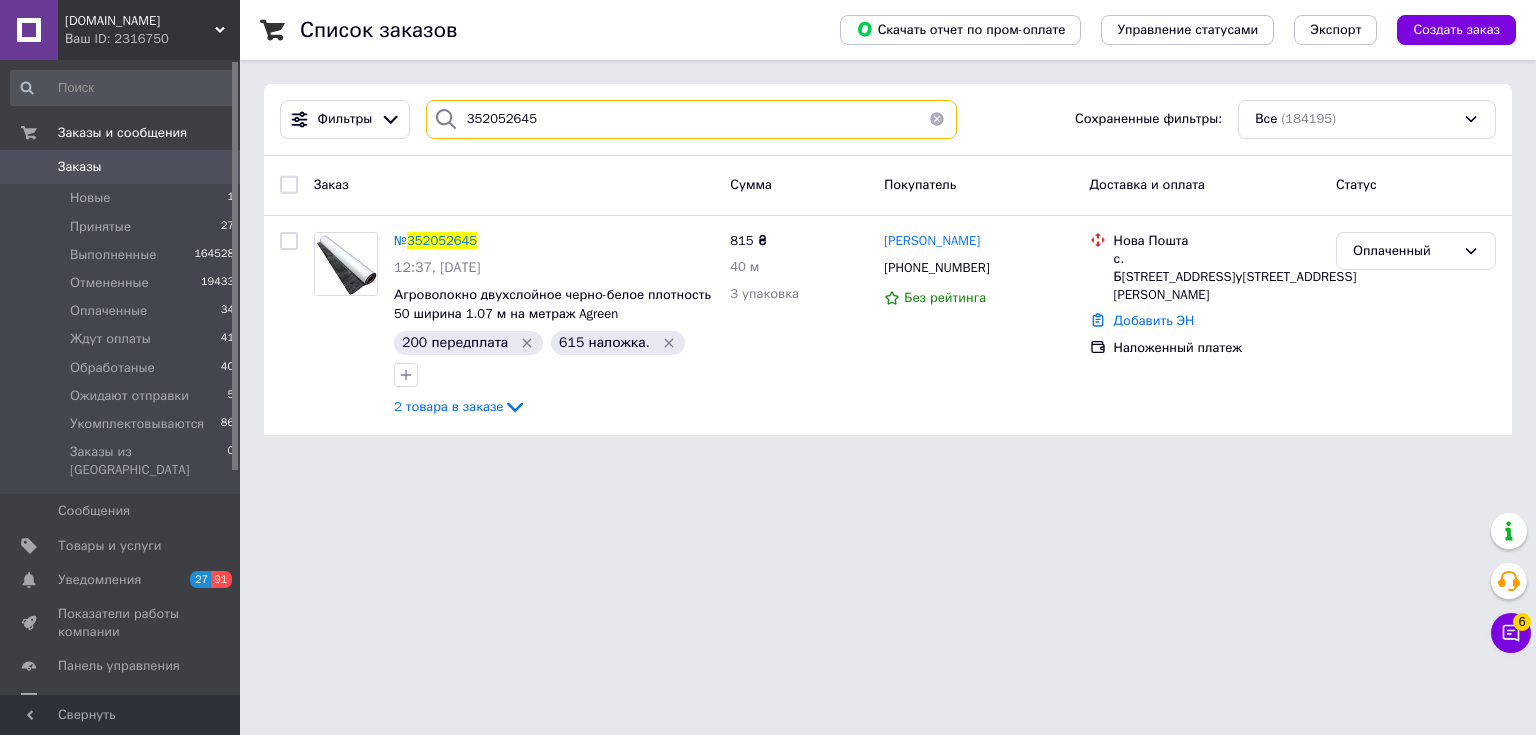 click on "352052645" at bounding box center [692, 119] 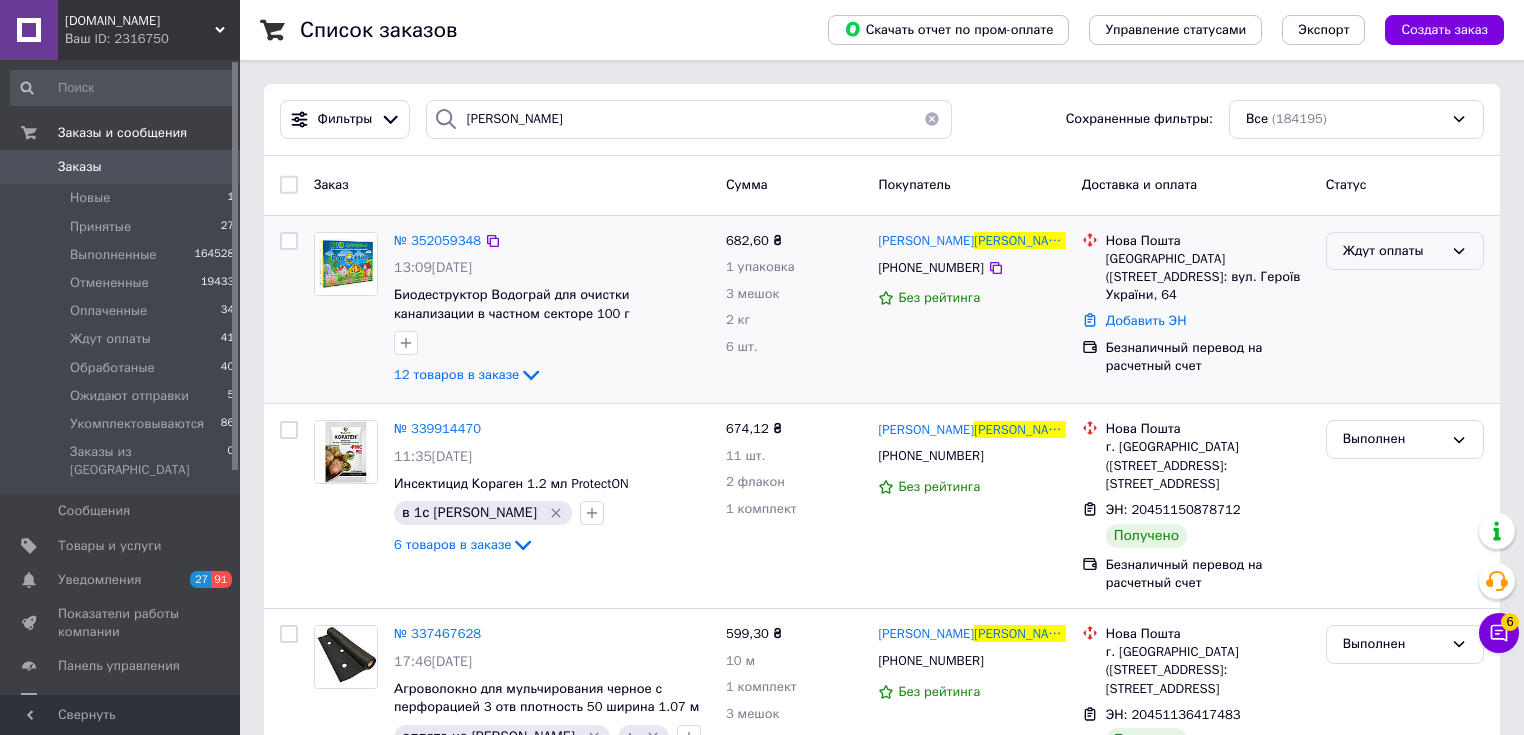 click on "Ждут оплаты" at bounding box center (1393, 251) 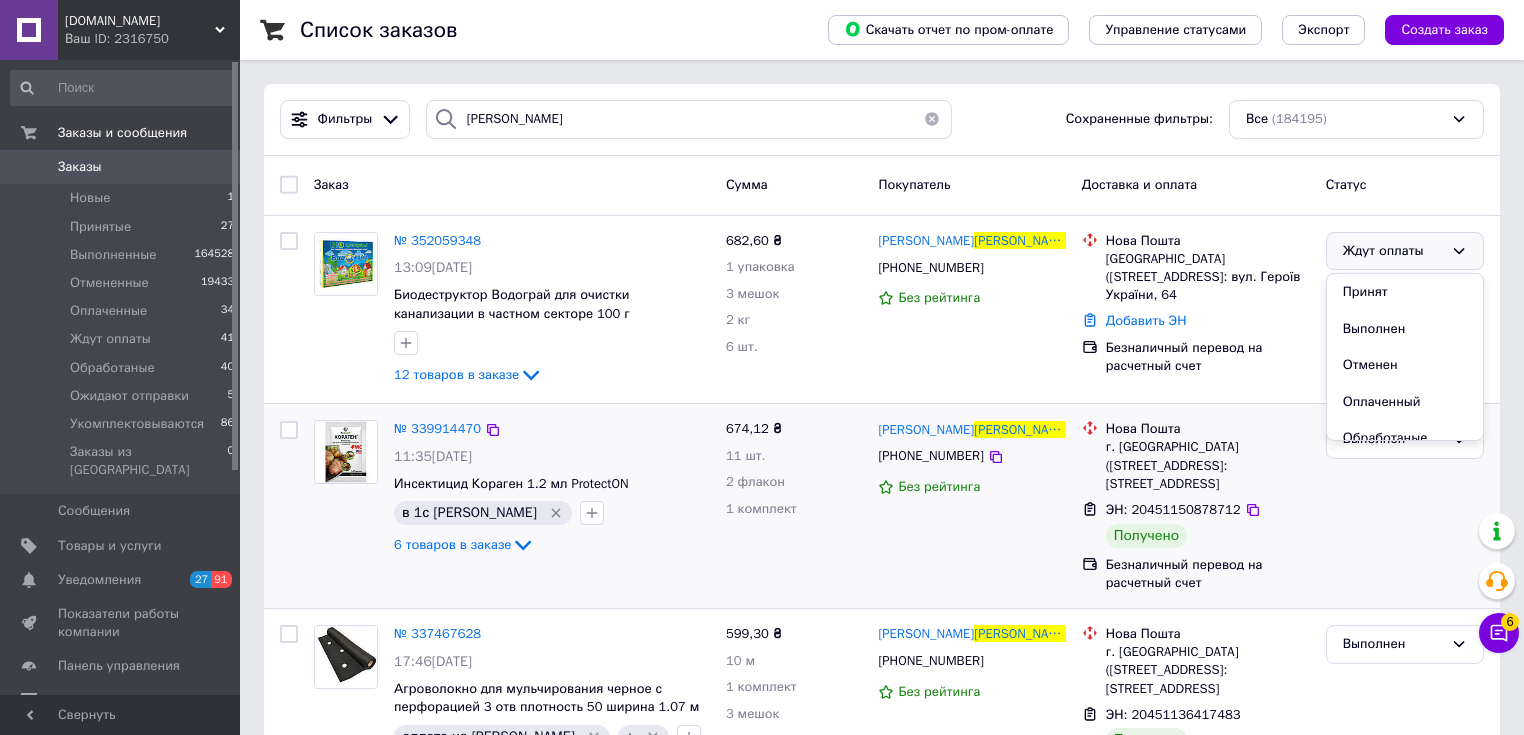 drag, startPoint x: 1369, startPoint y: 402, endPoint x: 1300, endPoint y: 406, distance: 69.115845 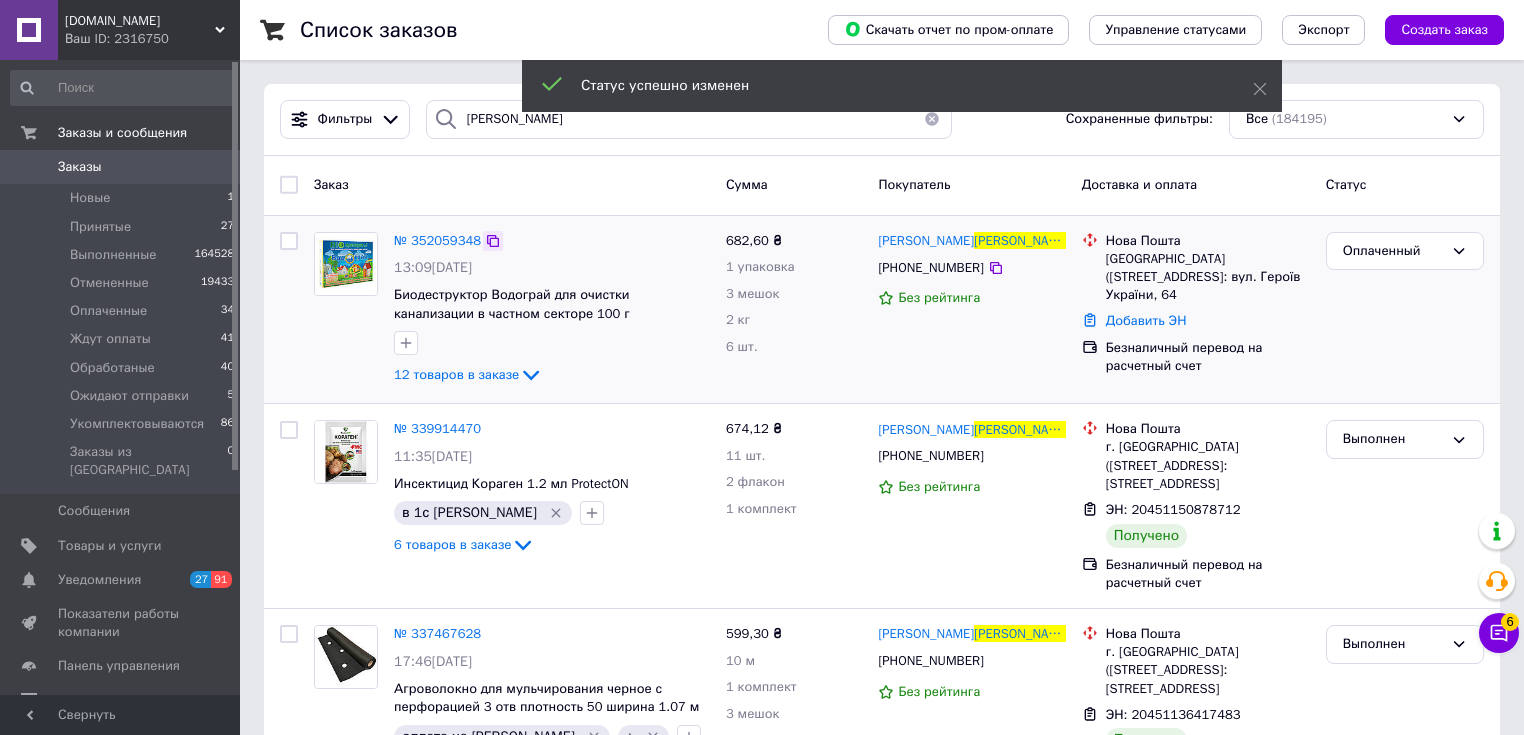 click 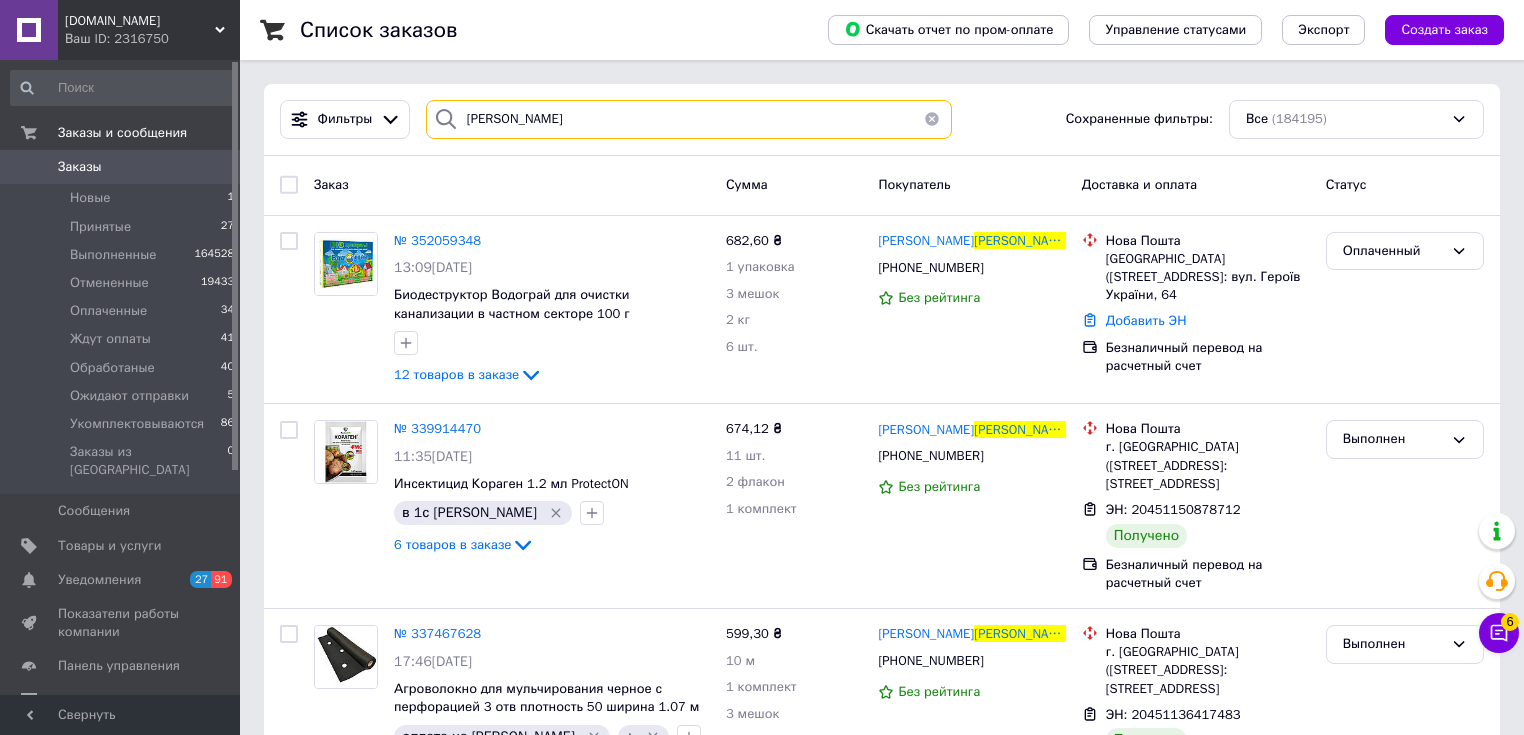 click on "[PERSON_NAME]" at bounding box center (689, 119) 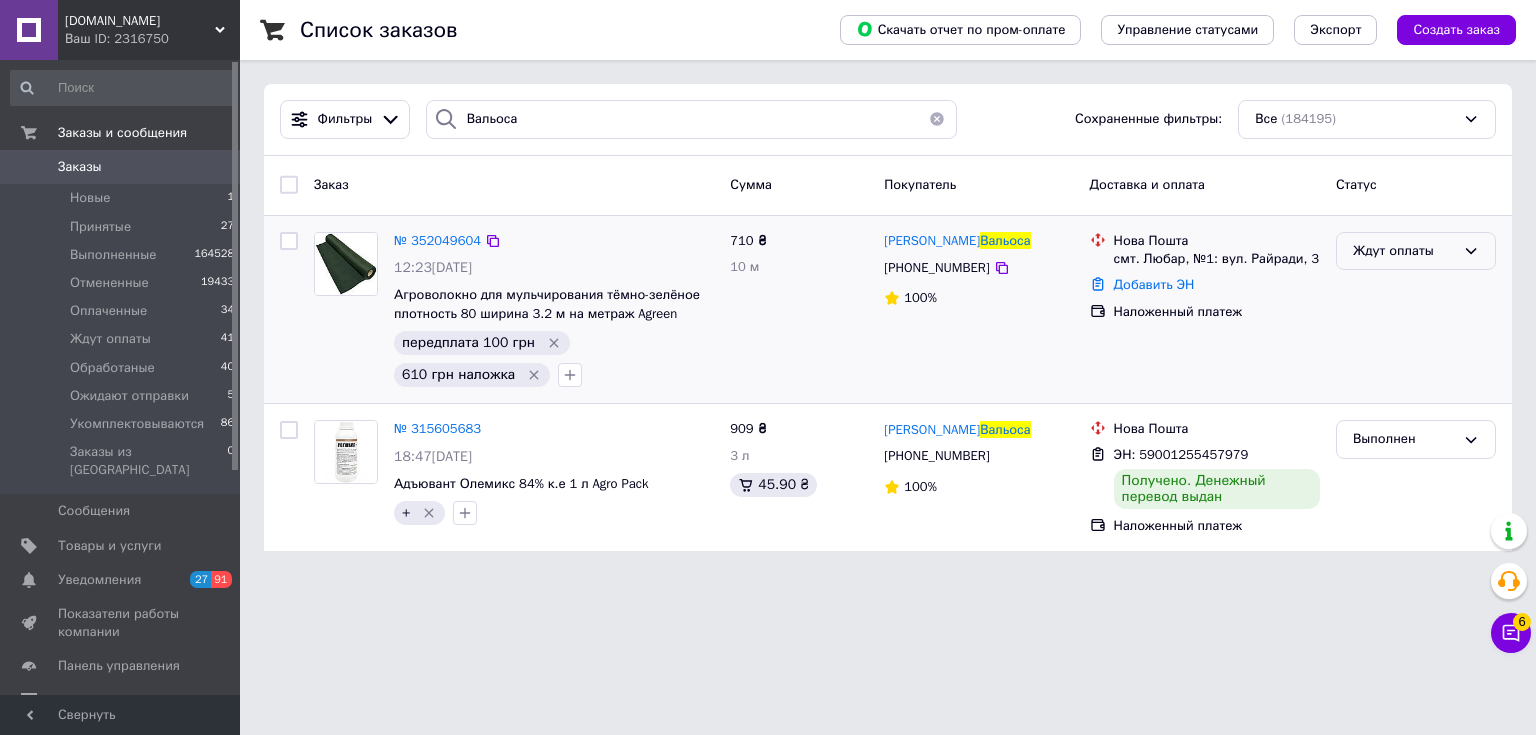 click on "Ждут оплаты" at bounding box center (1404, 251) 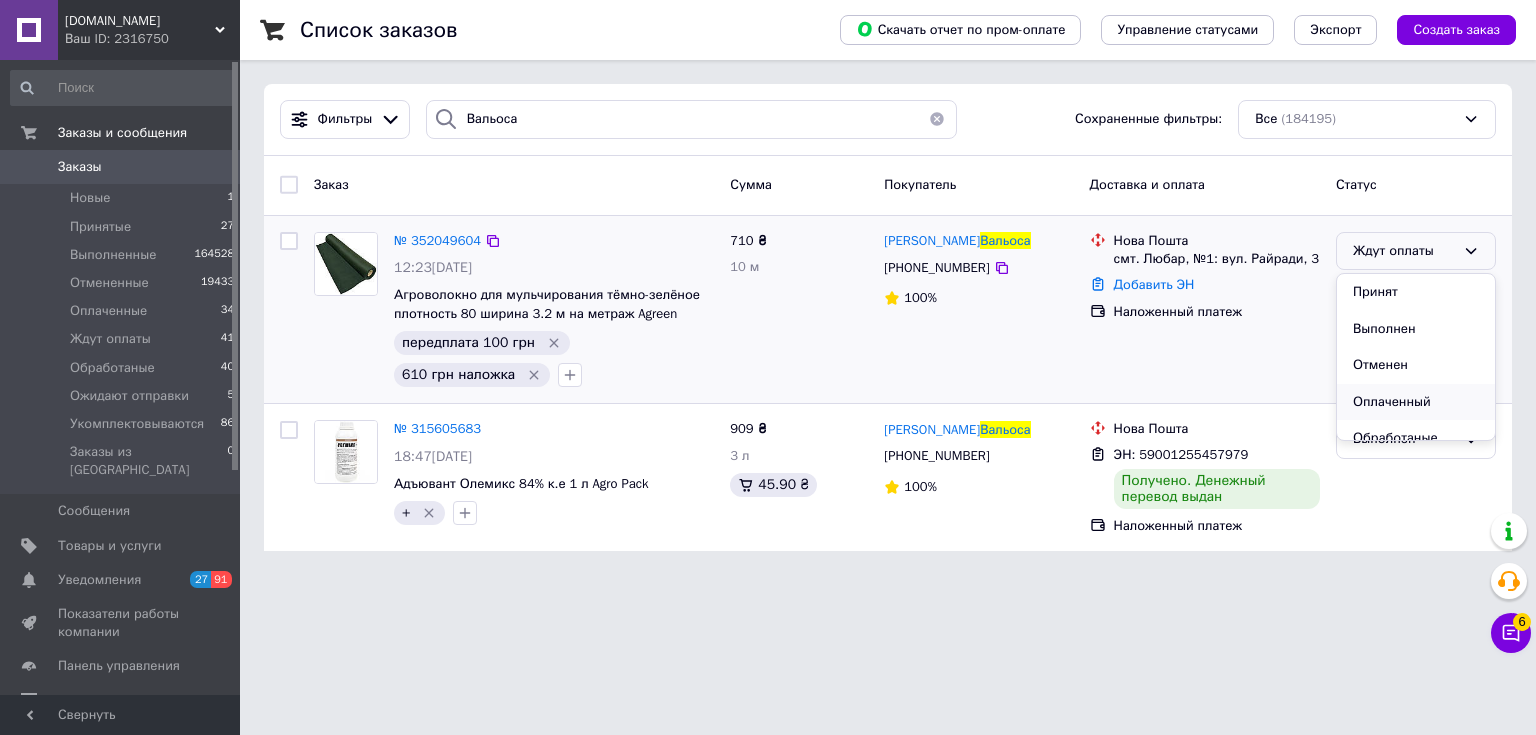 click on "Оплаченный" at bounding box center [1416, 402] 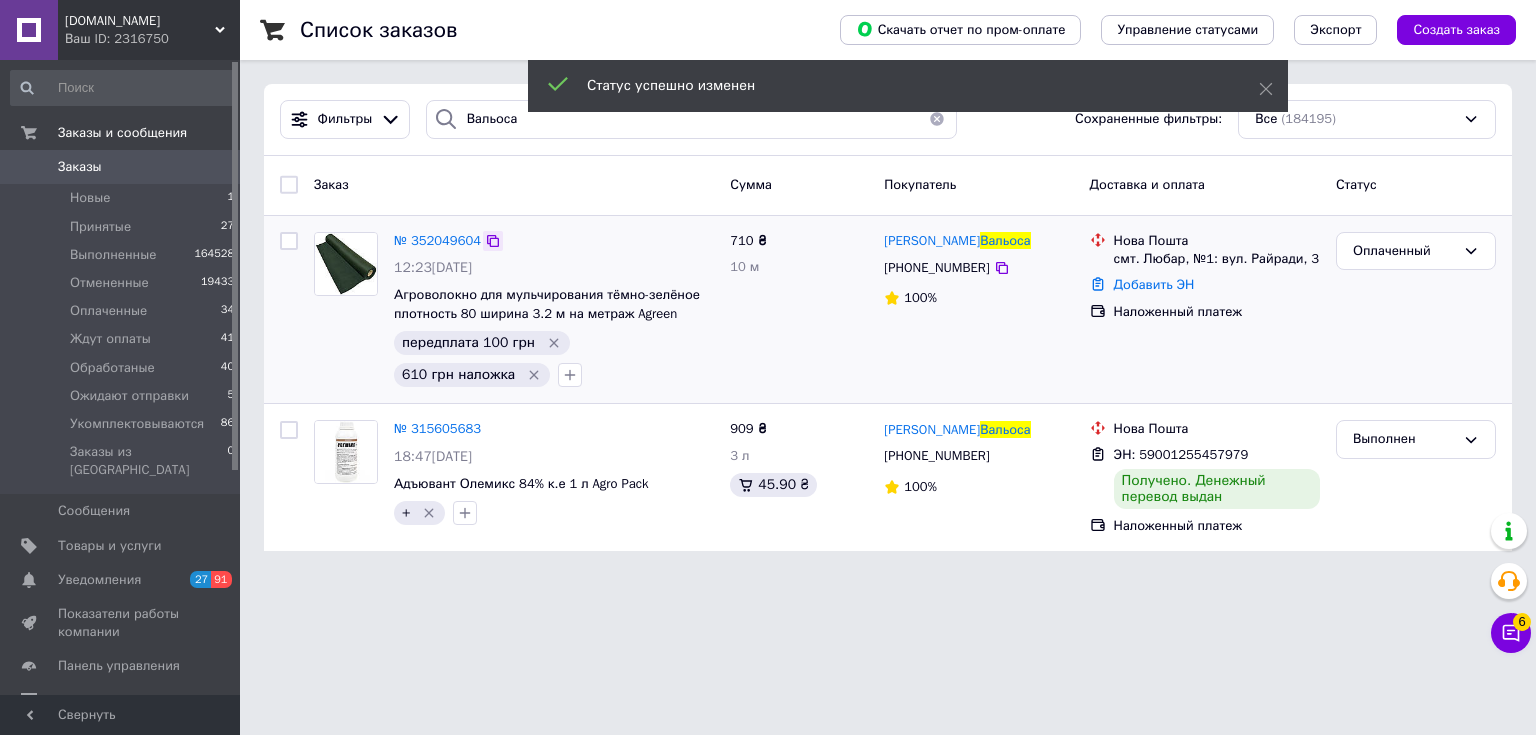 click 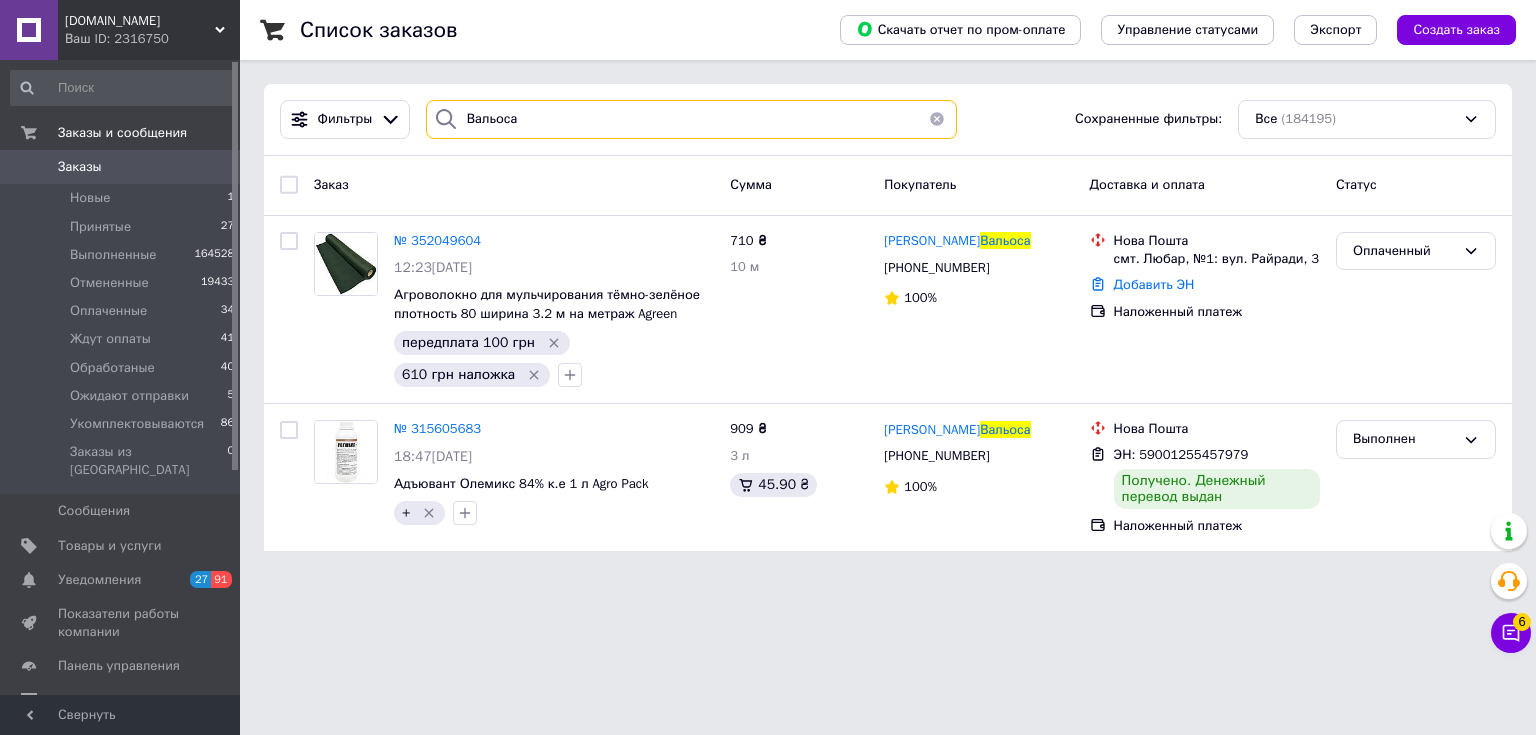 click on "Вальоса" at bounding box center [692, 119] 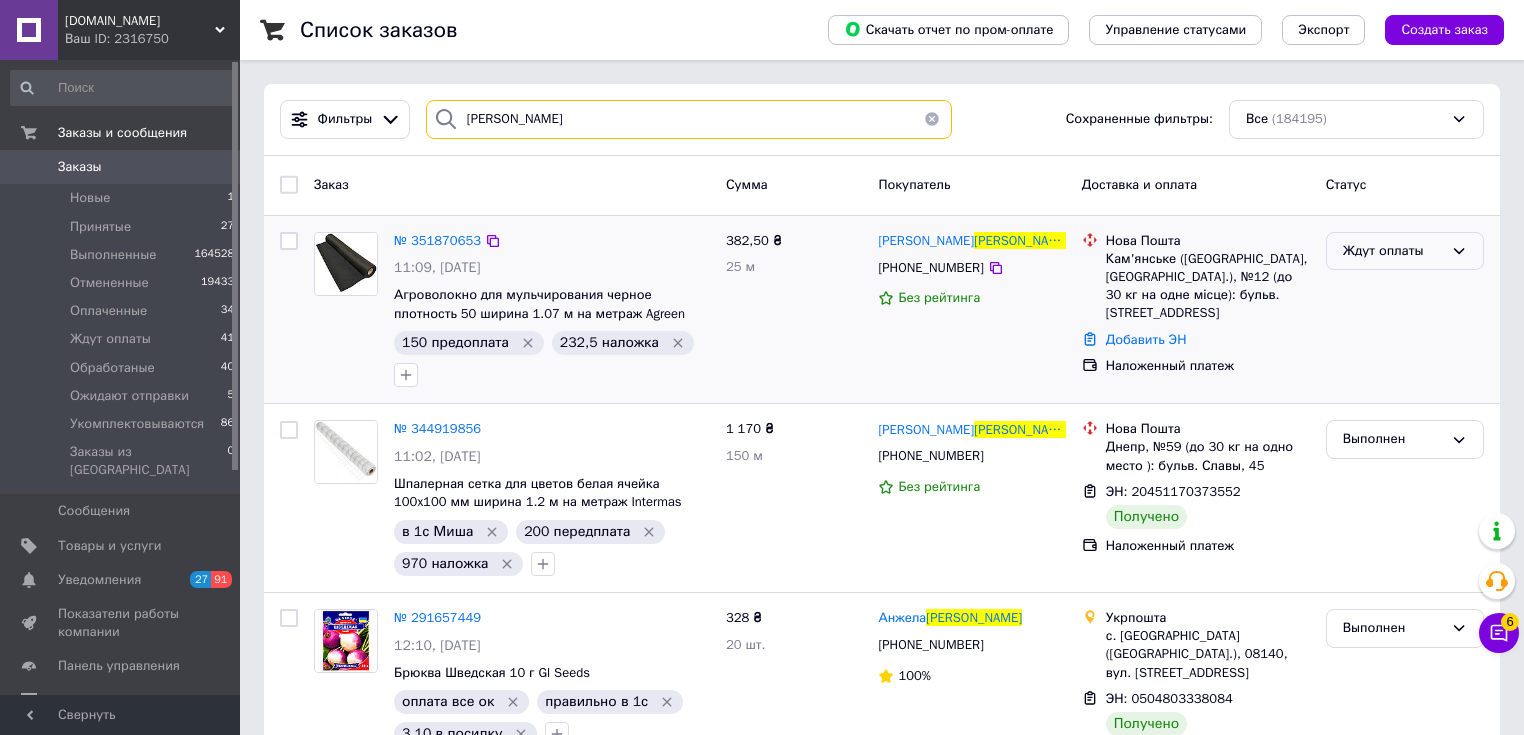 type on "[PERSON_NAME]" 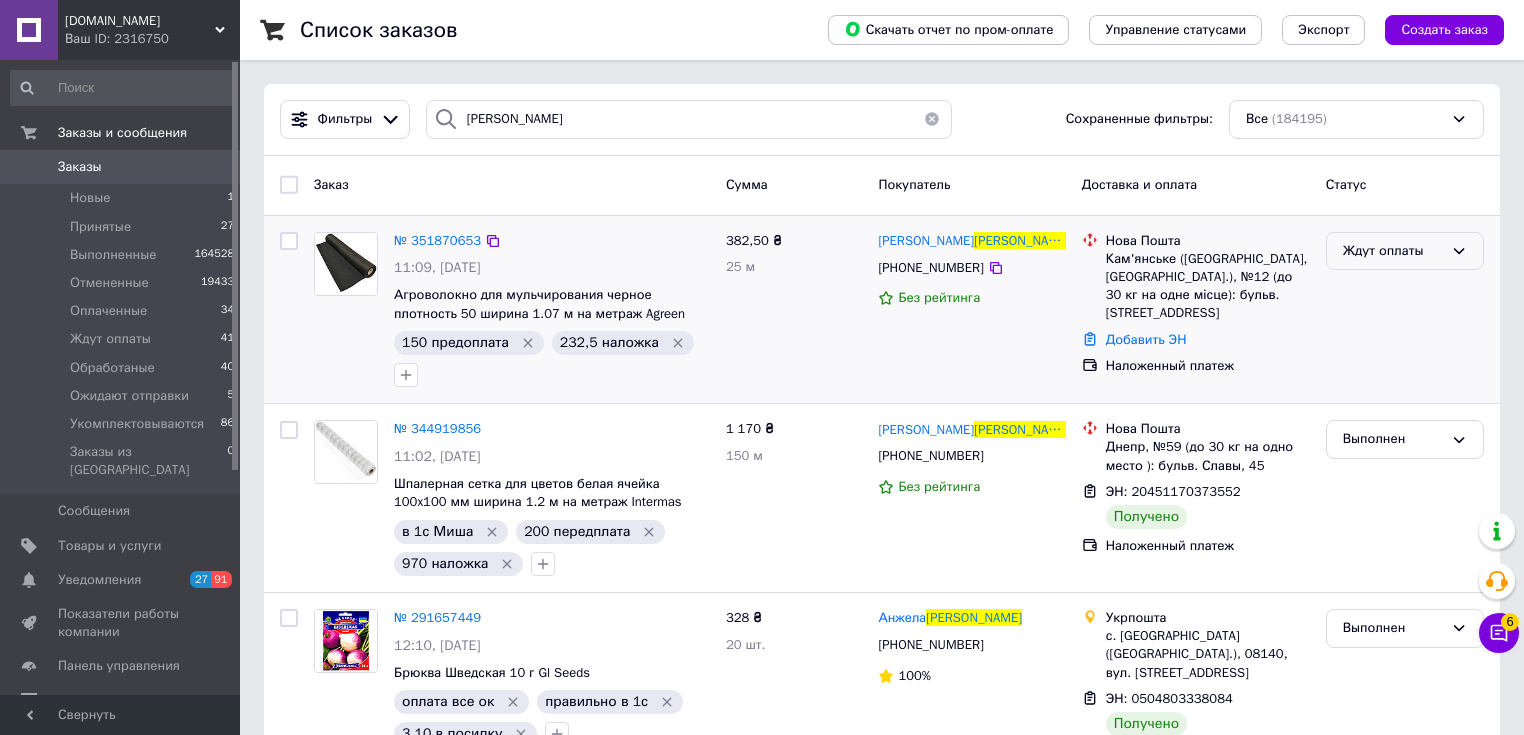 drag, startPoint x: 1381, startPoint y: 242, endPoint x: 1382, endPoint y: 264, distance: 22.022715 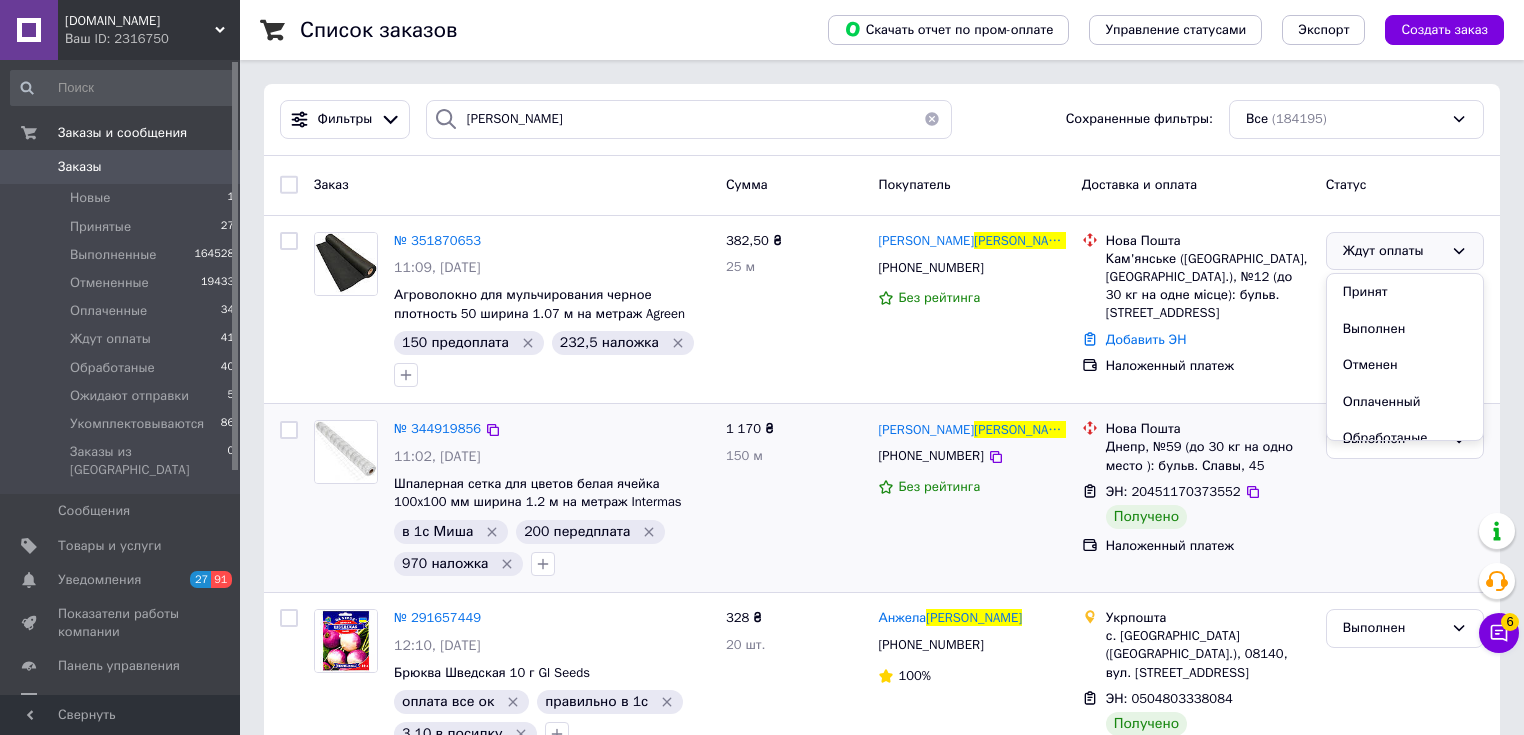 click on "Оплаченный" at bounding box center [1405, 402] 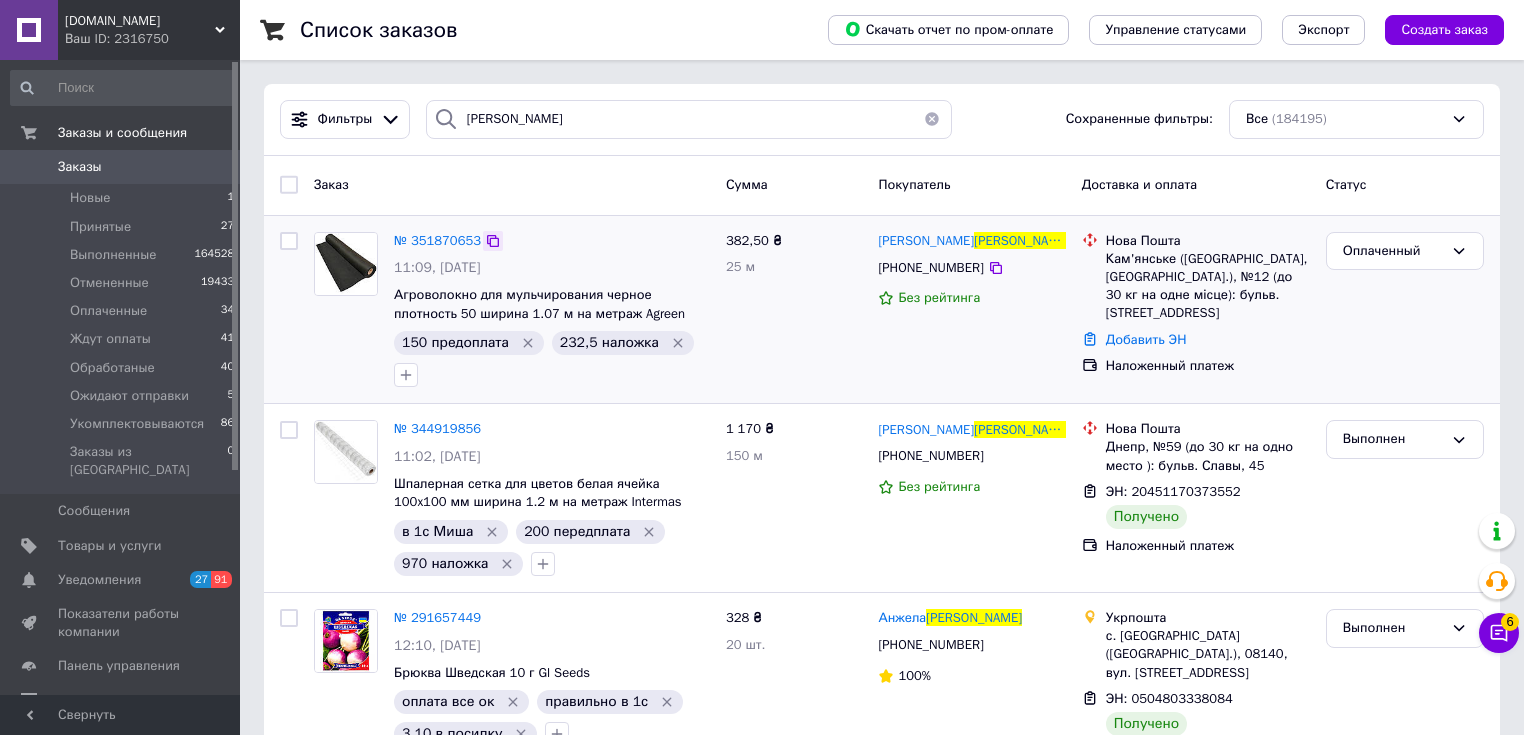 click 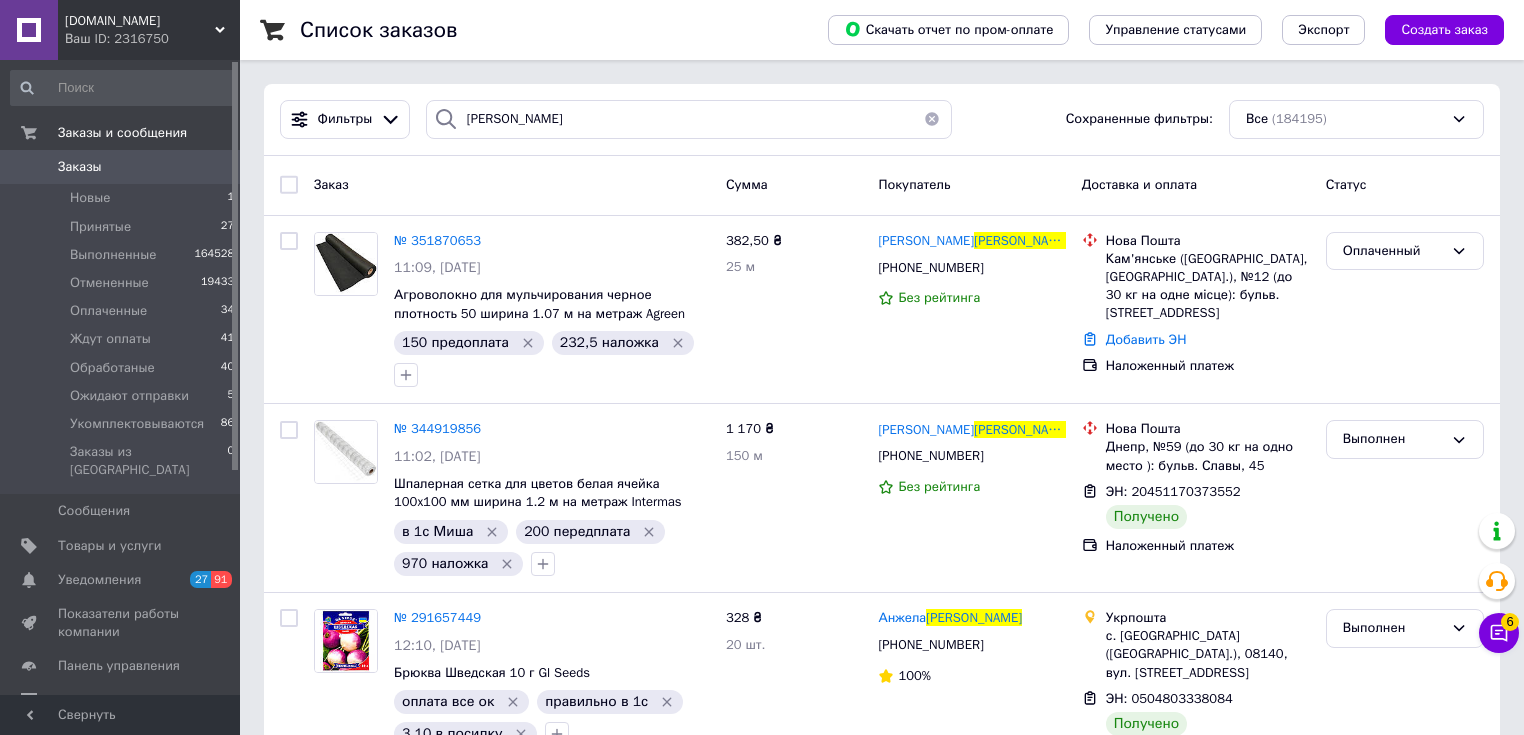 click on "Заказы" at bounding box center (121, 167) 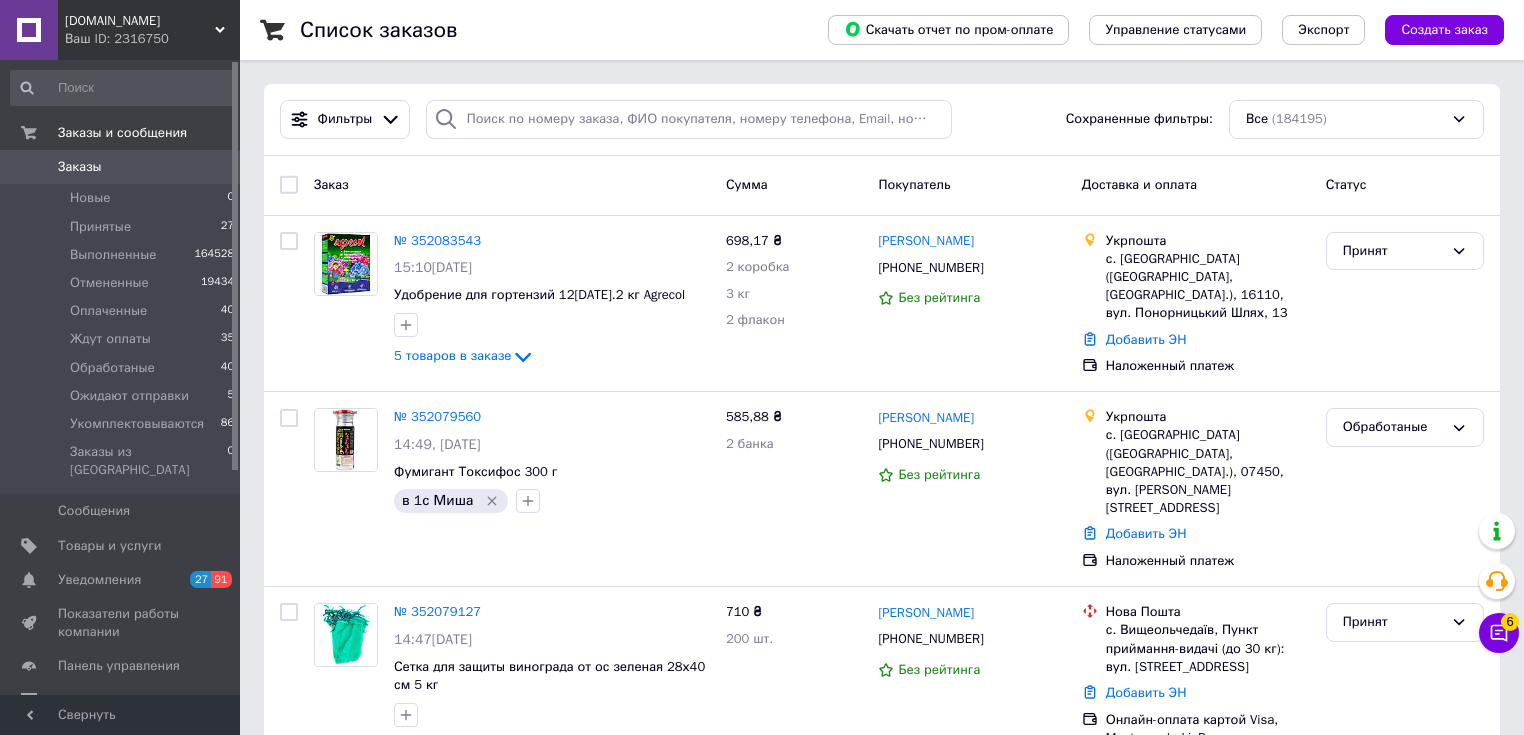 scroll, scrollTop: 400, scrollLeft: 0, axis: vertical 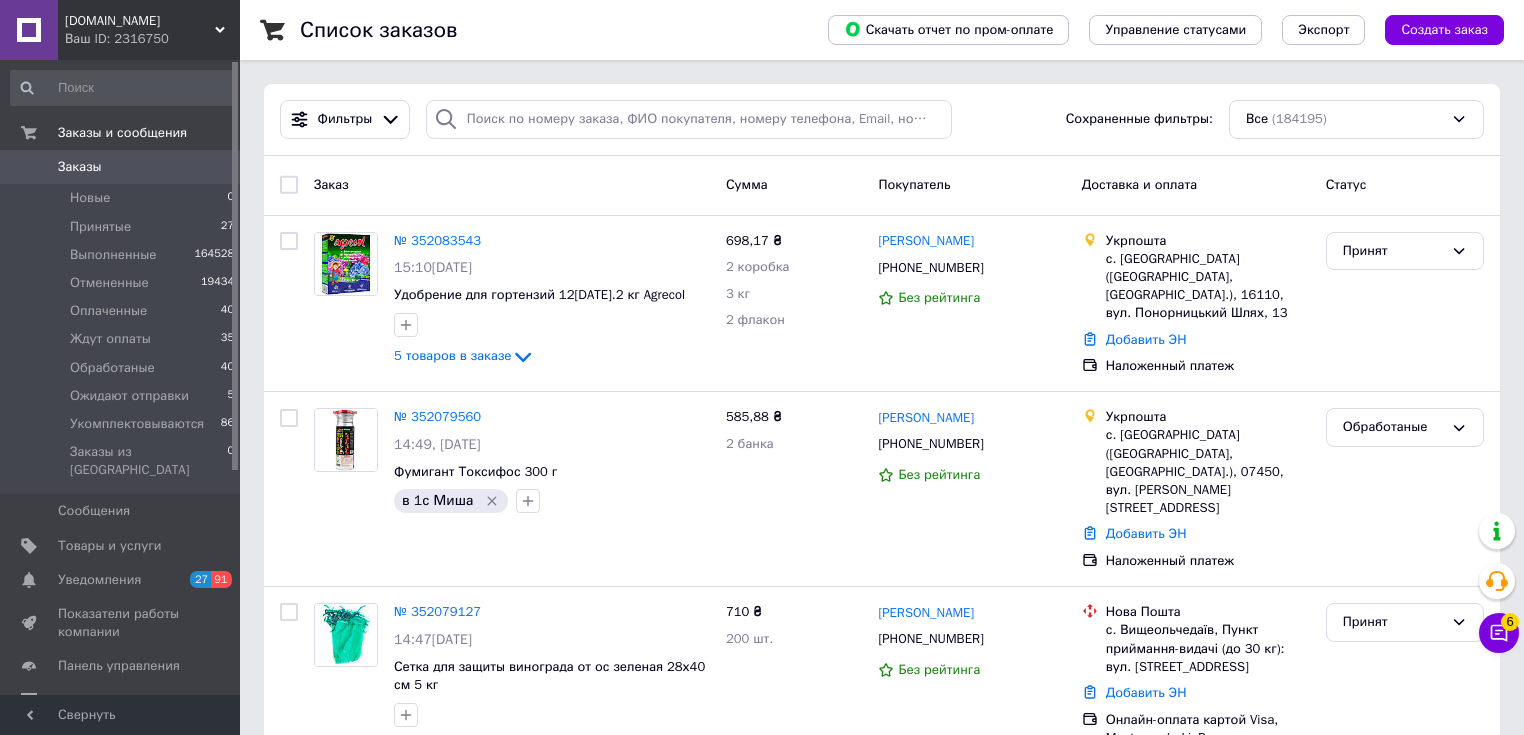 click on "Заказы" at bounding box center (80, 167) 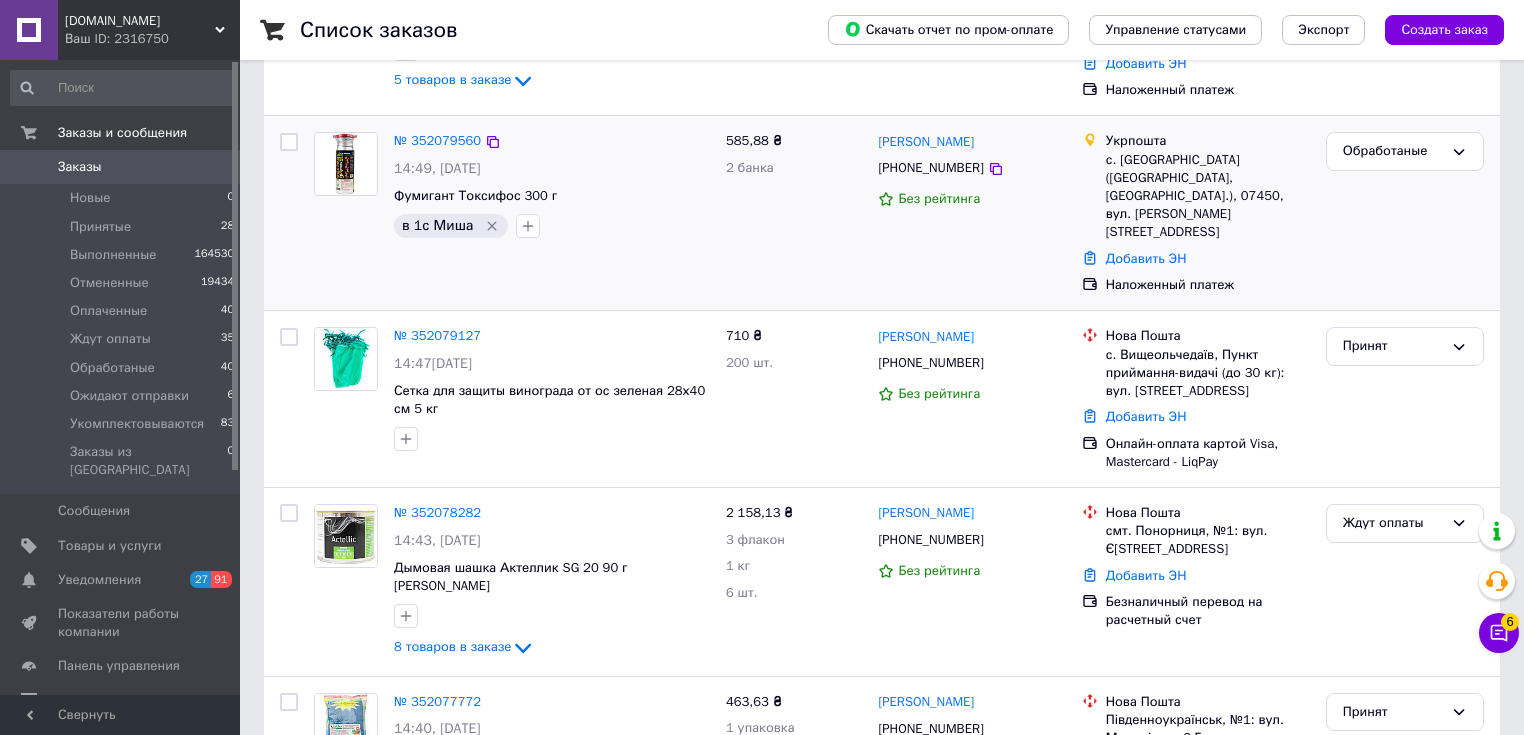 scroll, scrollTop: 480, scrollLeft: 0, axis: vertical 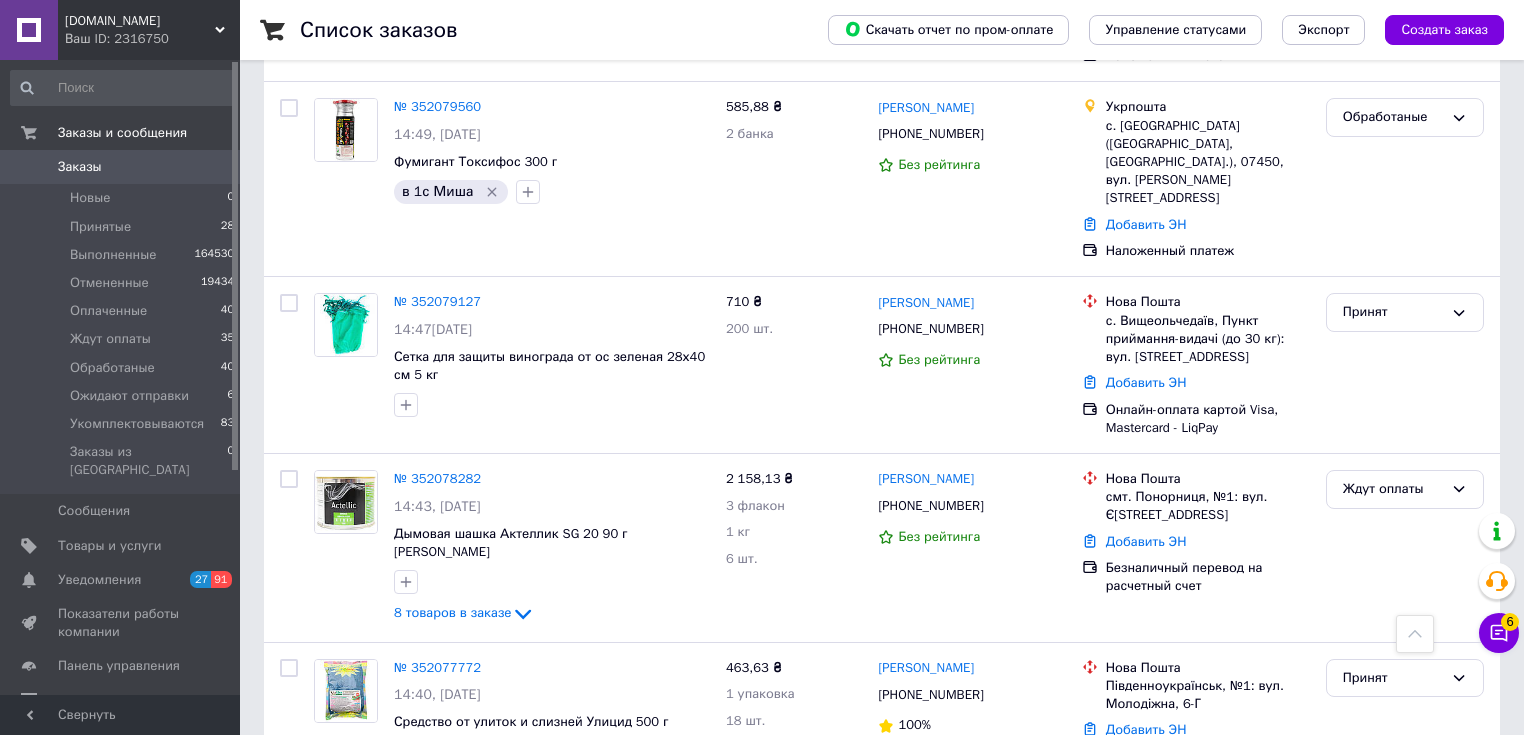 click on "Заказы" at bounding box center [121, 167] 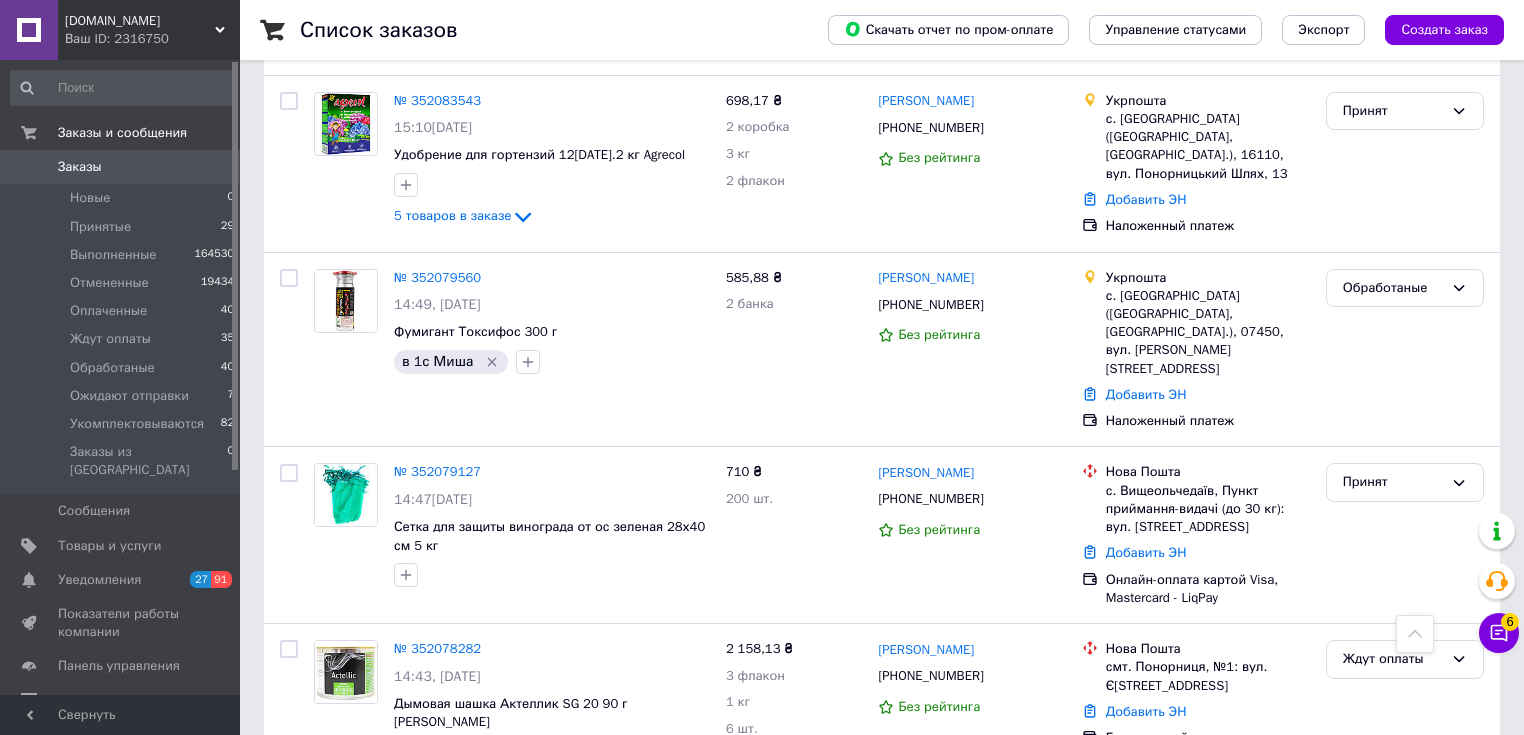 scroll, scrollTop: 960, scrollLeft: 0, axis: vertical 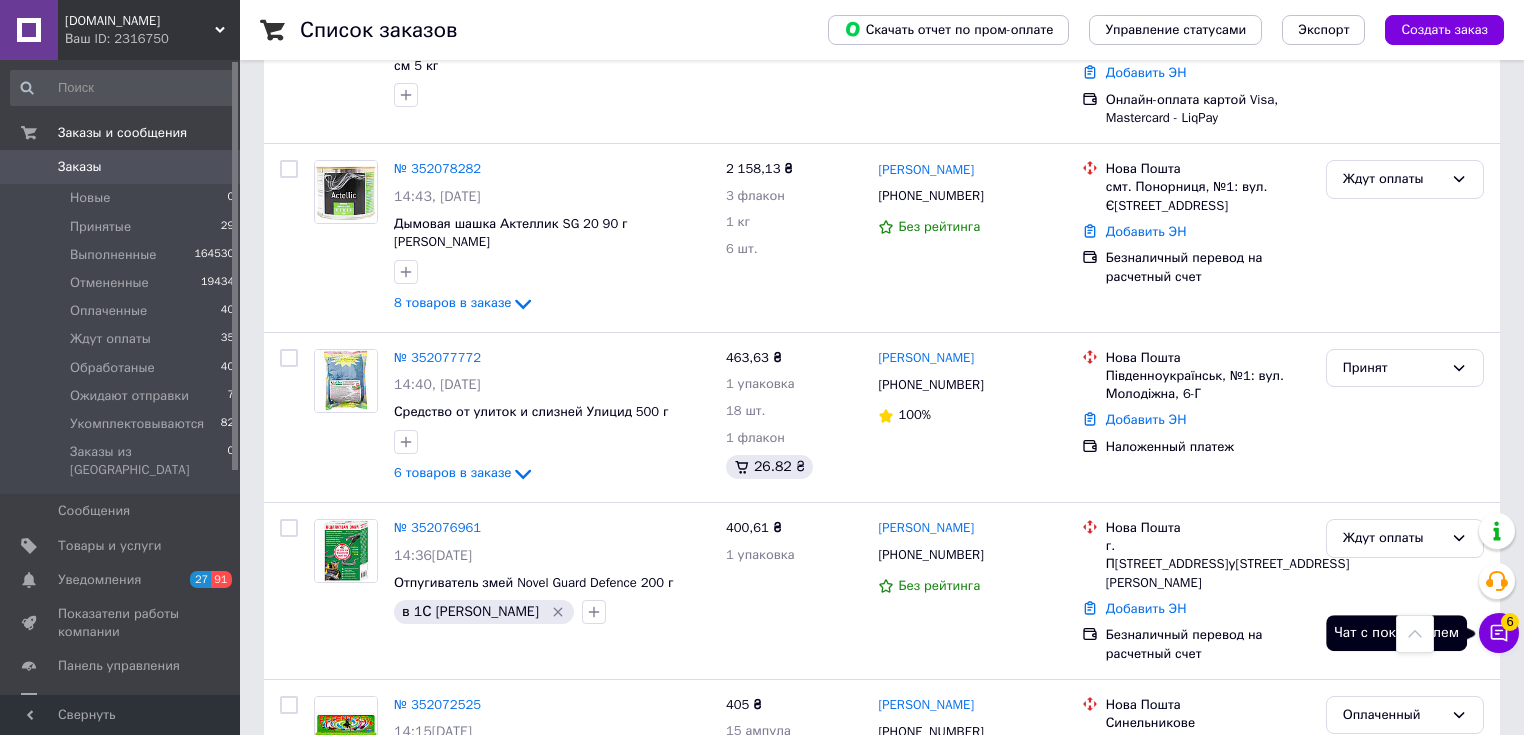 click 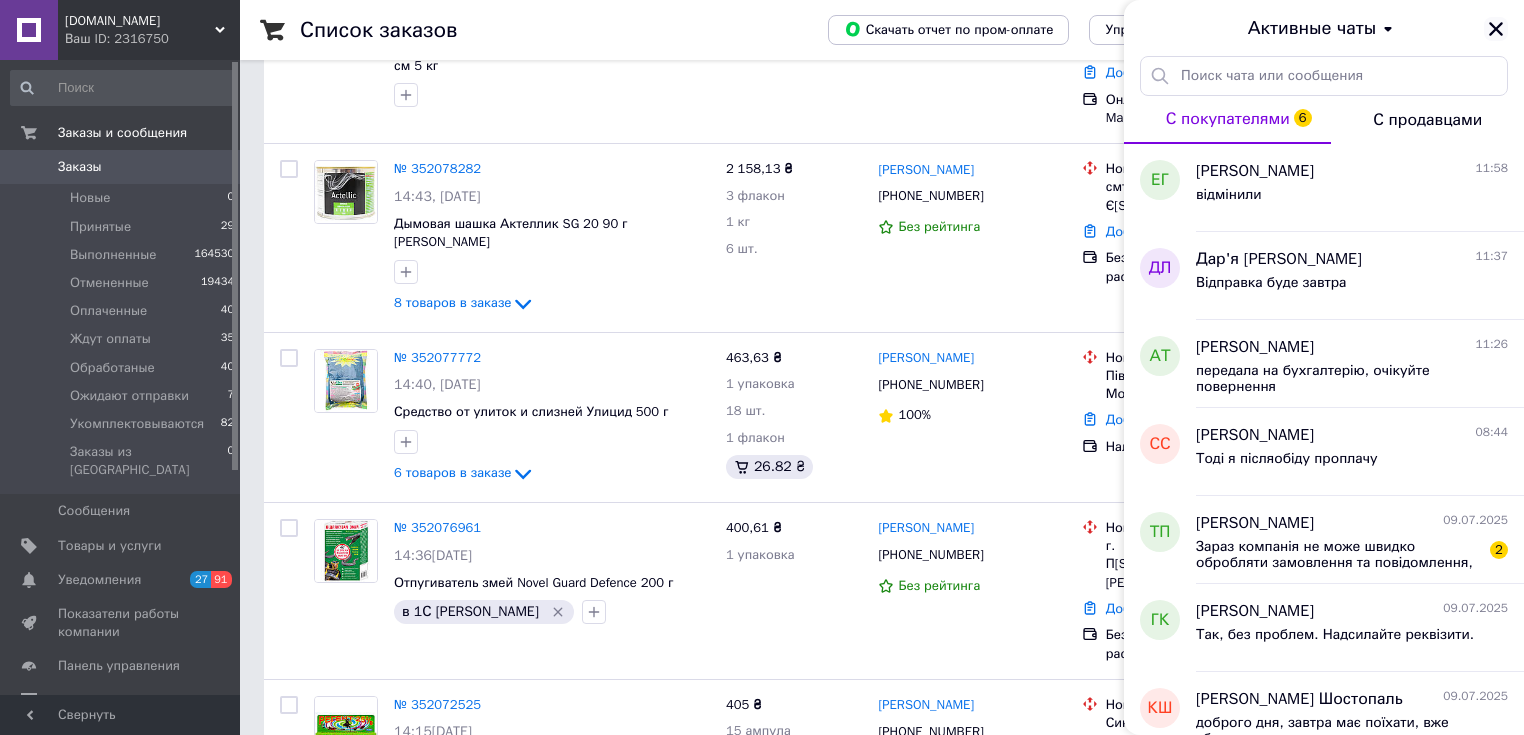click 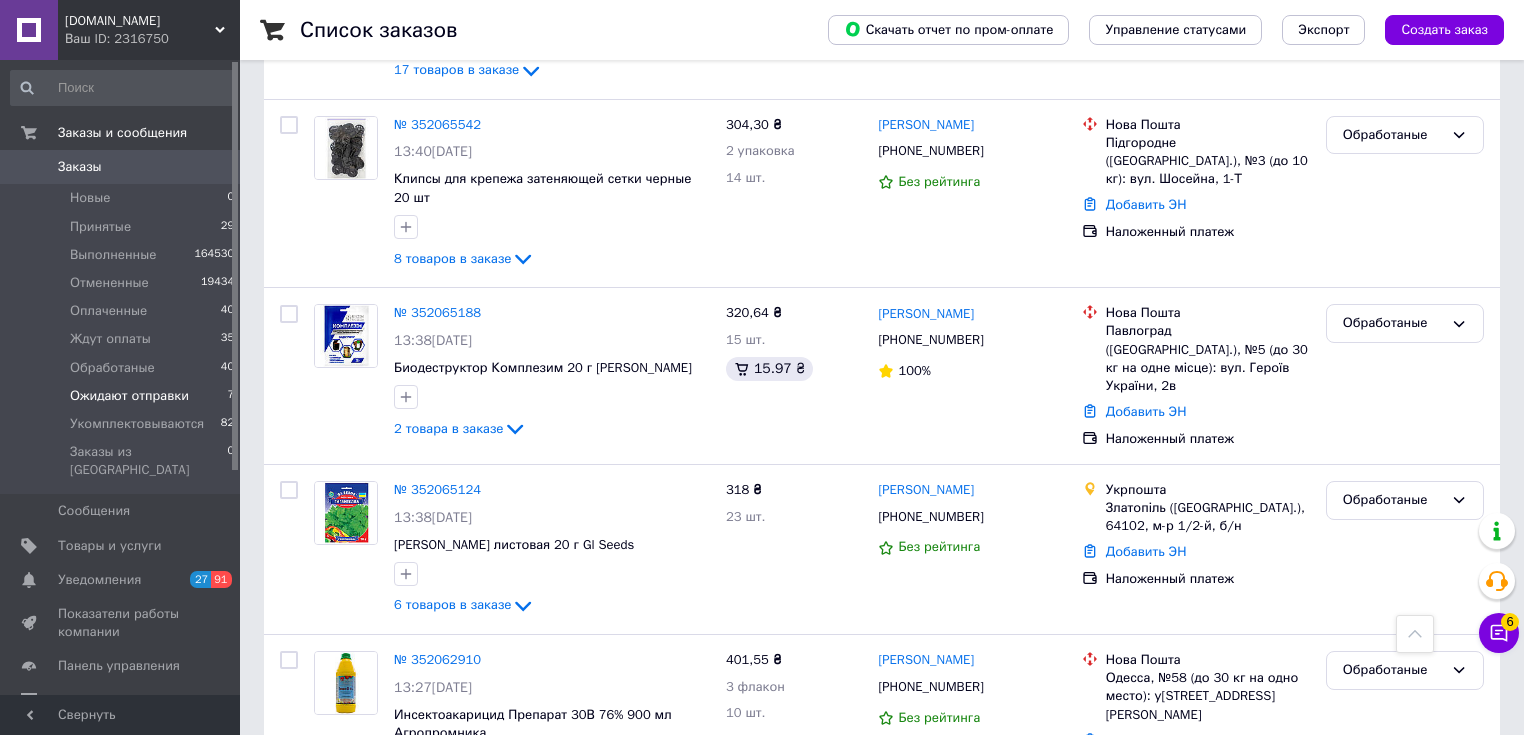 scroll, scrollTop: 1840, scrollLeft: 0, axis: vertical 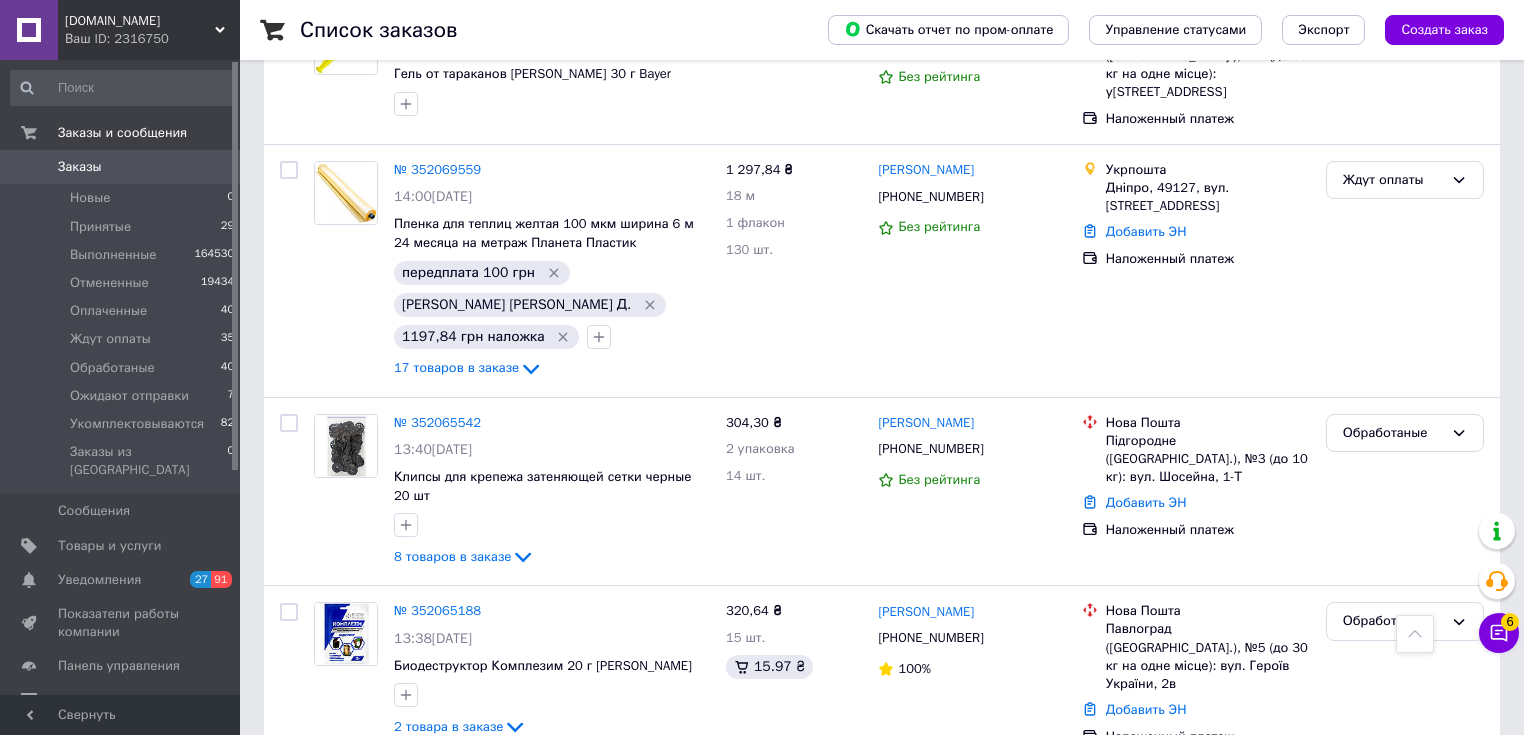 click on "Заказы" at bounding box center [80, 167] 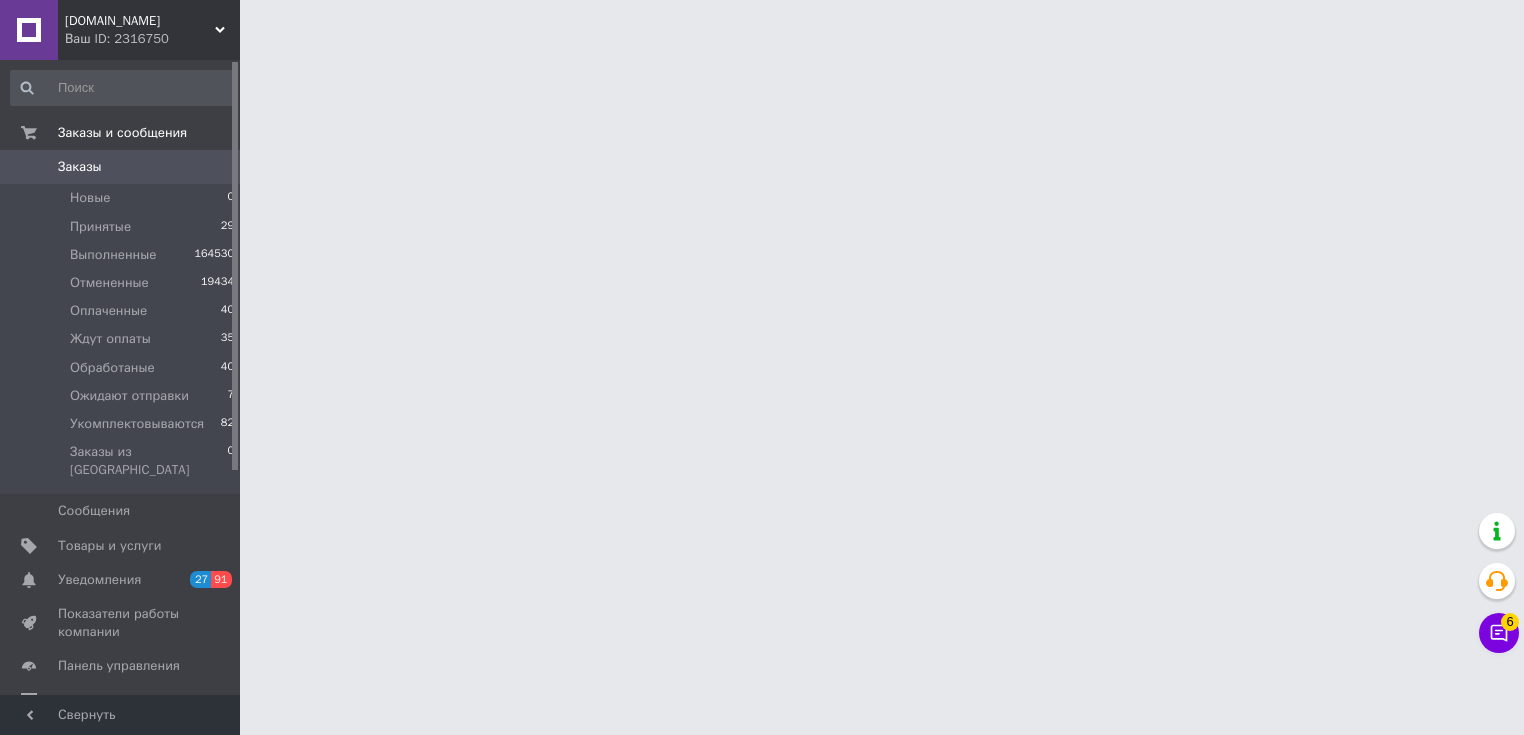 scroll, scrollTop: 0, scrollLeft: 0, axis: both 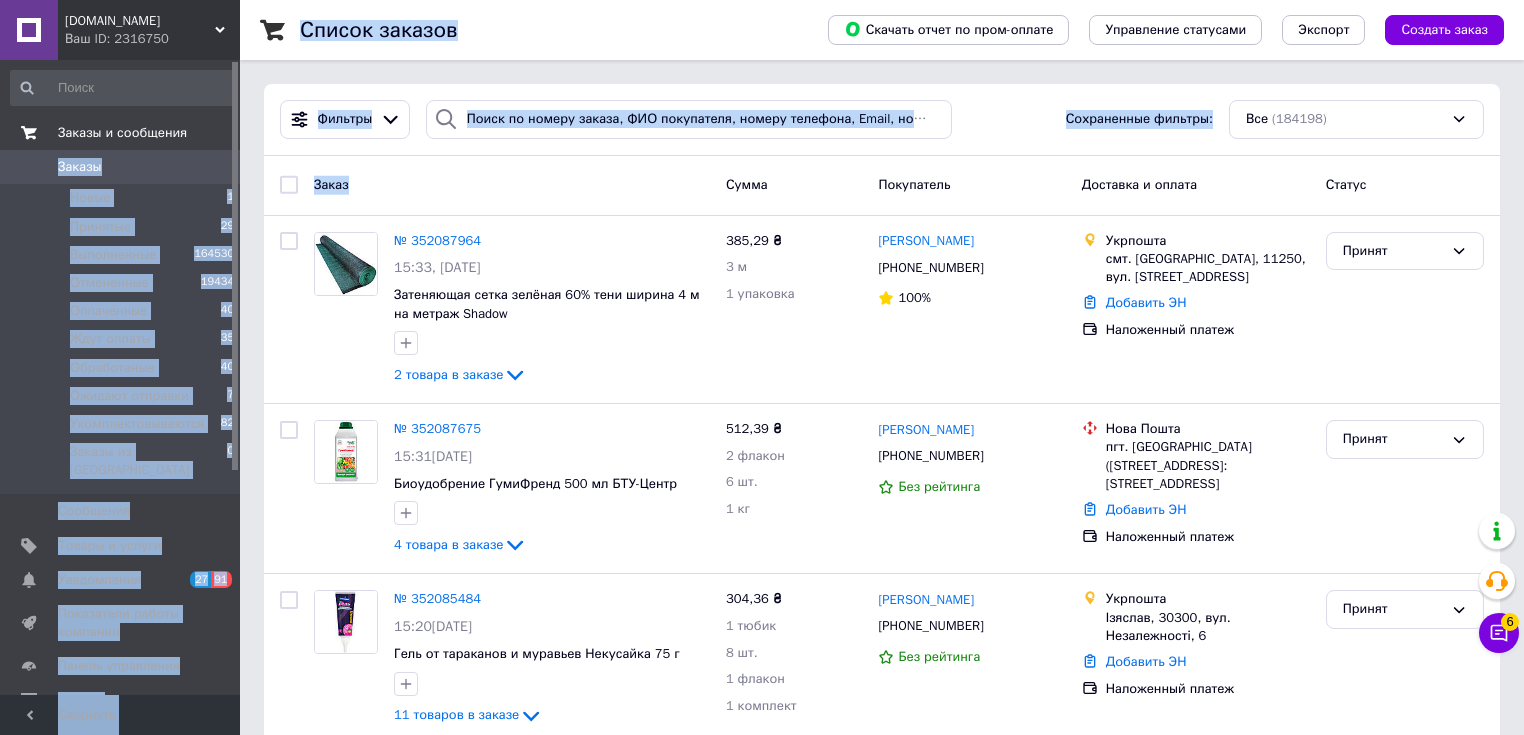 drag, startPoint x: 1004, startPoint y: 148, endPoint x: 220, endPoint y: 146, distance: 784.00256 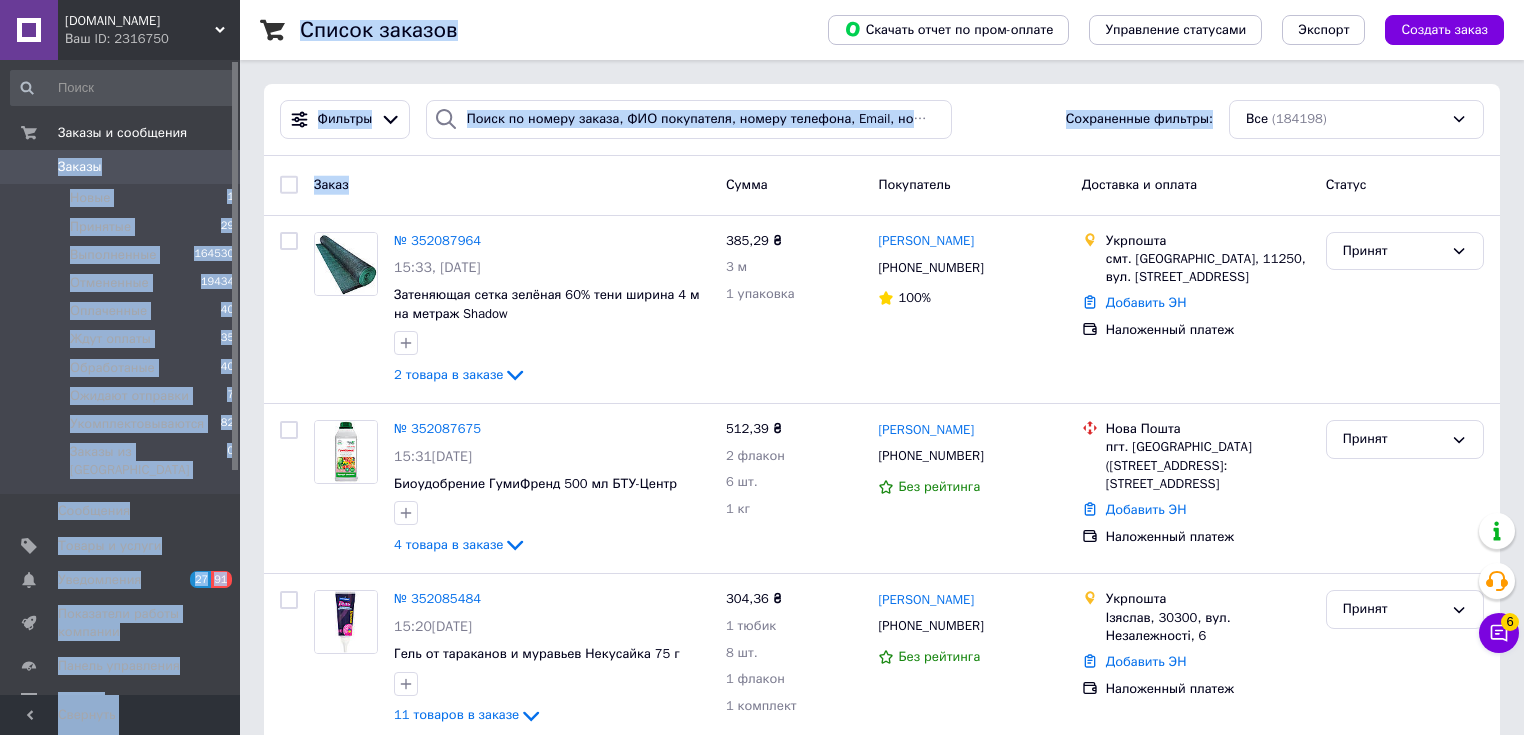 click on "Заказ" at bounding box center [512, 185] 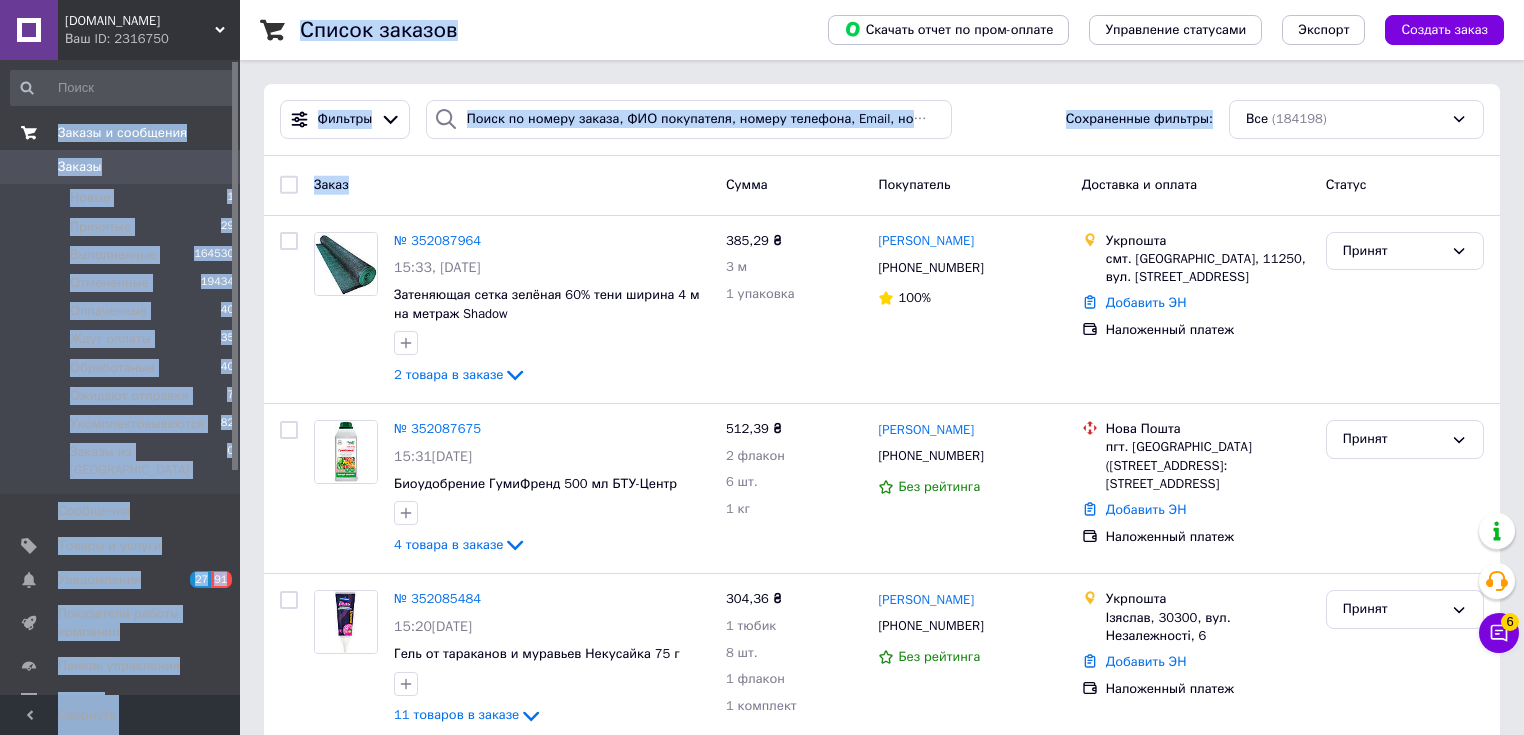 drag, startPoint x: 403, startPoint y: 206, endPoint x: 0, endPoint y: 123, distance: 411.45837 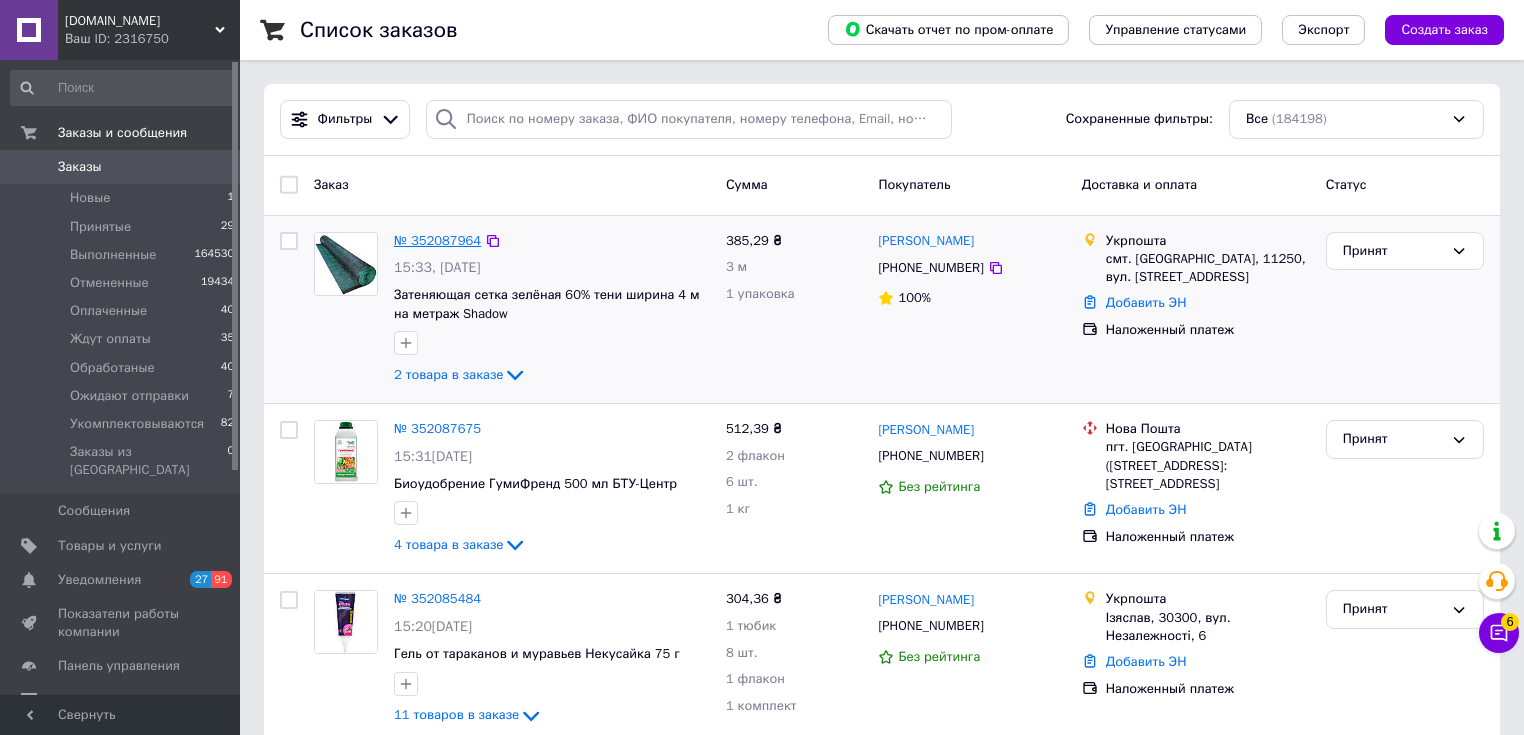 click on "№ 352087964" at bounding box center (437, 241) 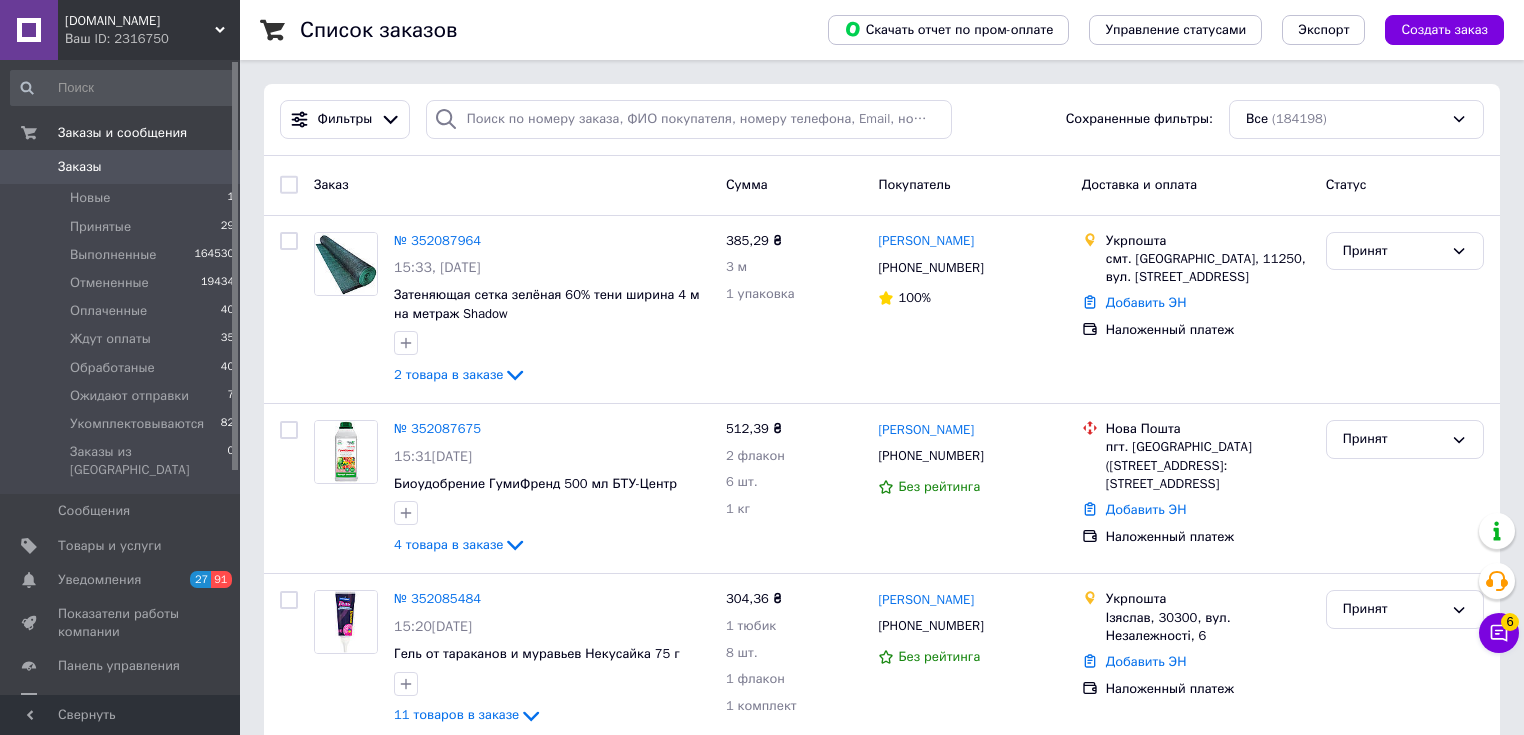 click on "Заказ" at bounding box center (512, 185) 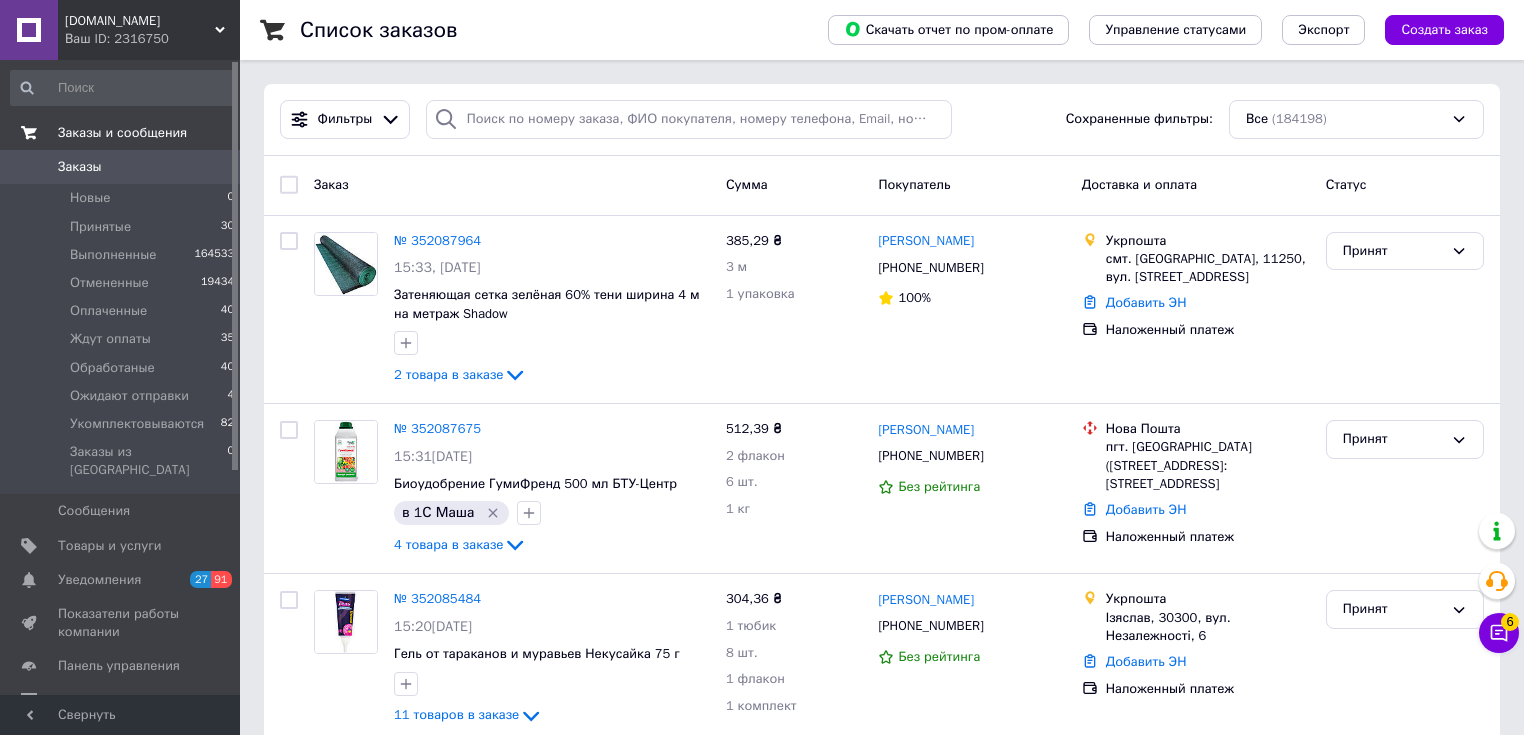 click on "Заказы и сообщения" at bounding box center [123, 133] 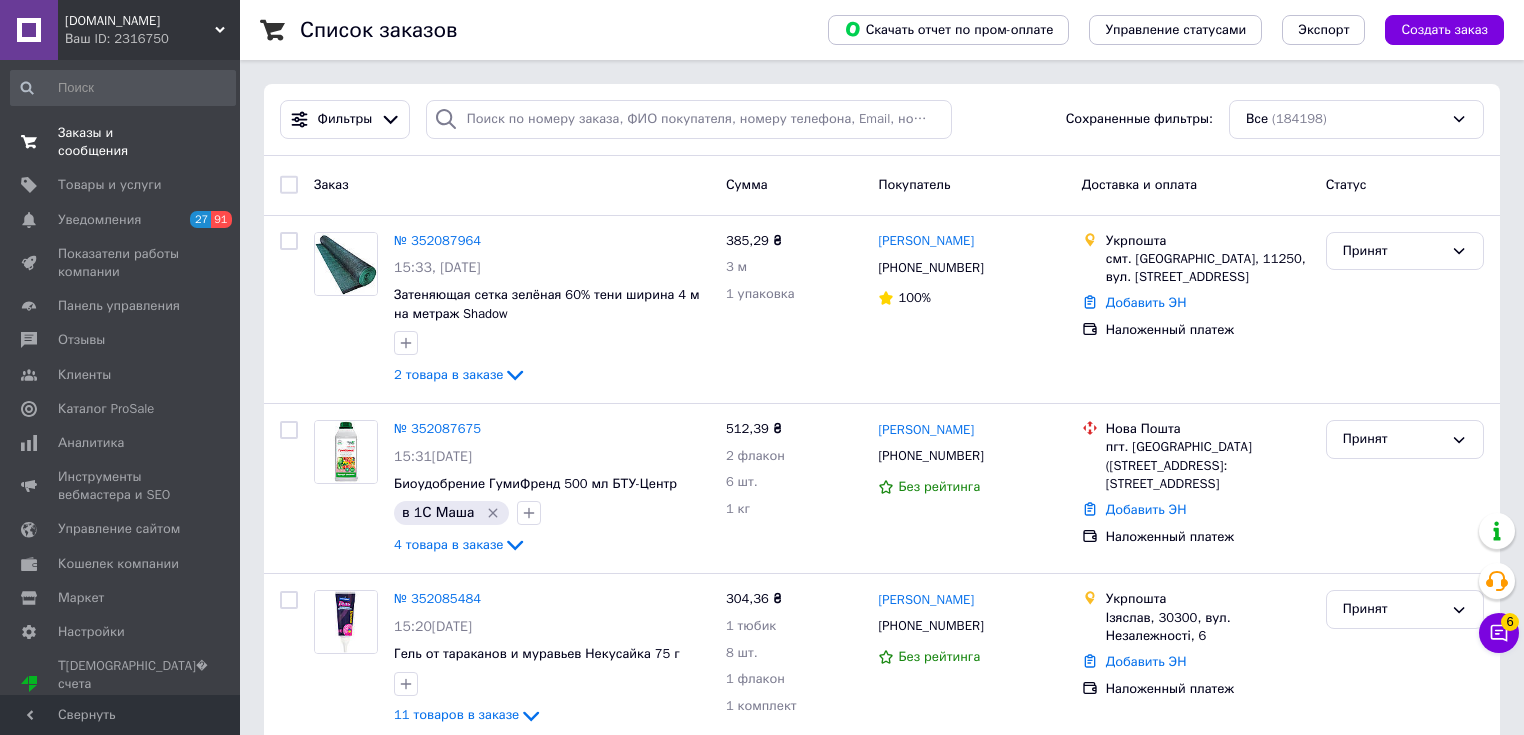 click on "Заказы и сообщения 0 0" at bounding box center [123, 142] 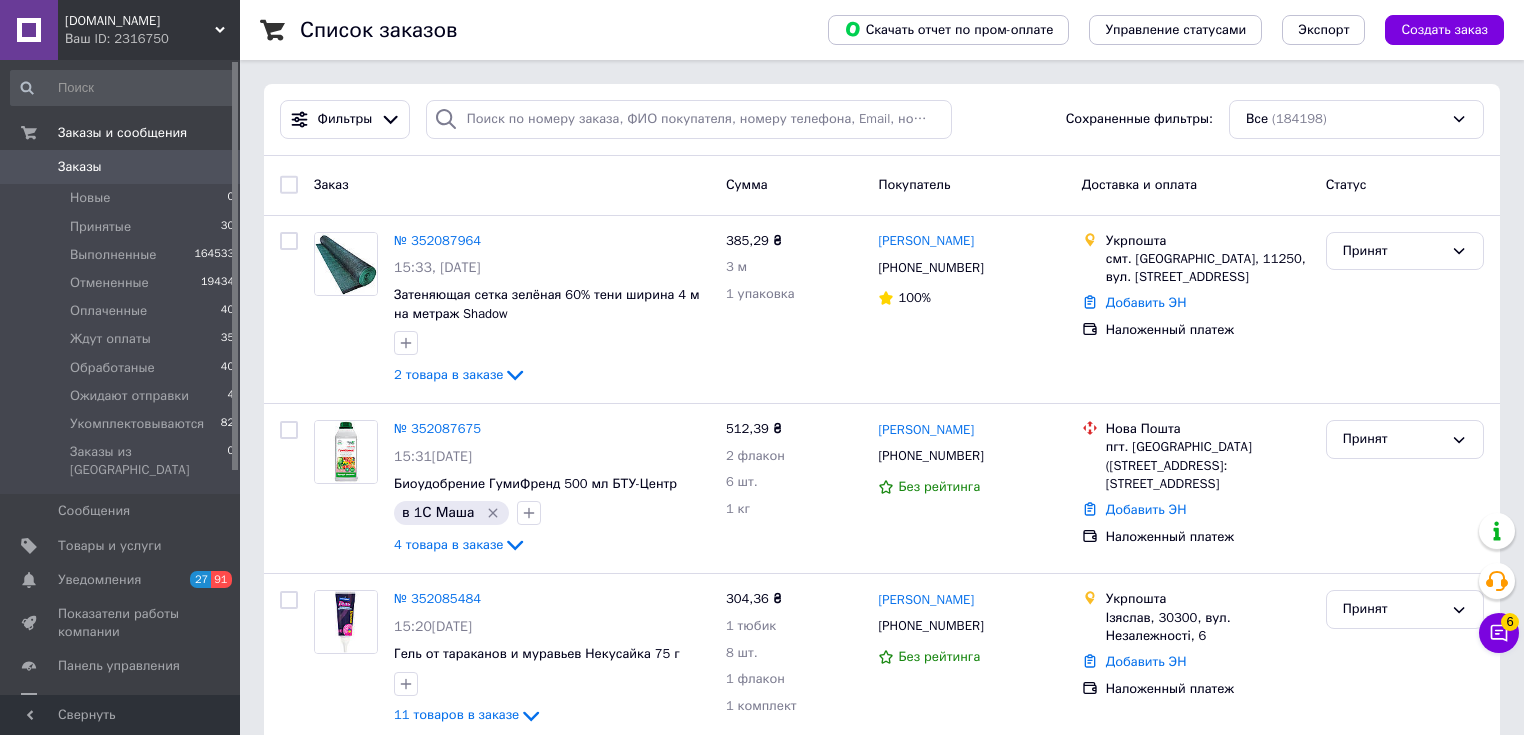 click on "Заказы" at bounding box center [80, 167] 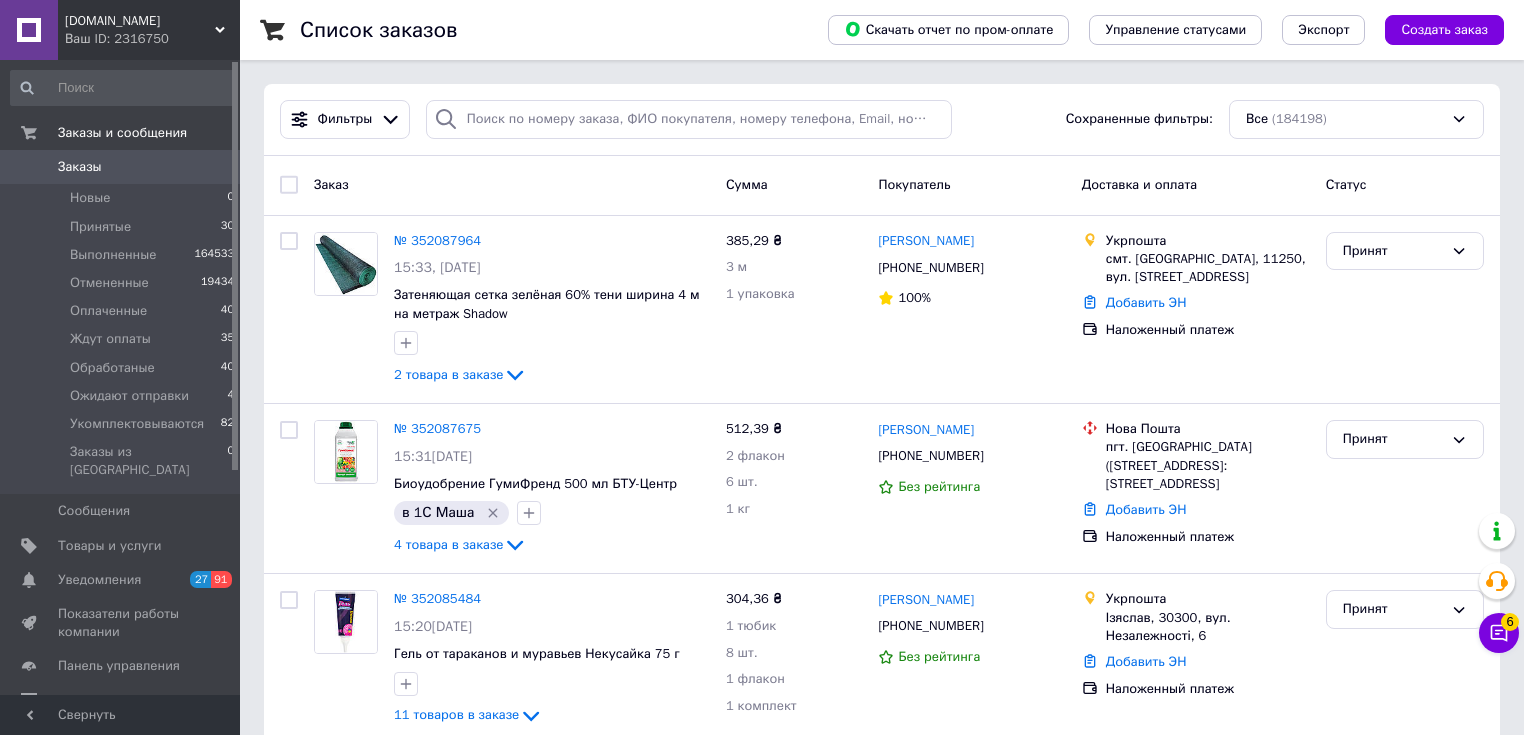click on "Заказы" at bounding box center (121, 167) 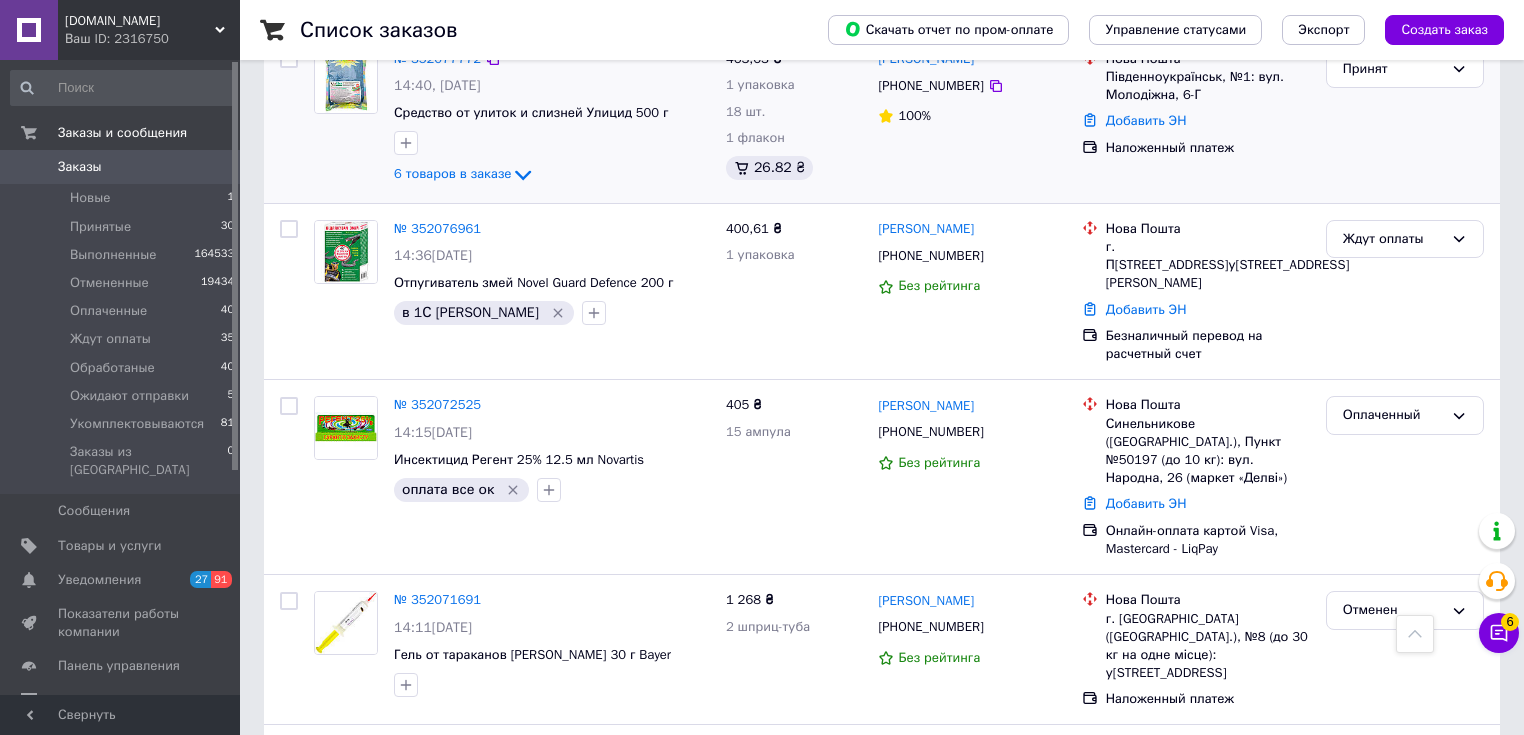 scroll, scrollTop: 1200, scrollLeft: 0, axis: vertical 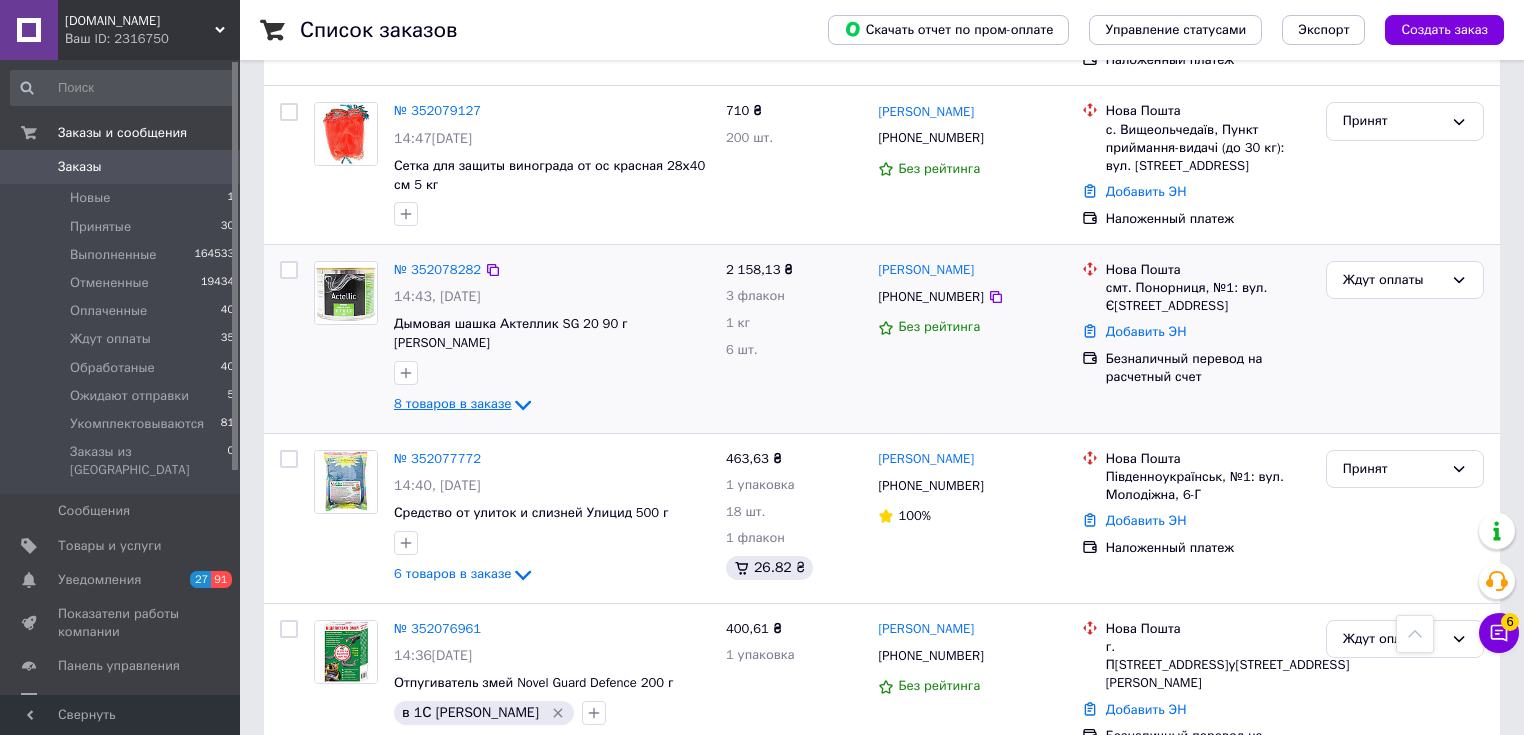 click on "8 товаров в заказе" at bounding box center (452, 403) 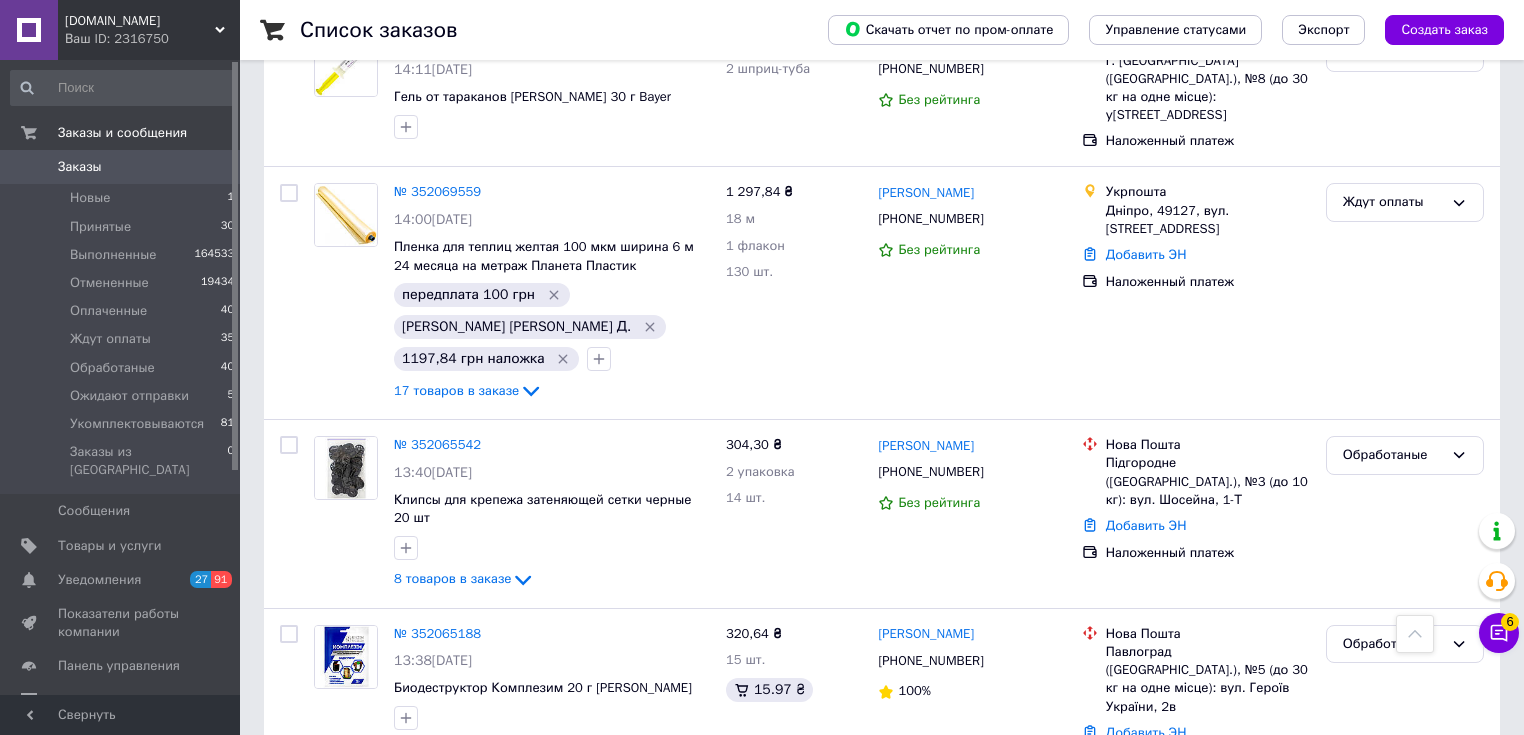 scroll, scrollTop: 3200, scrollLeft: 0, axis: vertical 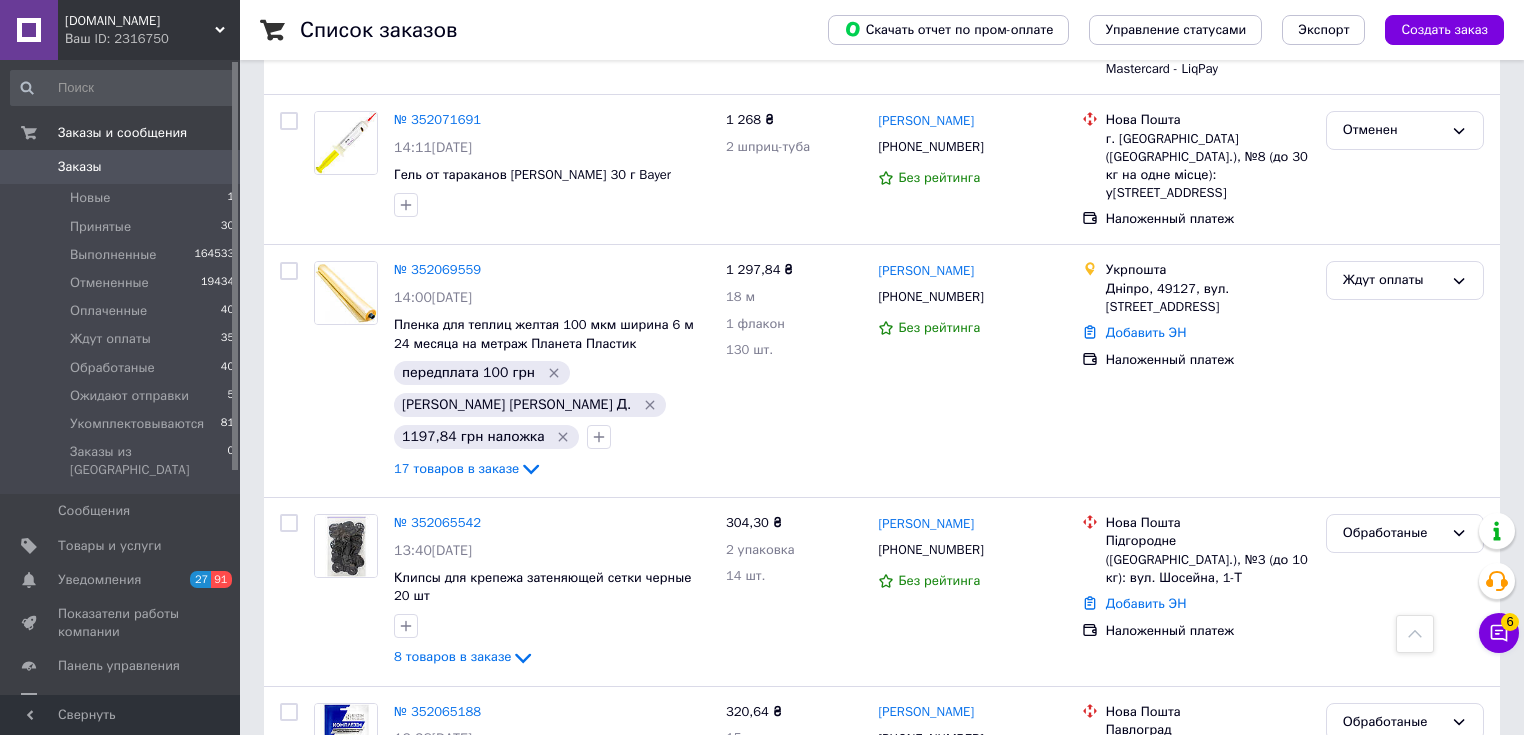 click on "0" at bounding box center [212, 167] 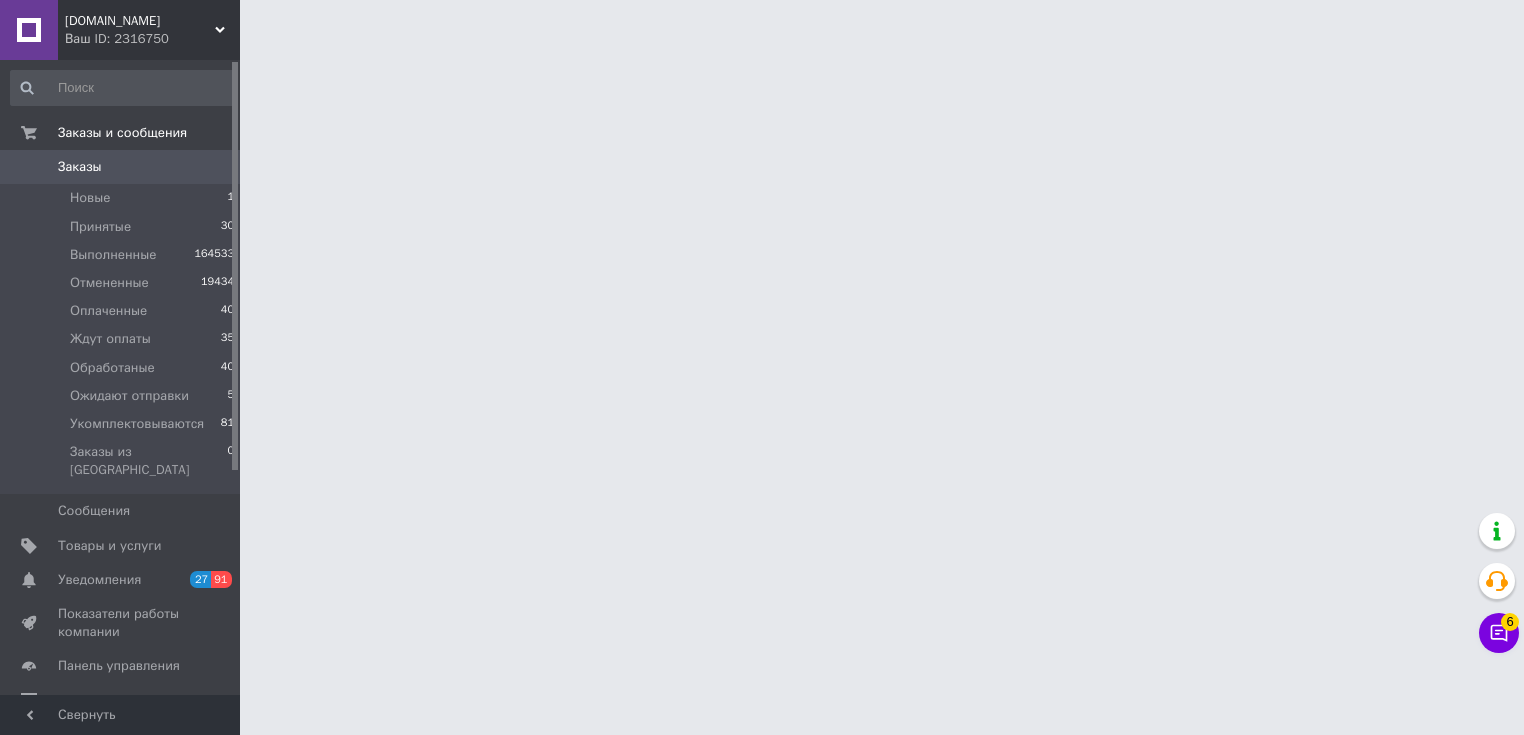 scroll, scrollTop: 0, scrollLeft: 0, axis: both 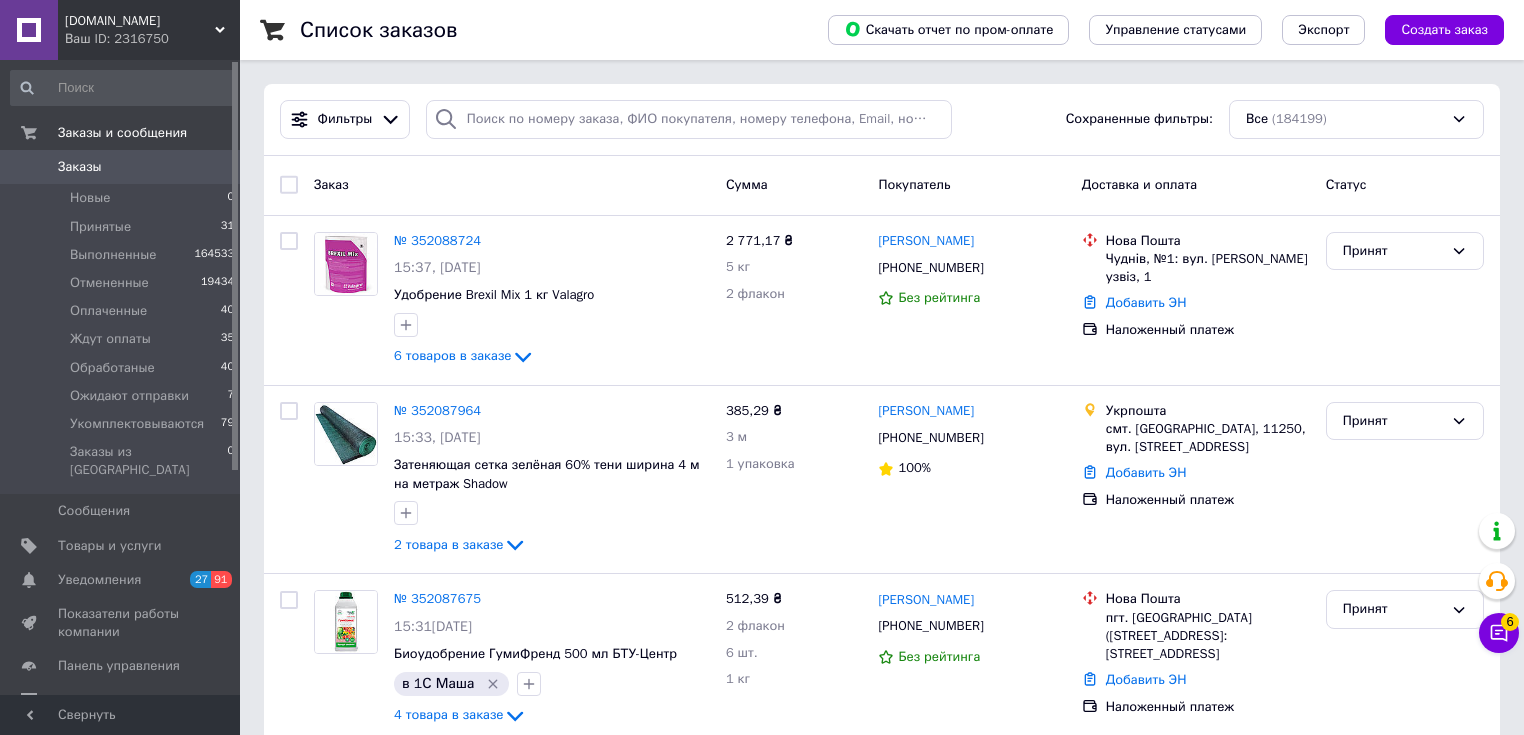 click on "Заказы" at bounding box center (121, 167) 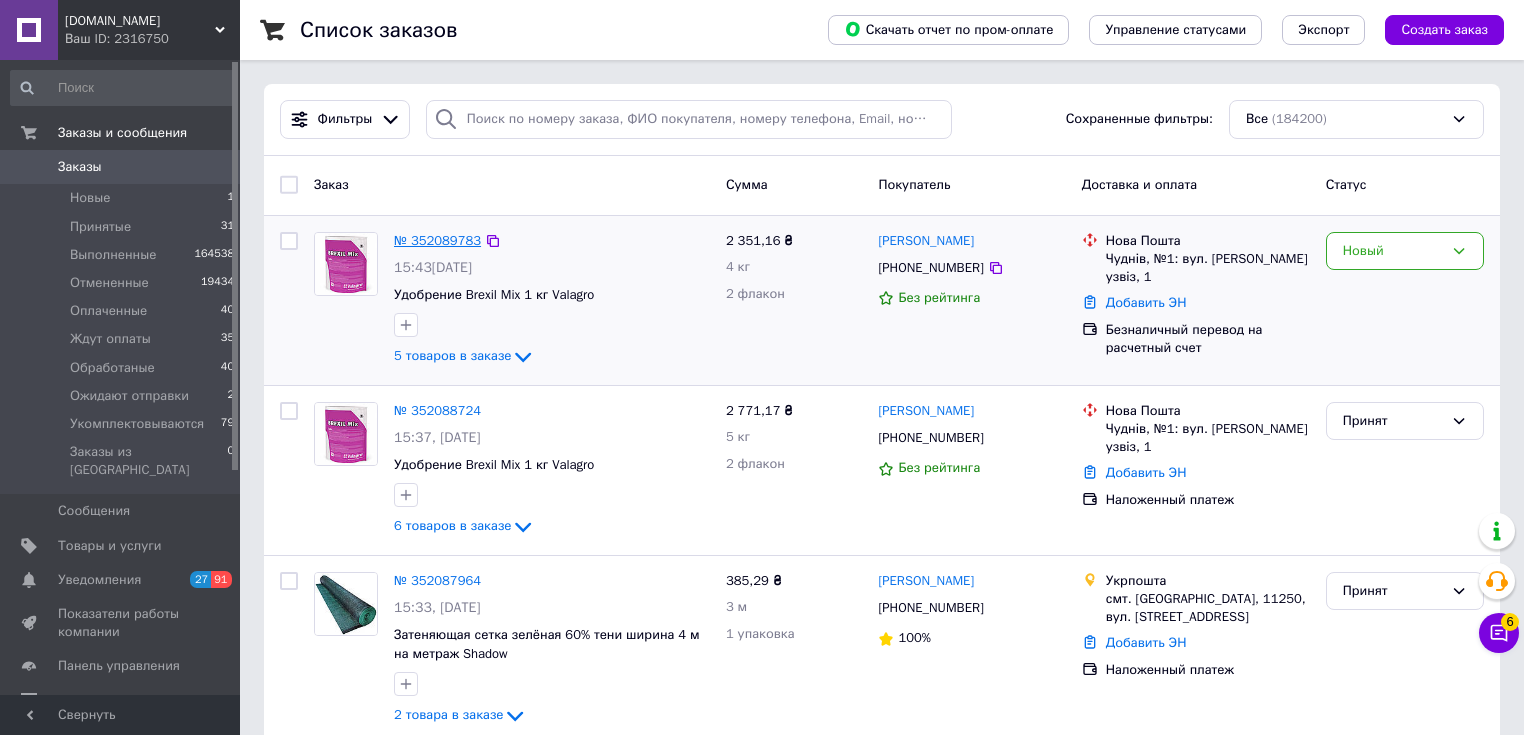 click on "№ 352089783" at bounding box center [437, 240] 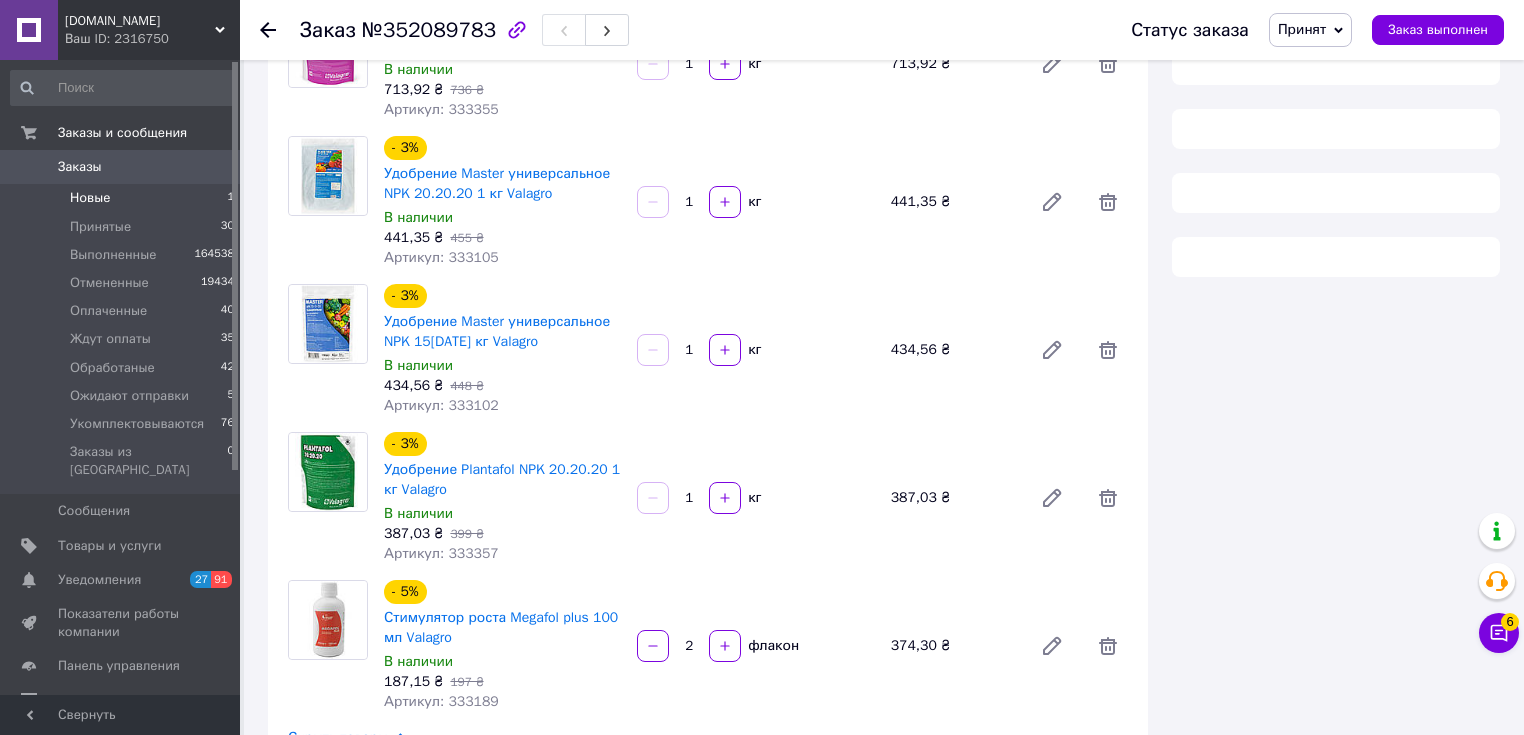 scroll, scrollTop: 480, scrollLeft: 0, axis: vertical 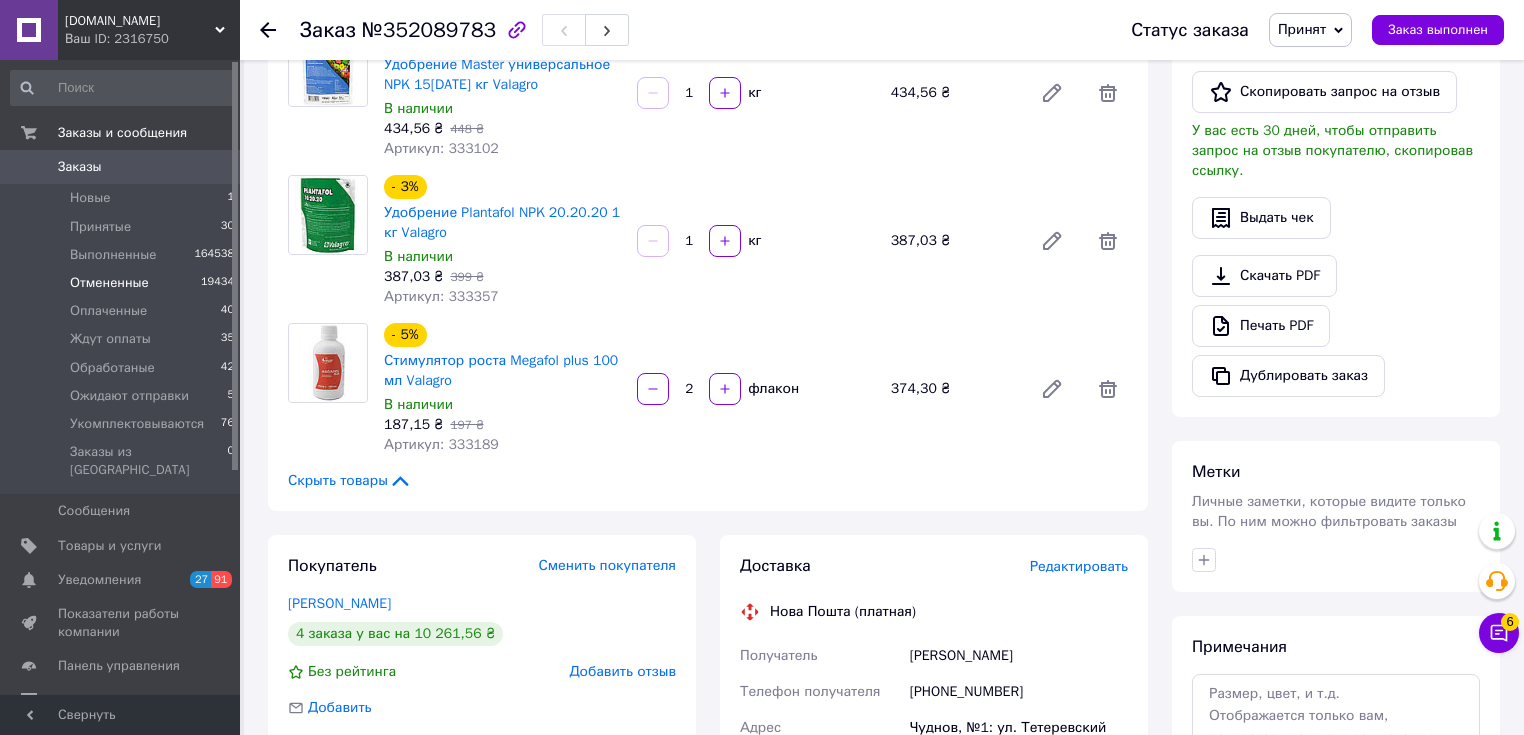 drag, startPoint x: 104, startPoint y: 208, endPoint x: 139, endPoint y: 276, distance: 76.47875 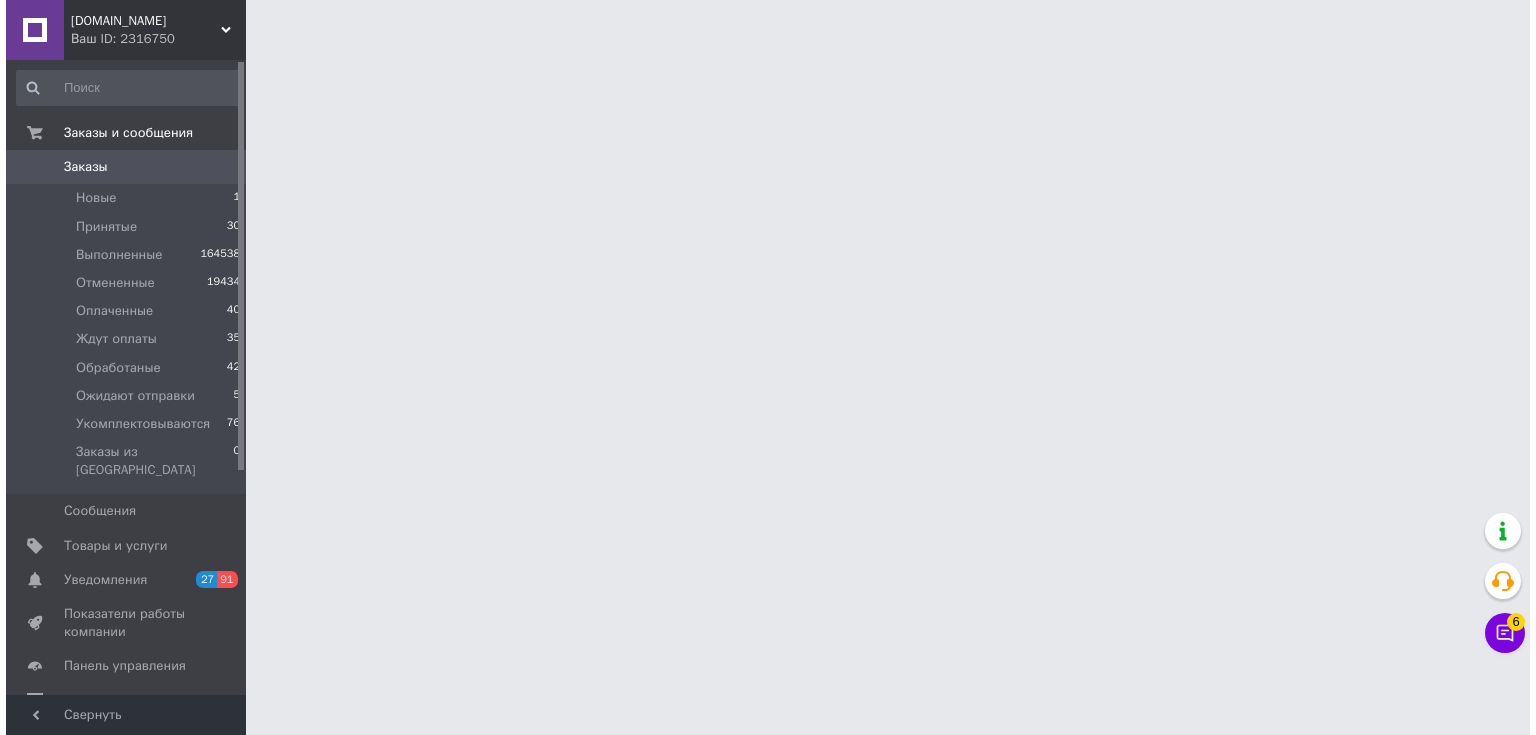 scroll, scrollTop: 0, scrollLeft: 0, axis: both 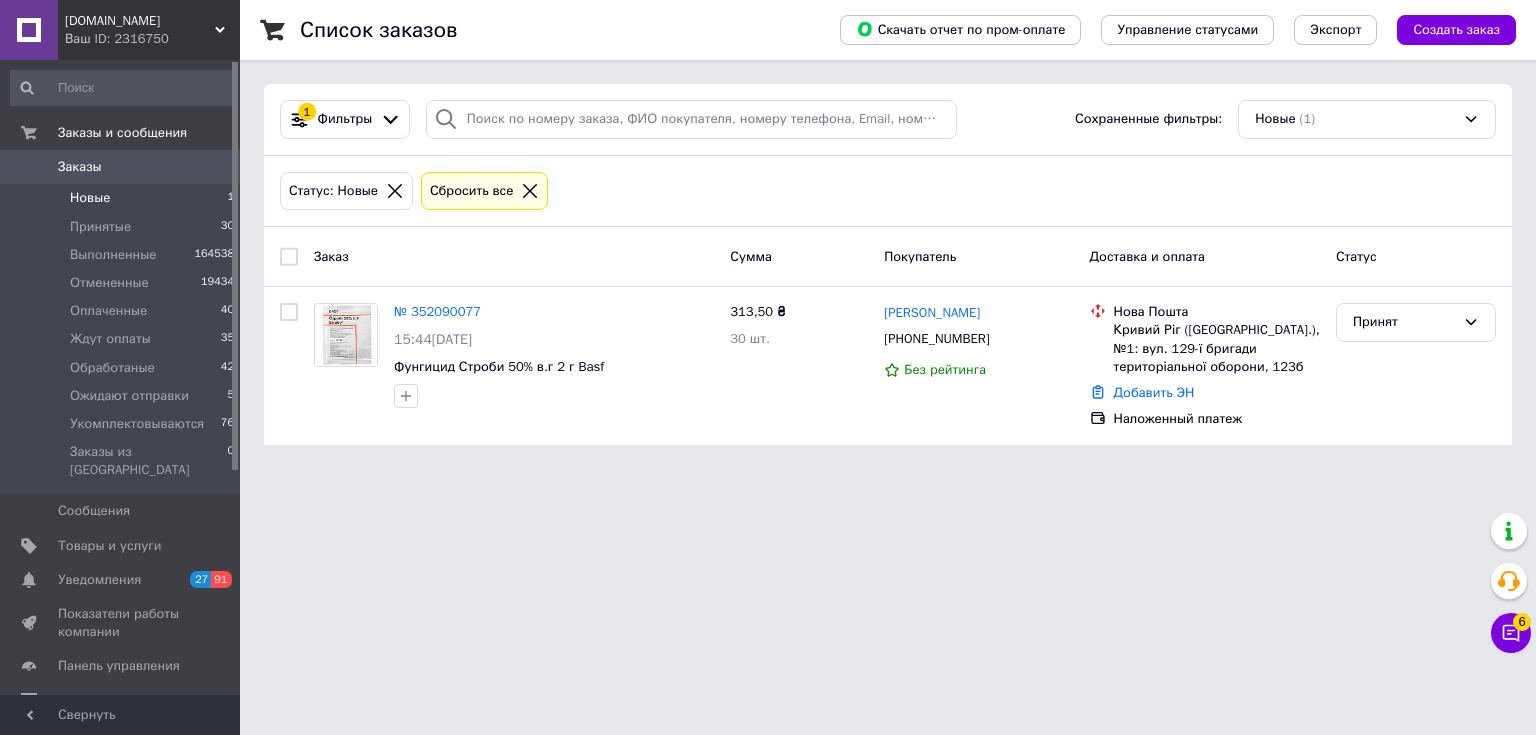 click on "Заказы 0" at bounding box center [123, 167] 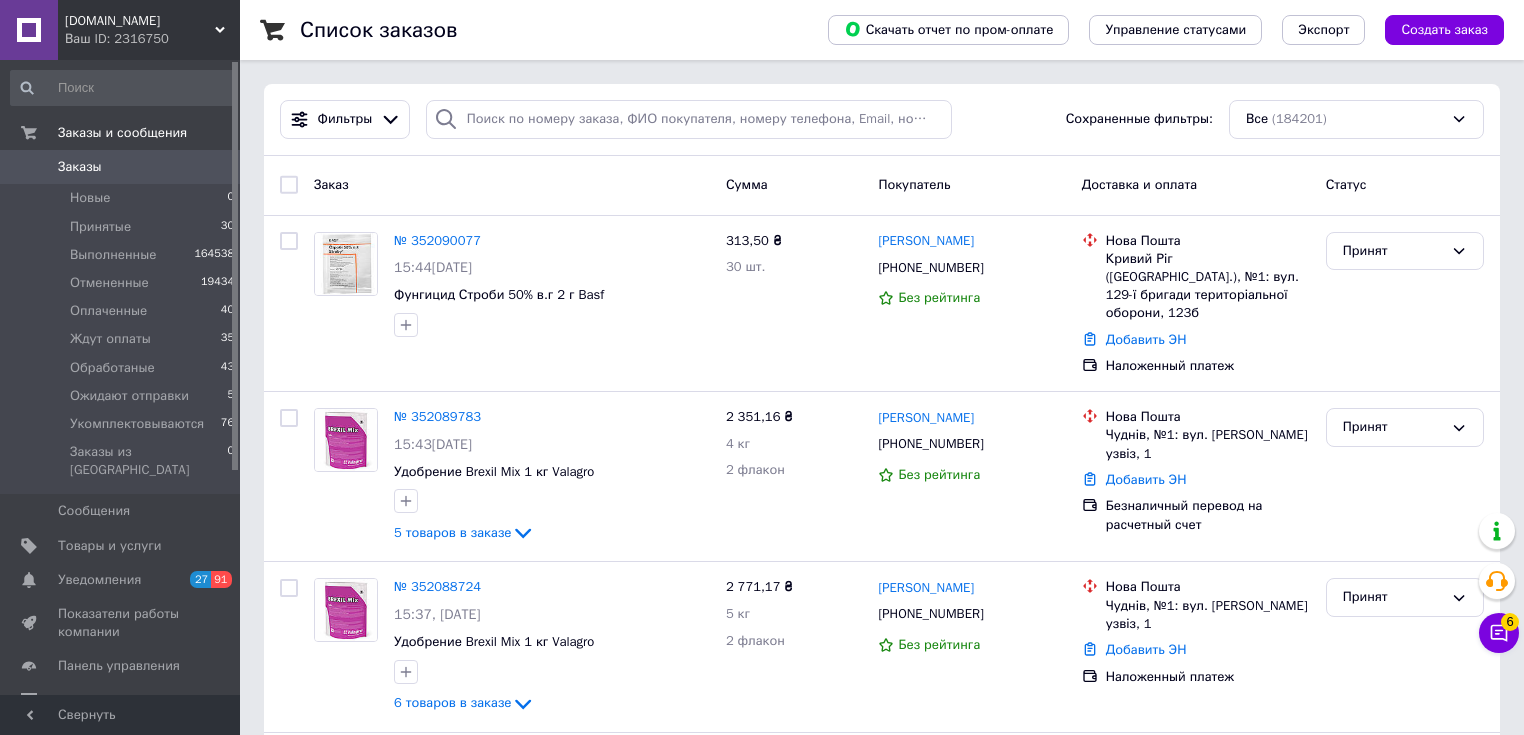 click on "Фильтры Сохраненные фильтры: Все (184201)" at bounding box center (882, 120) 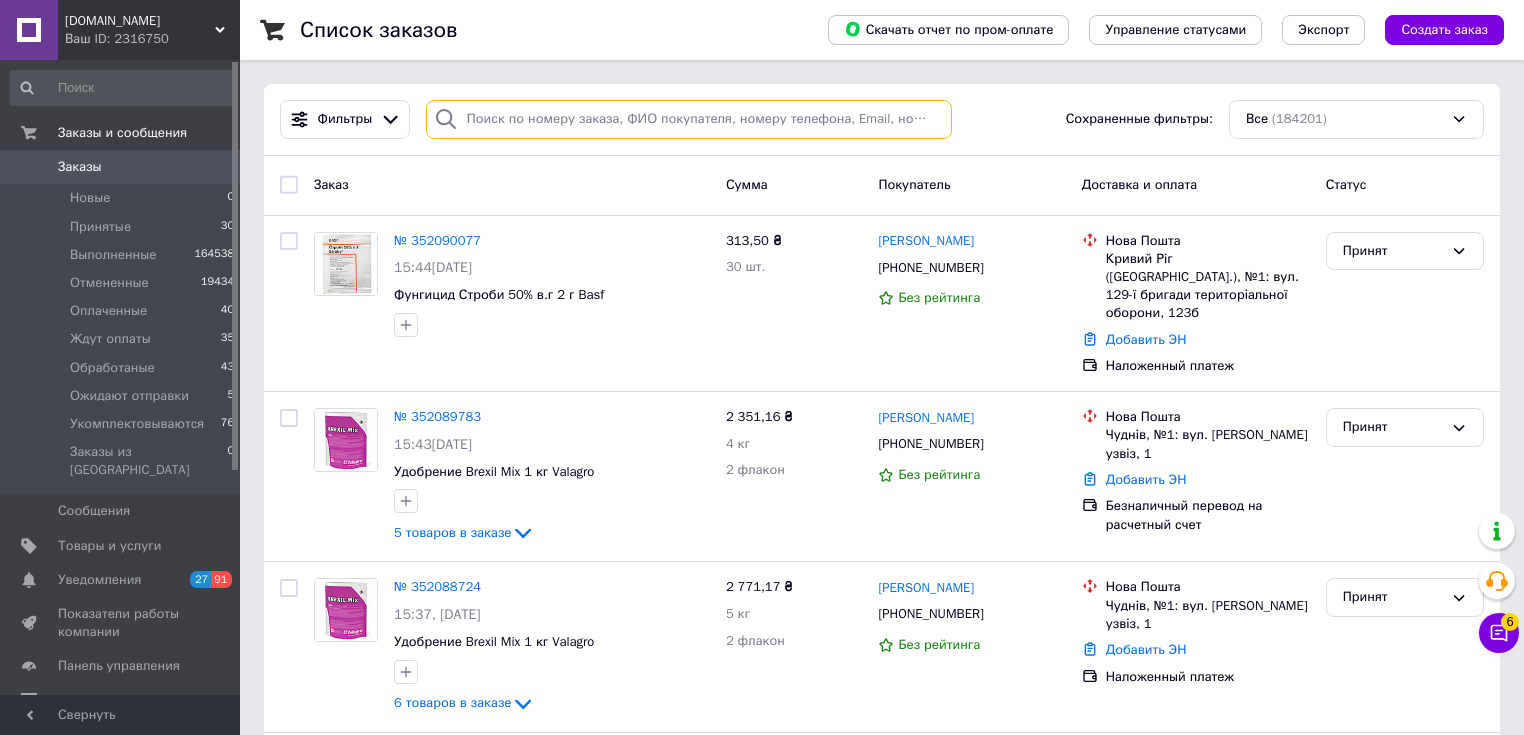 paste on "352013070" 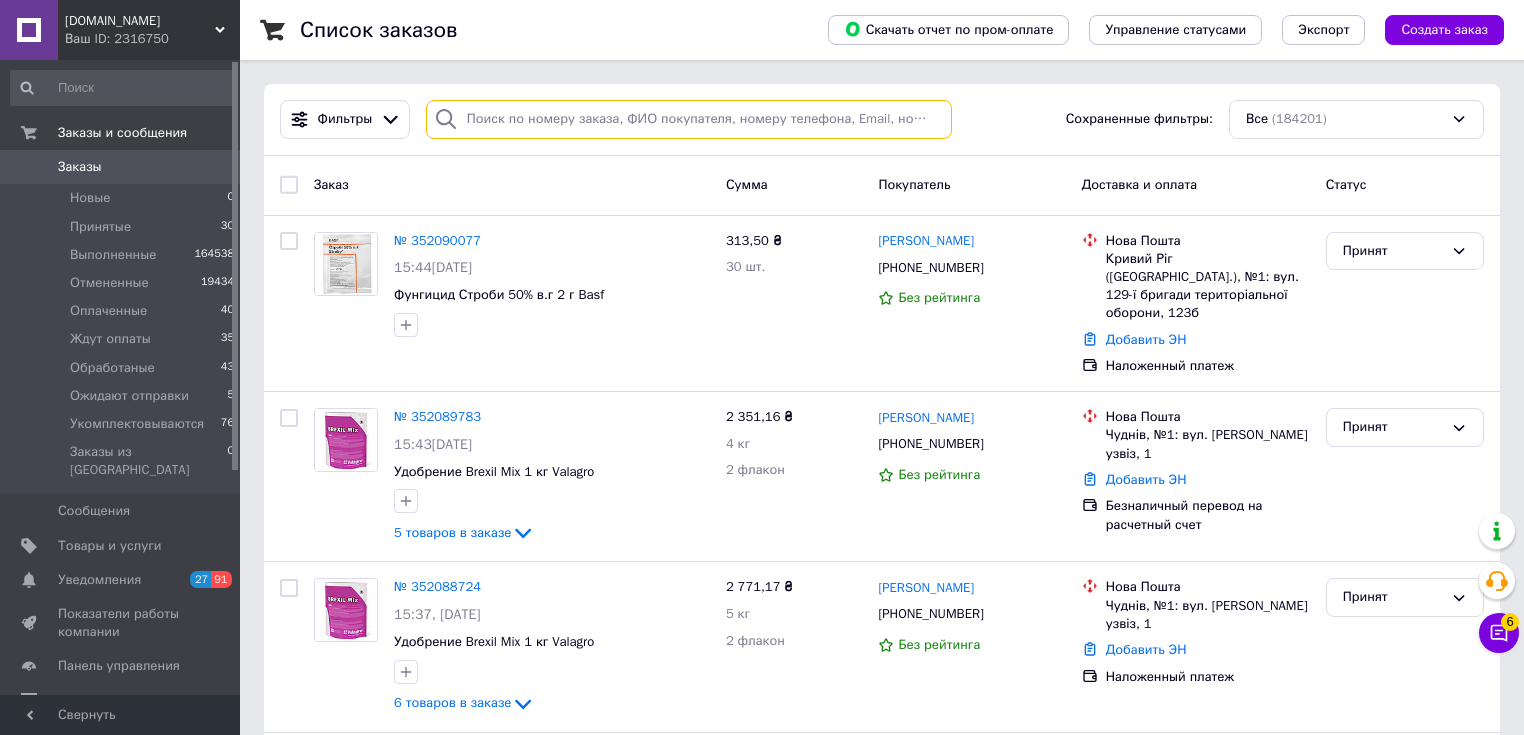 click at bounding box center (689, 119) 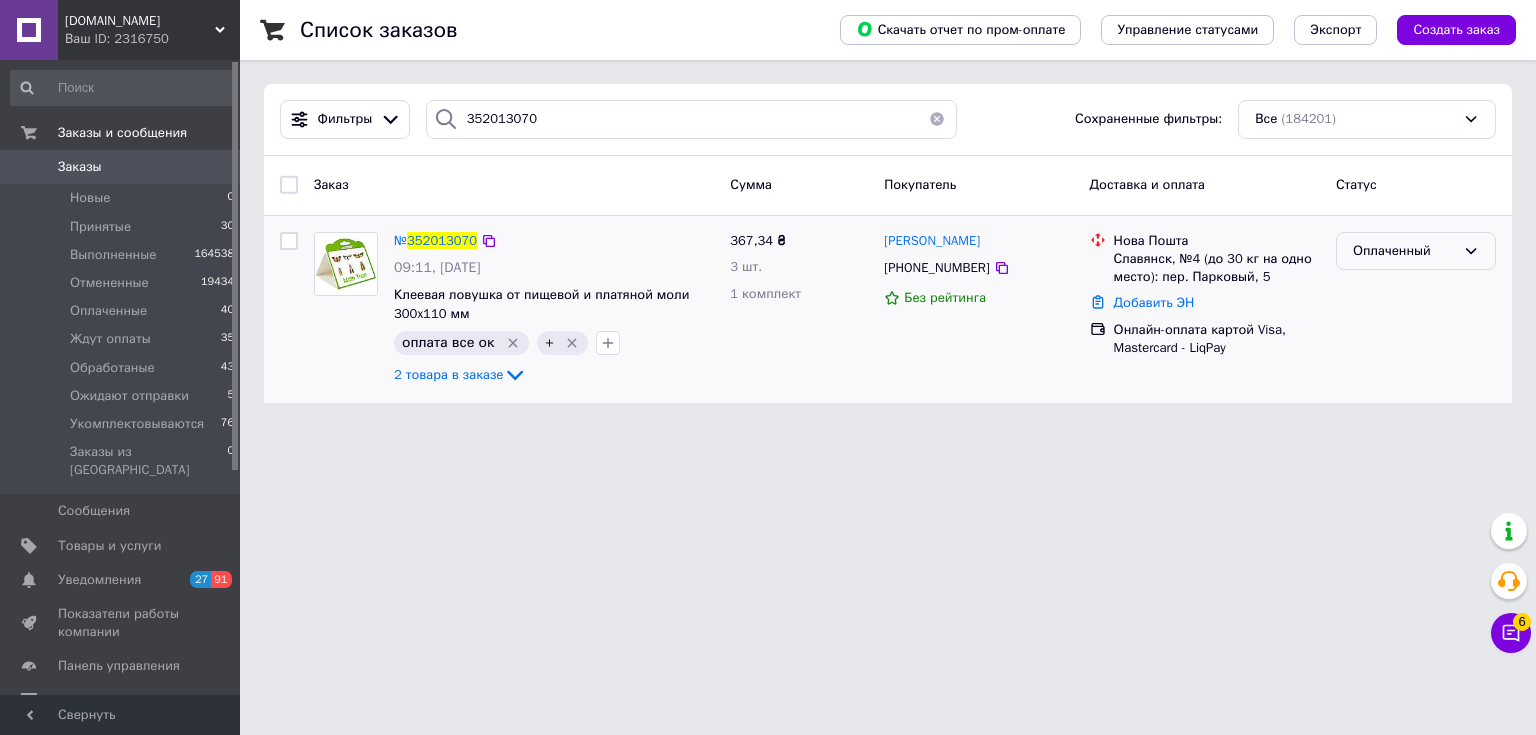 click on "Оплаченный" at bounding box center [1404, 251] 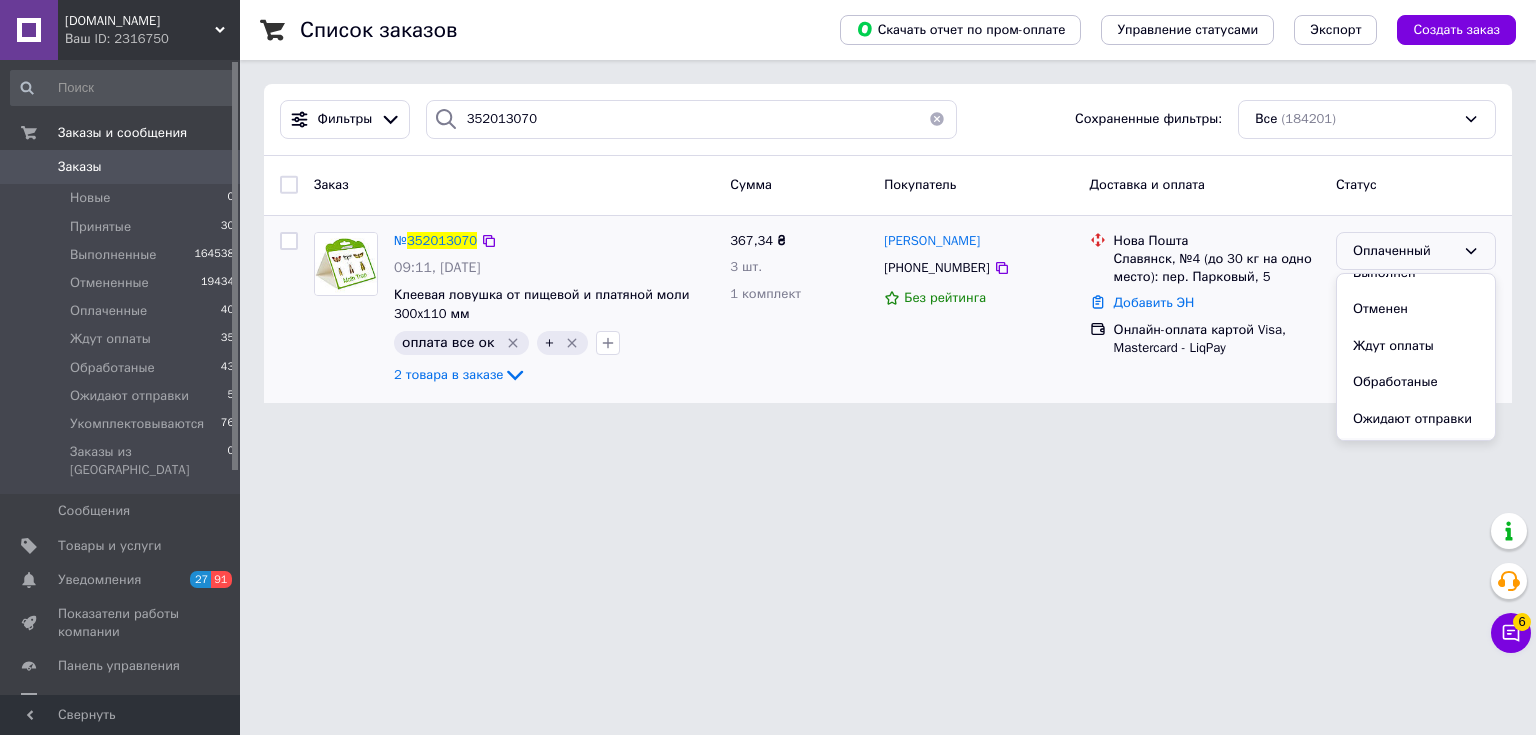 scroll, scrollTop: 110, scrollLeft: 0, axis: vertical 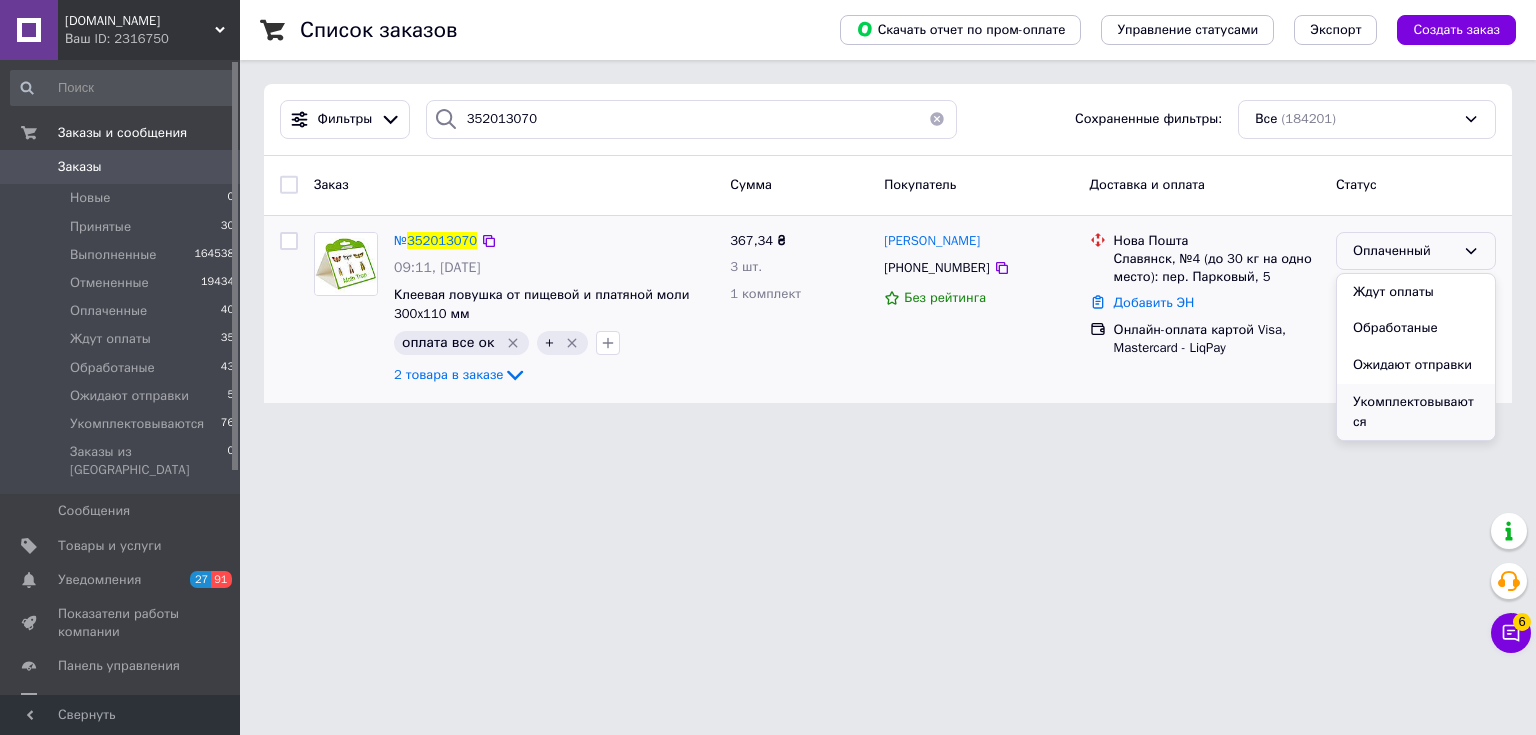 click on "Укомплектовываются" at bounding box center (1416, 412) 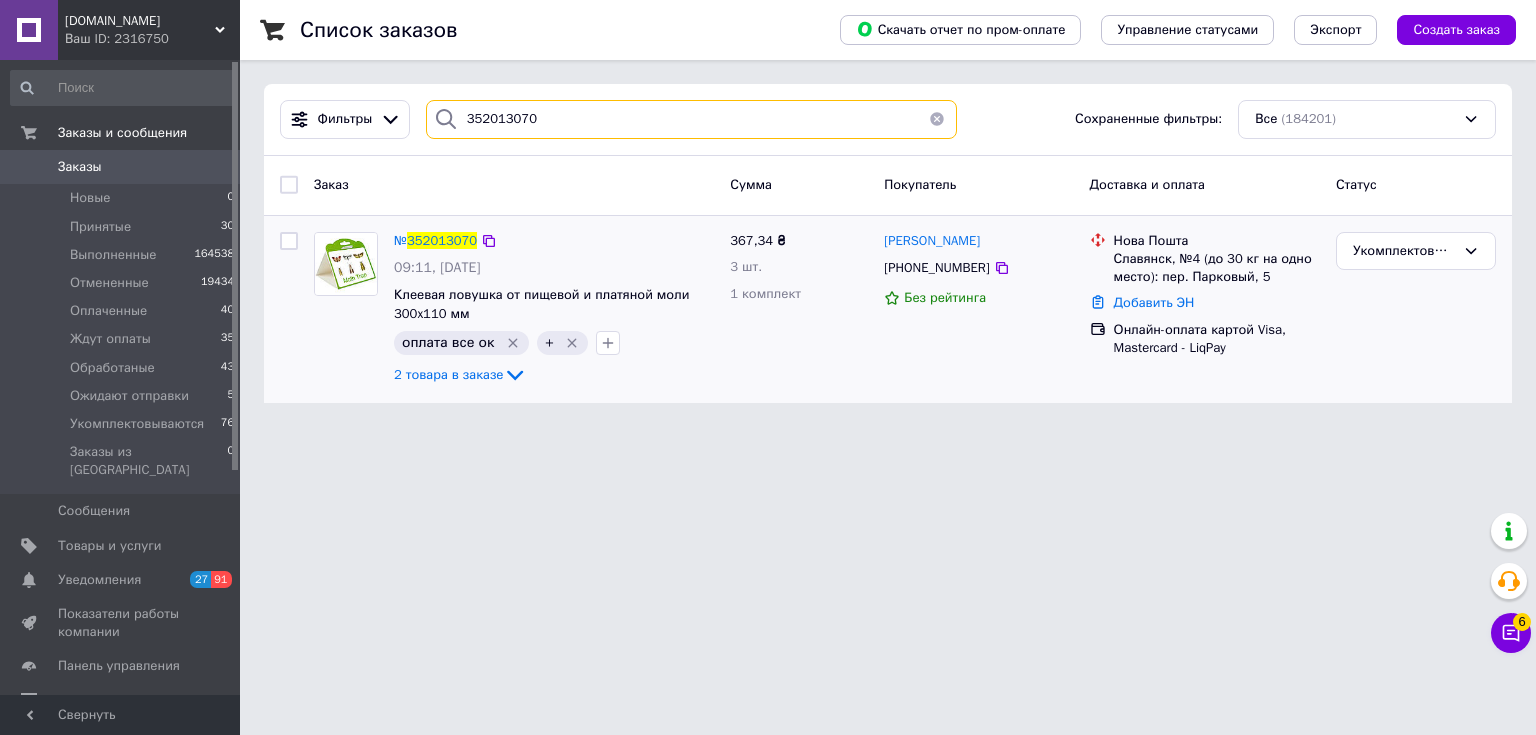 click on "352013070" at bounding box center [692, 119] 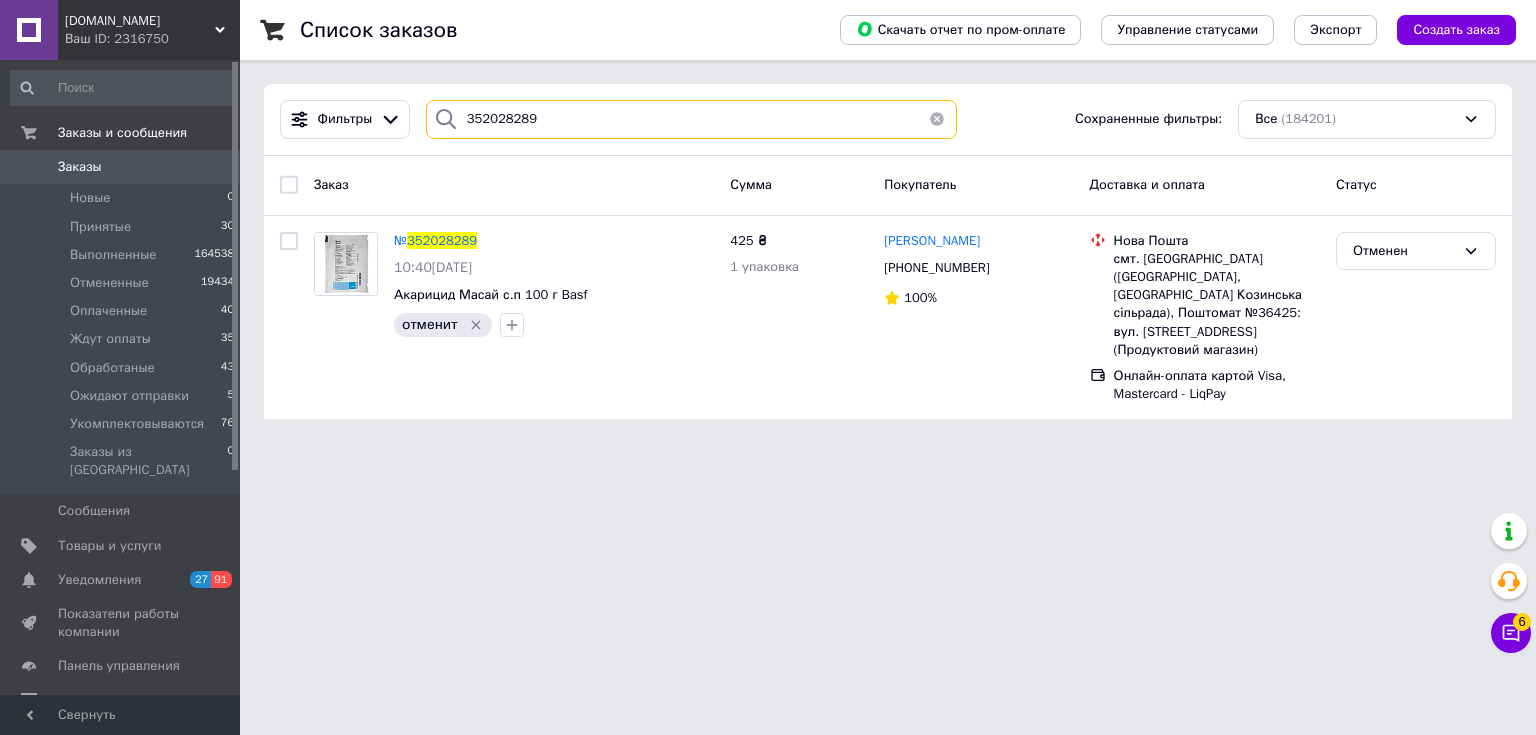 click on "352028289" at bounding box center [692, 119] 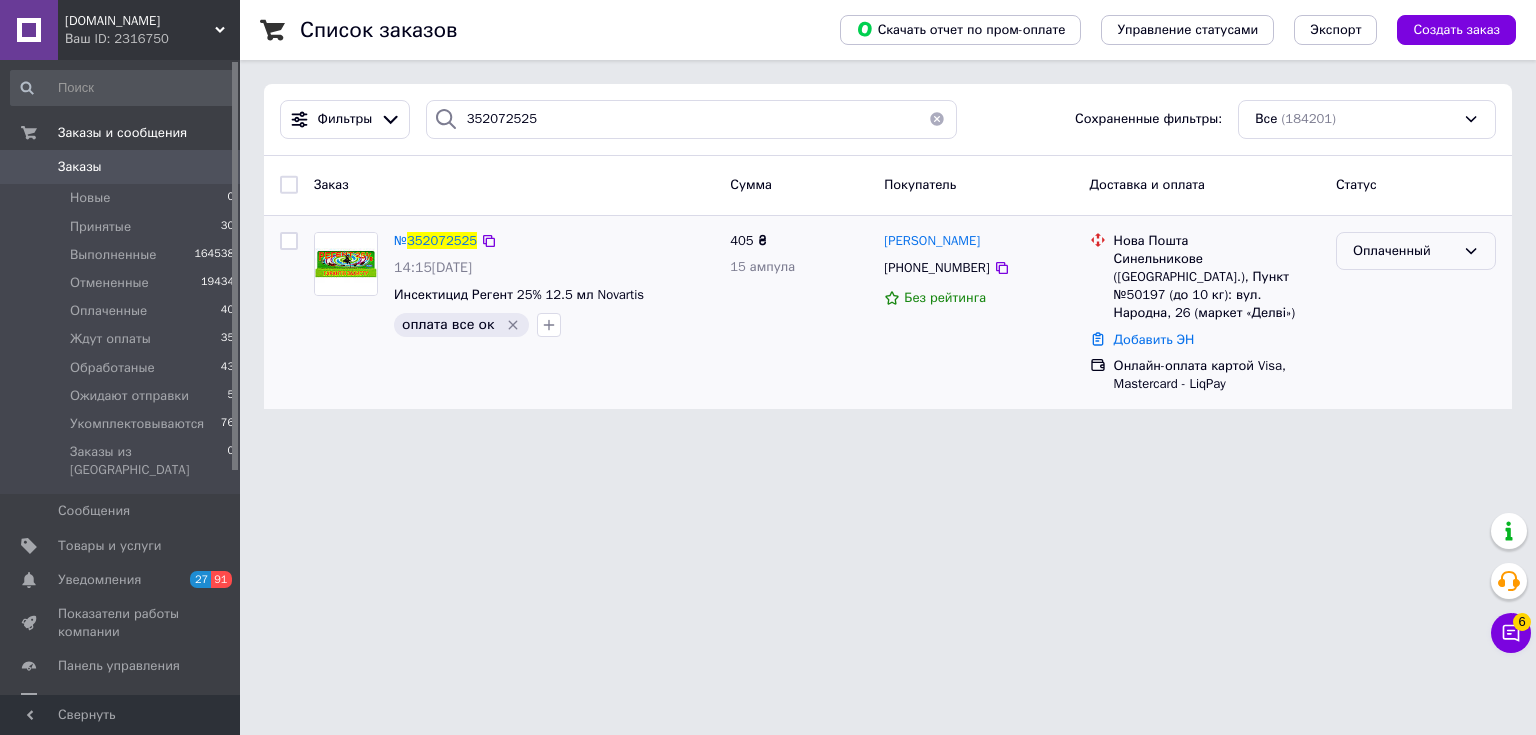 click on "Оплаченный" at bounding box center (1404, 251) 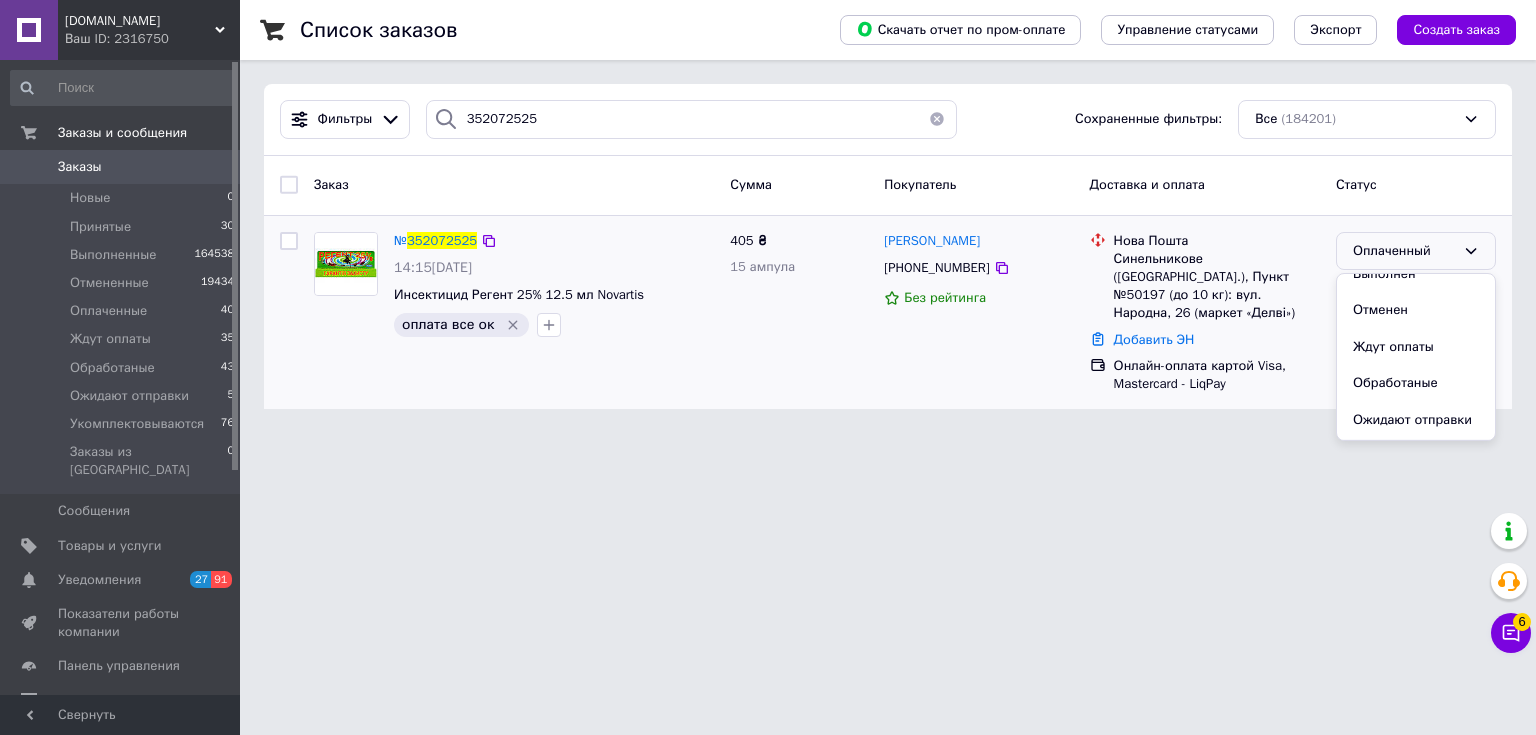 scroll, scrollTop: 110, scrollLeft: 0, axis: vertical 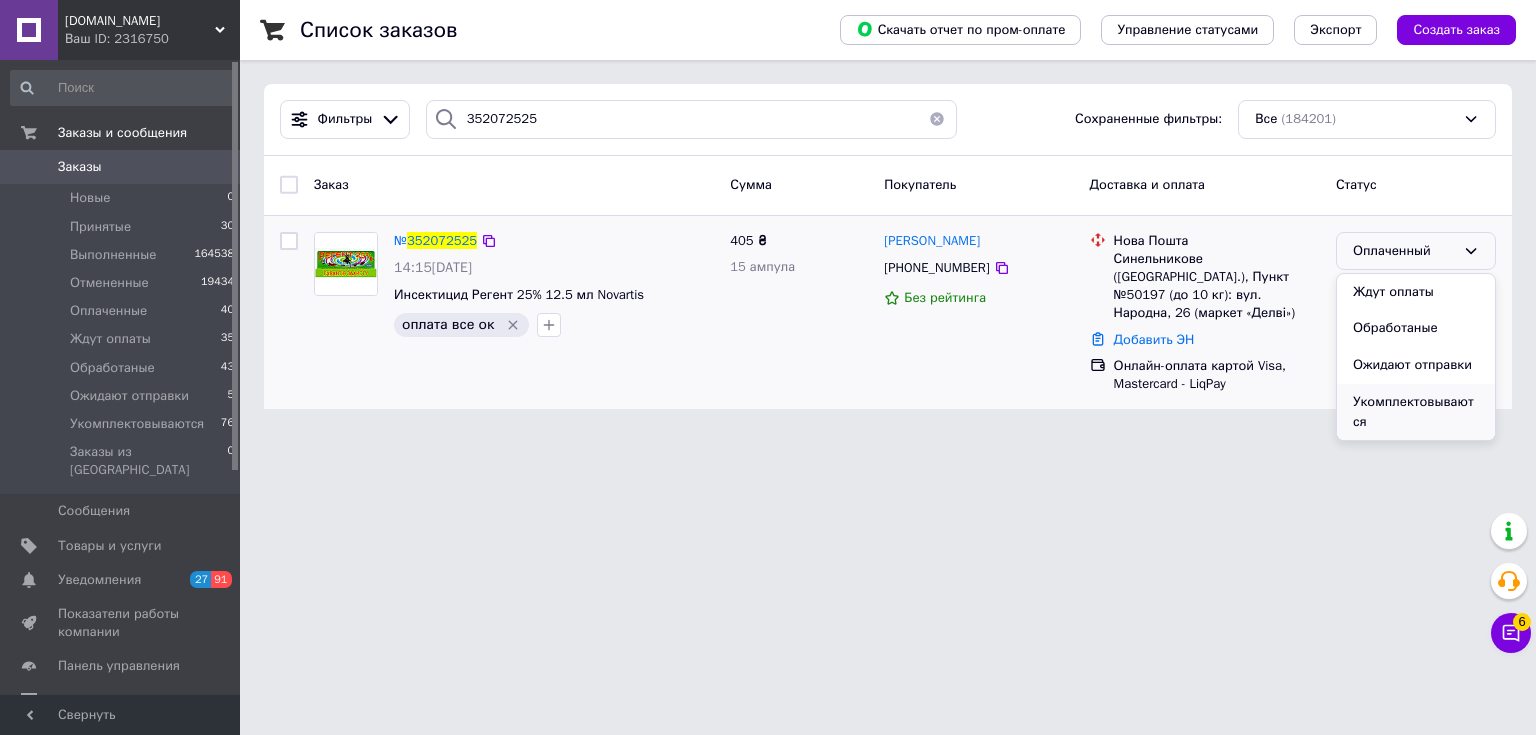 click on "Укомплектовываются" at bounding box center (1416, 412) 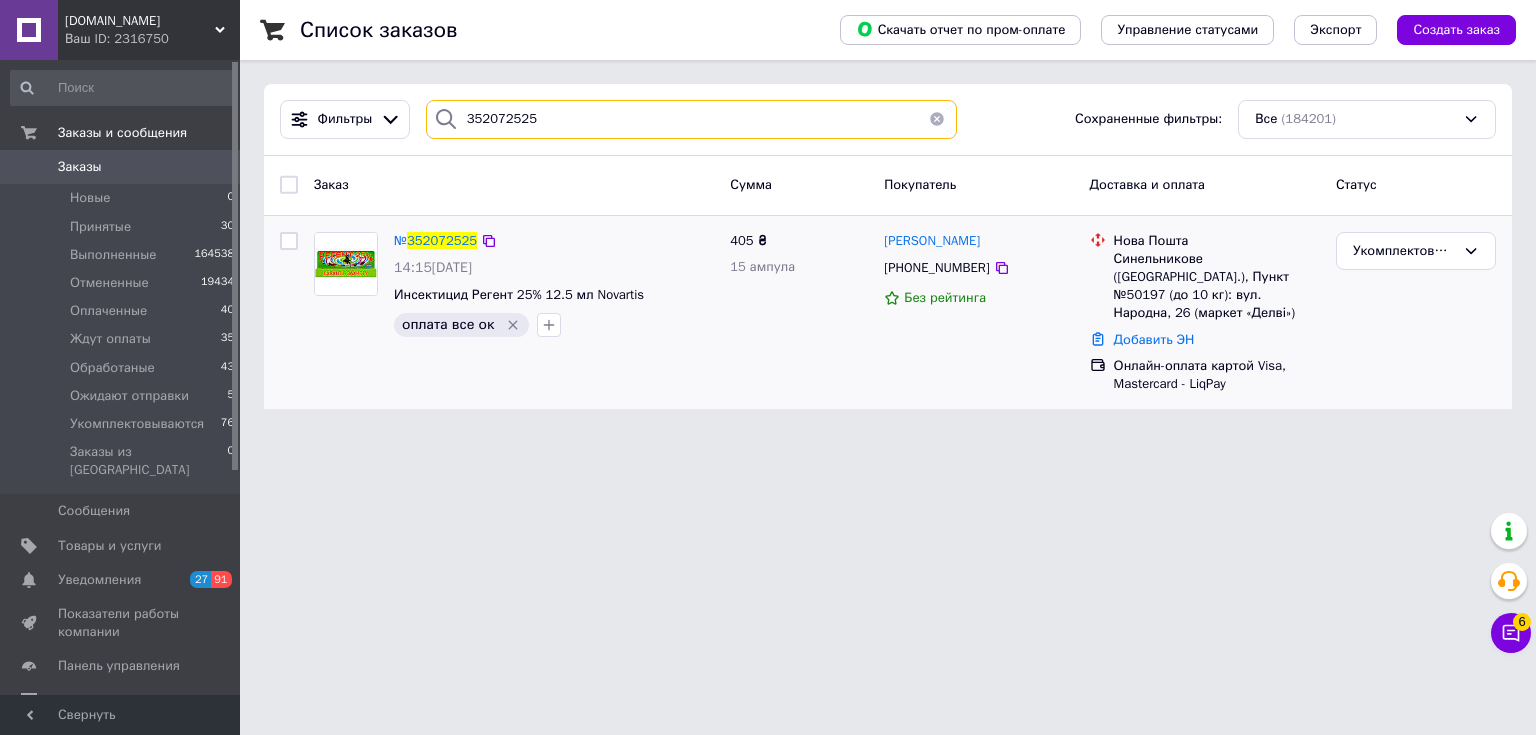 click on "352072525" at bounding box center [692, 119] 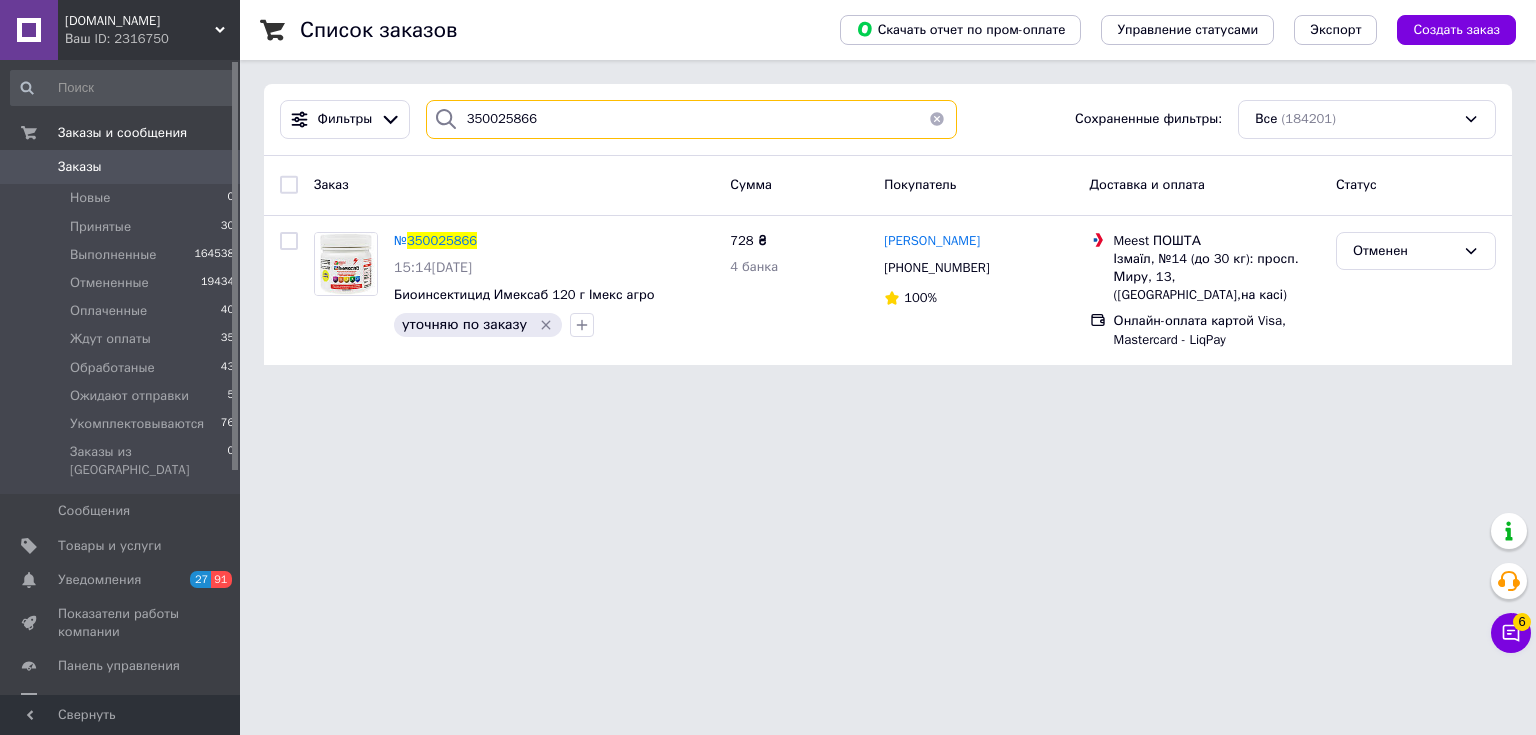 click on "350025866" at bounding box center (692, 119) 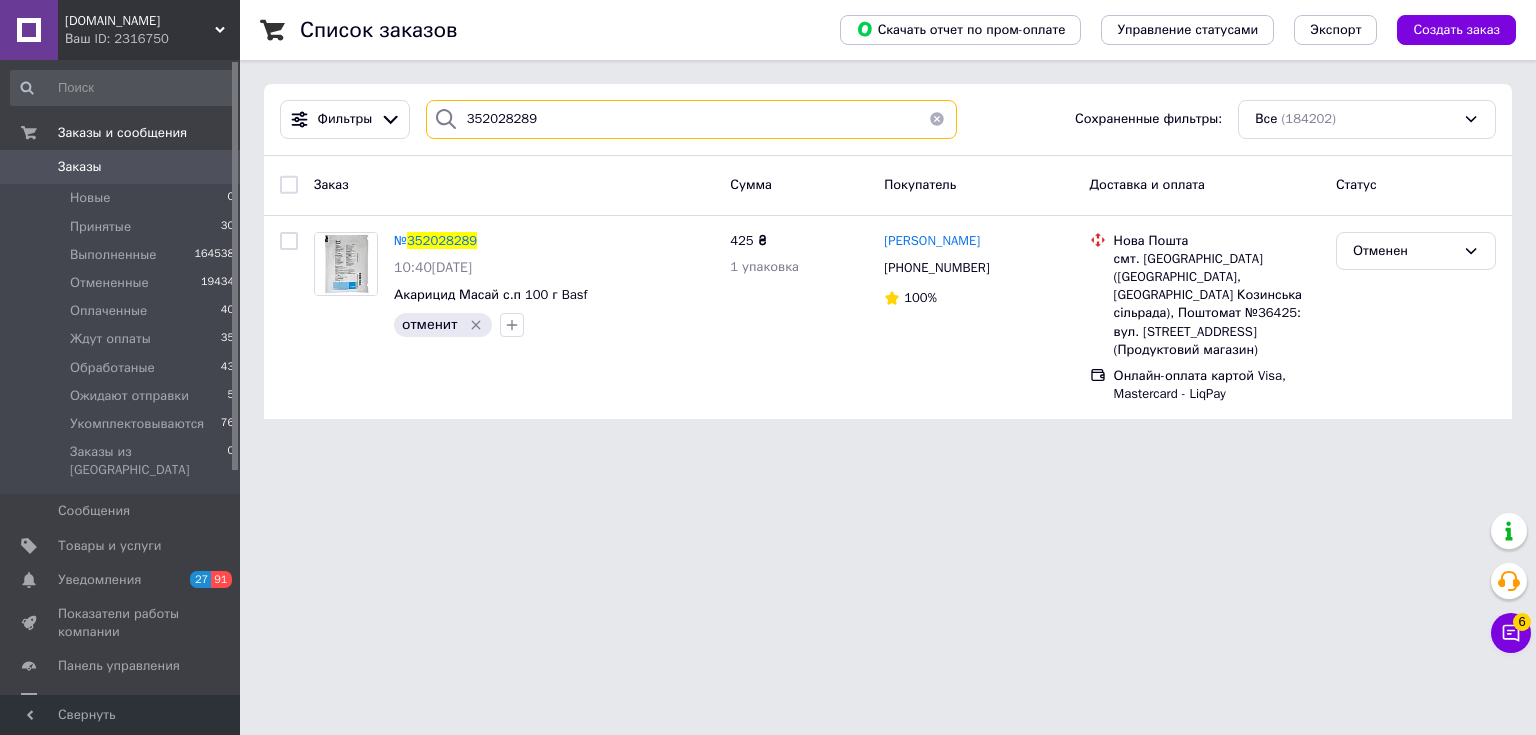 type on "352028289" 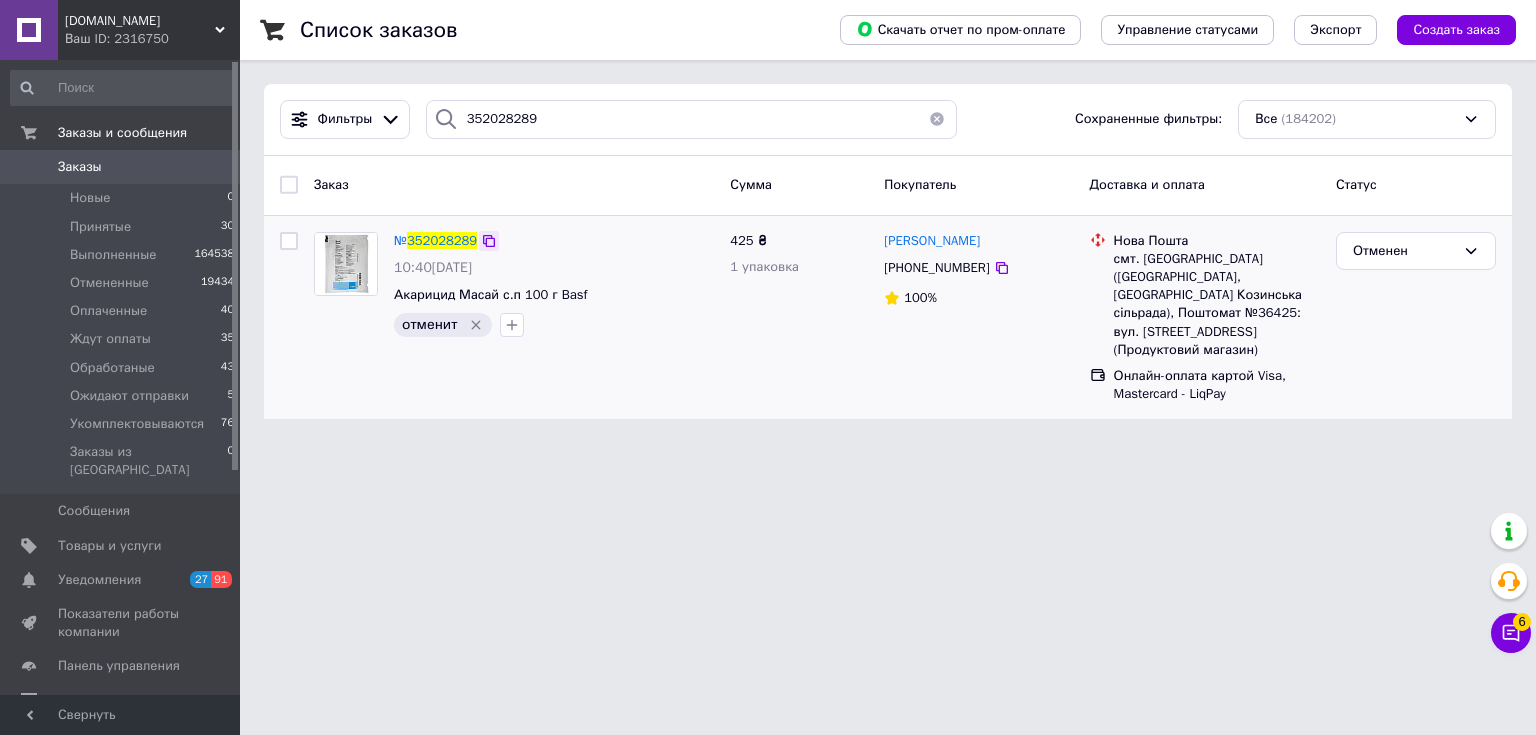 click 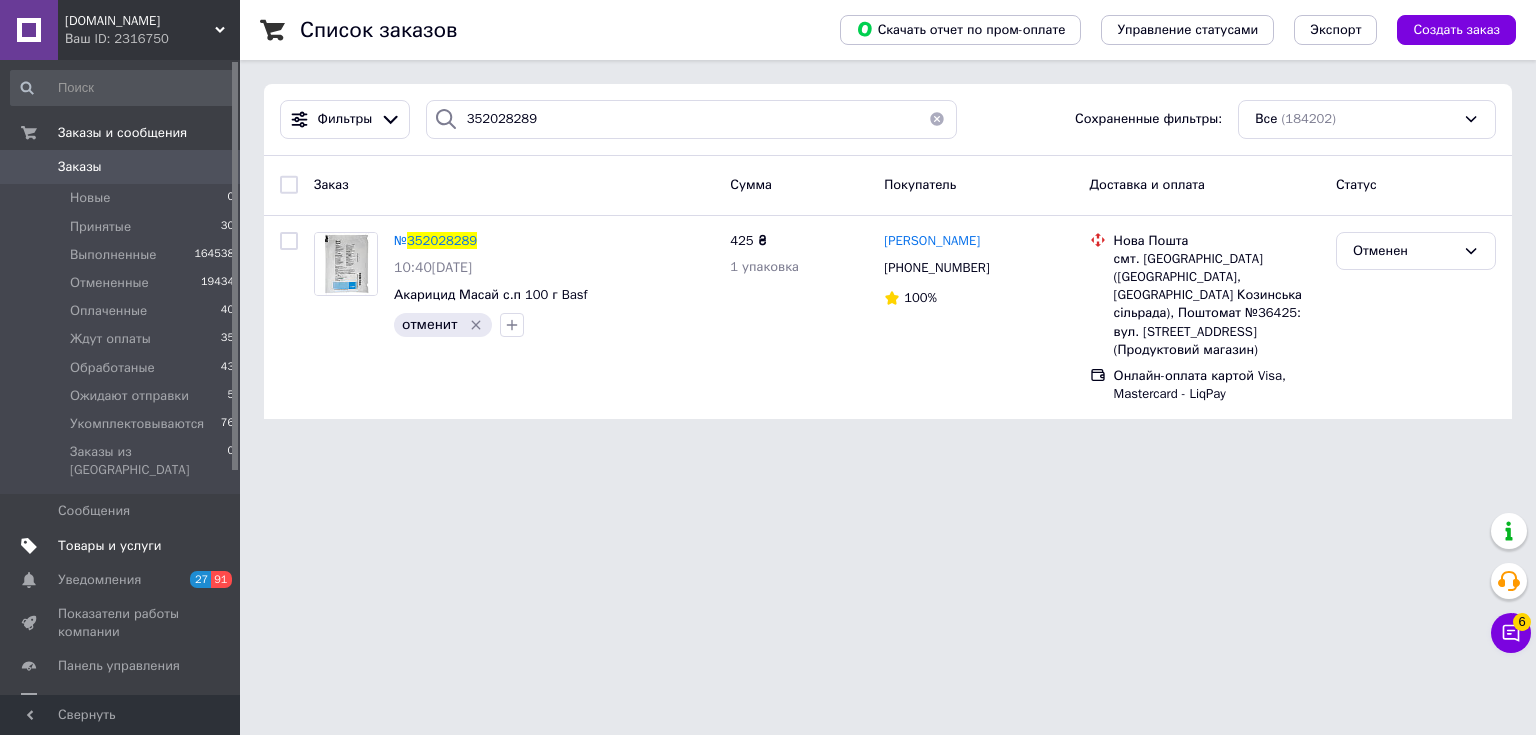 click on "Товары и услуги" at bounding box center (123, 546) 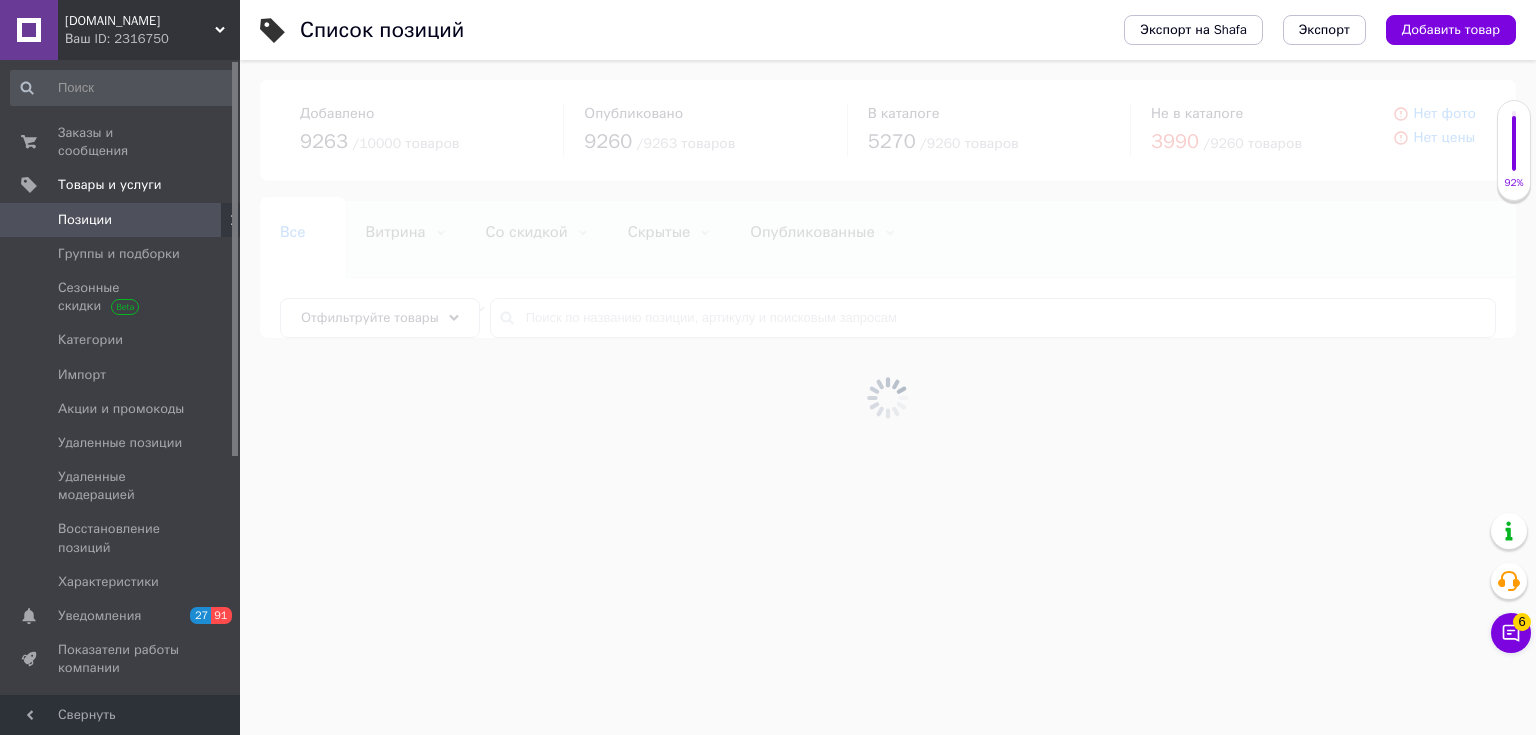 click at bounding box center [888, 397] 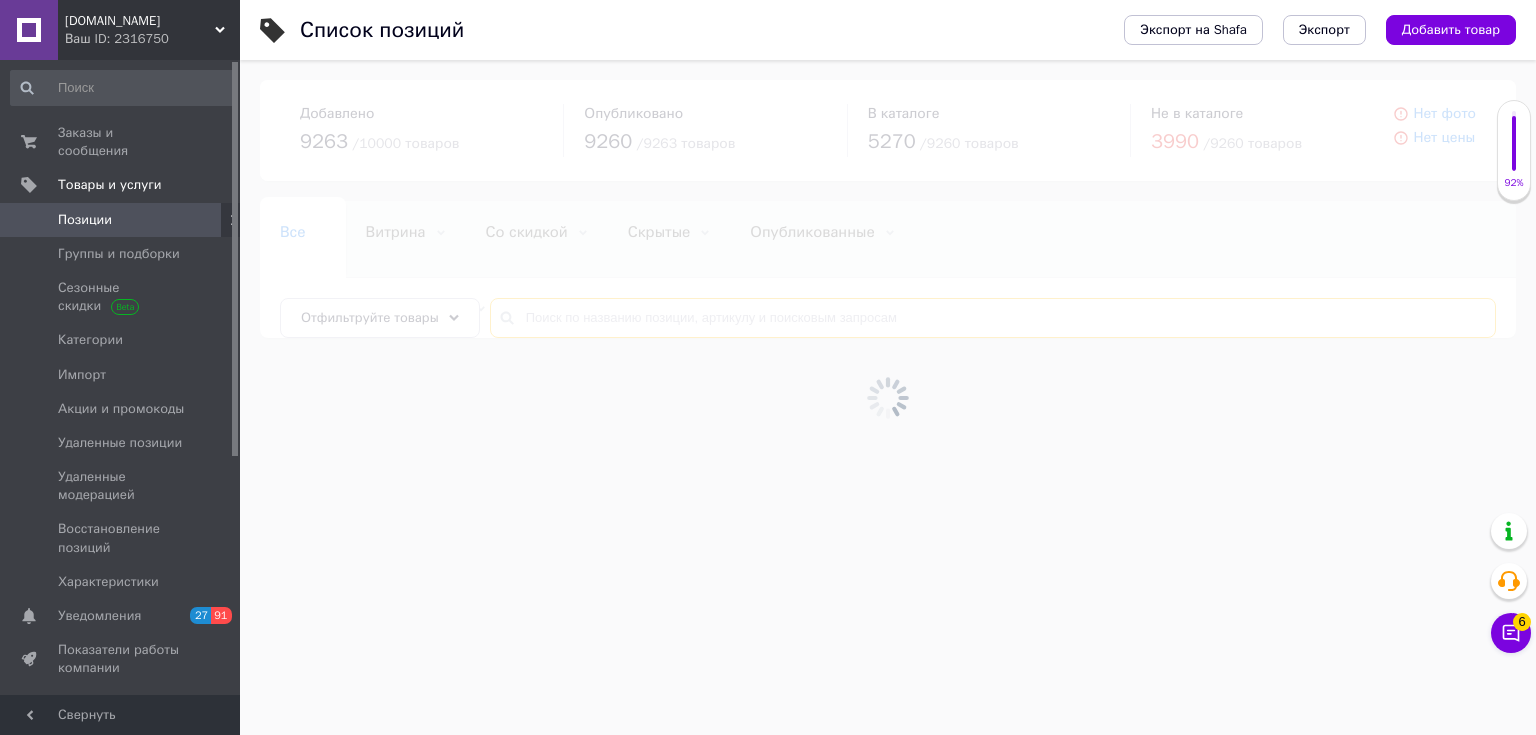 click at bounding box center (993, 318) 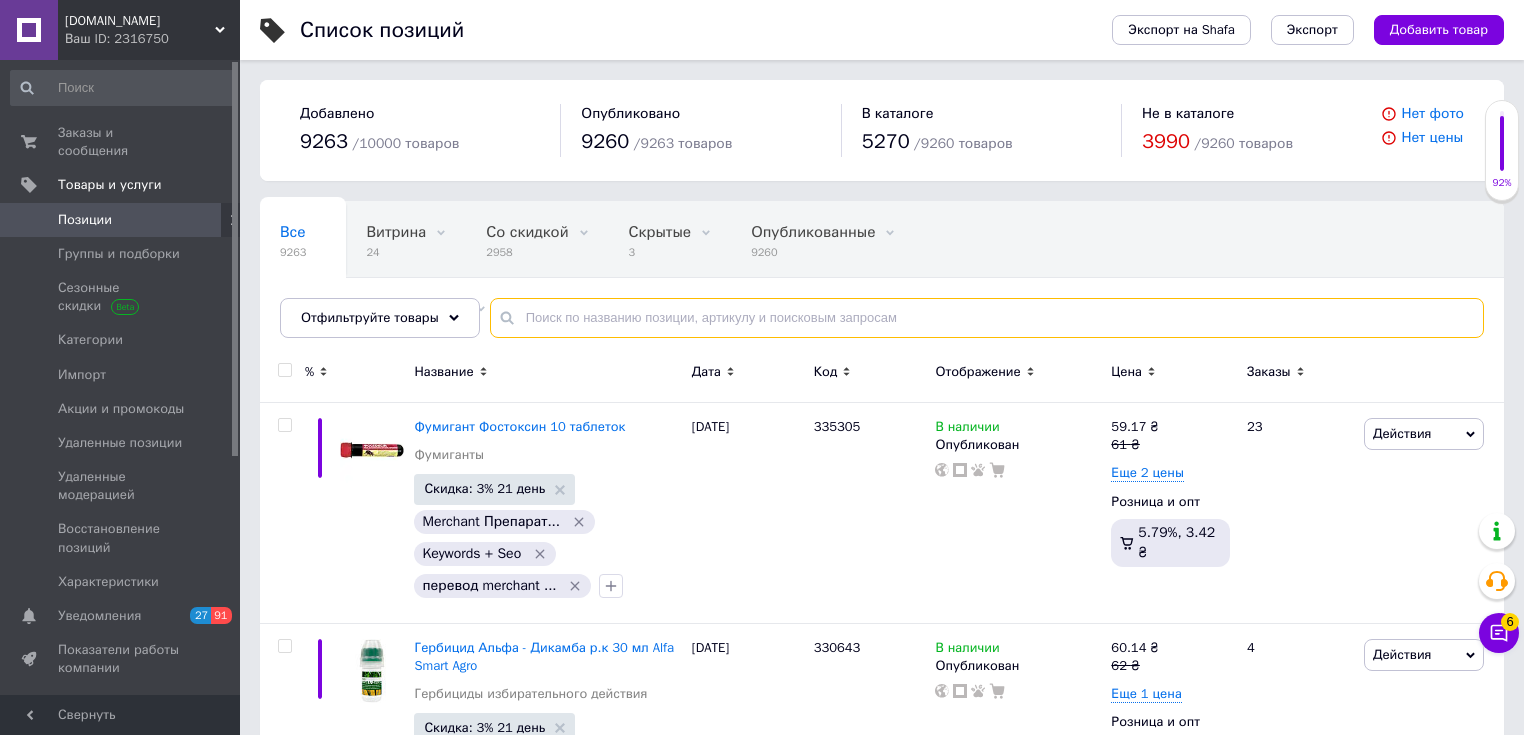 click at bounding box center (987, 318) 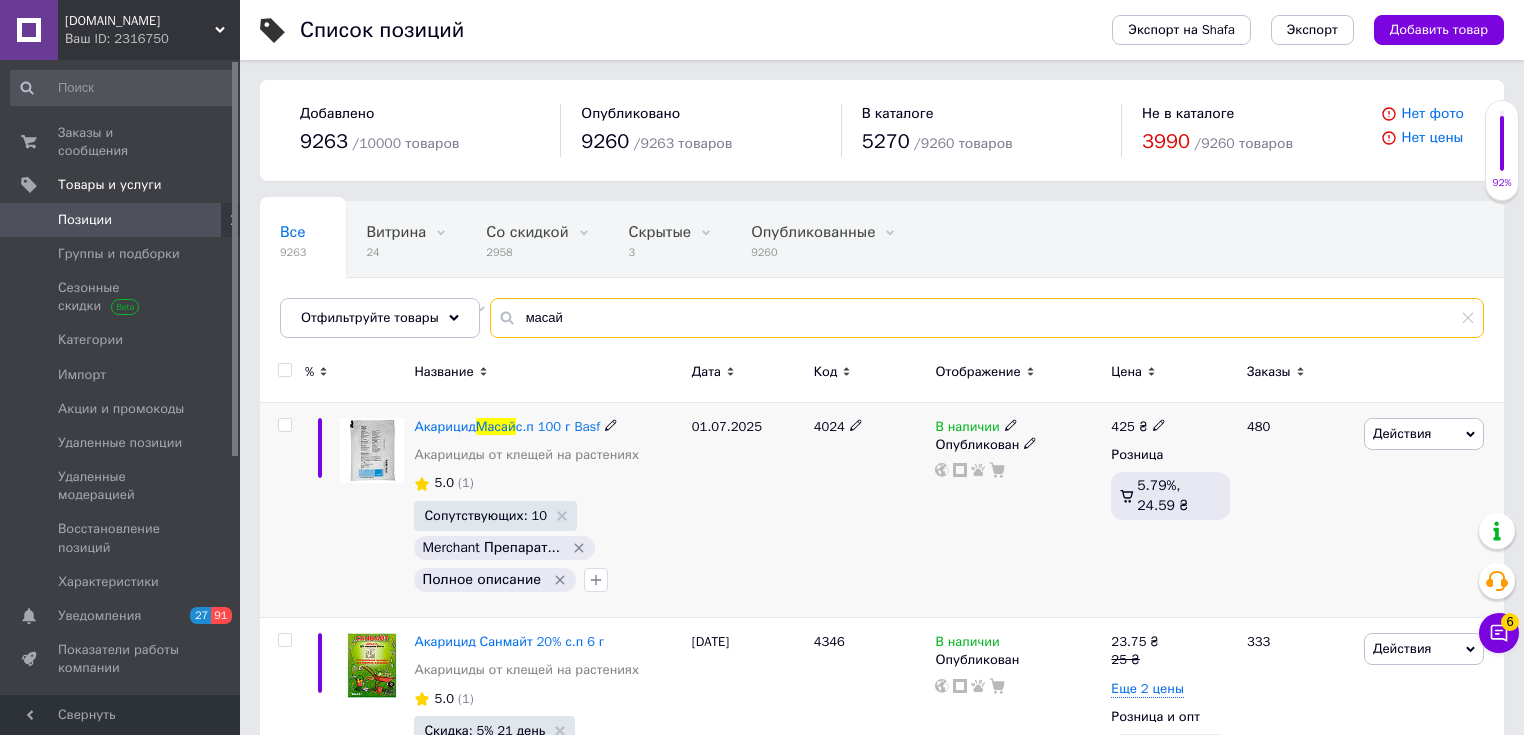 type on "масай" 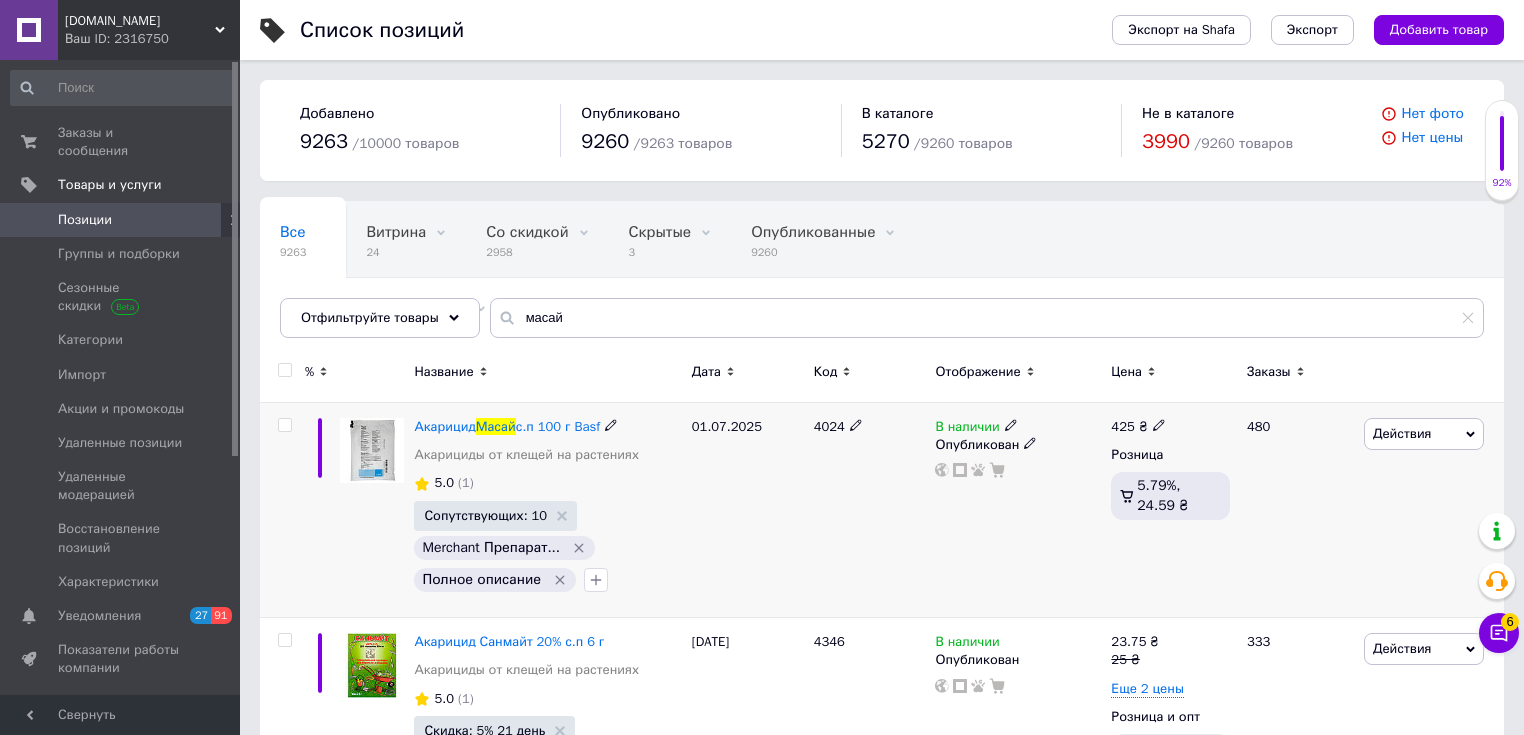 click on "В наличии" at bounding box center [967, 429] 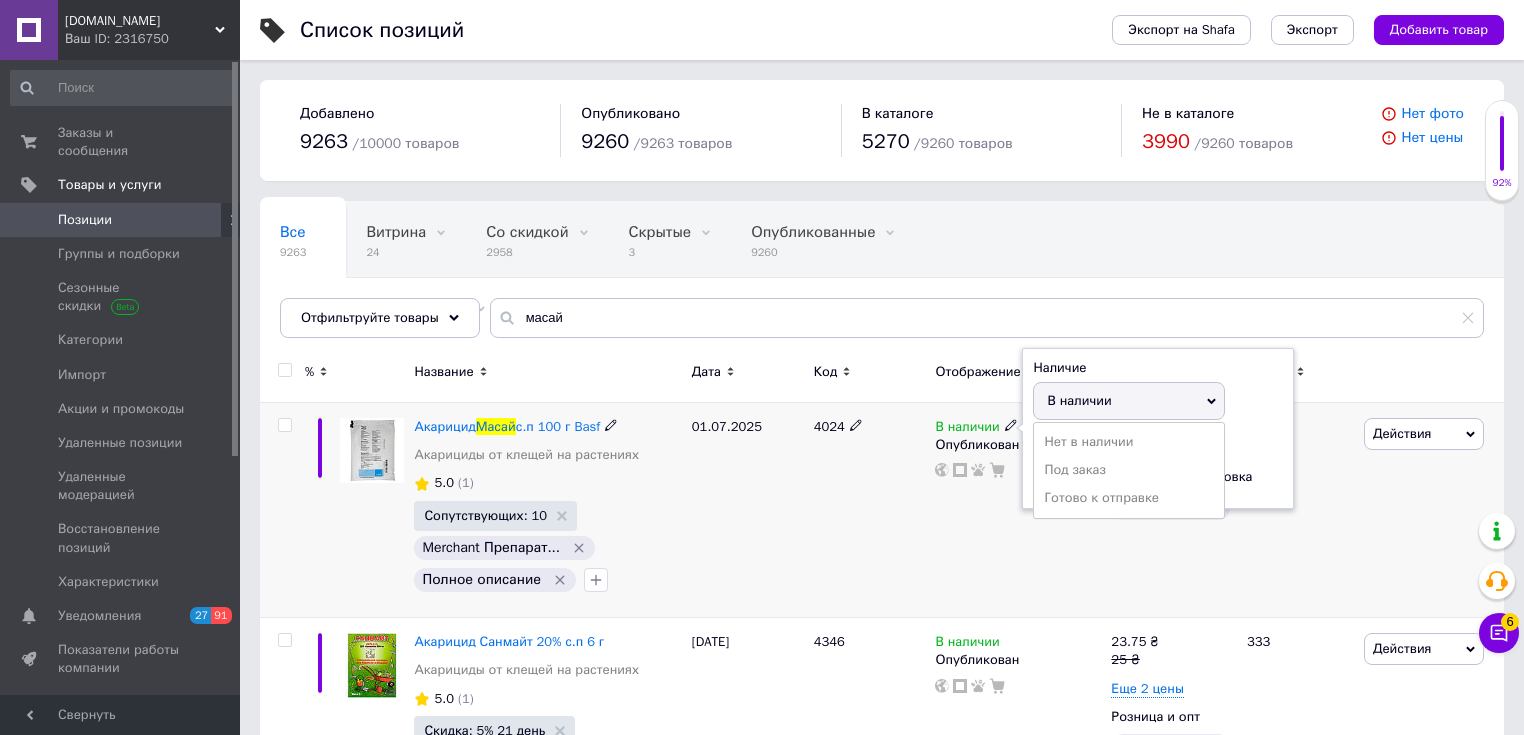 drag, startPoint x: 1075, startPoint y: 434, endPoint x: 852, endPoint y: 509, distance: 235.2743 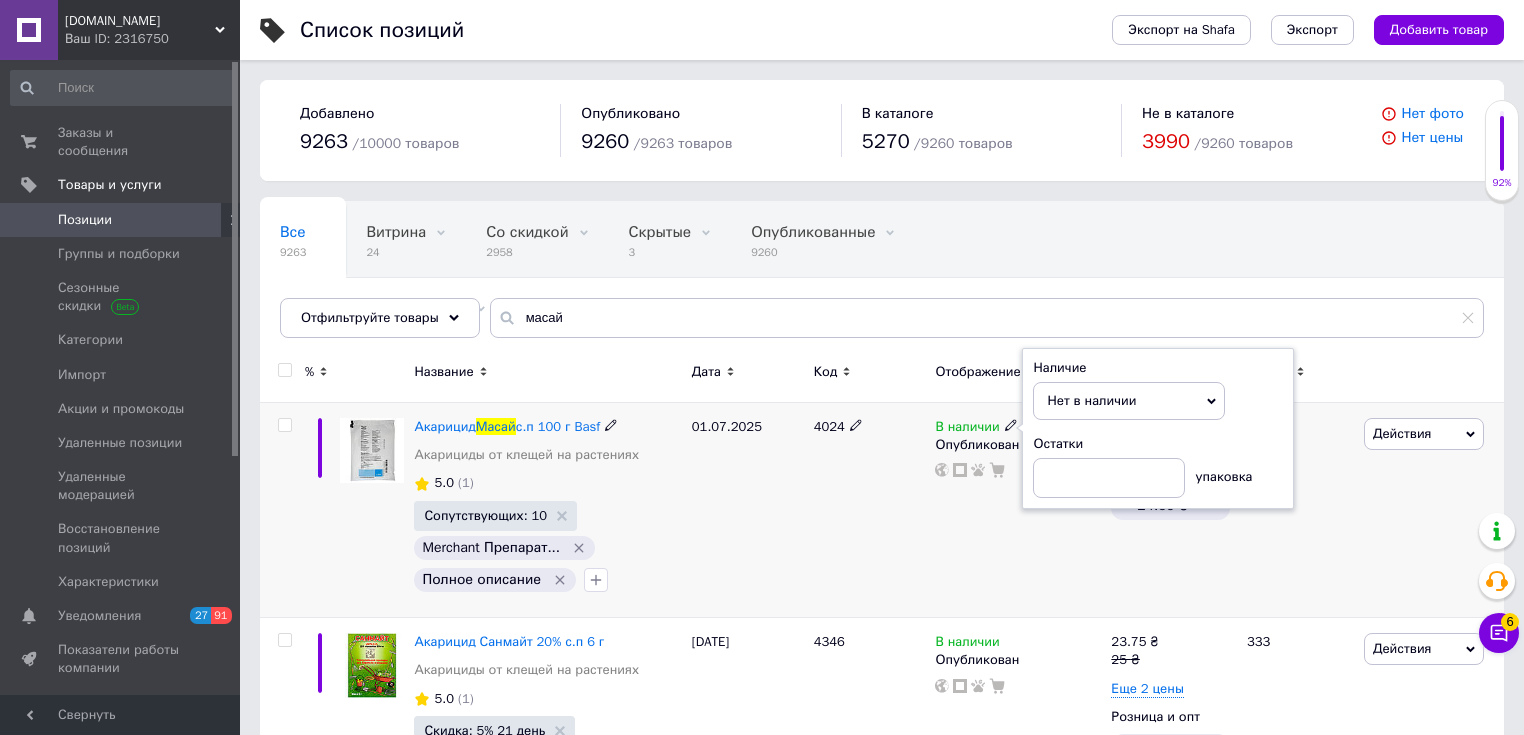 click on "4024" at bounding box center [870, 510] 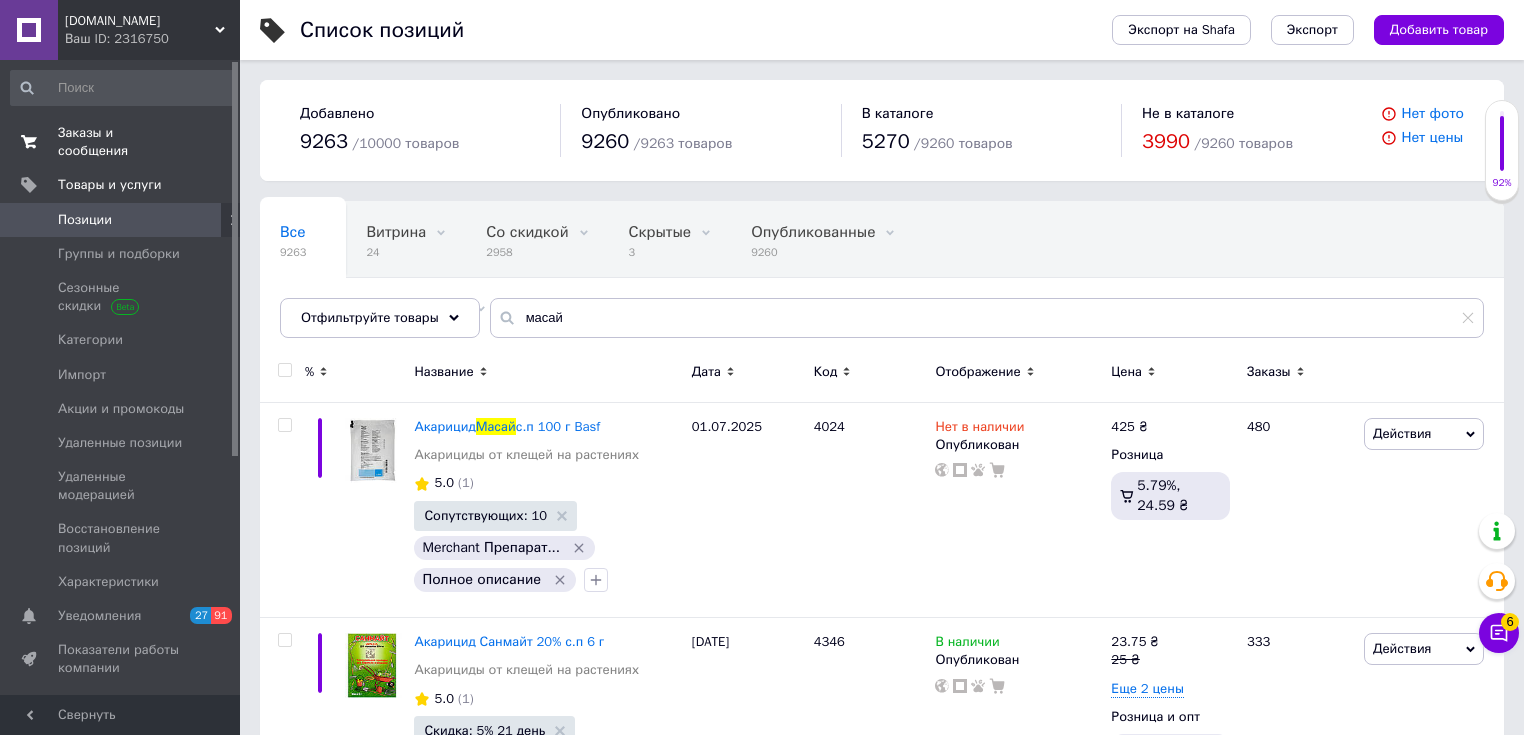 click on "Заказы и сообщения" at bounding box center (121, 142) 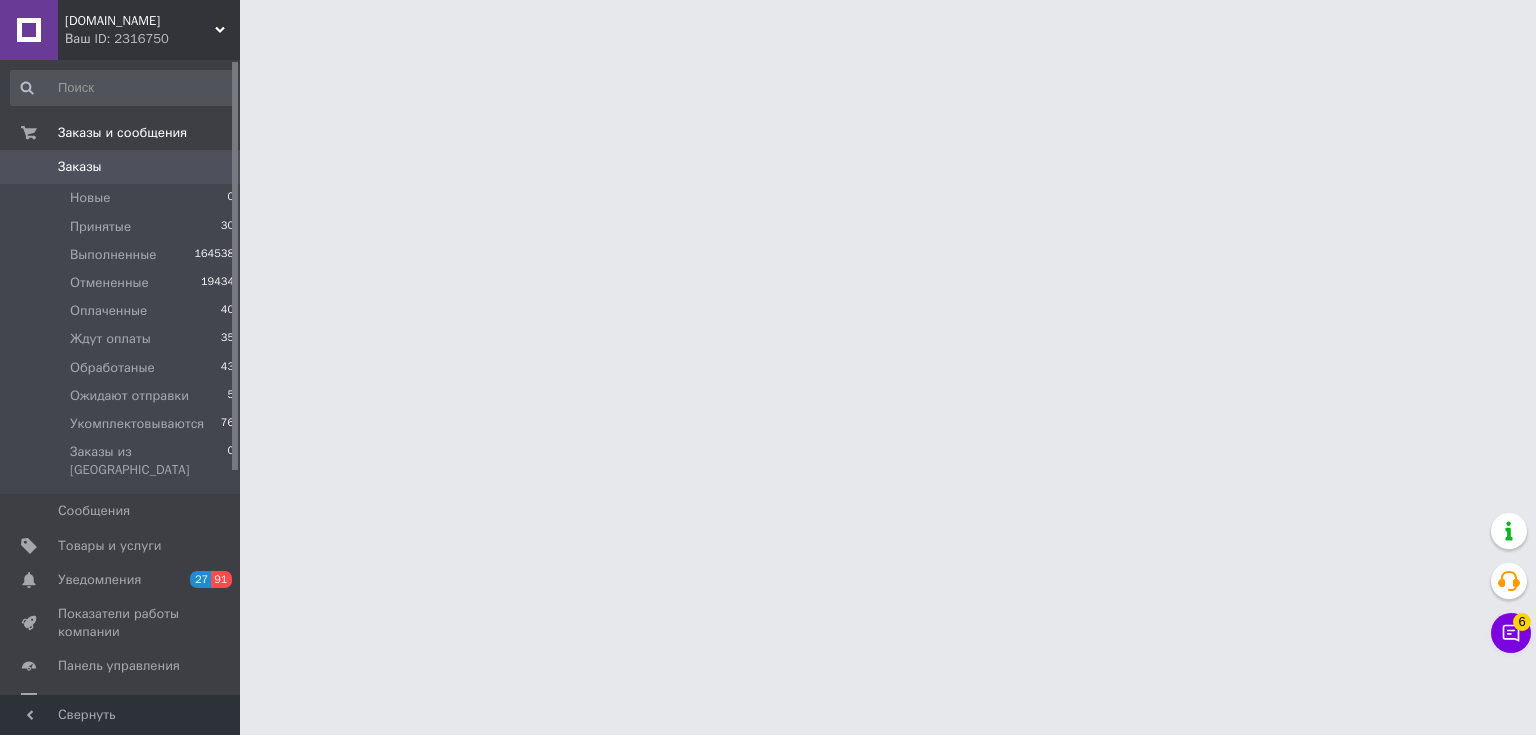 click on "Заказы" at bounding box center [121, 167] 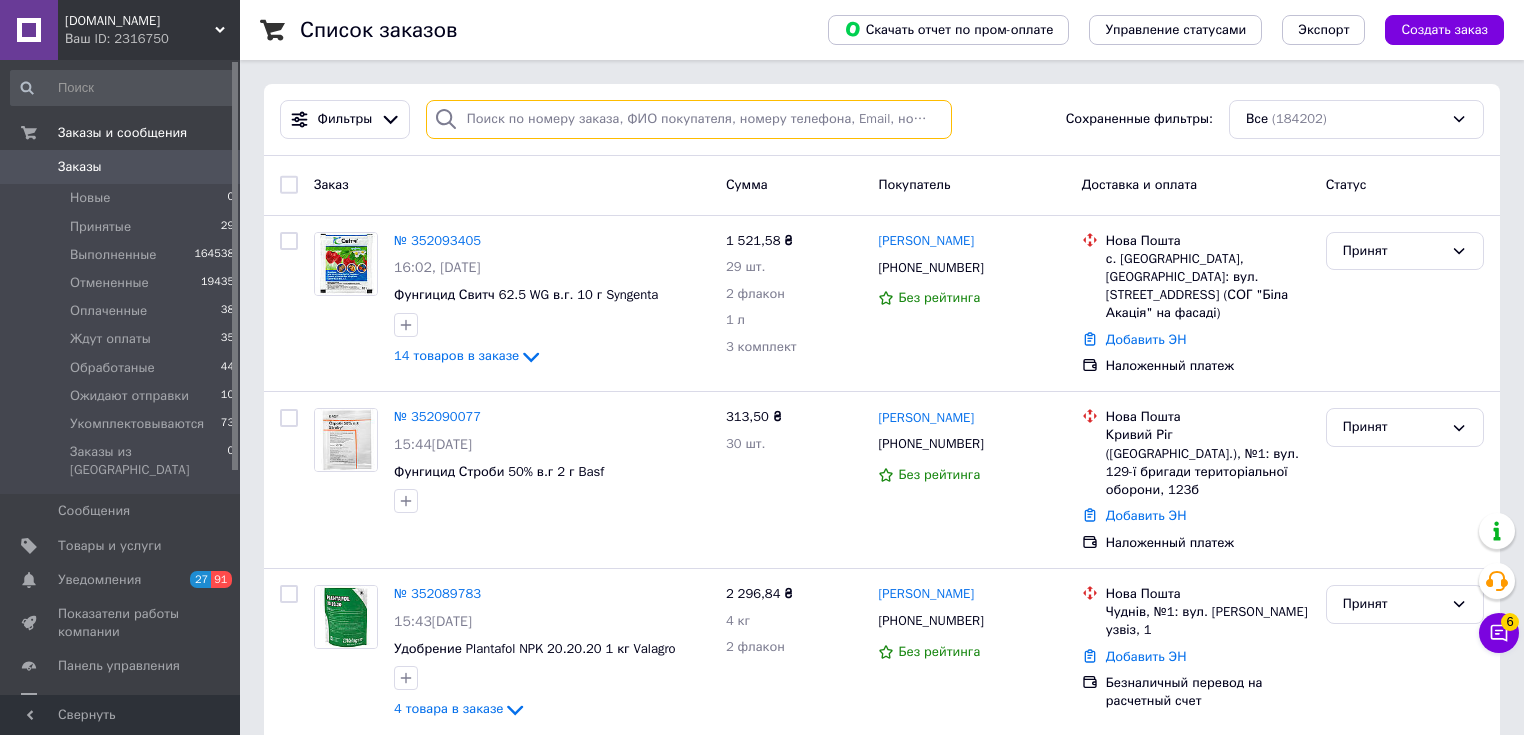click at bounding box center (689, 119) 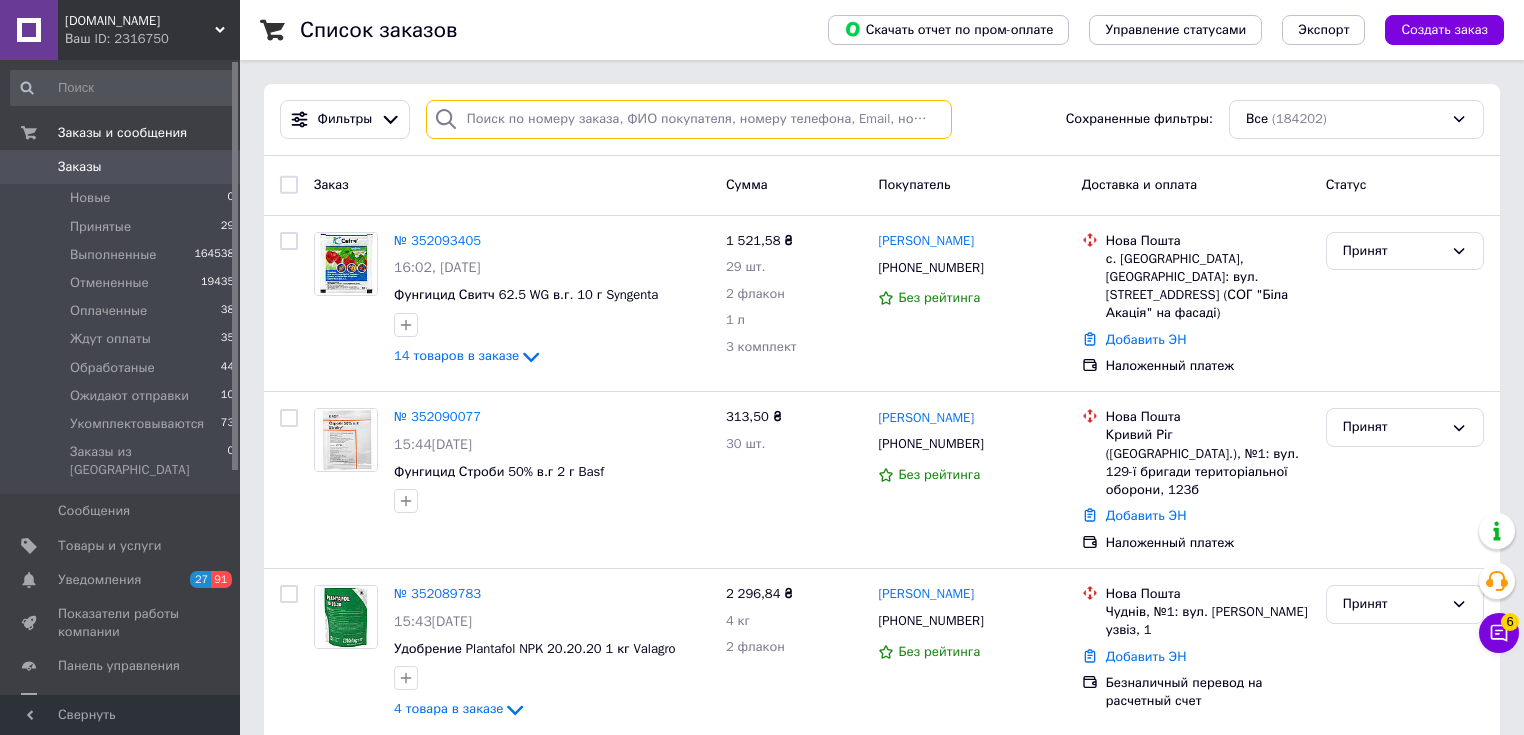 click at bounding box center [689, 119] 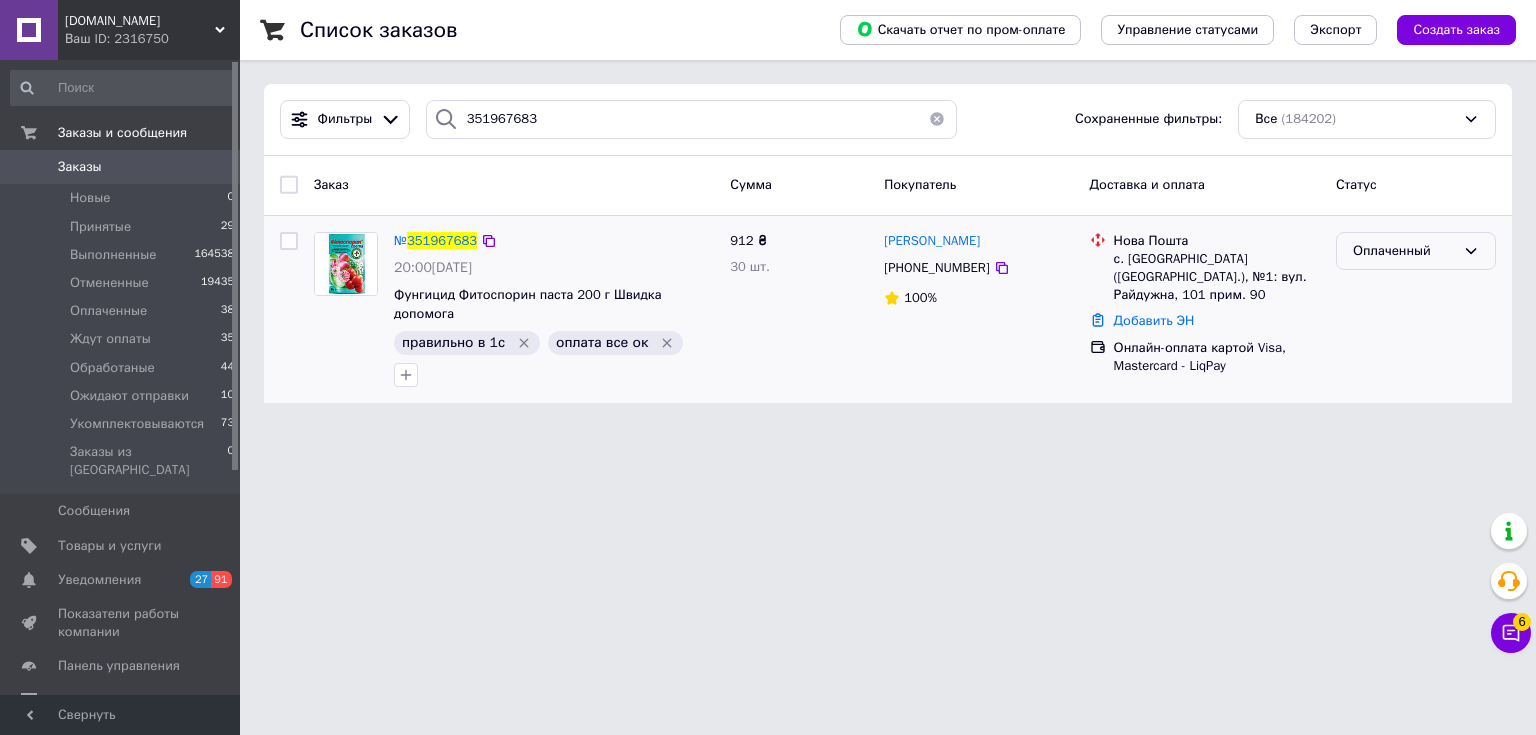 click on "Оплаченный" at bounding box center [1416, 251] 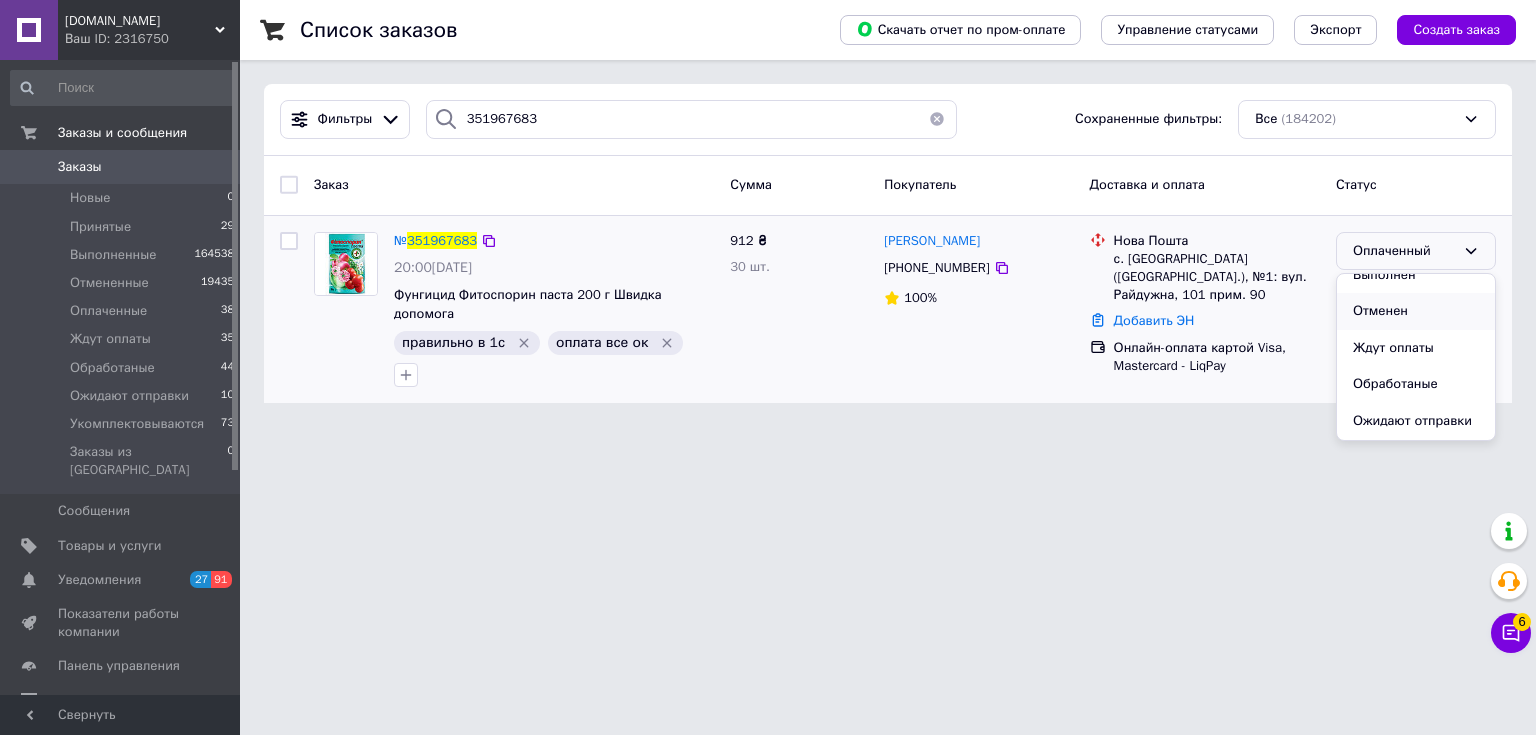 scroll, scrollTop: 110, scrollLeft: 0, axis: vertical 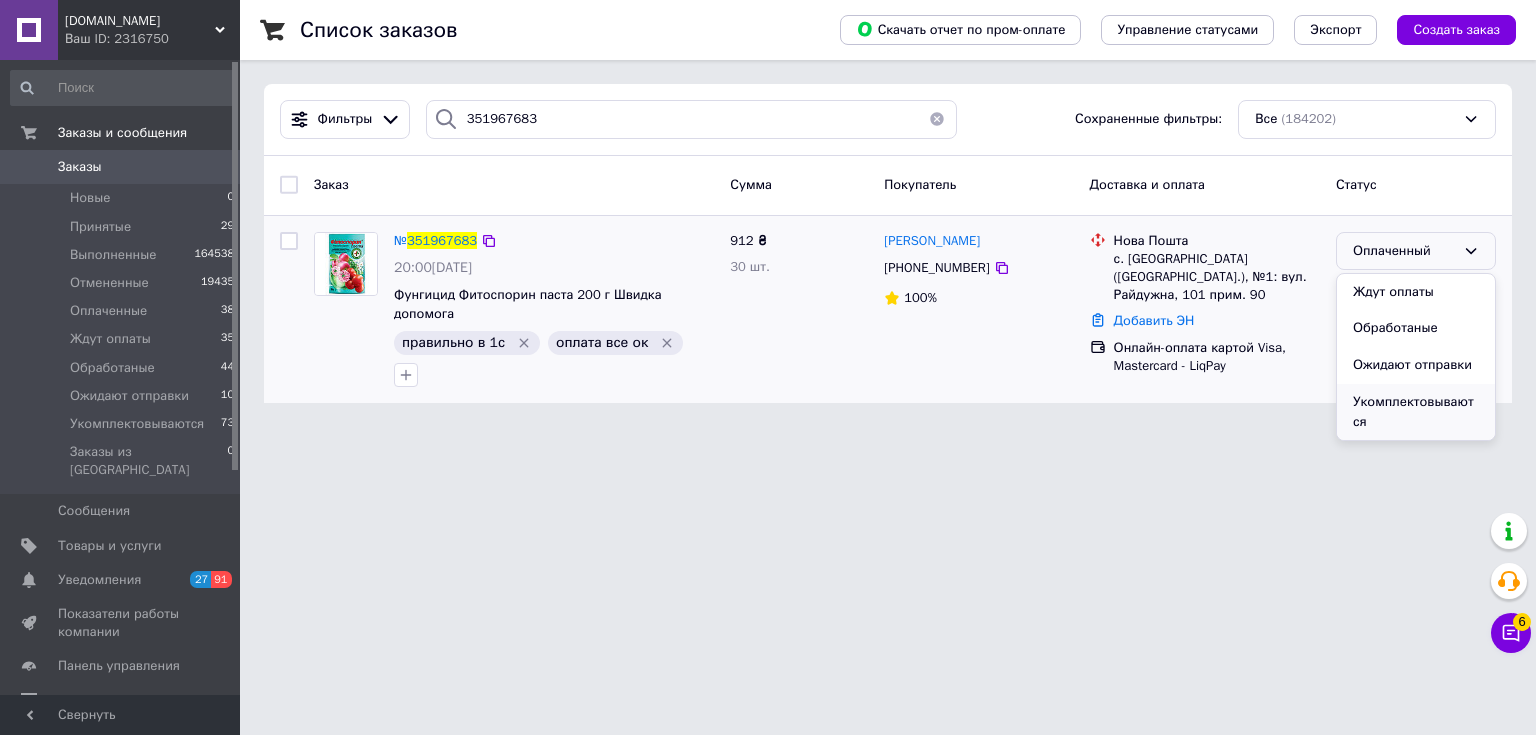 click on "Укомплектовываются" at bounding box center (1416, 412) 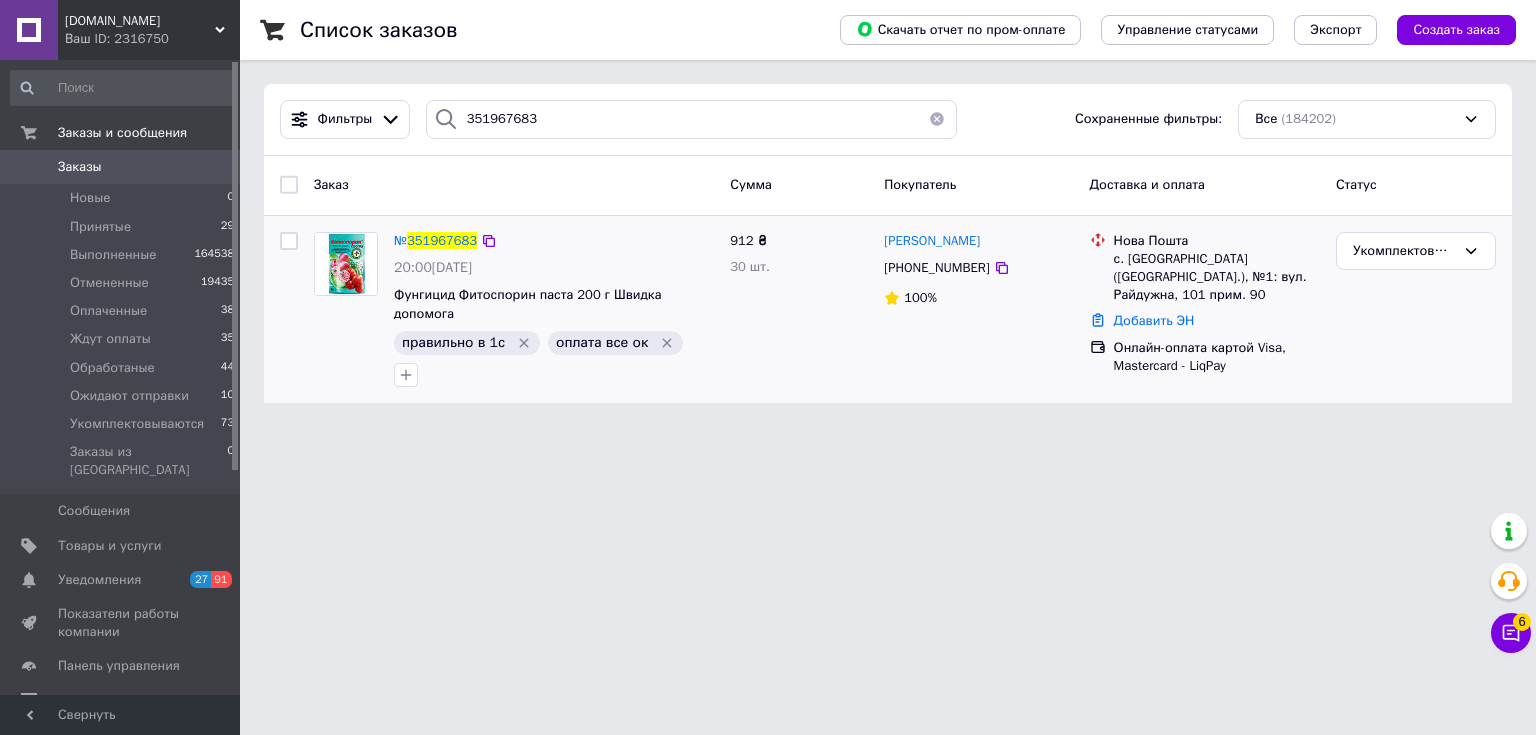 click on "912 ₴ 30 шт." at bounding box center [799, 310] 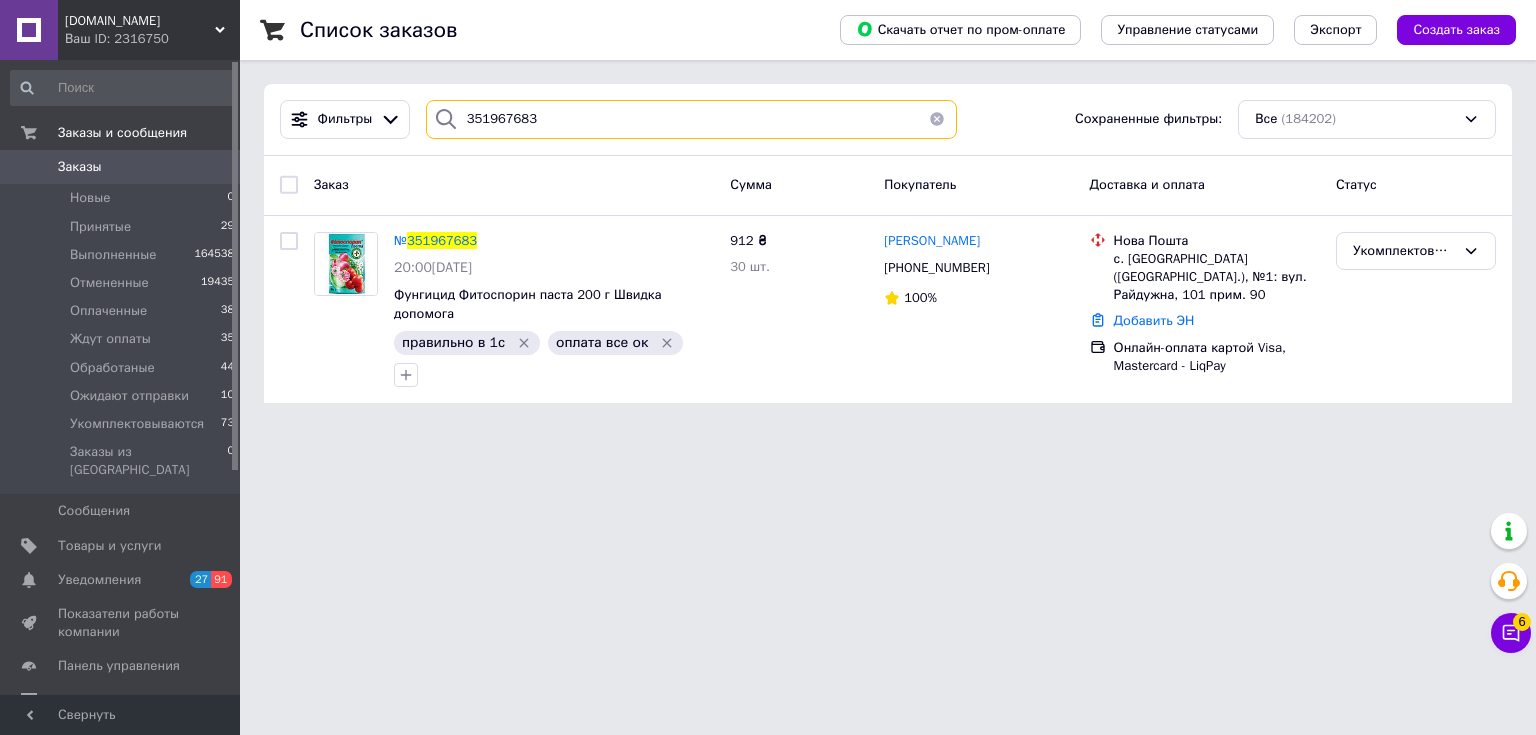 click on "351967683" at bounding box center (692, 119) 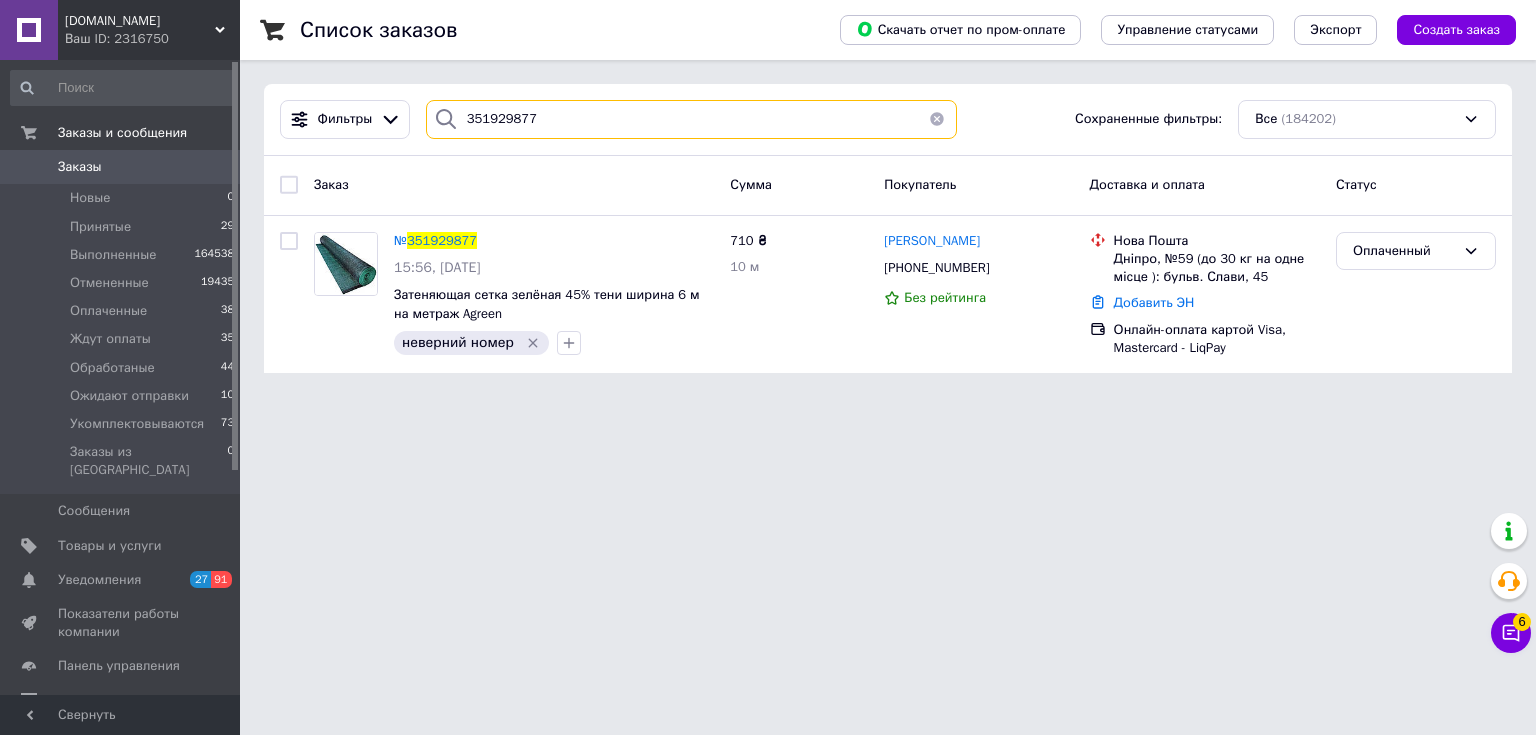 click on "351929877" at bounding box center (692, 119) 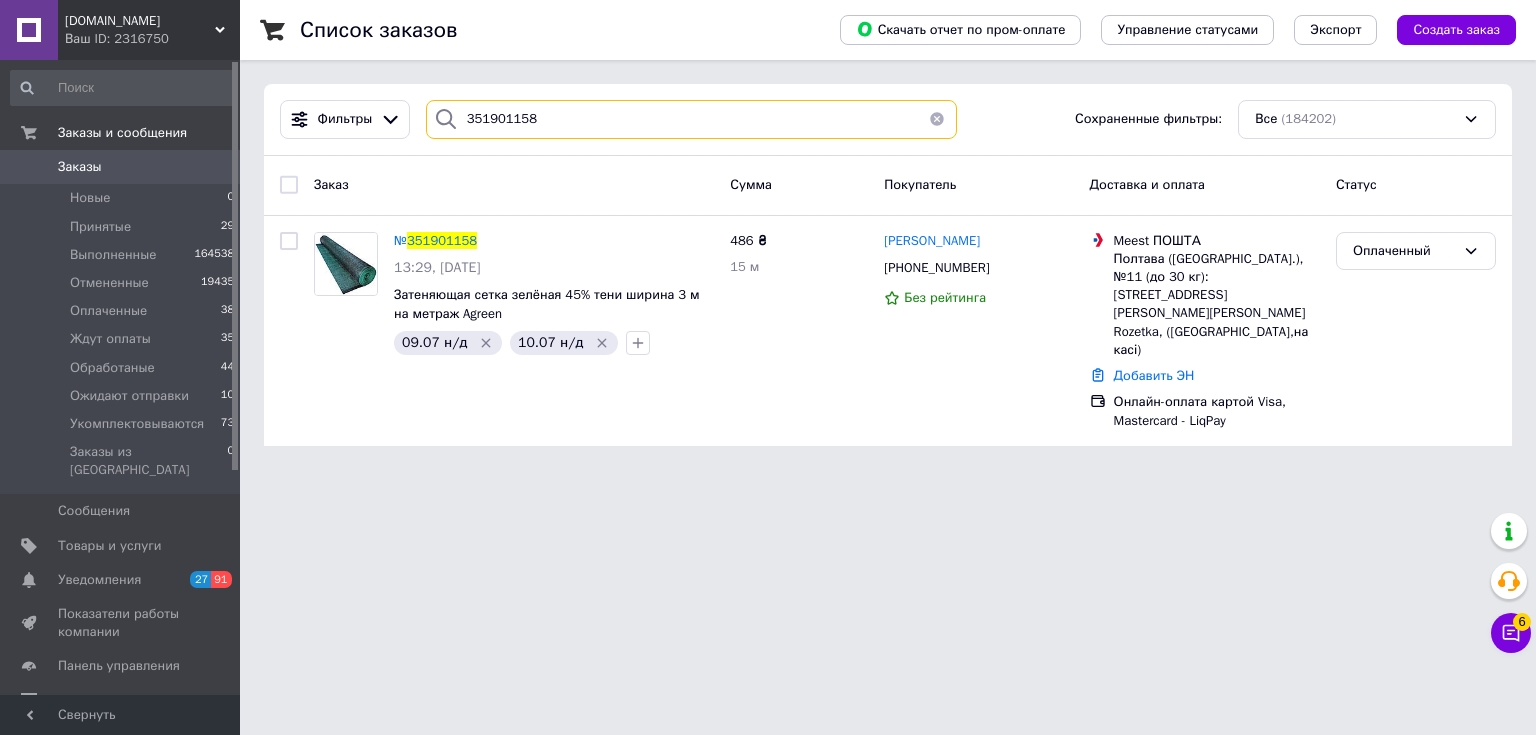 type on "351901158" 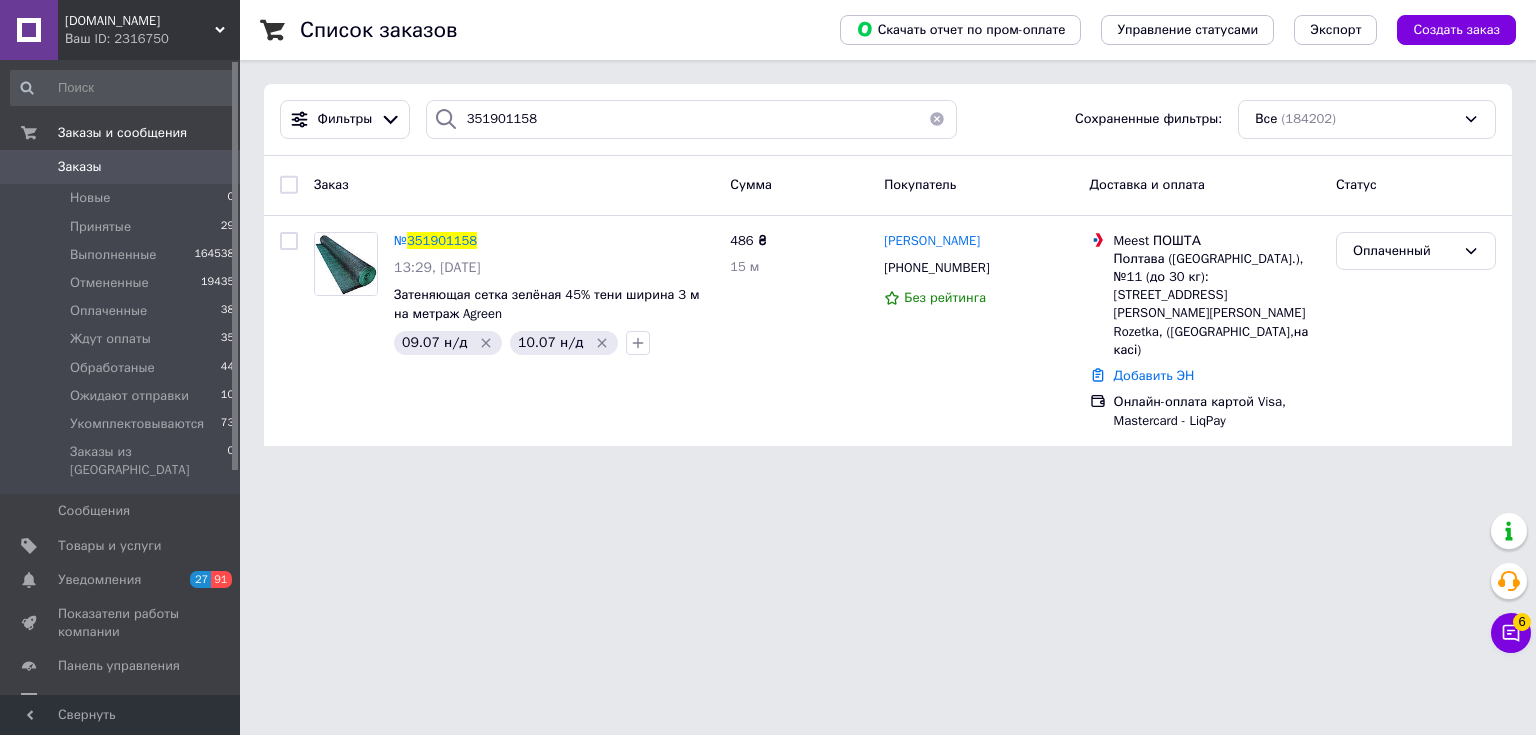 click on "Заказы 0" at bounding box center [123, 167] 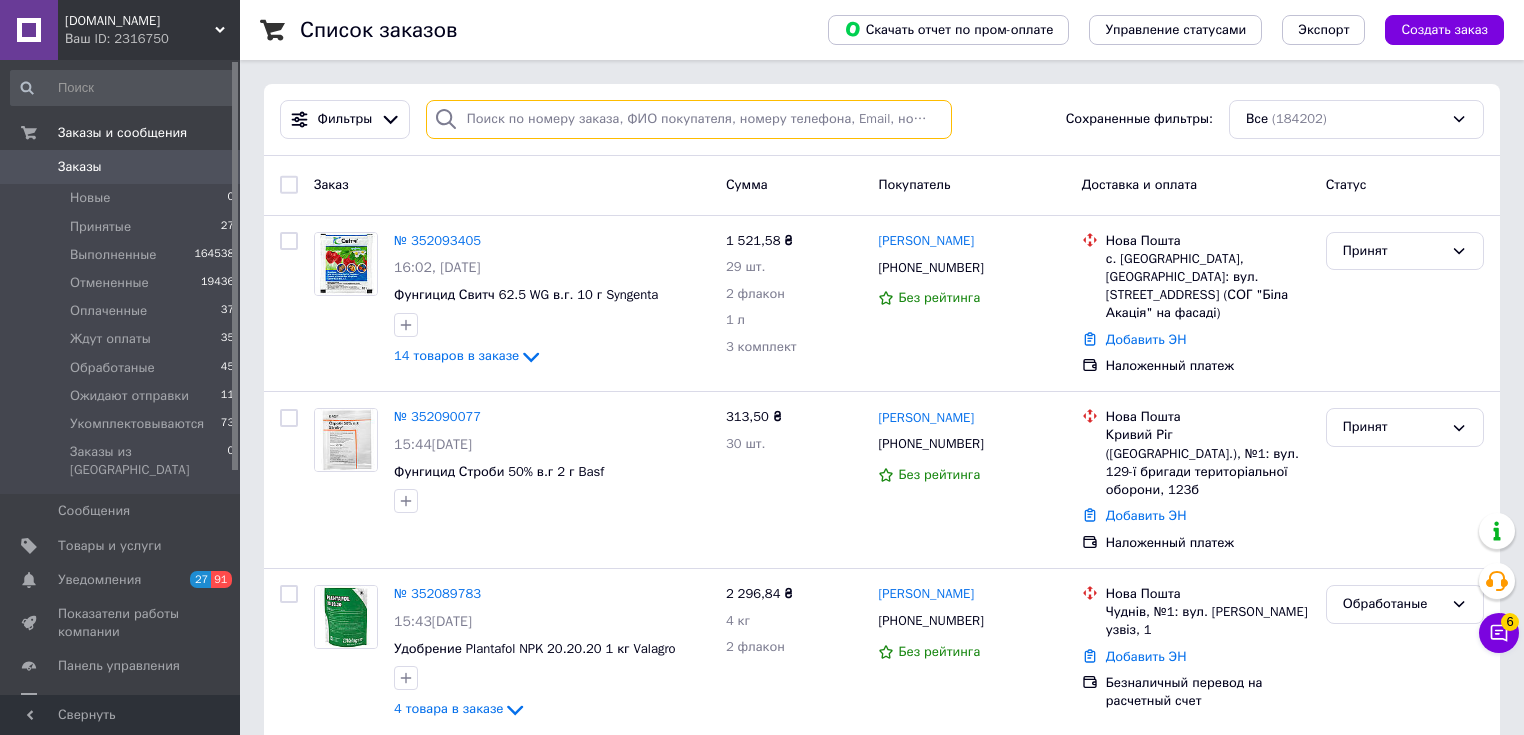 click at bounding box center [689, 119] 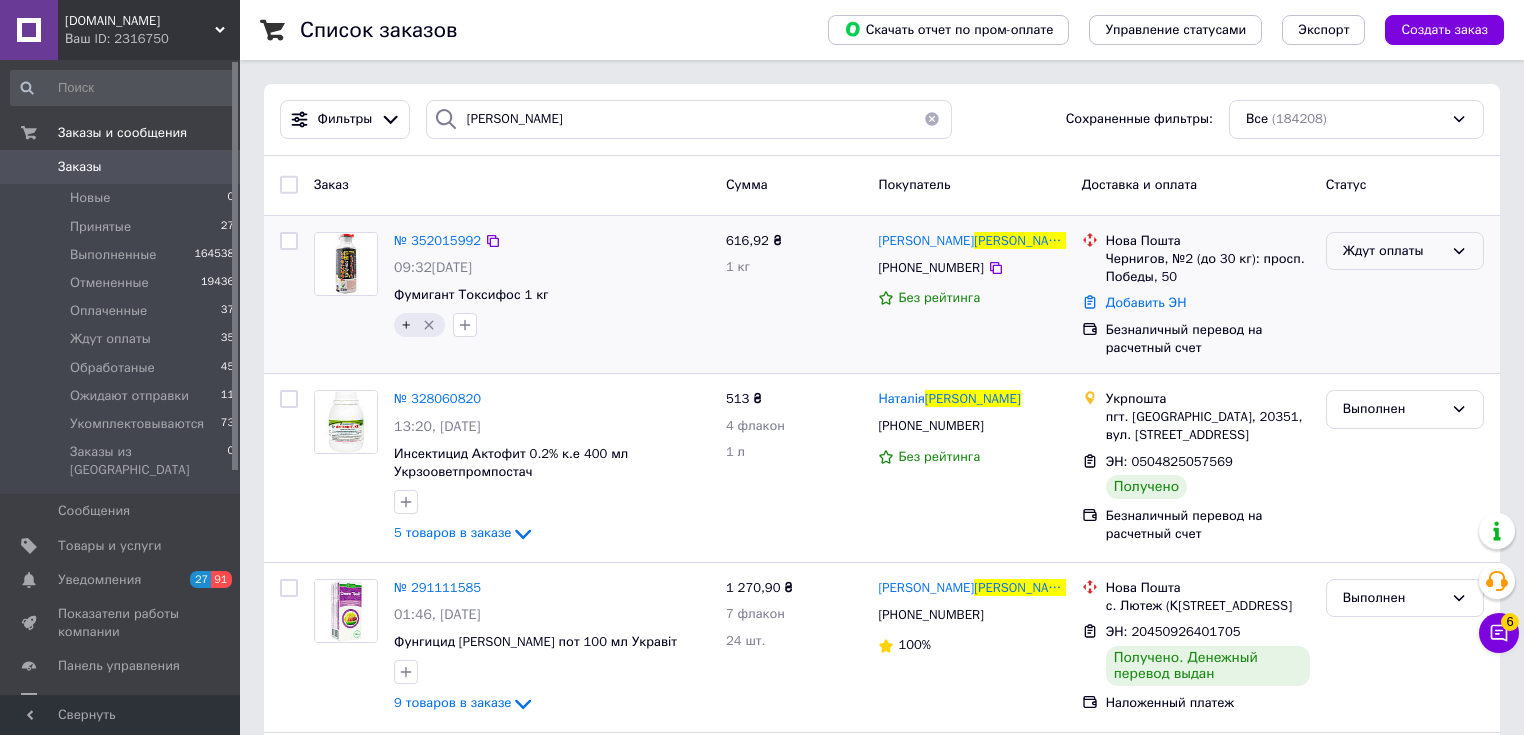 drag, startPoint x: 1367, startPoint y: 235, endPoint x: 1371, endPoint y: 248, distance: 13.601471 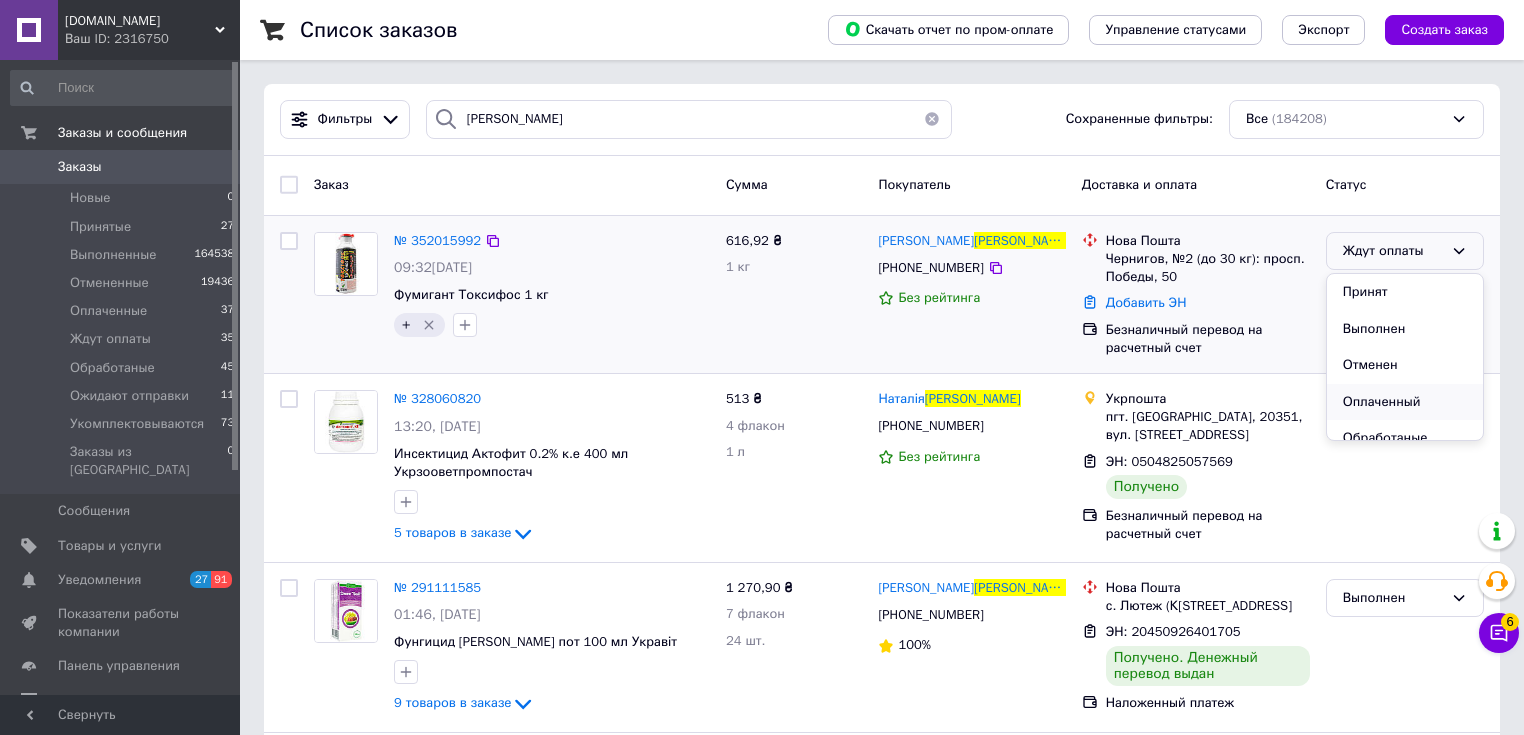 click on "Оплаченный" at bounding box center (1405, 402) 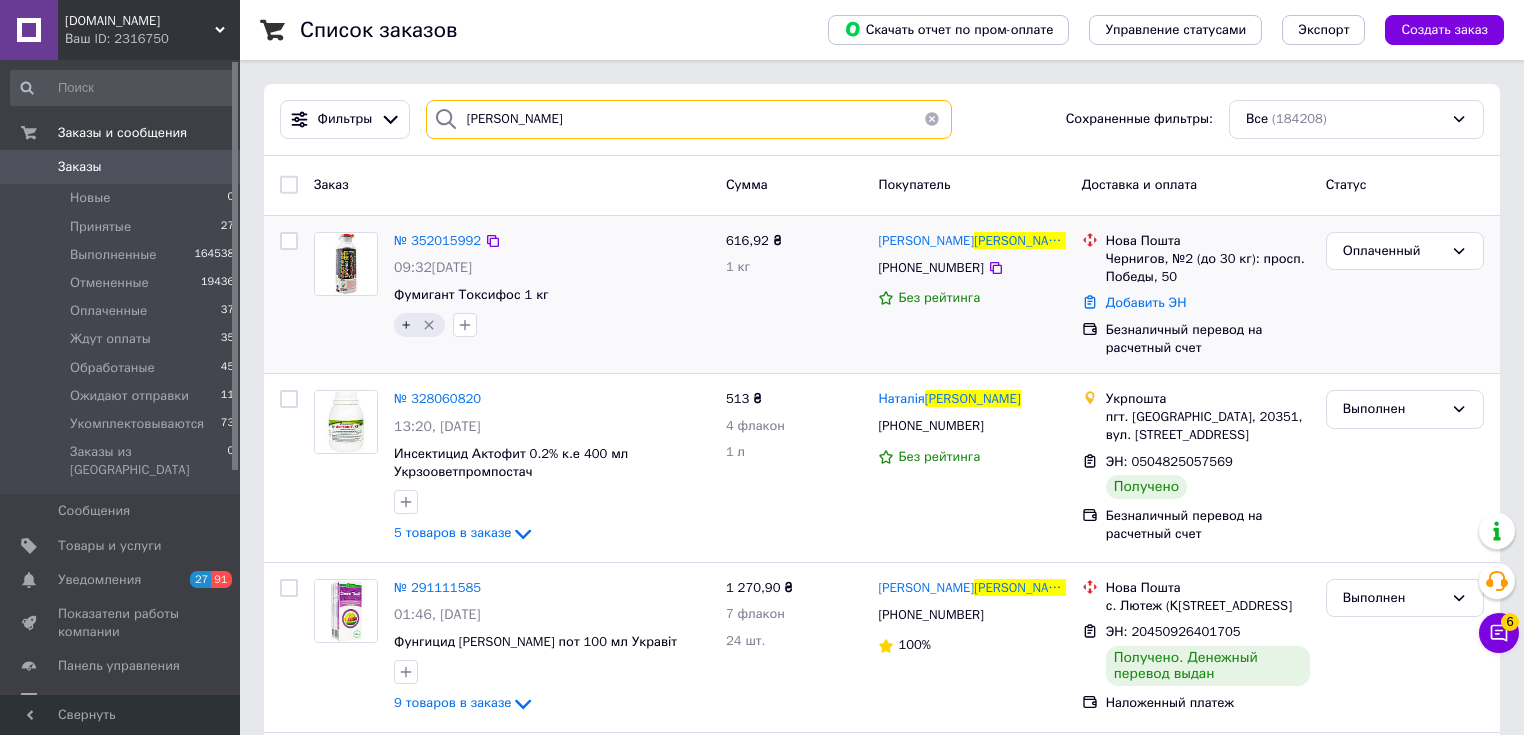 click on "[PERSON_NAME]" at bounding box center (689, 119) 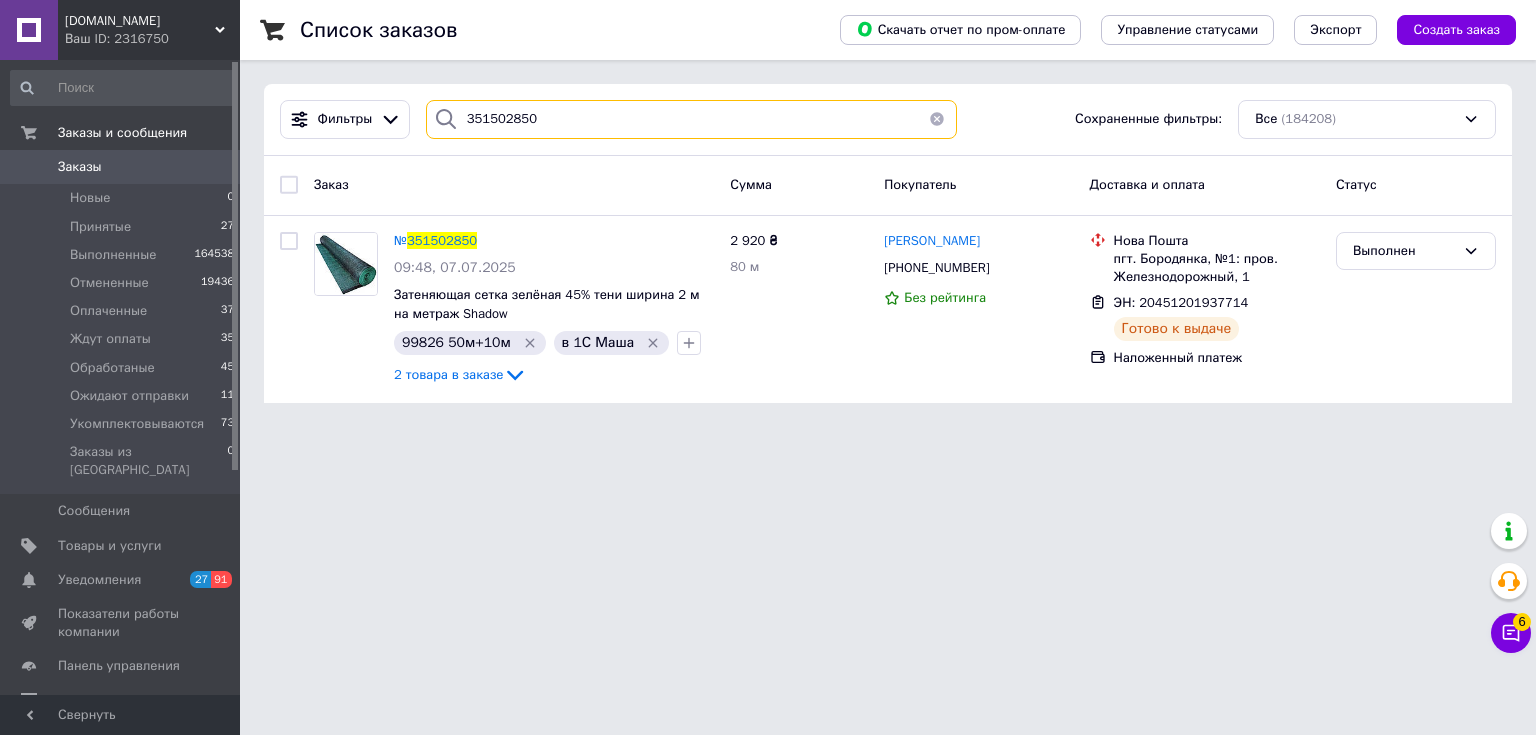 type on "351502850" 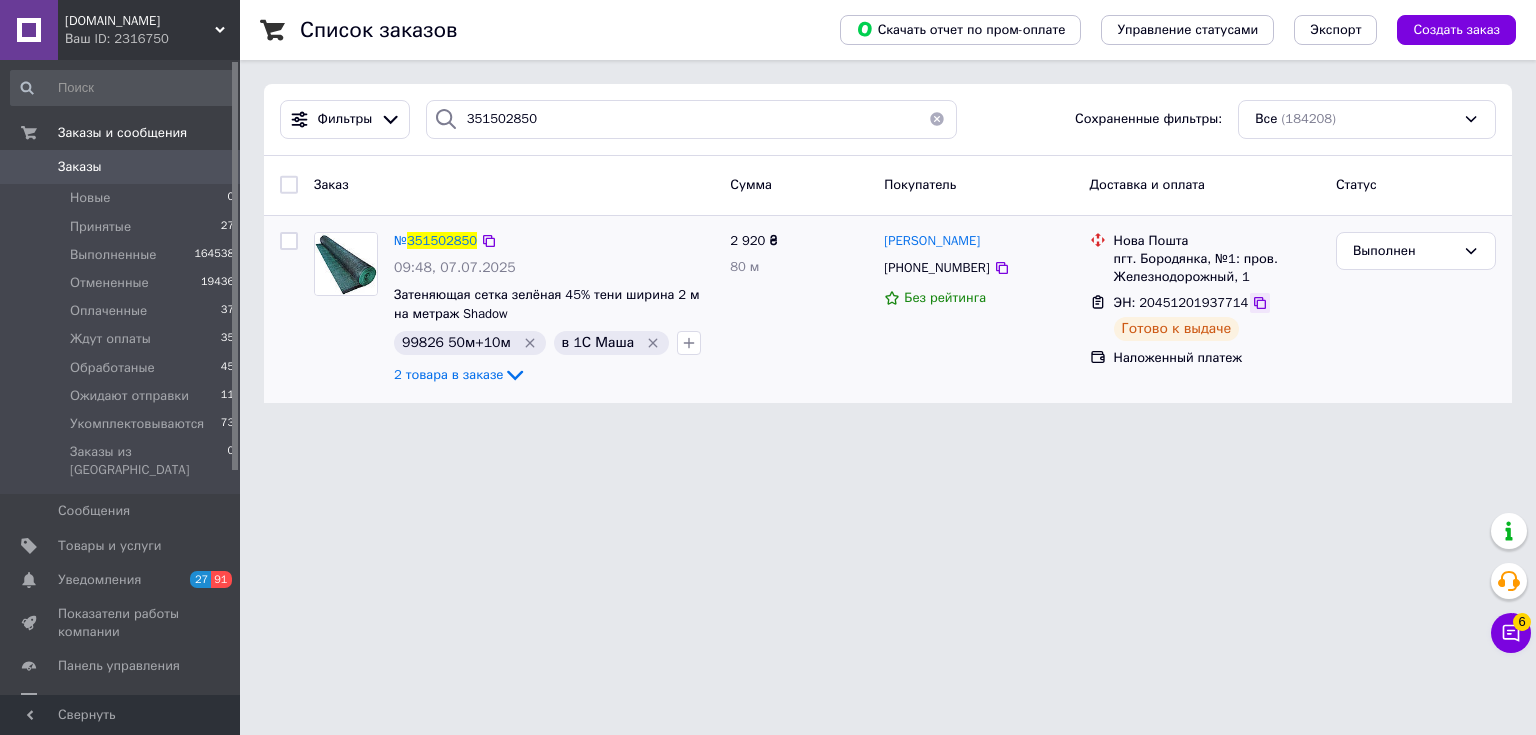 click 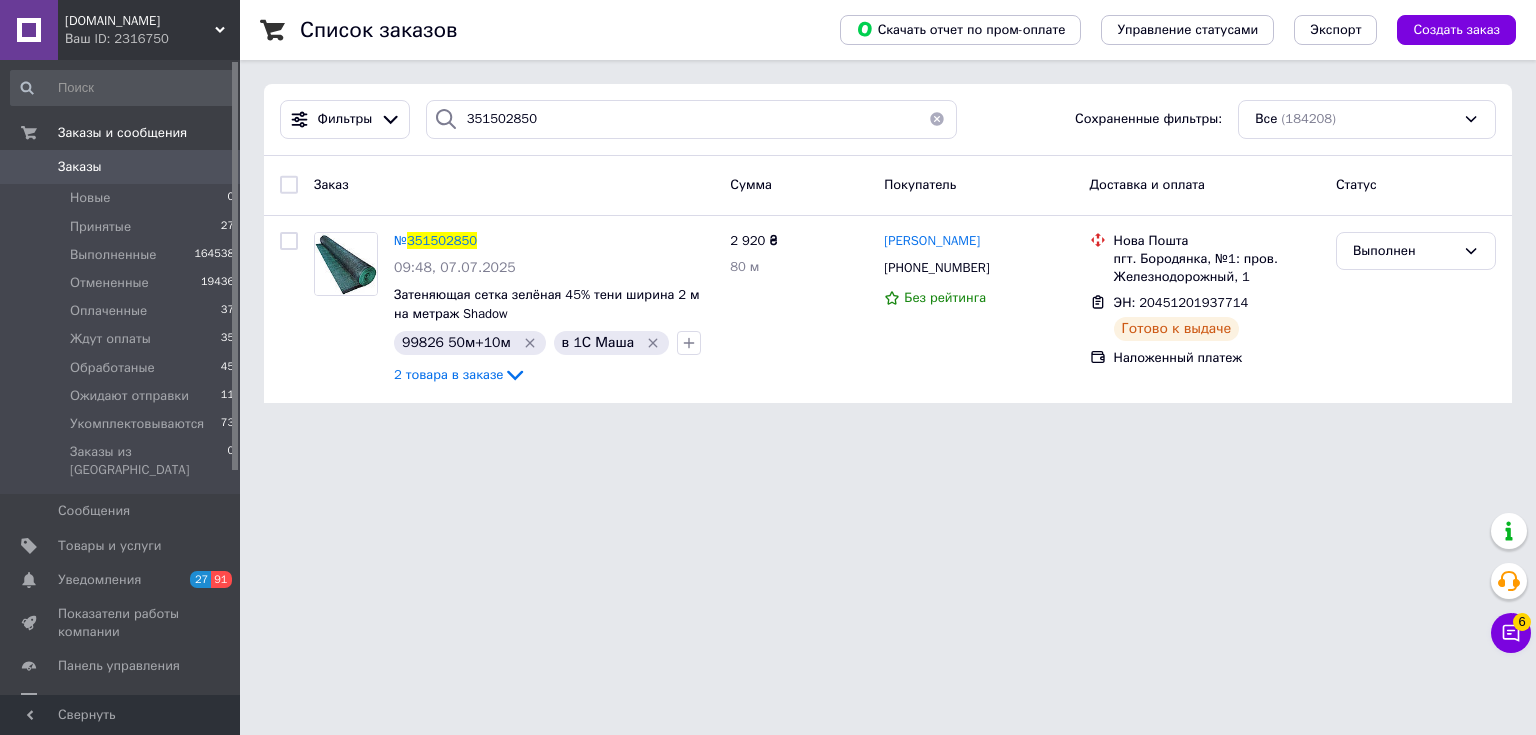 click on "Заказы" at bounding box center [80, 167] 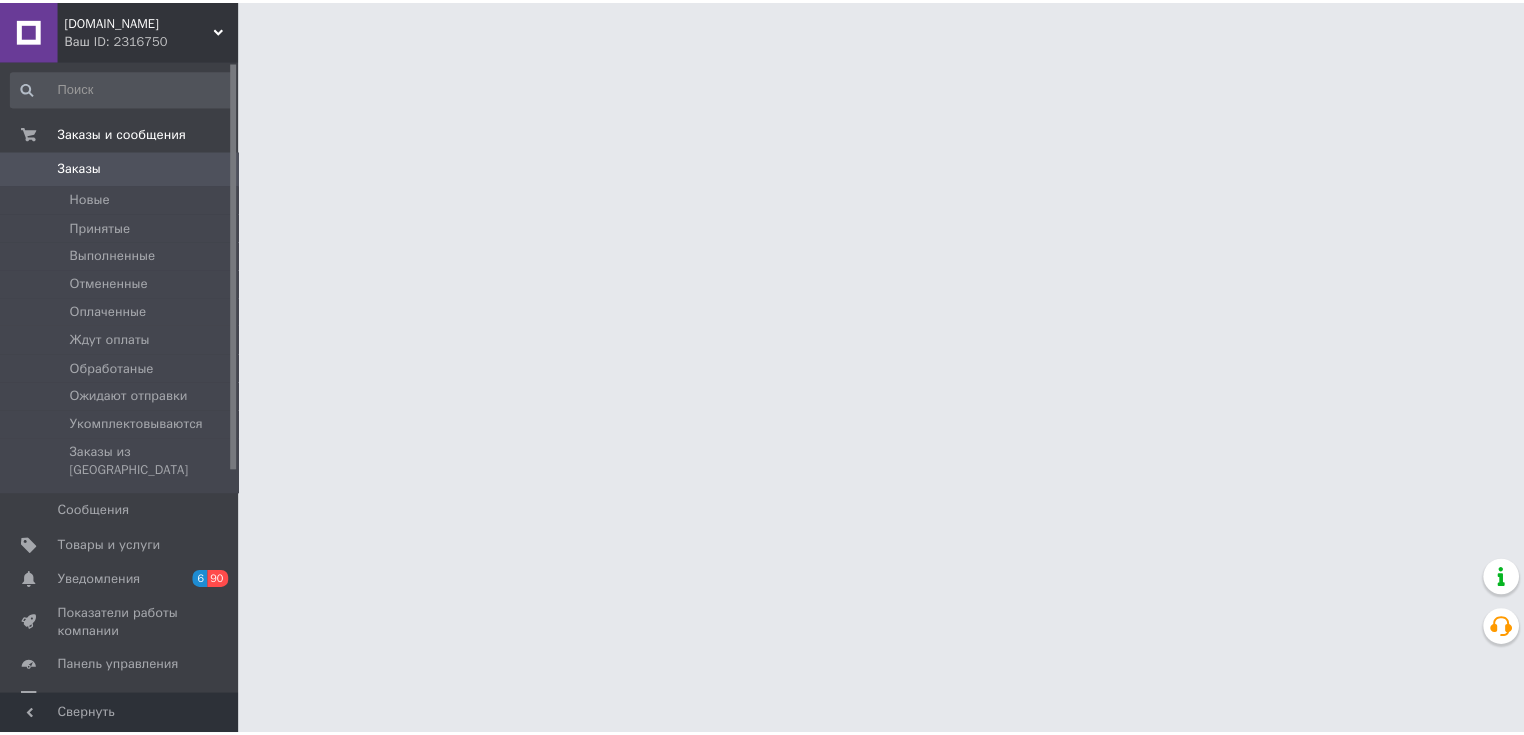 scroll, scrollTop: 0, scrollLeft: 0, axis: both 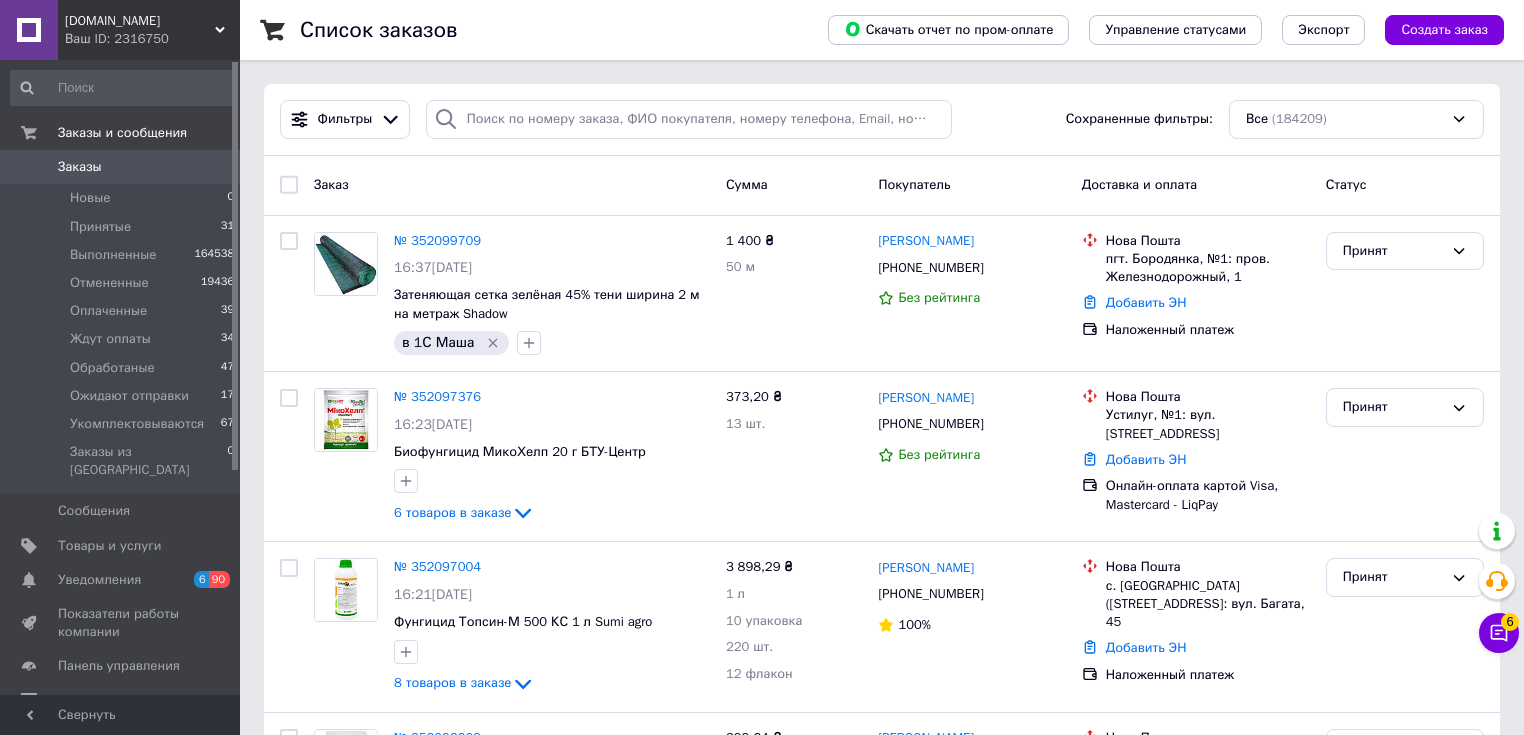 click on "Заказы" at bounding box center (121, 167) 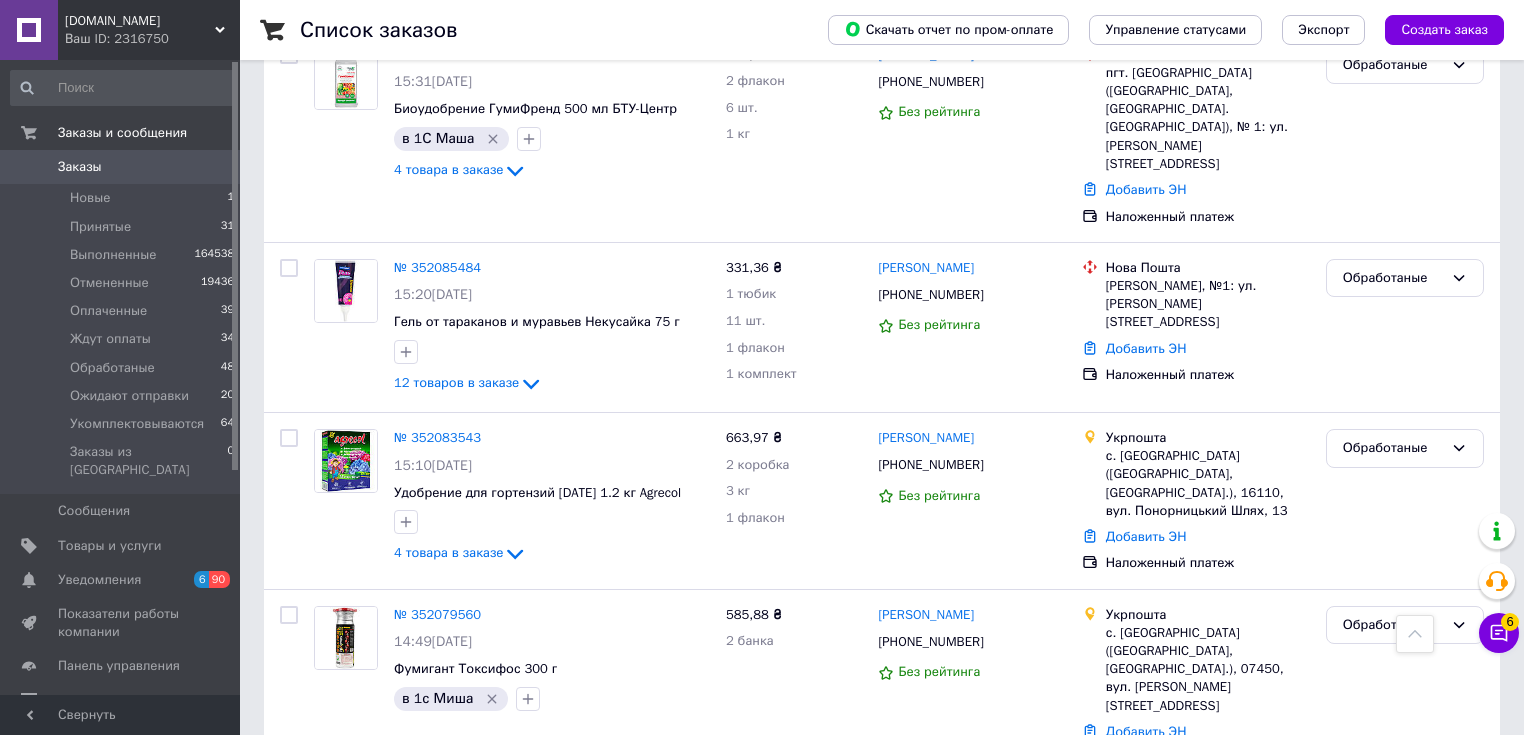 scroll, scrollTop: 2880, scrollLeft: 0, axis: vertical 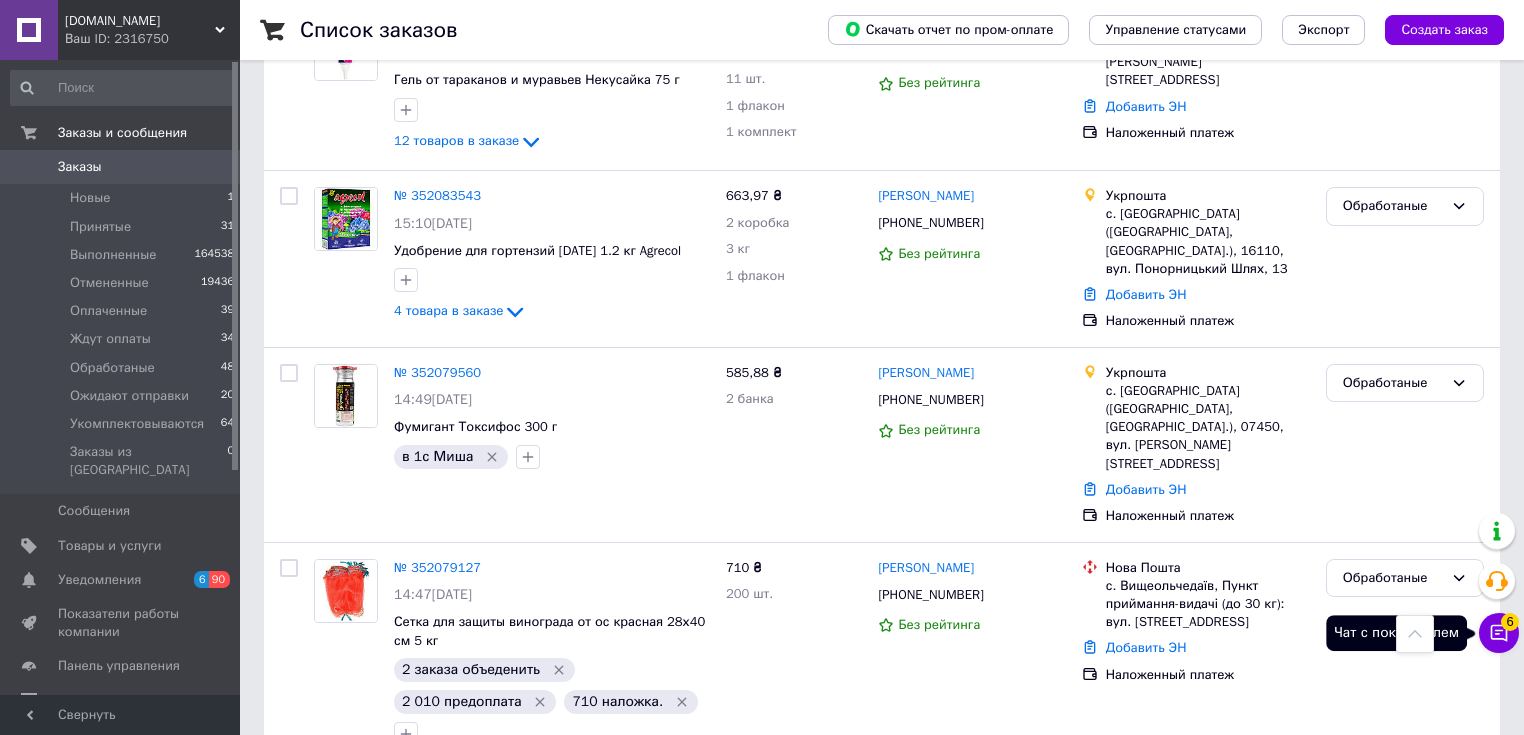 click 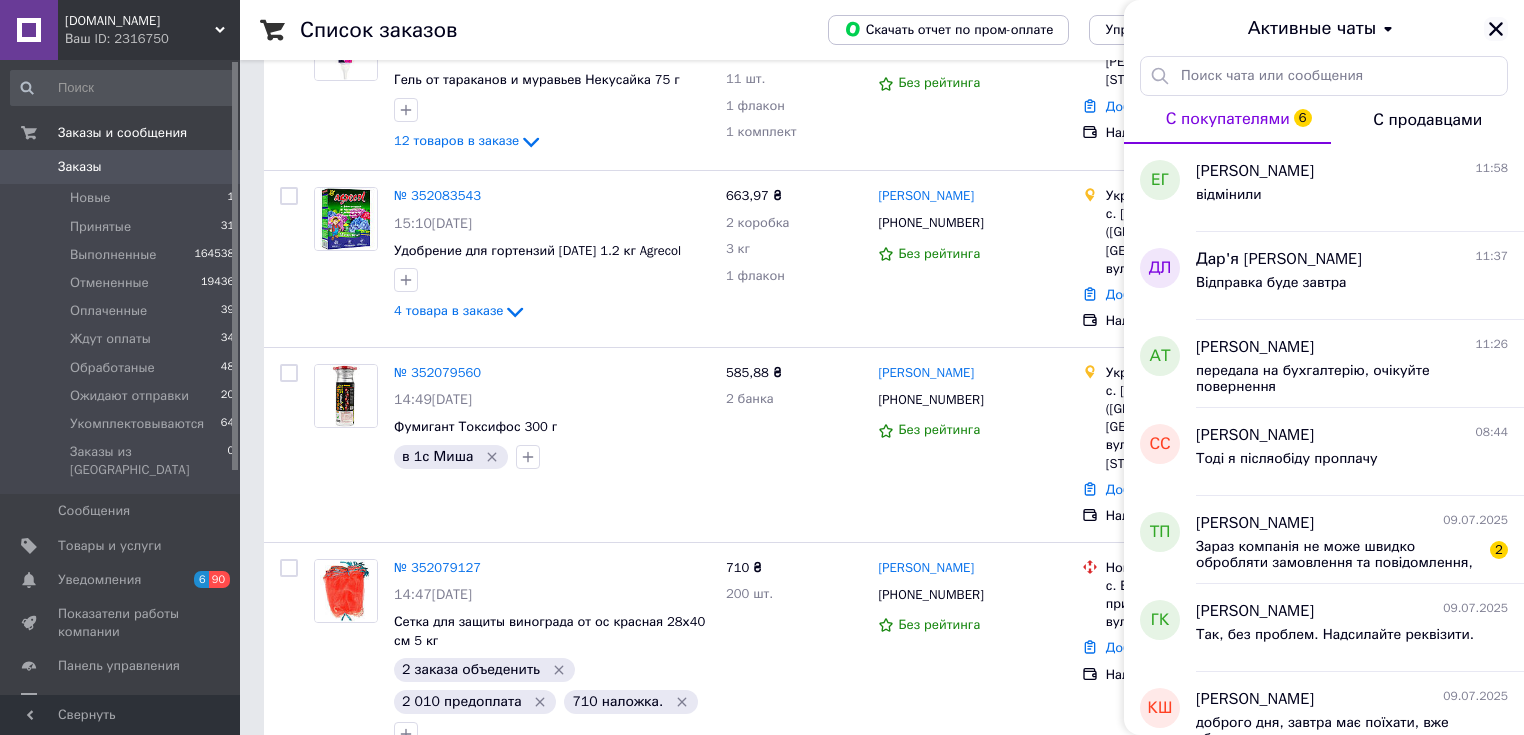 click at bounding box center (1496, 29) 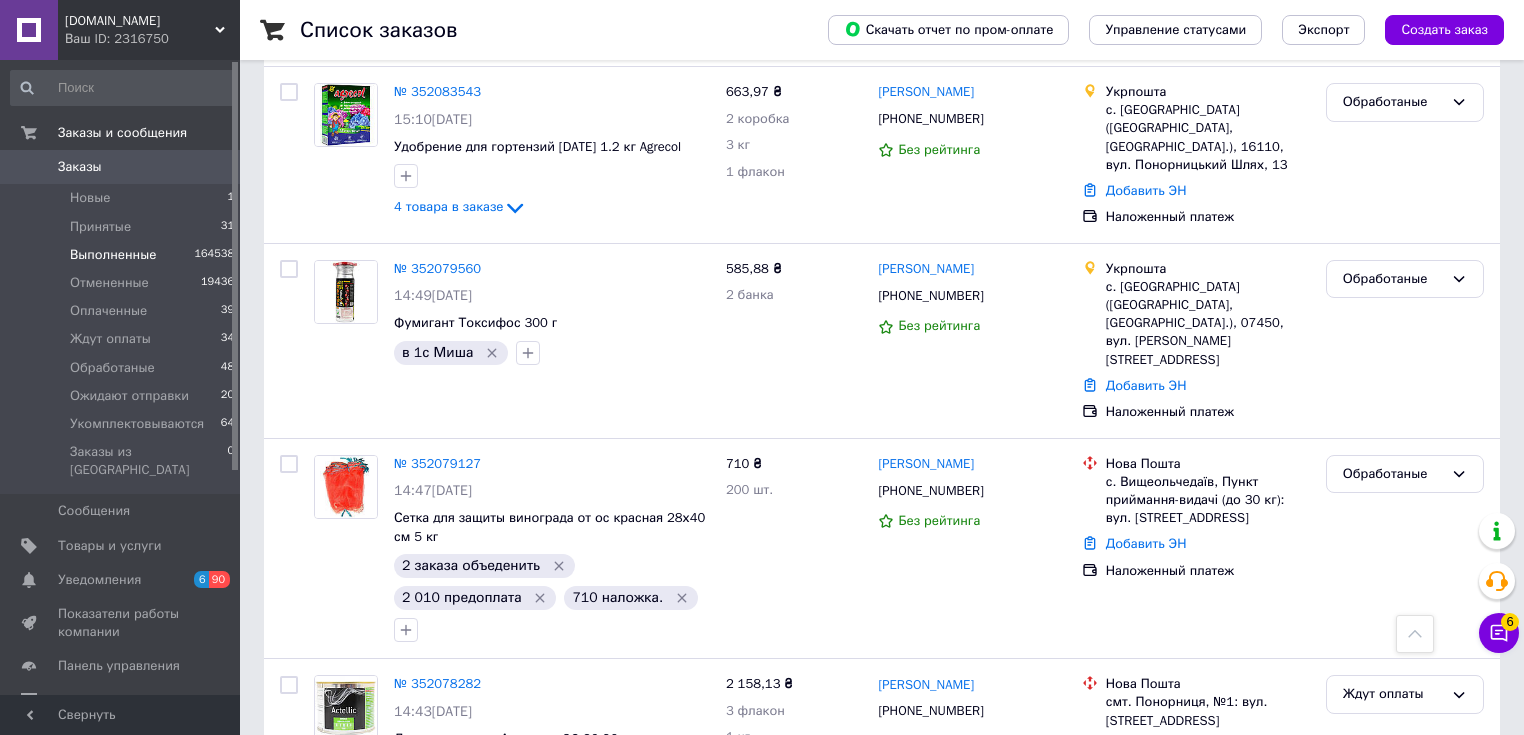 scroll, scrollTop: 3059, scrollLeft: 0, axis: vertical 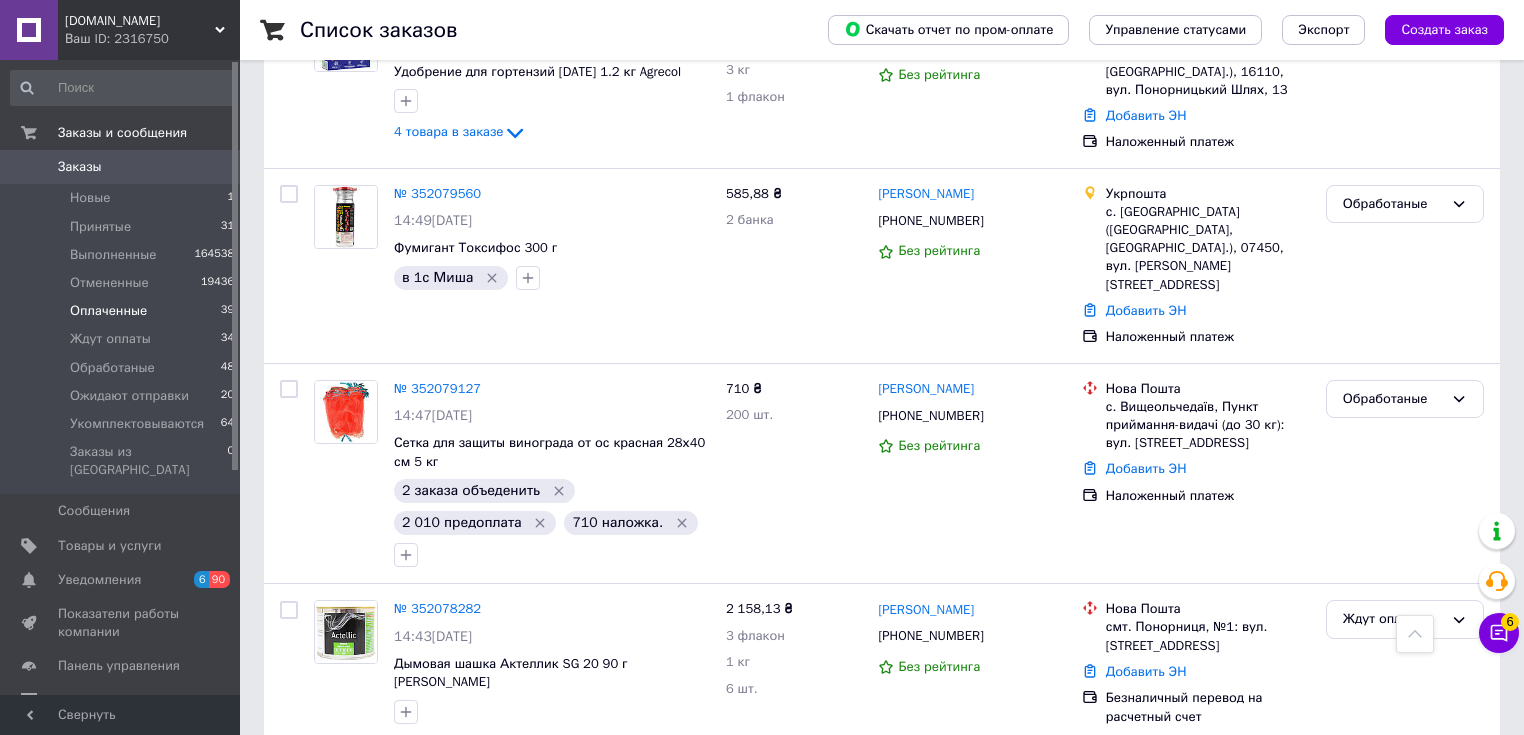 click on "Оплаченные" at bounding box center (108, 311) 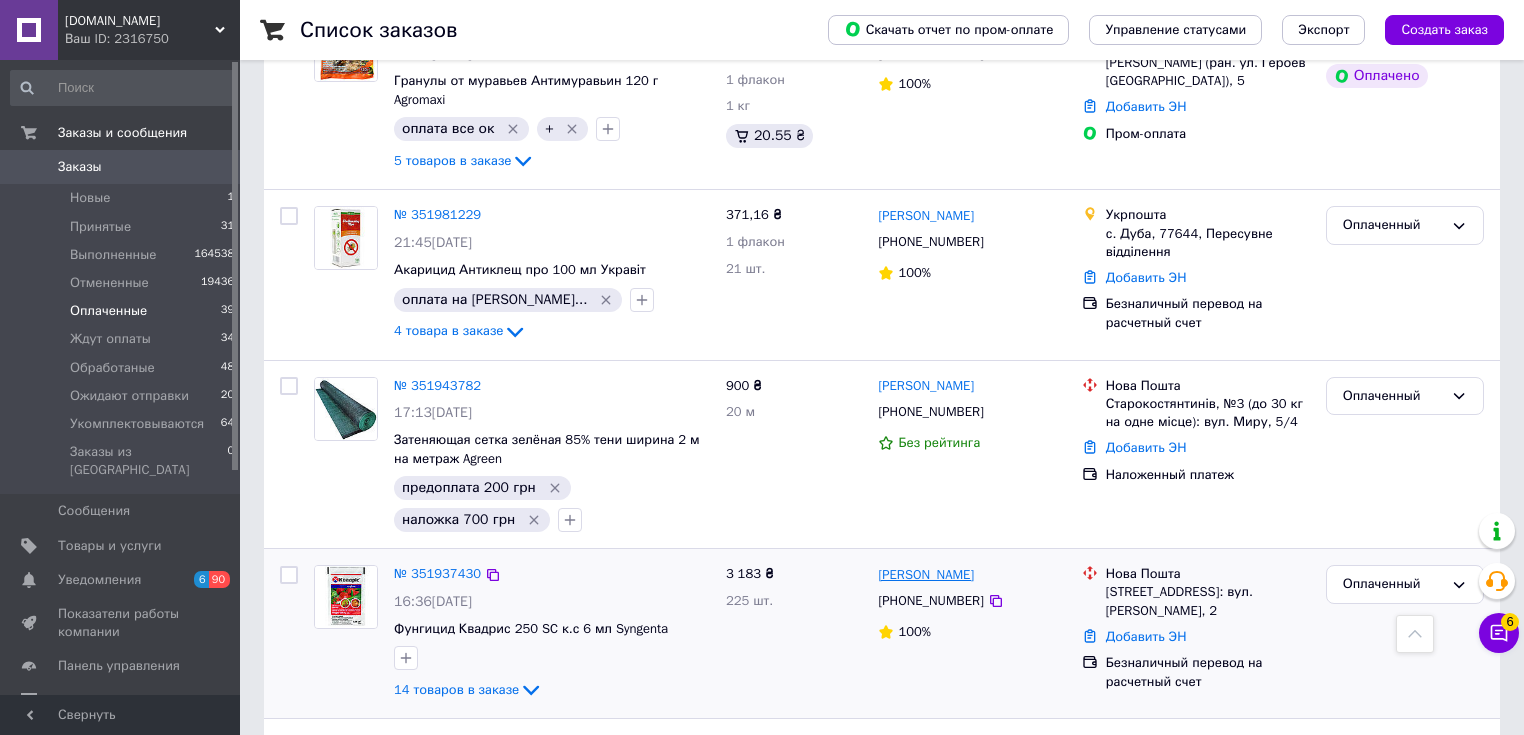 scroll, scrollTop: 3560, scrollLeft: 0, axis: vertical 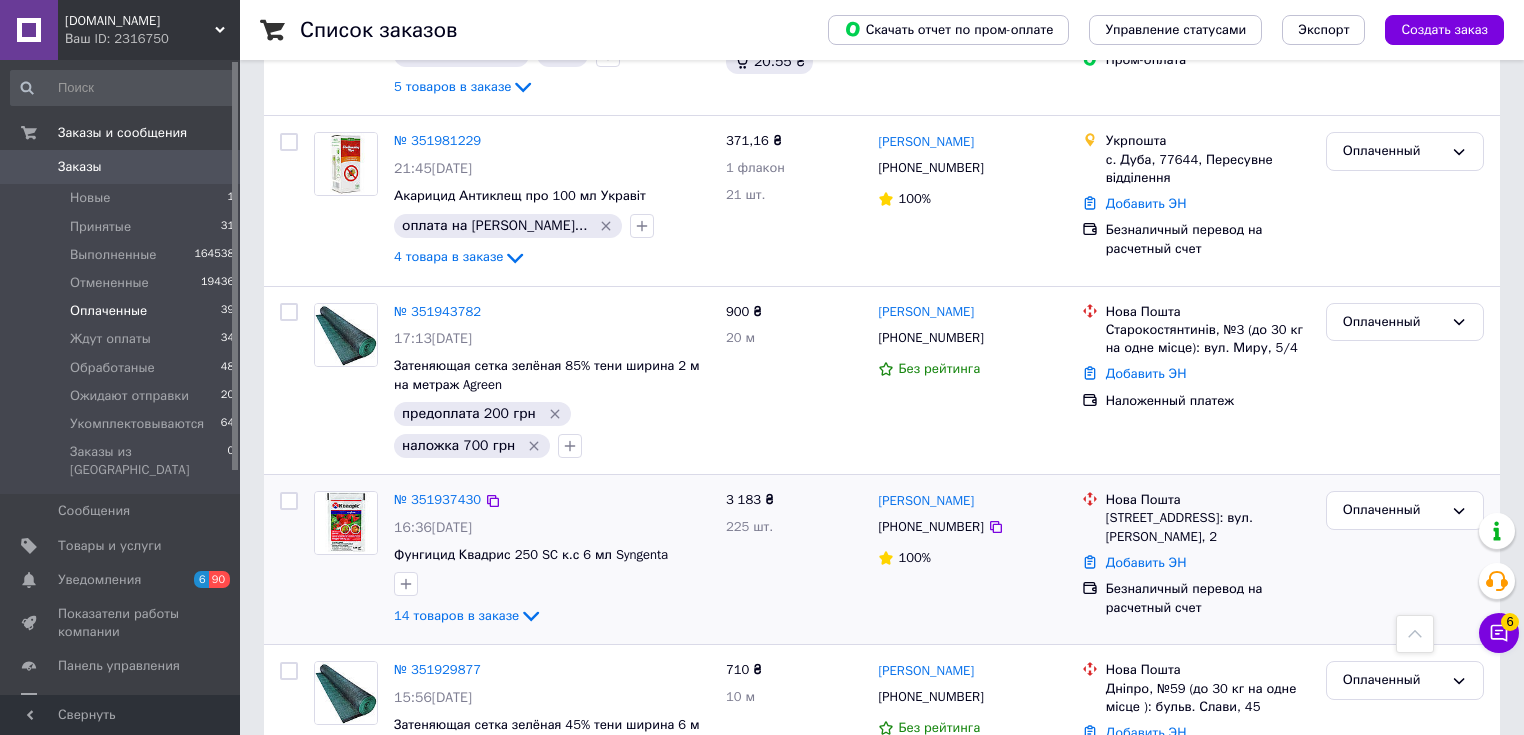 drag, startPoint x: 331, startPoint y: 703, endPoint x: 504, endPoint y: 418, distance: 333.39767 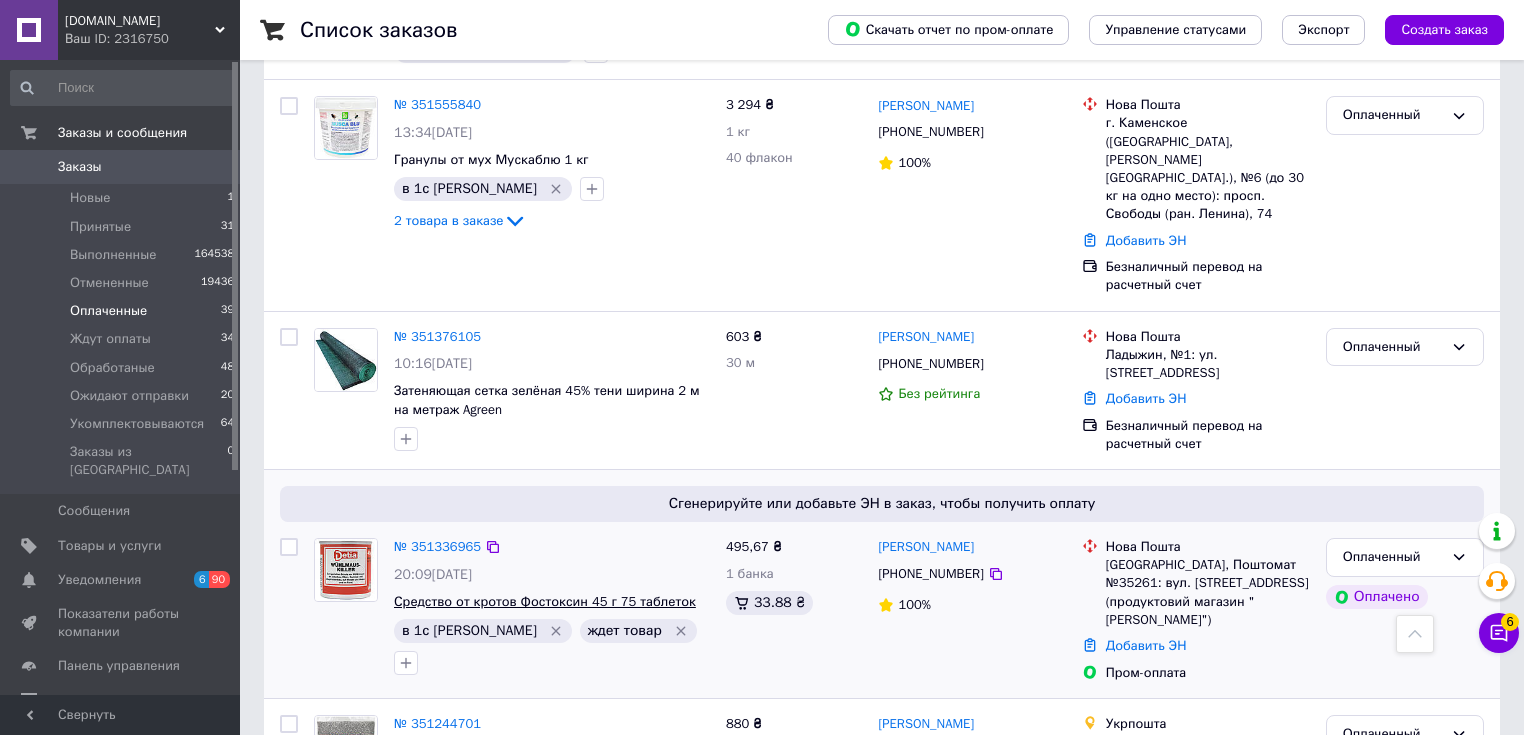 scroll, scrollTop: 2400, scrollLeft: 0, axis: vertical 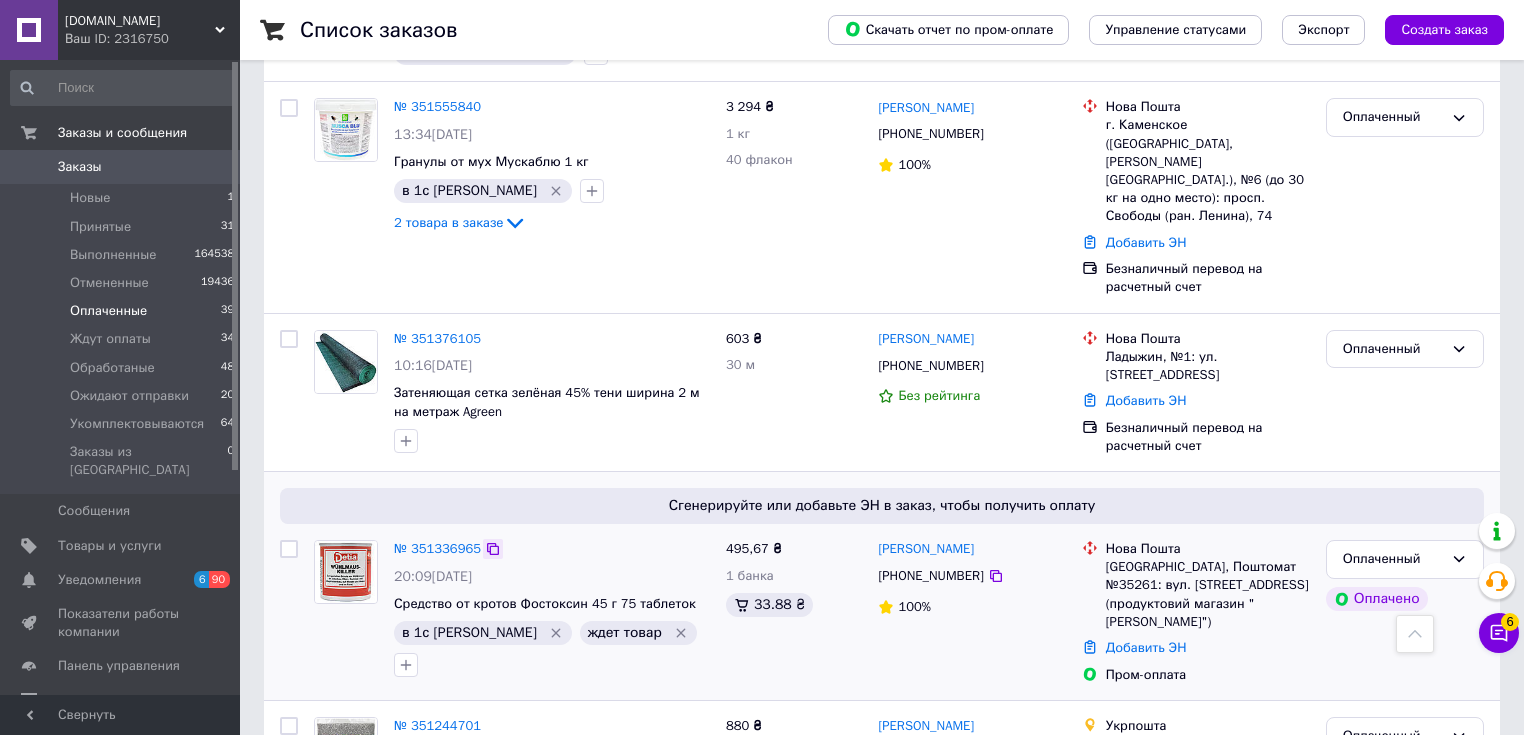 click 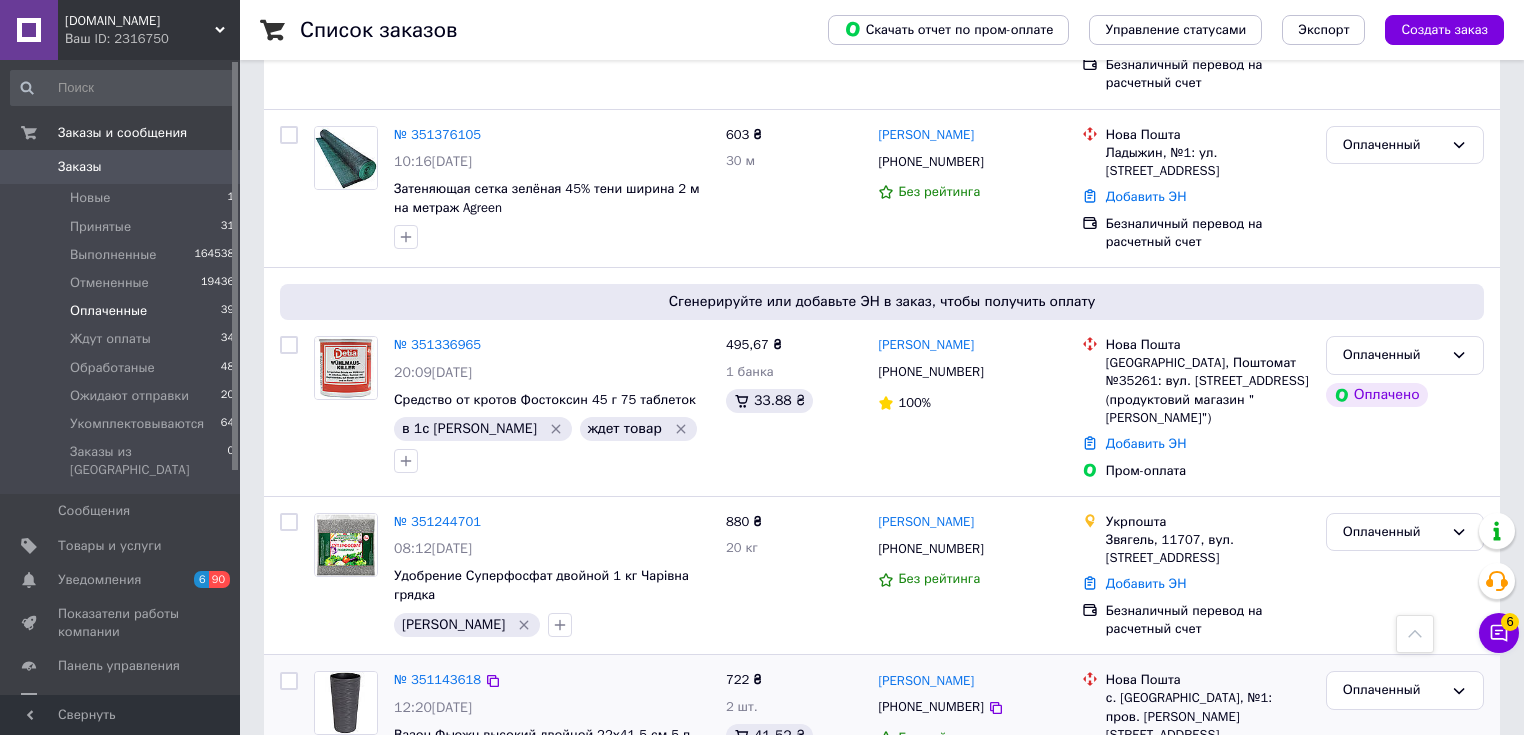scroll, scrollTop: 2385, scrollLeft: 0, axis: vertical 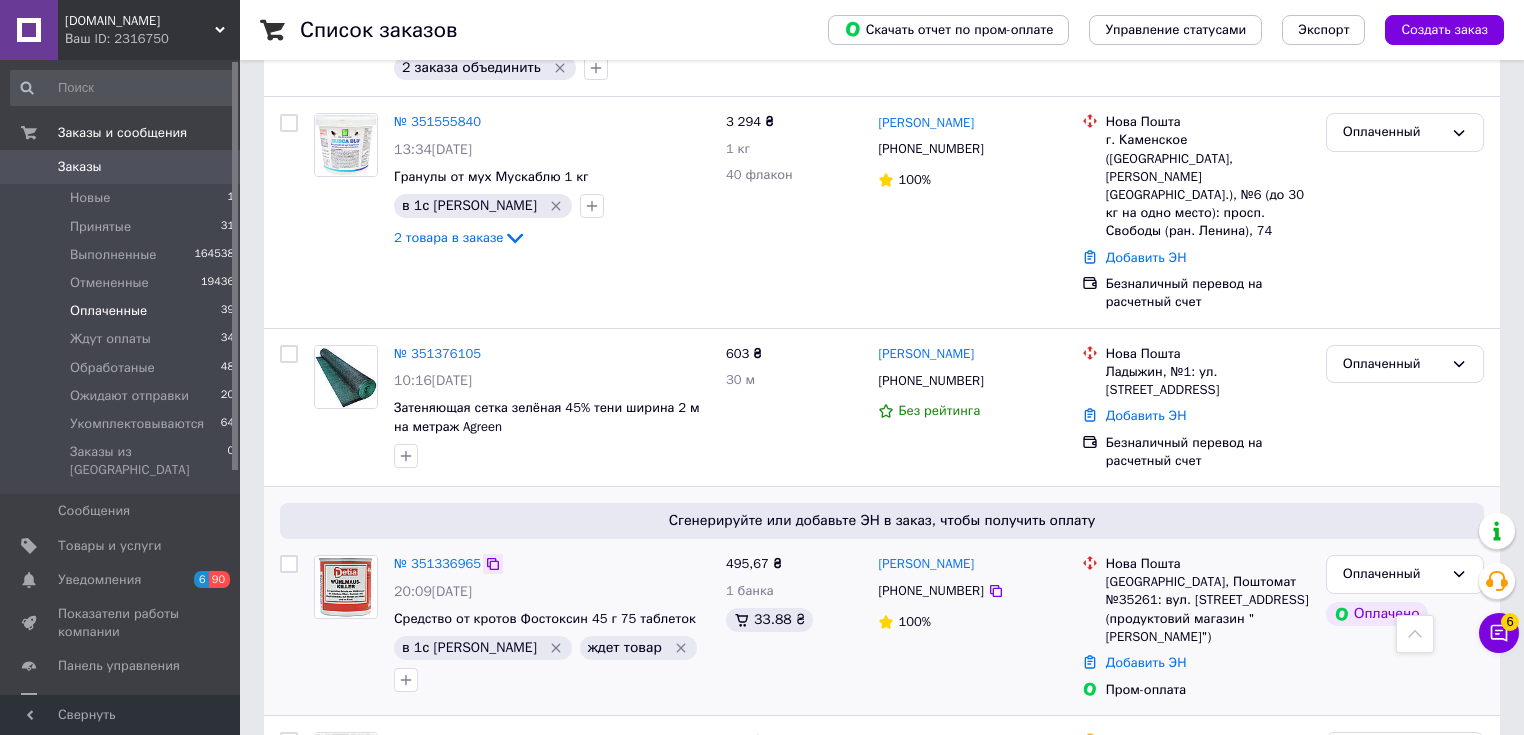click 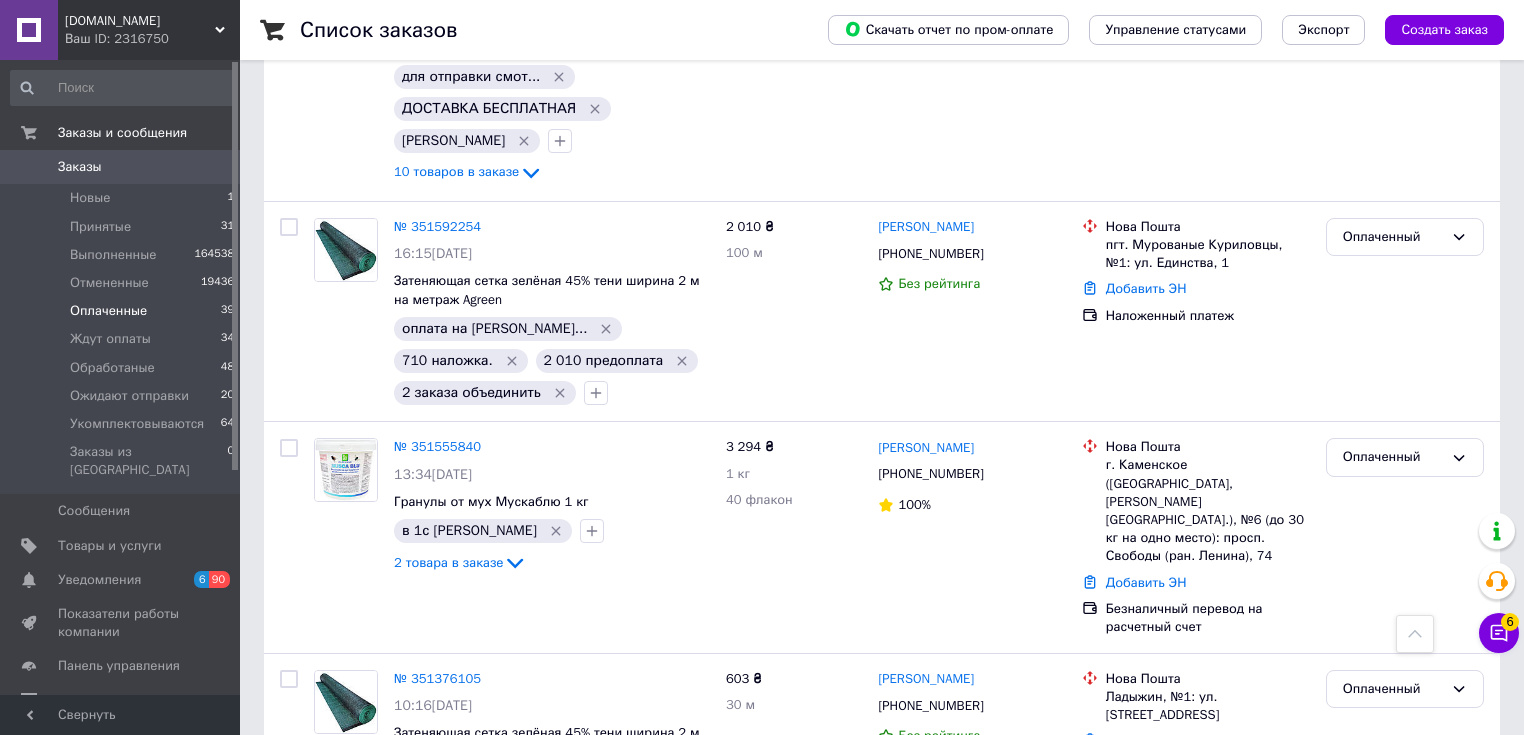 scroll, scrollTop: 1825, scrollLeft: 0, axis: vertical 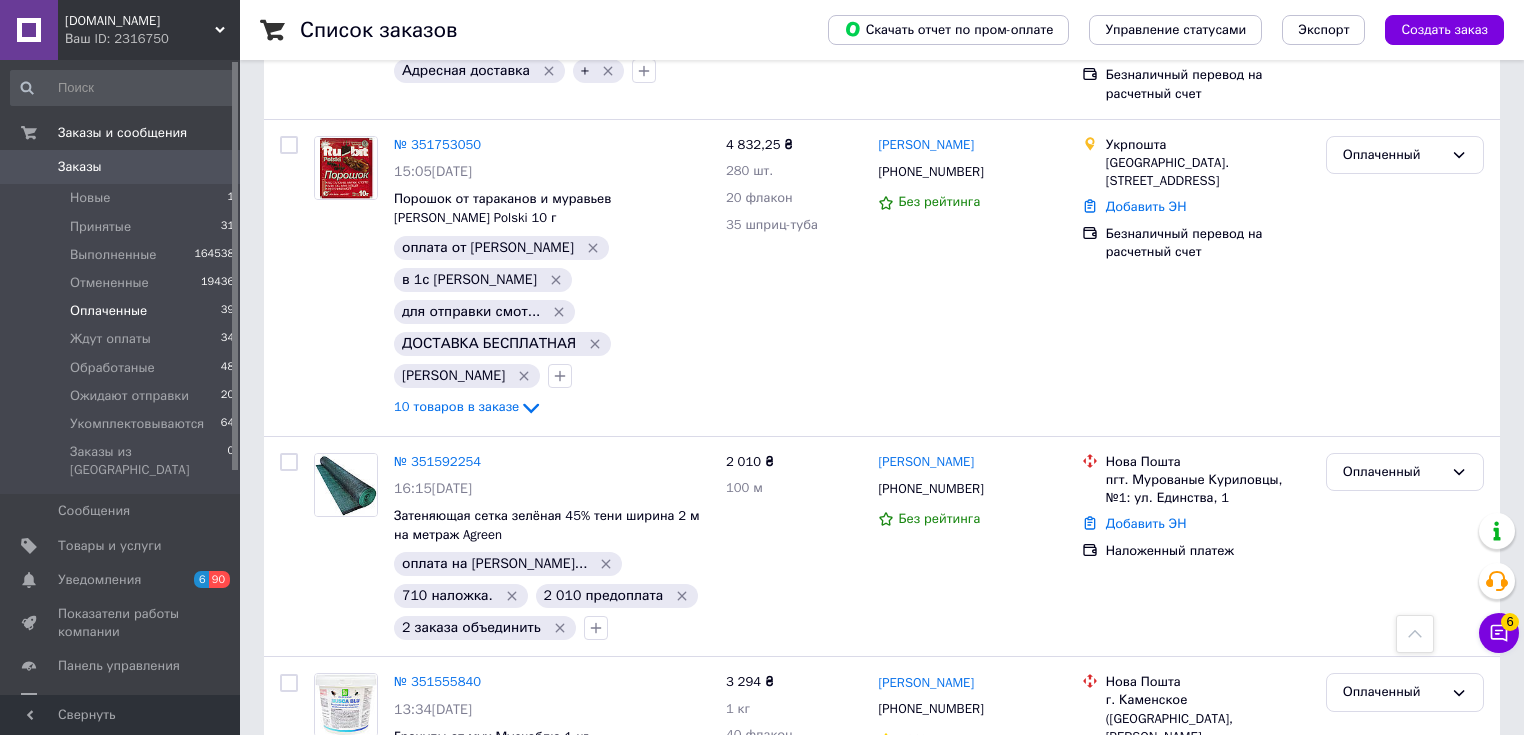 click on "Заказы" at bounding box center (121, 167) 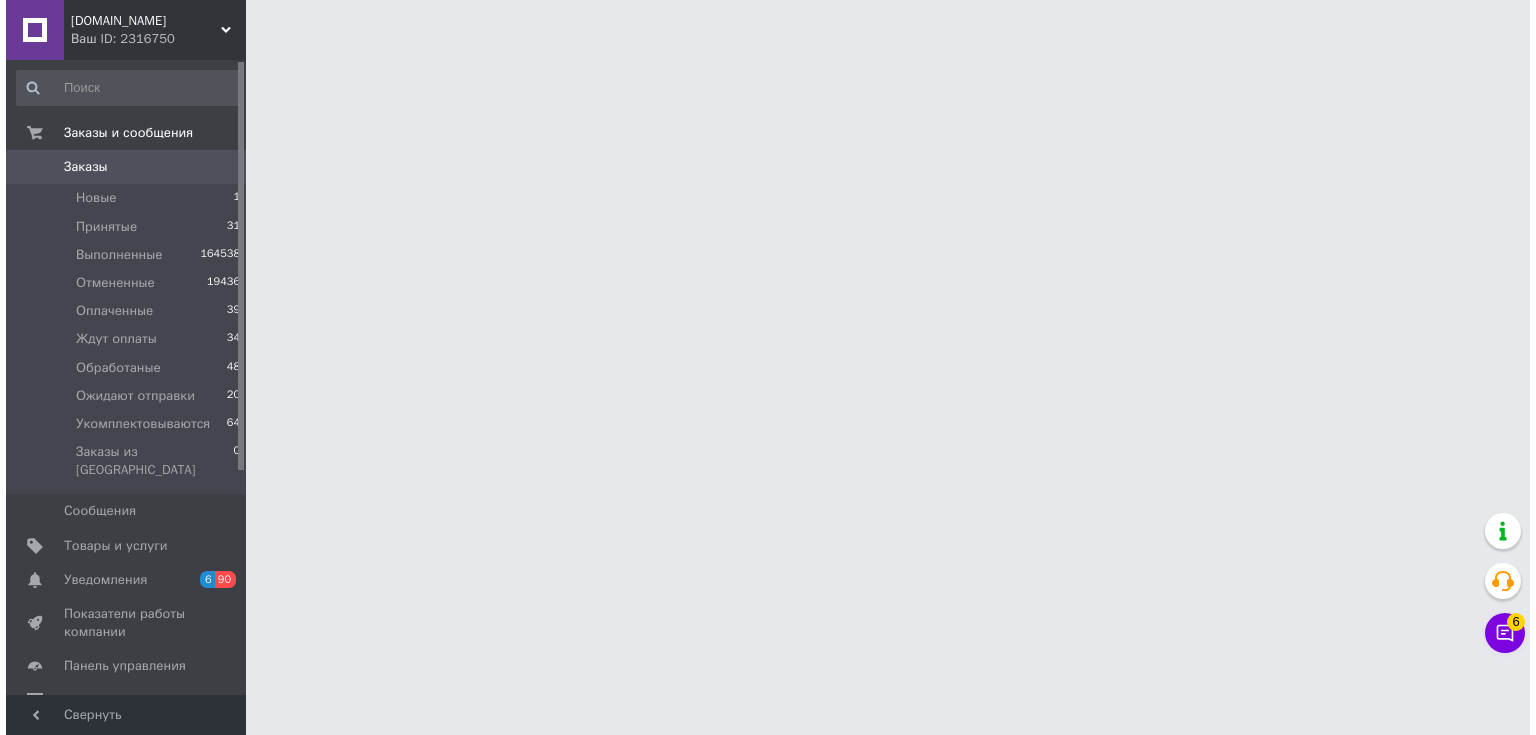 scroll, scrollTop: 0, scrollLeft: 0, axis: both 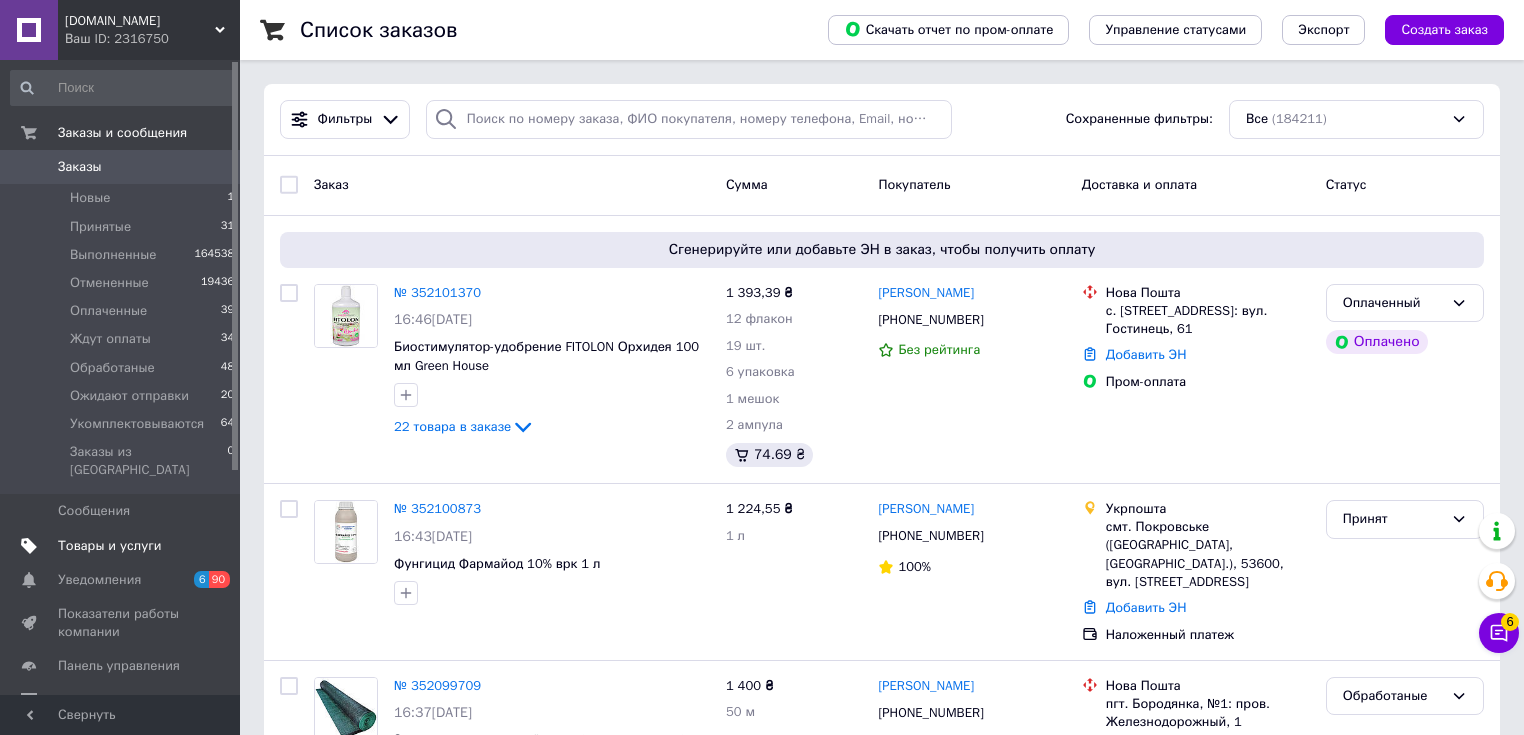 click on "Товары и услуги" at bounding box center (110, 546) 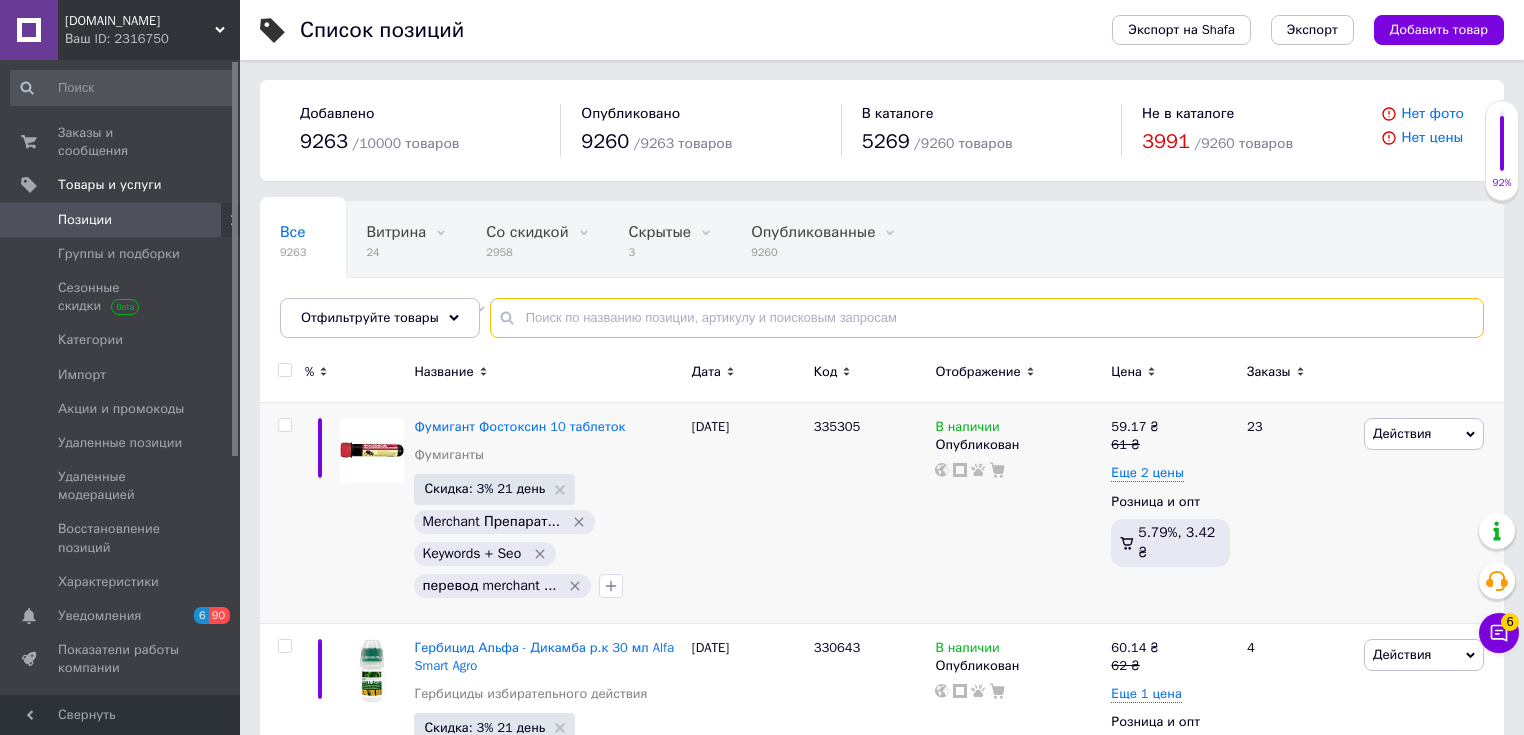 drag, startPoint x: 554, startPoint y: 313, endPoint x: 430, endPoint y: 545, distance: 263.05893 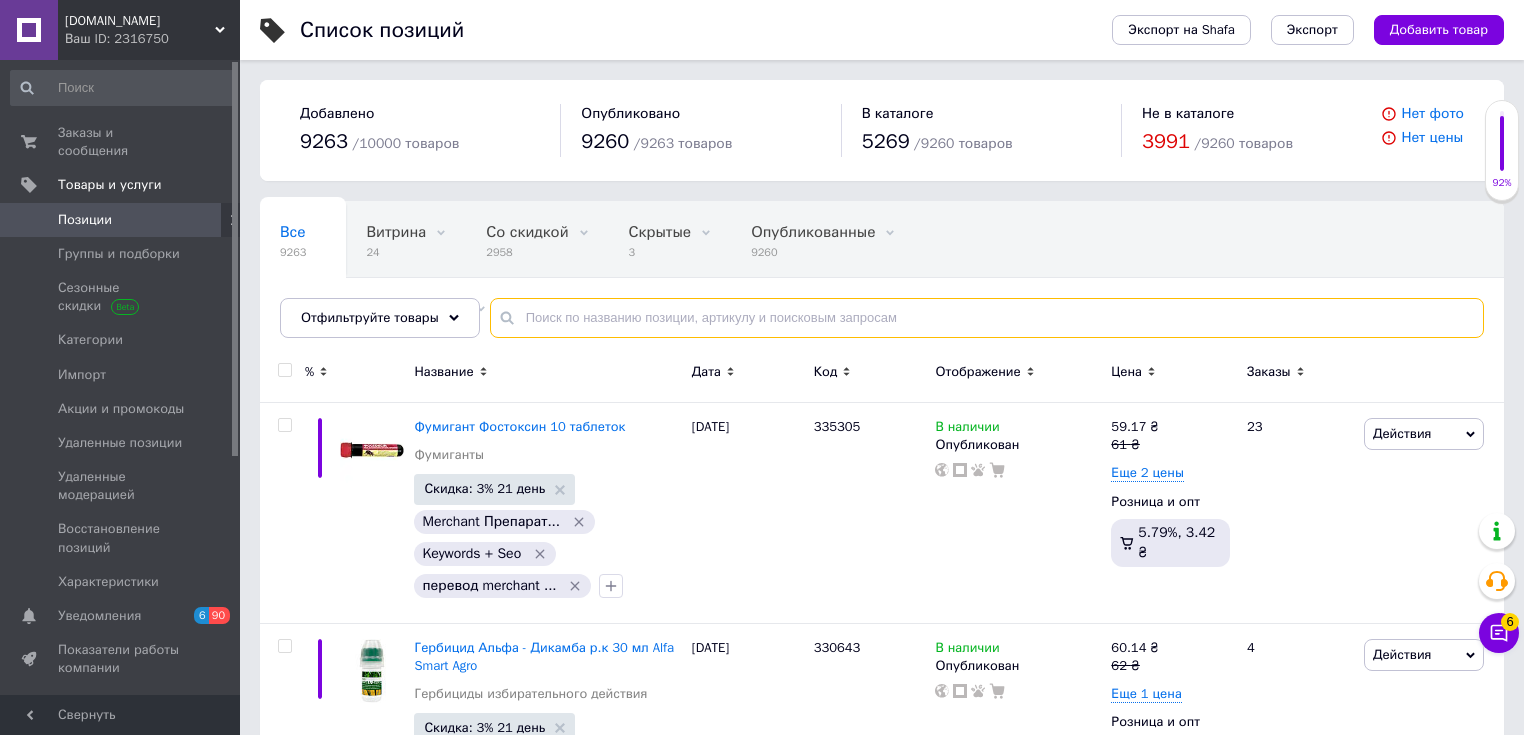 click at bounding box center [987, 318] 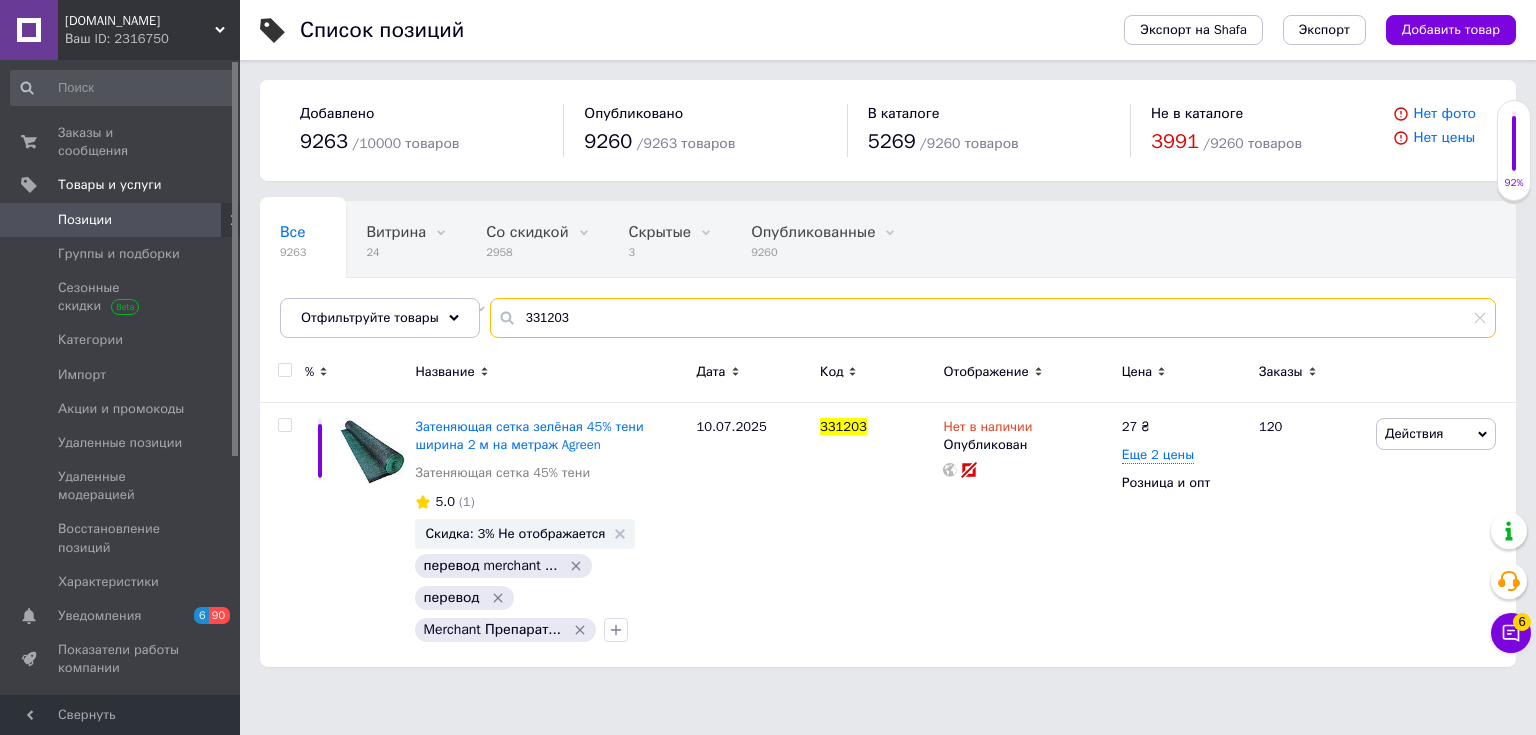 click on "331203" at bounding box center [993, 318] 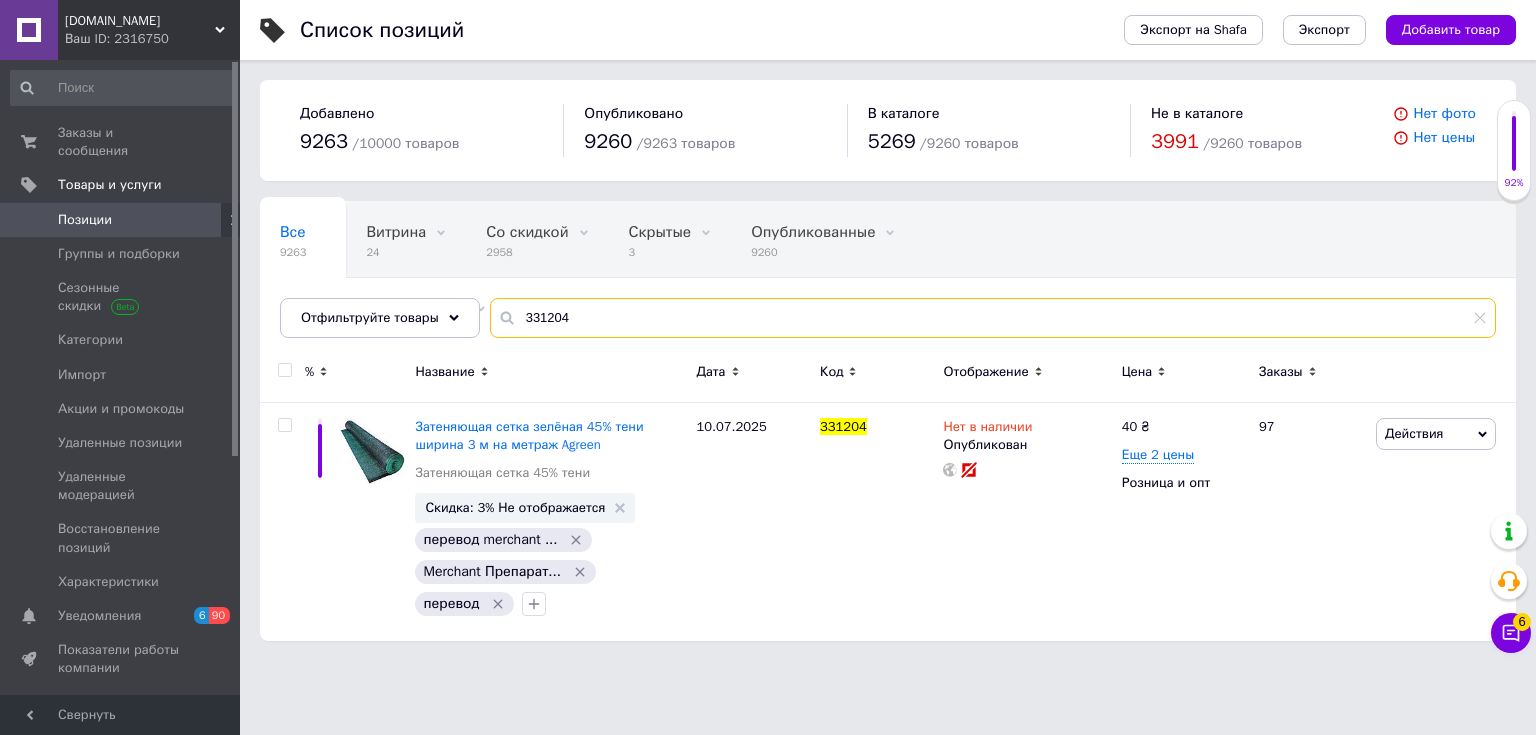 click on "331204" at bounding box center [993, 318] 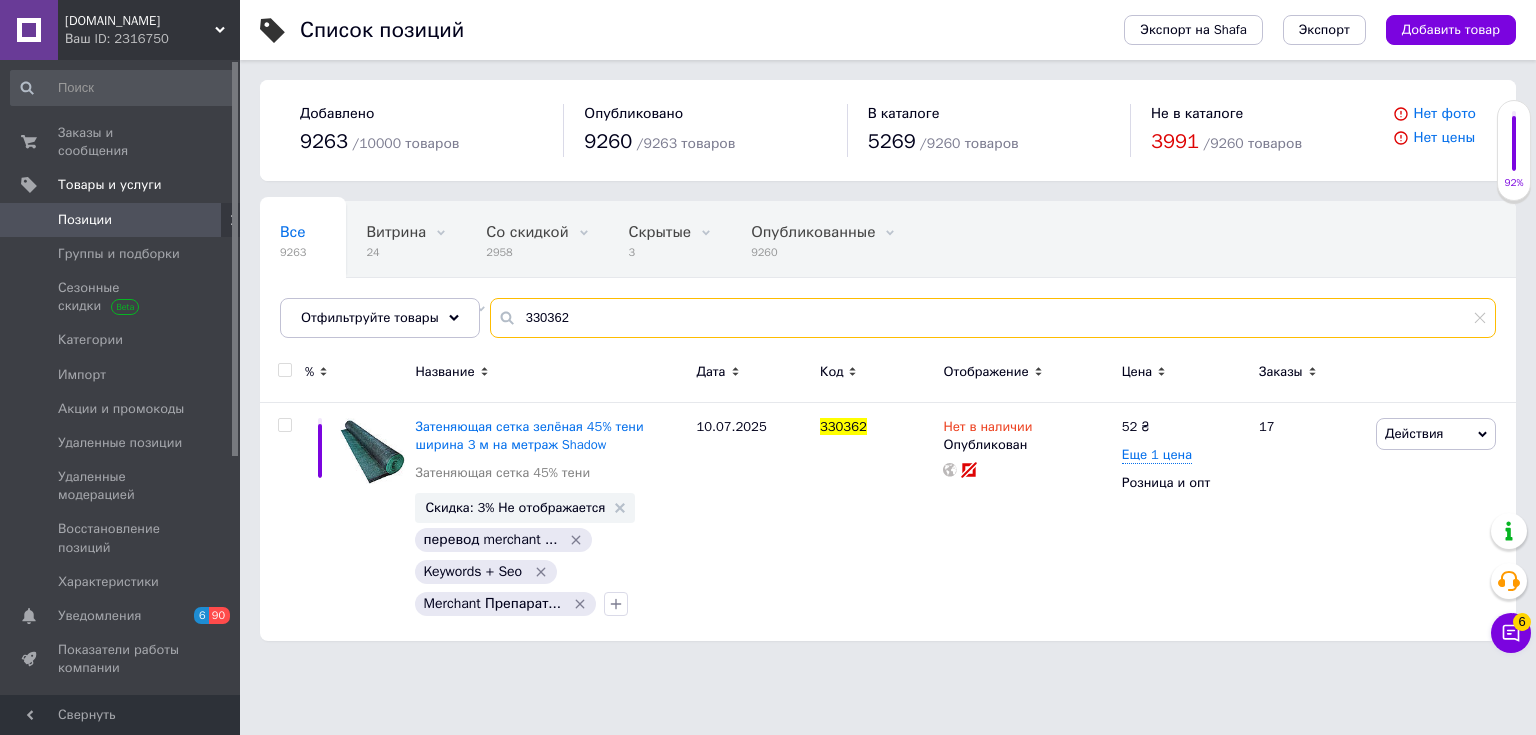 click on "330362" at bounding box center (993, 318) 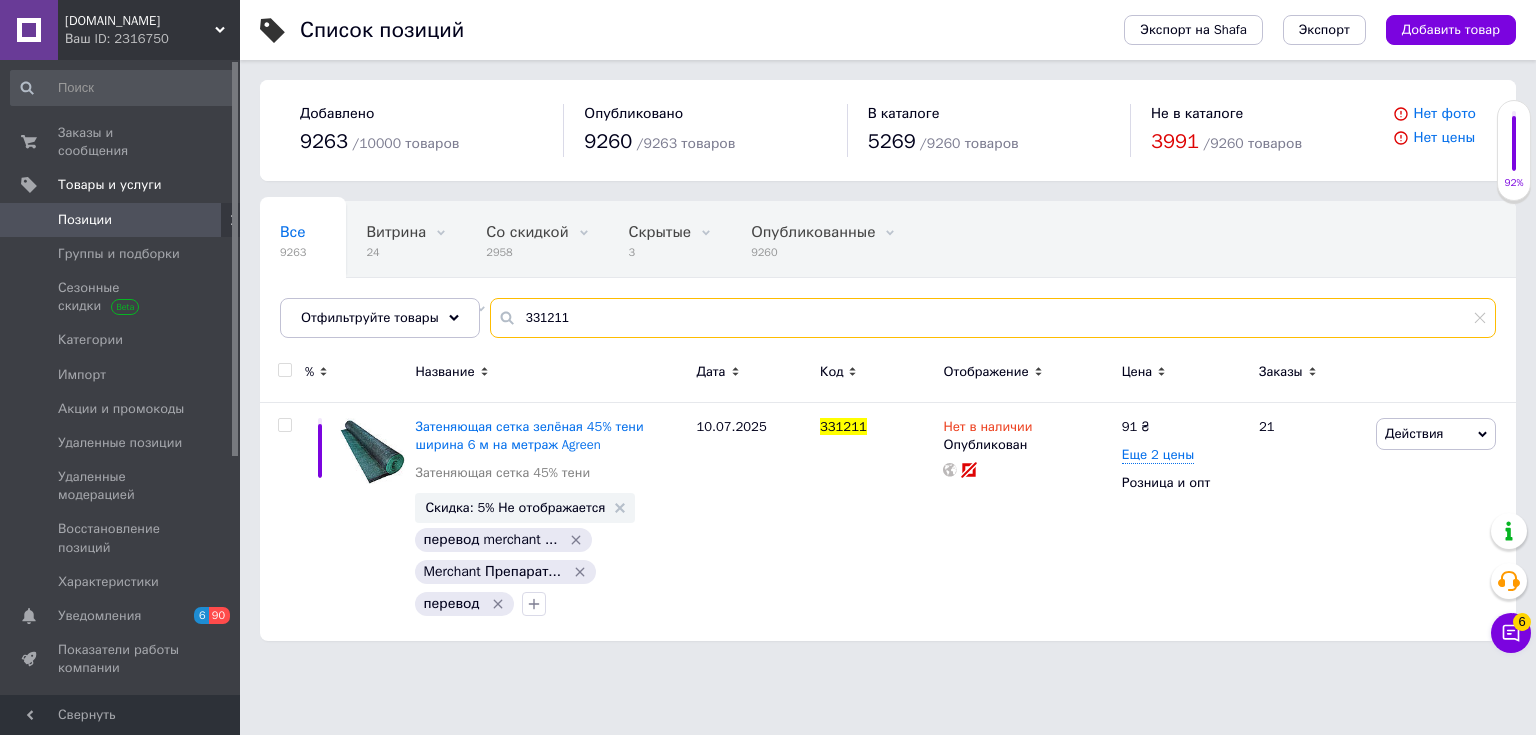 click on "331211" at bounding box center [993, 318] 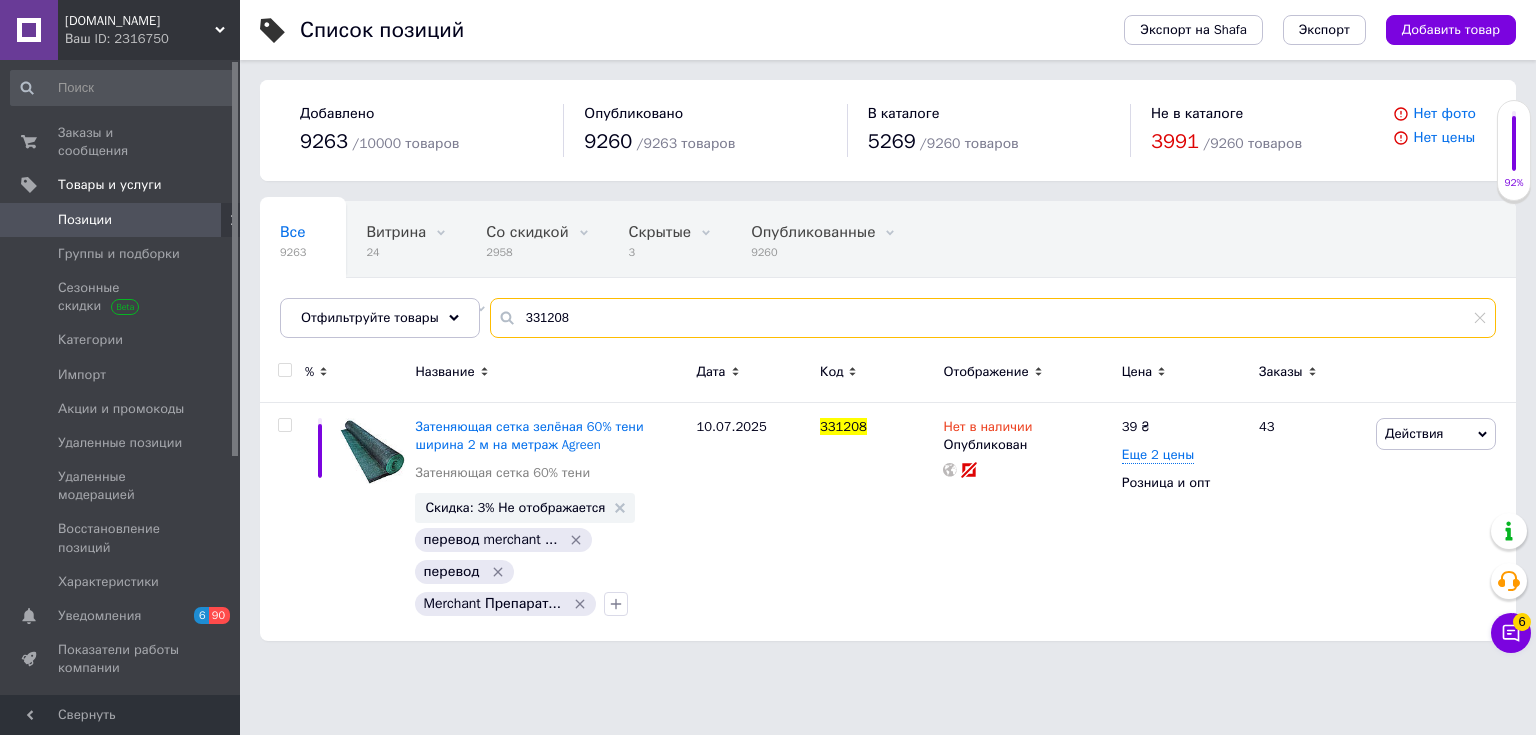 click on "331208" at bounding box center [993, 318] 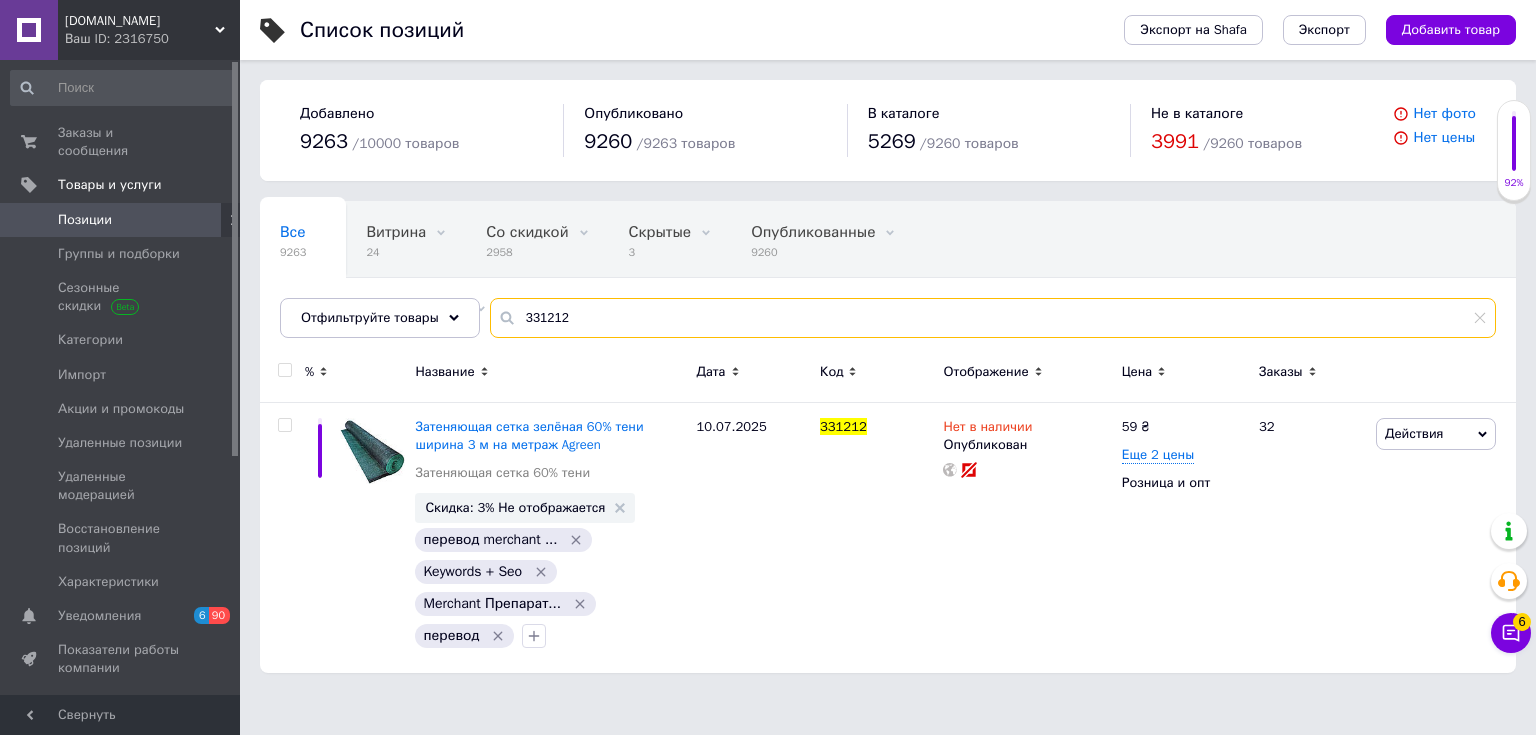 click on "331212" at bounding box center [993, 318] 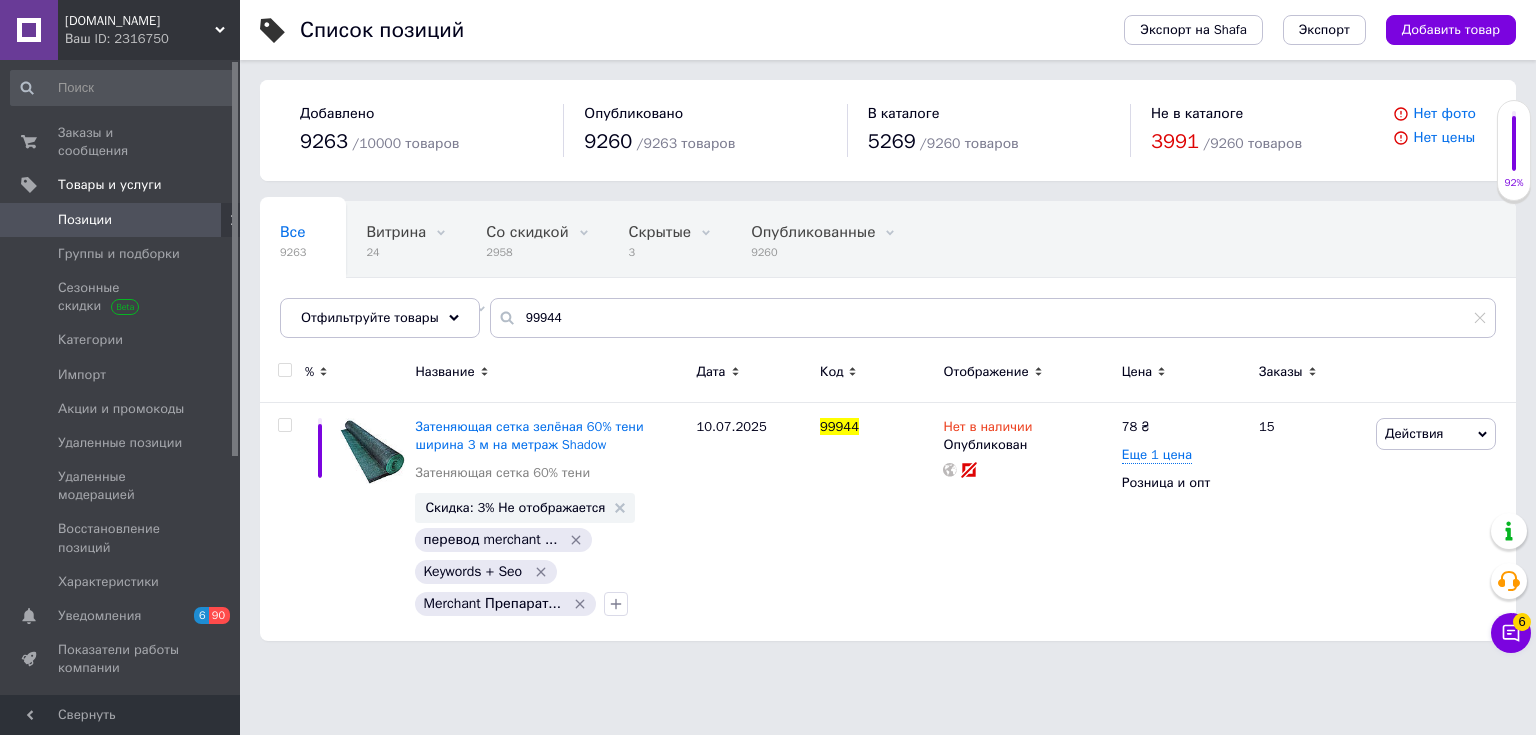 drag, startPoint x: 622, startPoint y: 281, endPoint x: 624, endPoint y: 294, distance: 13.152946 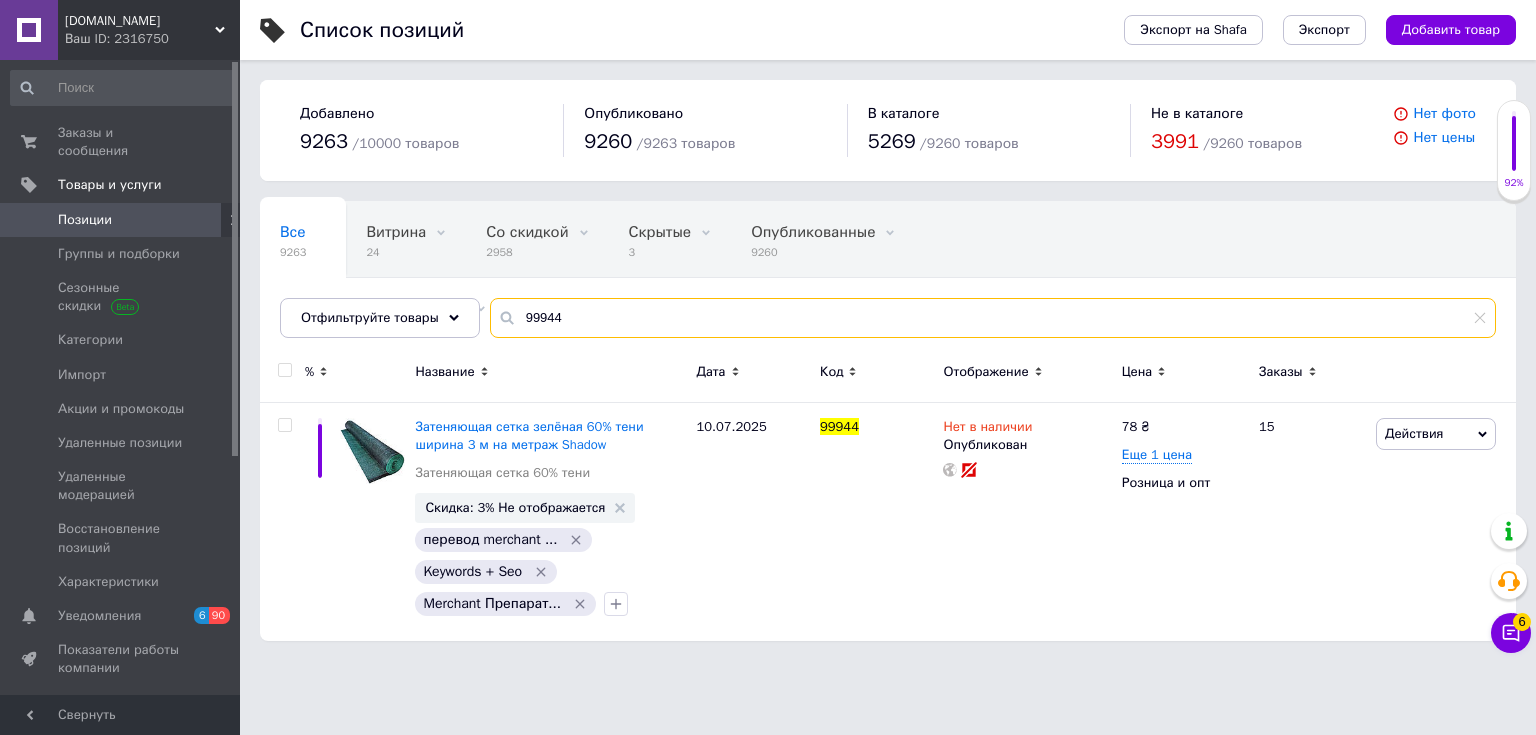 click on "99944" at bounding box center [993, 318] 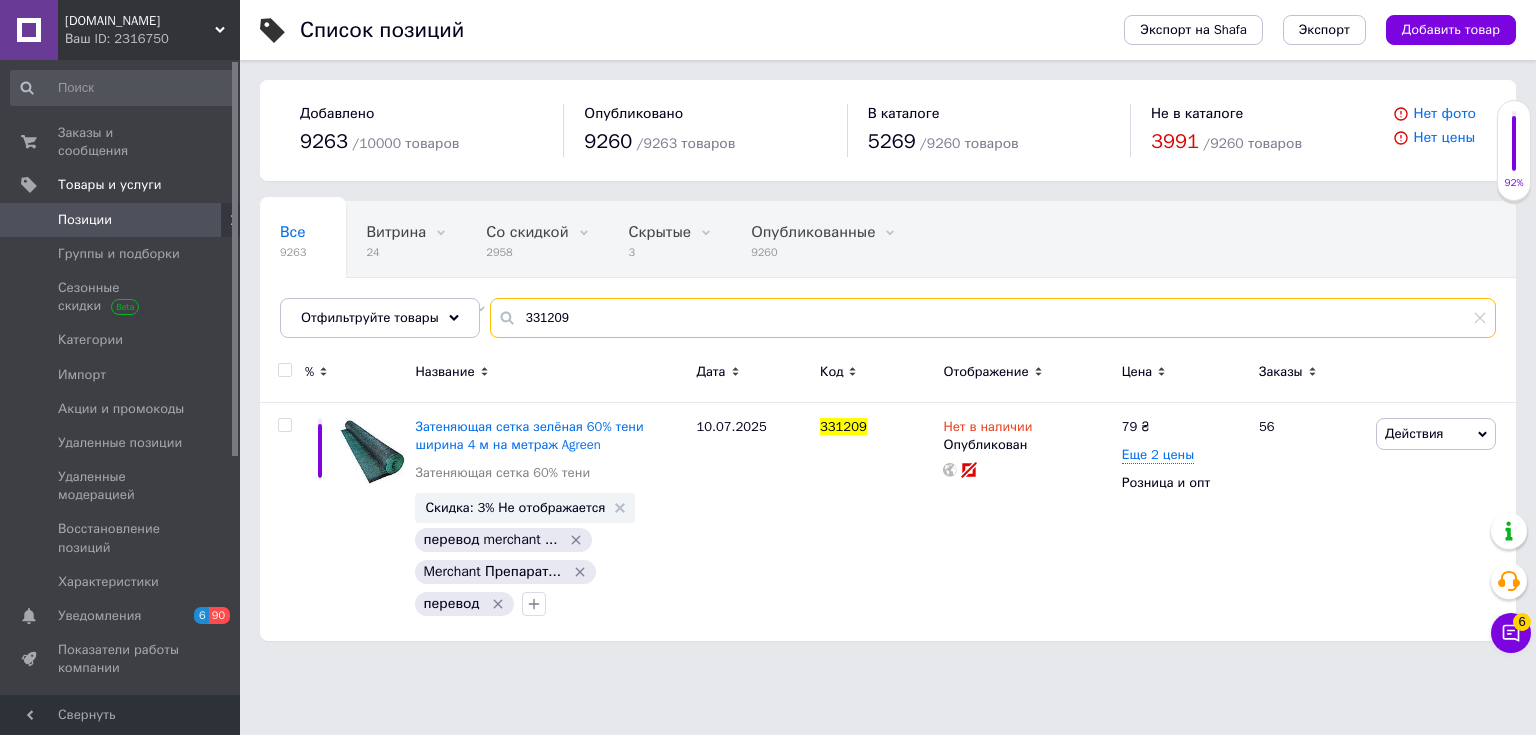 click on "331209" at bounding box center [993, 318] 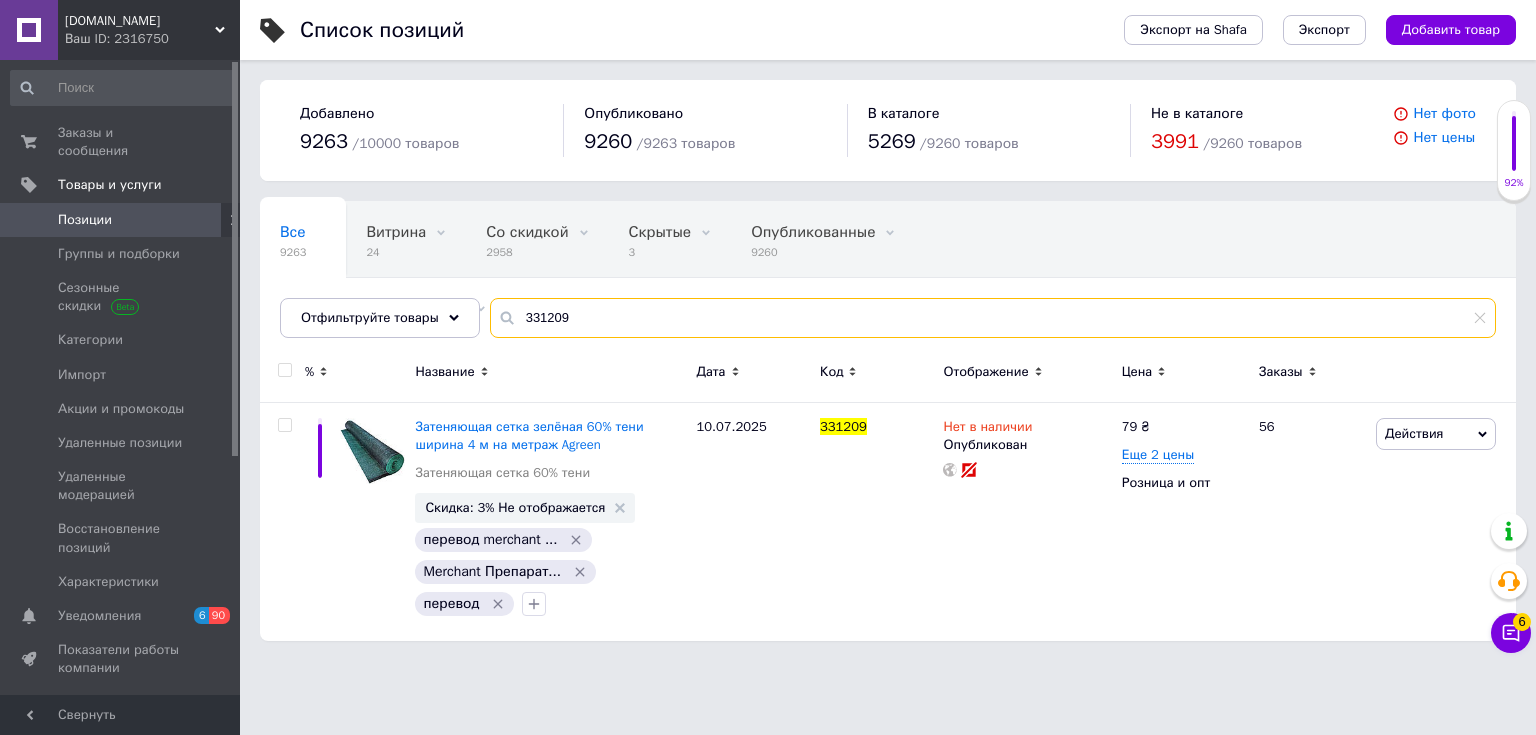 click on "331209" at bounding box center [993, 318] 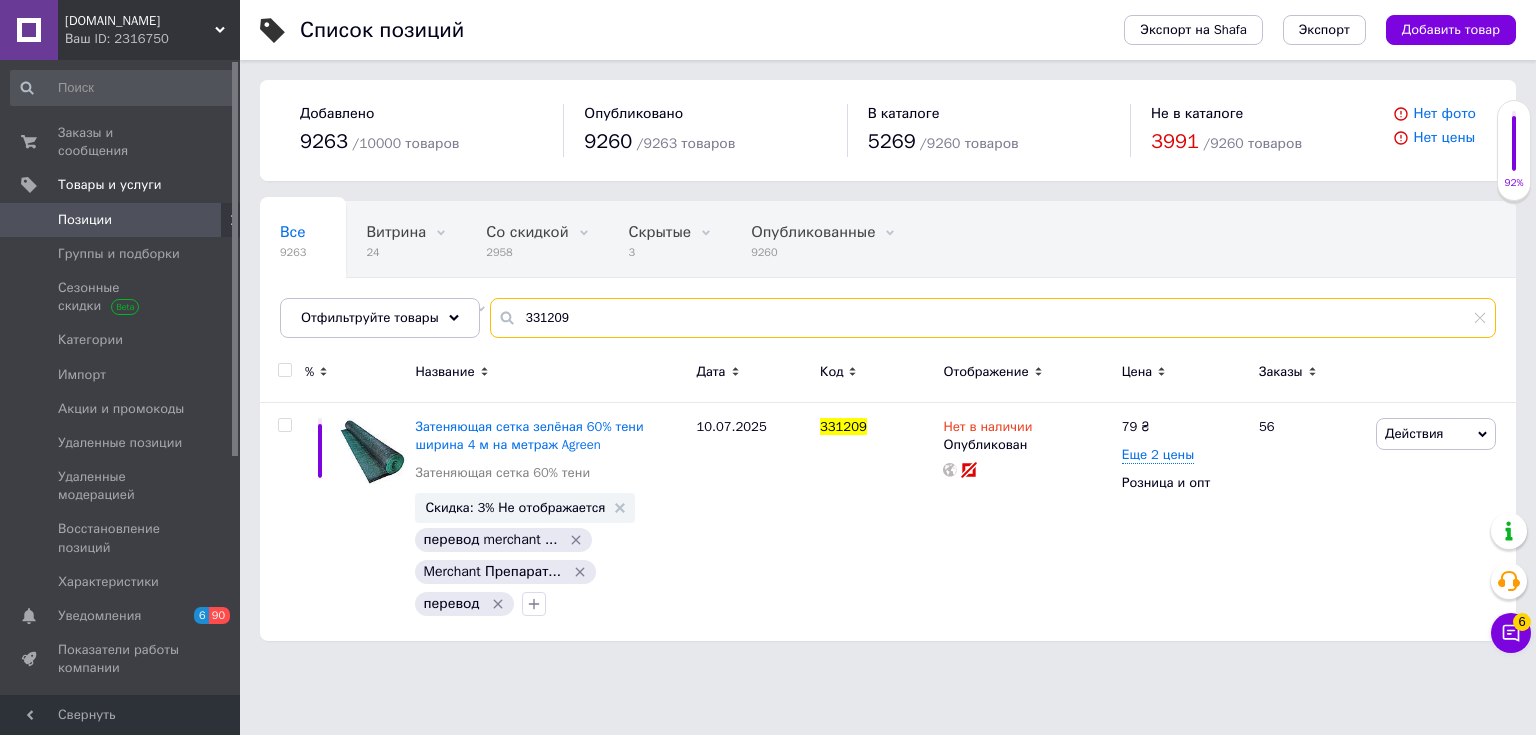 click on "331209" at bounding box center (993, 318) 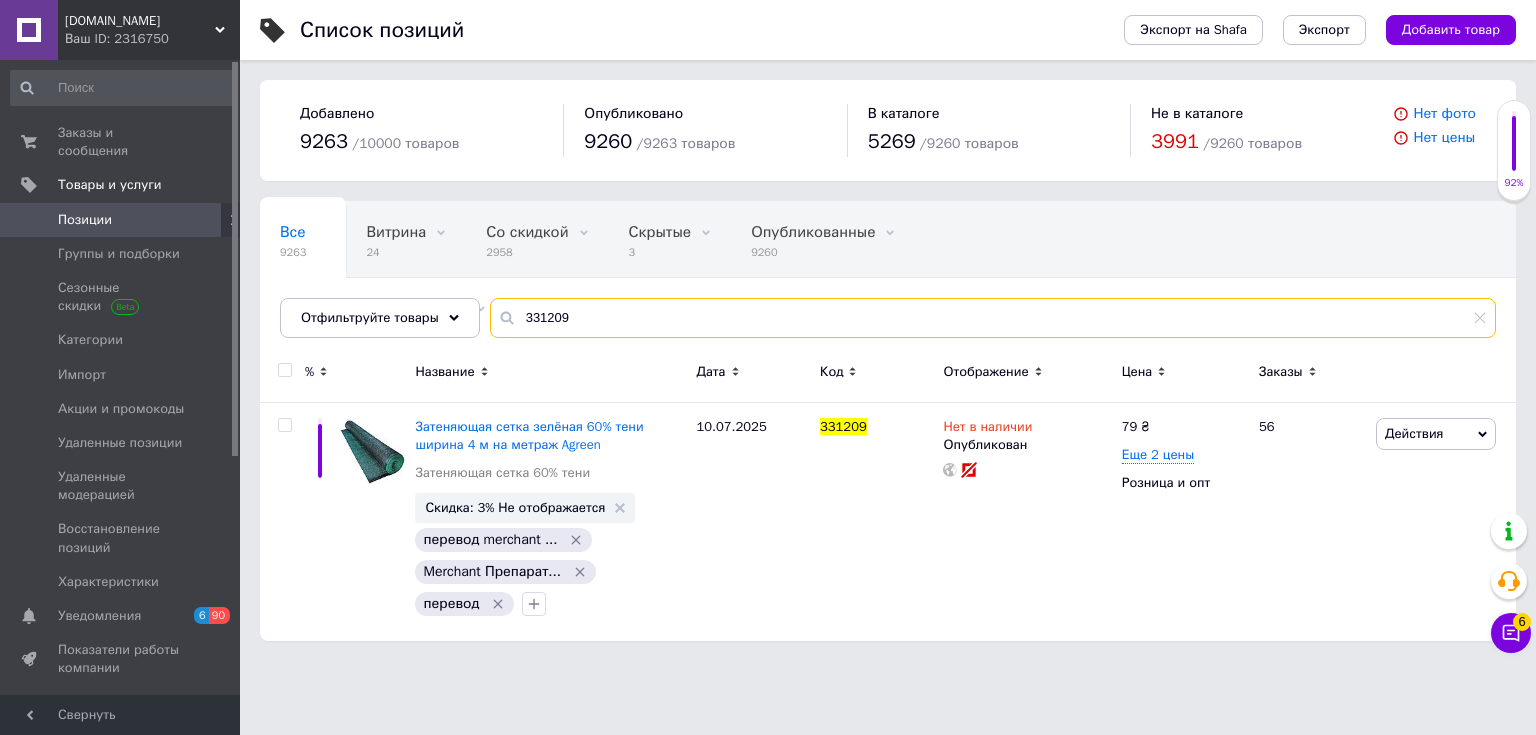 click on "331209" at bounding box center (993, 318) 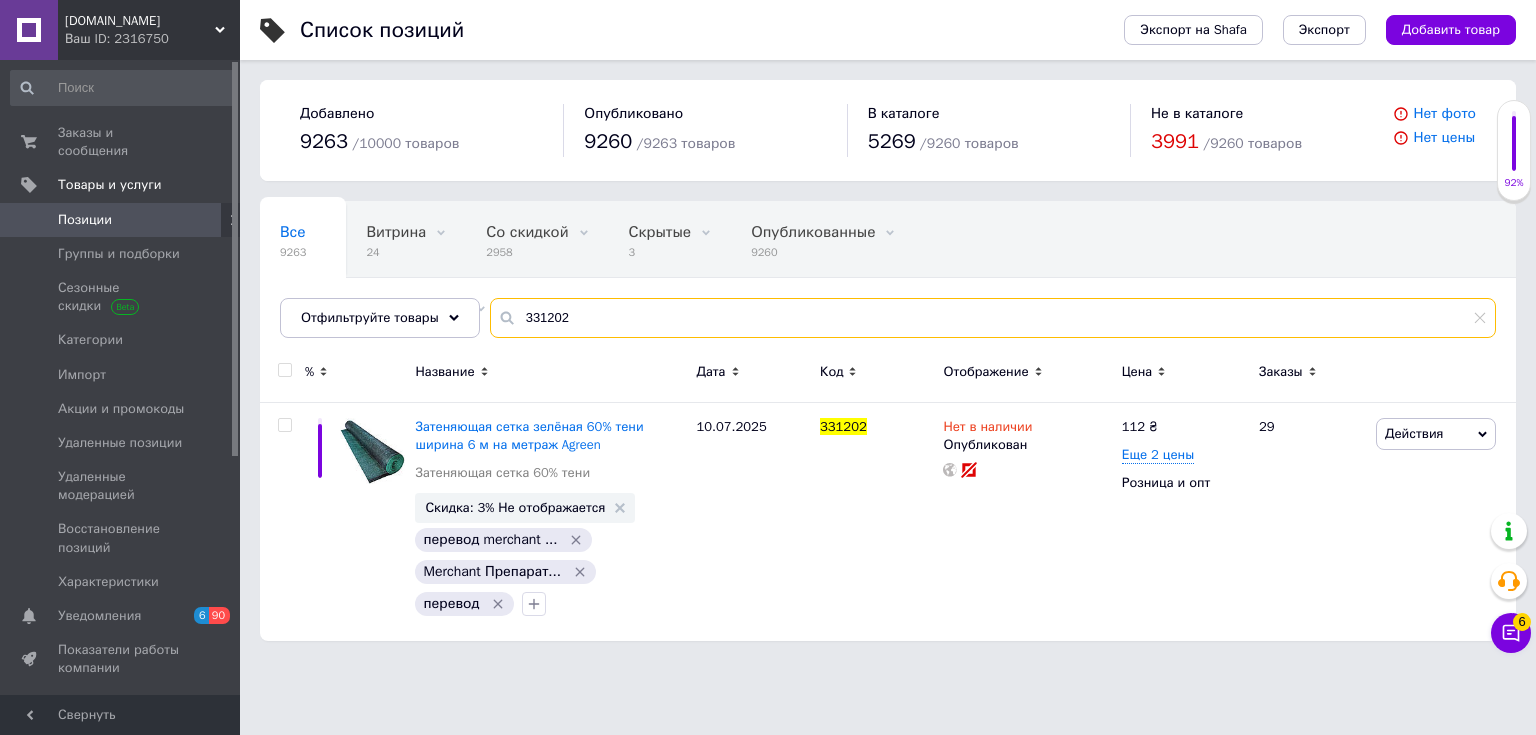 click on "331202" at bounding box center (993, 318) 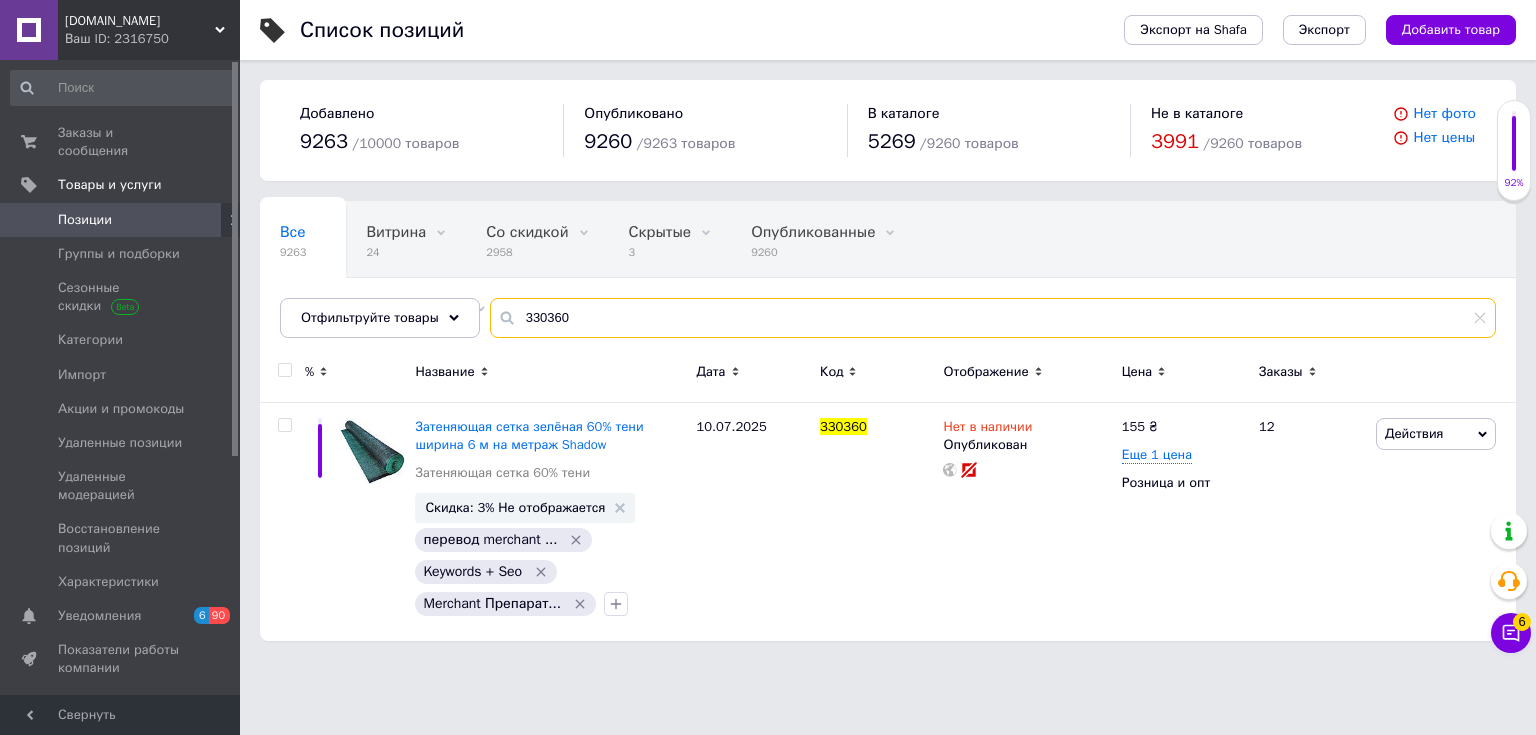 click on "330360" at bounding box center (993, 318) 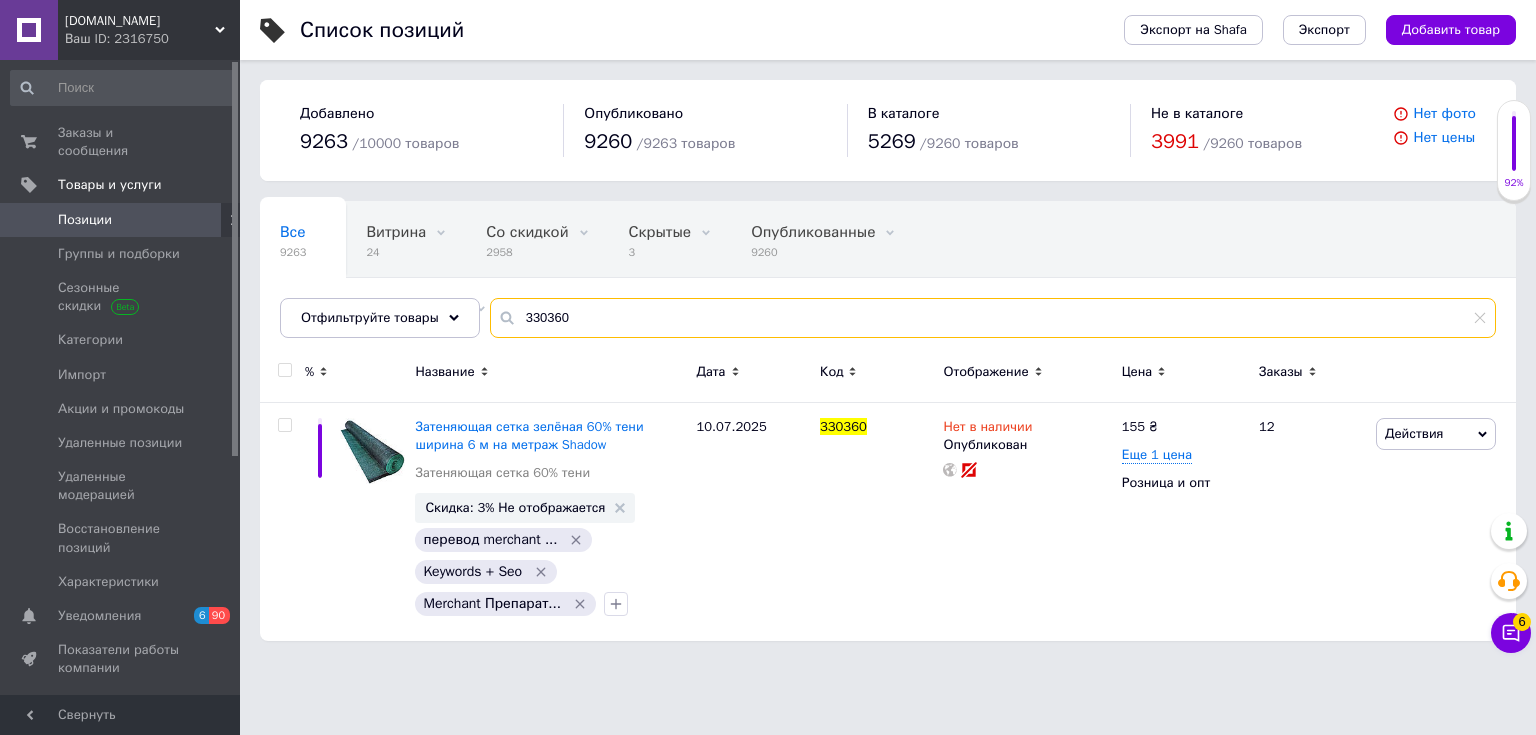 click on "330360" at bounding box center (993, 318) 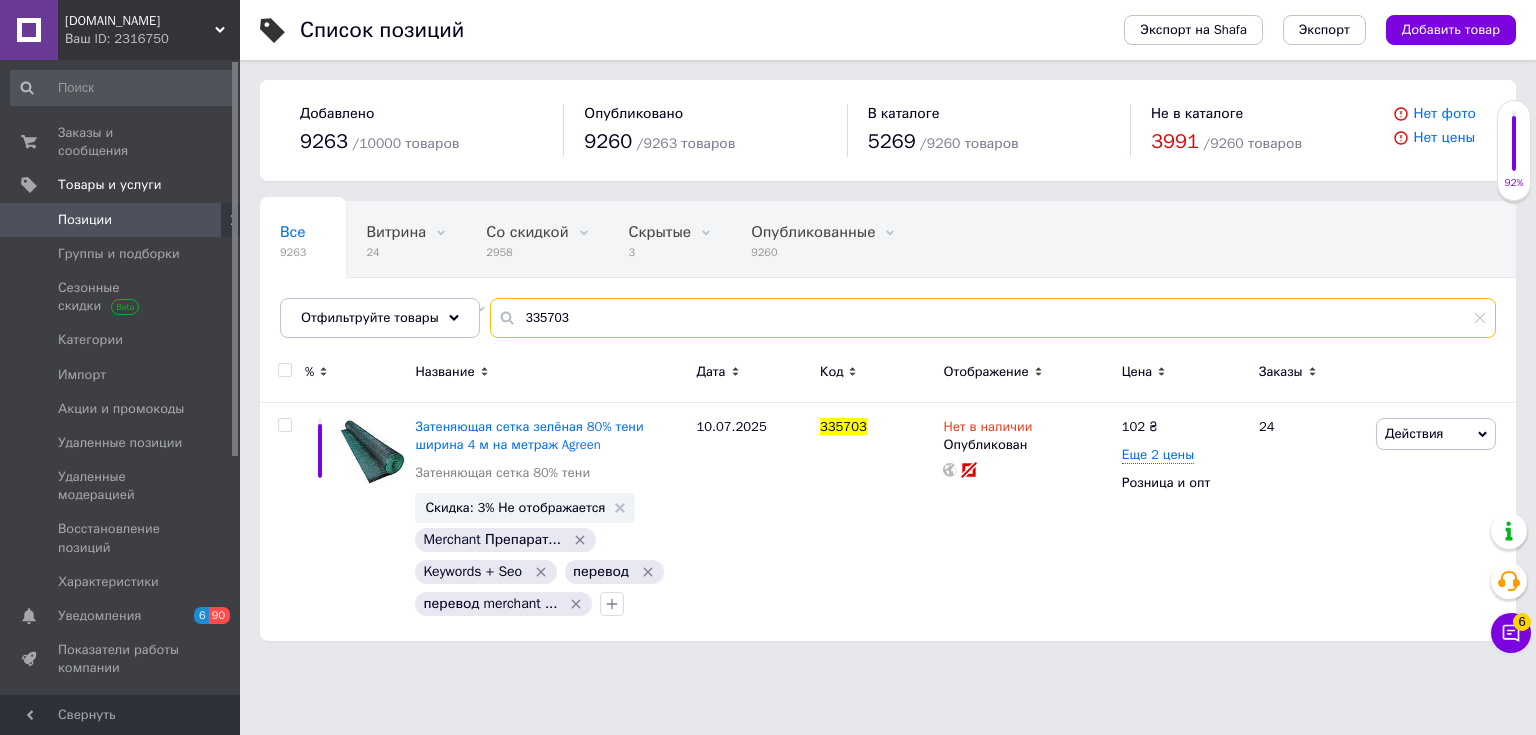 click on "335703" at bounding box center [993, 318] 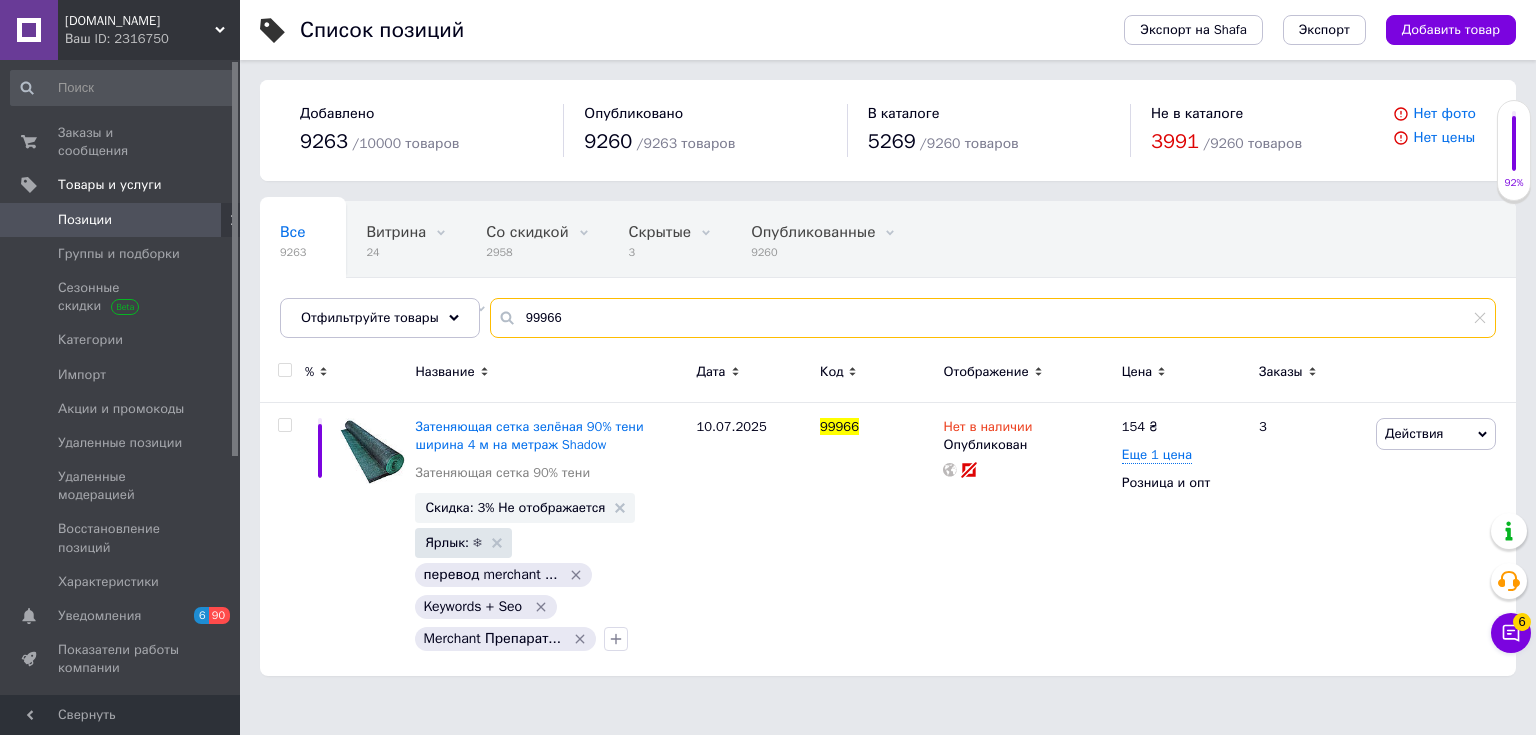 type on "99966" 